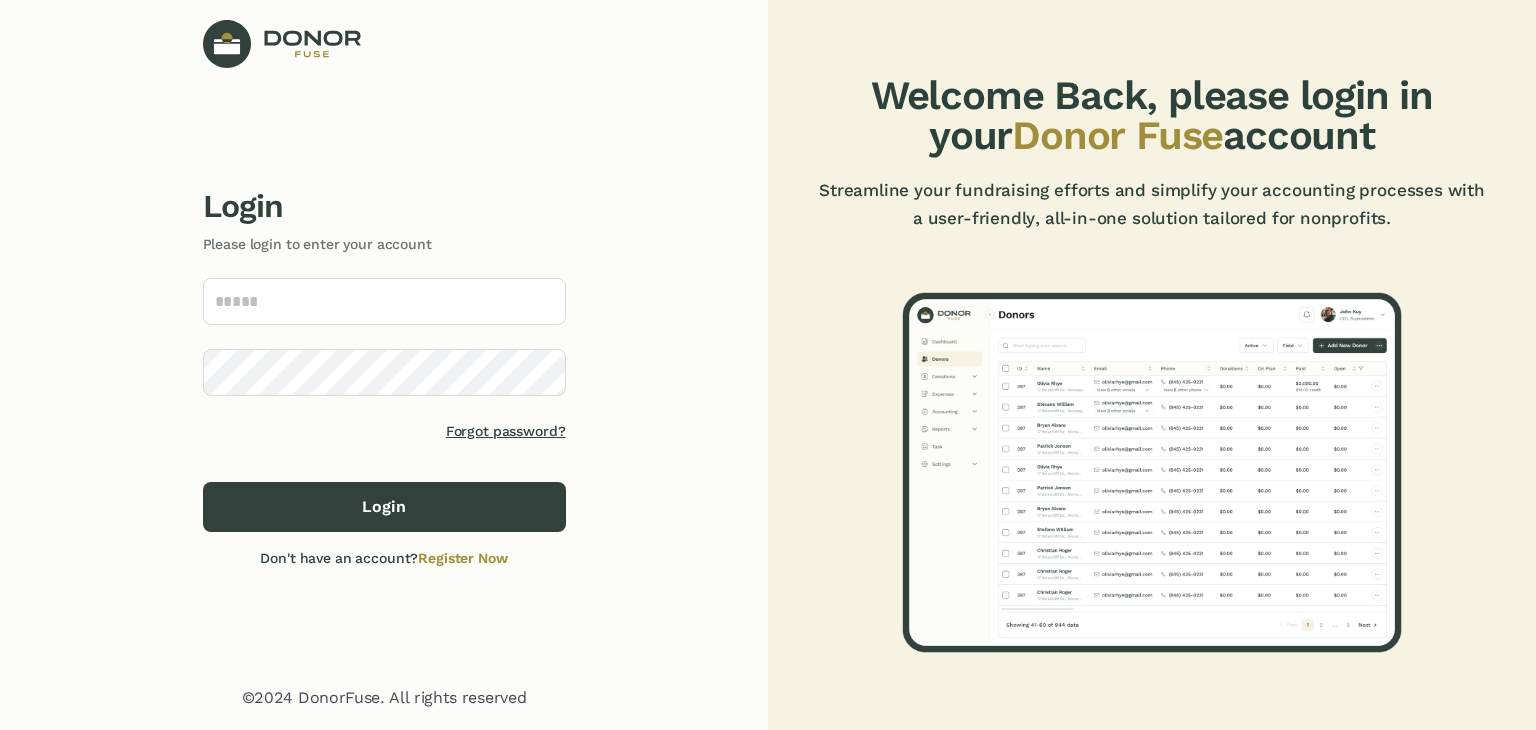 scroll, scrollTop: 0, scrollLeft: 0, axis: both 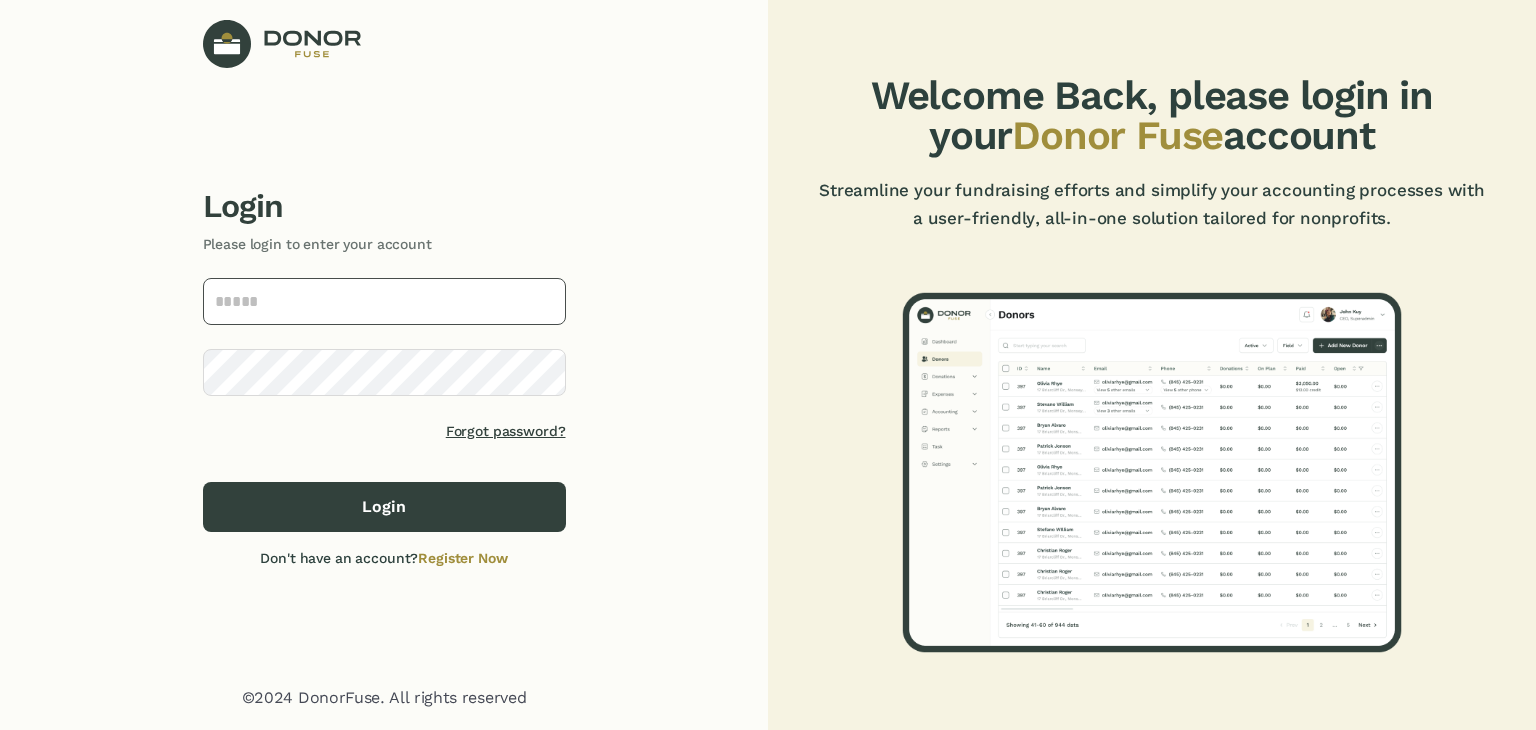 type on "**********" 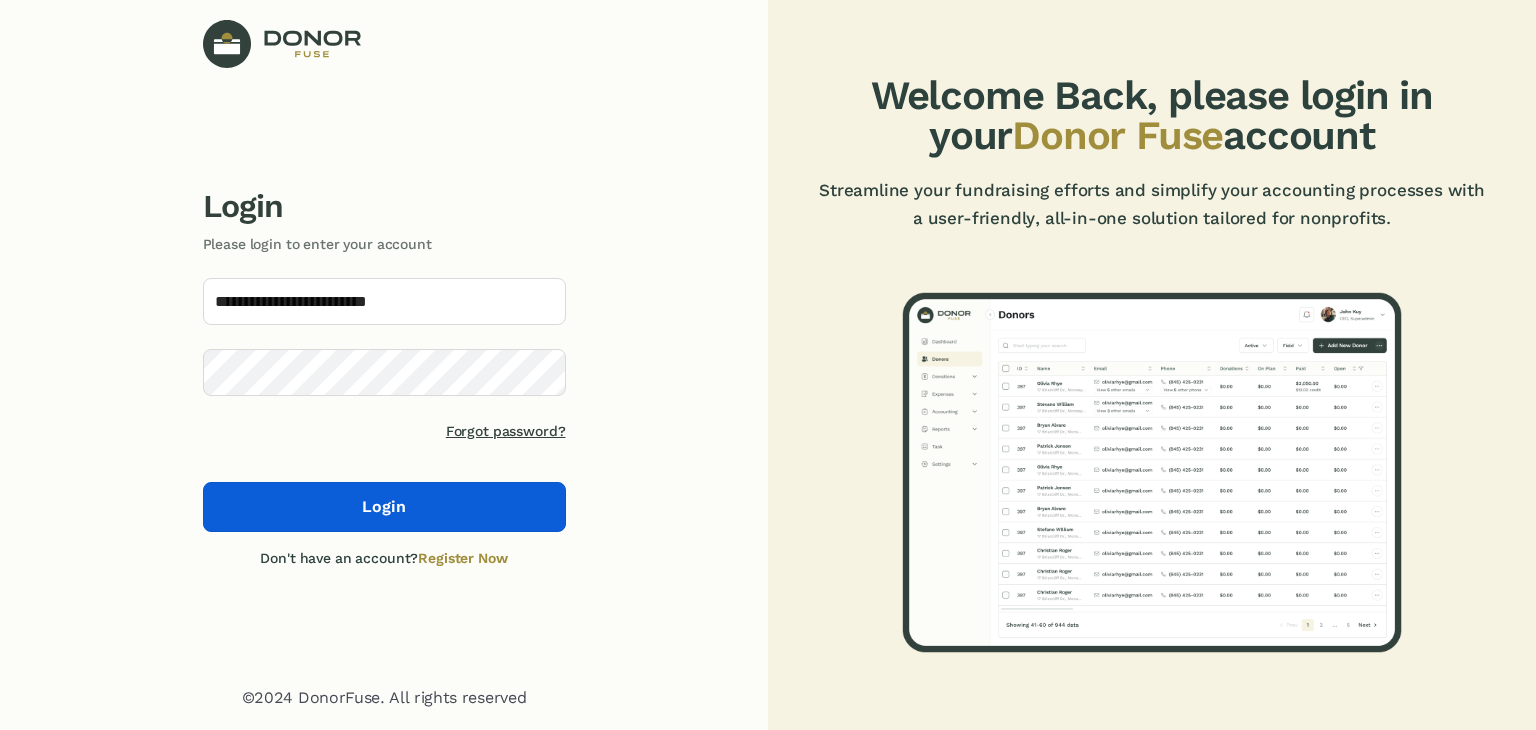 click on "Login" 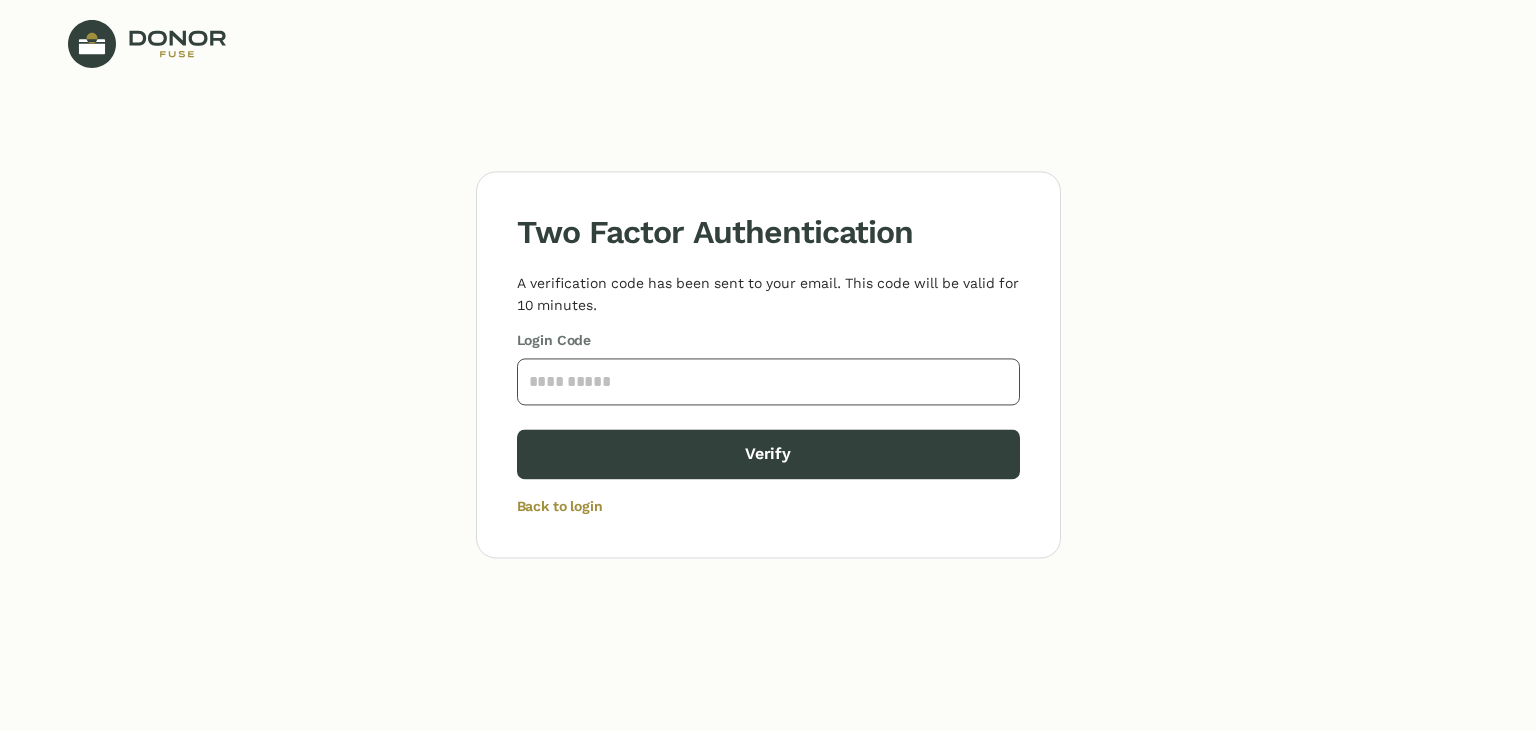 click 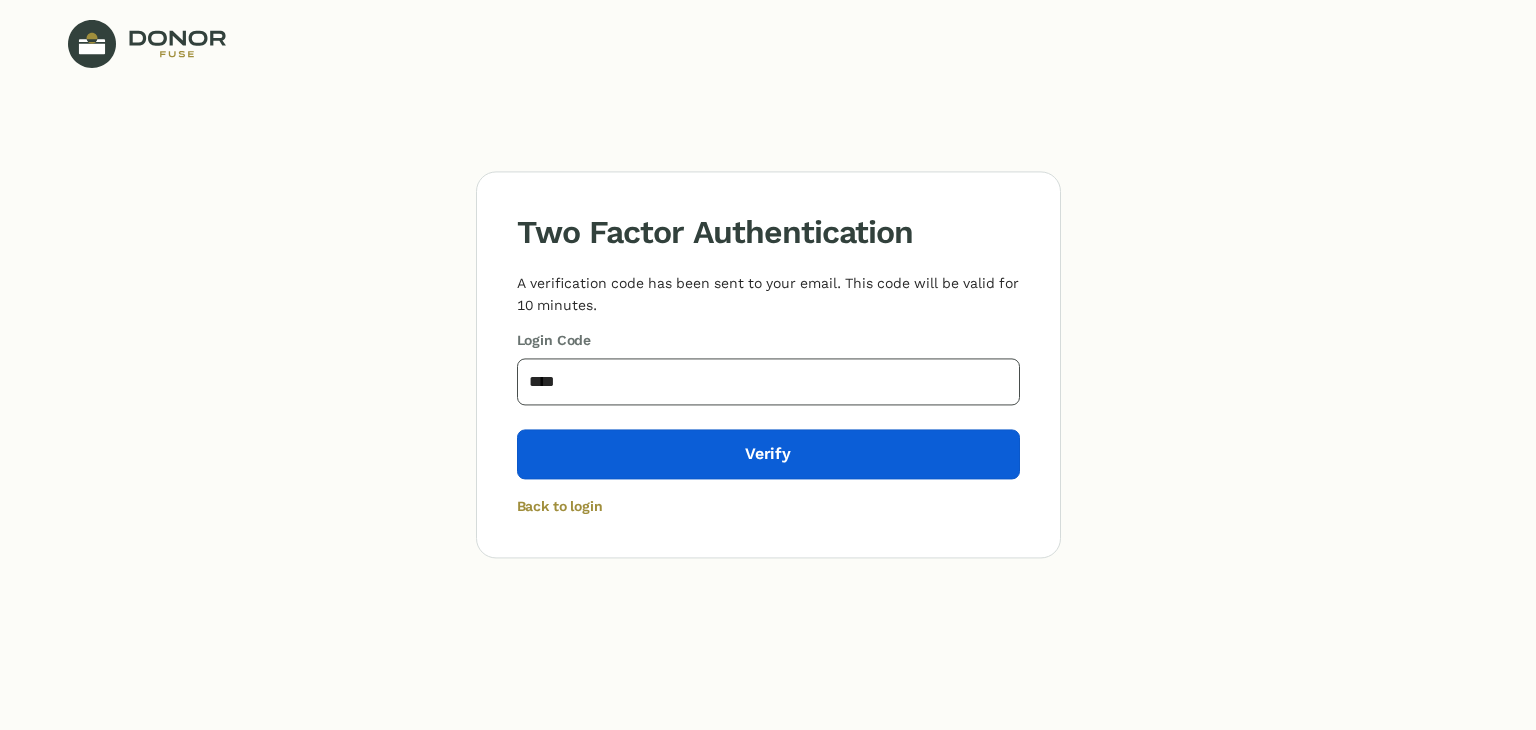 type on "****" 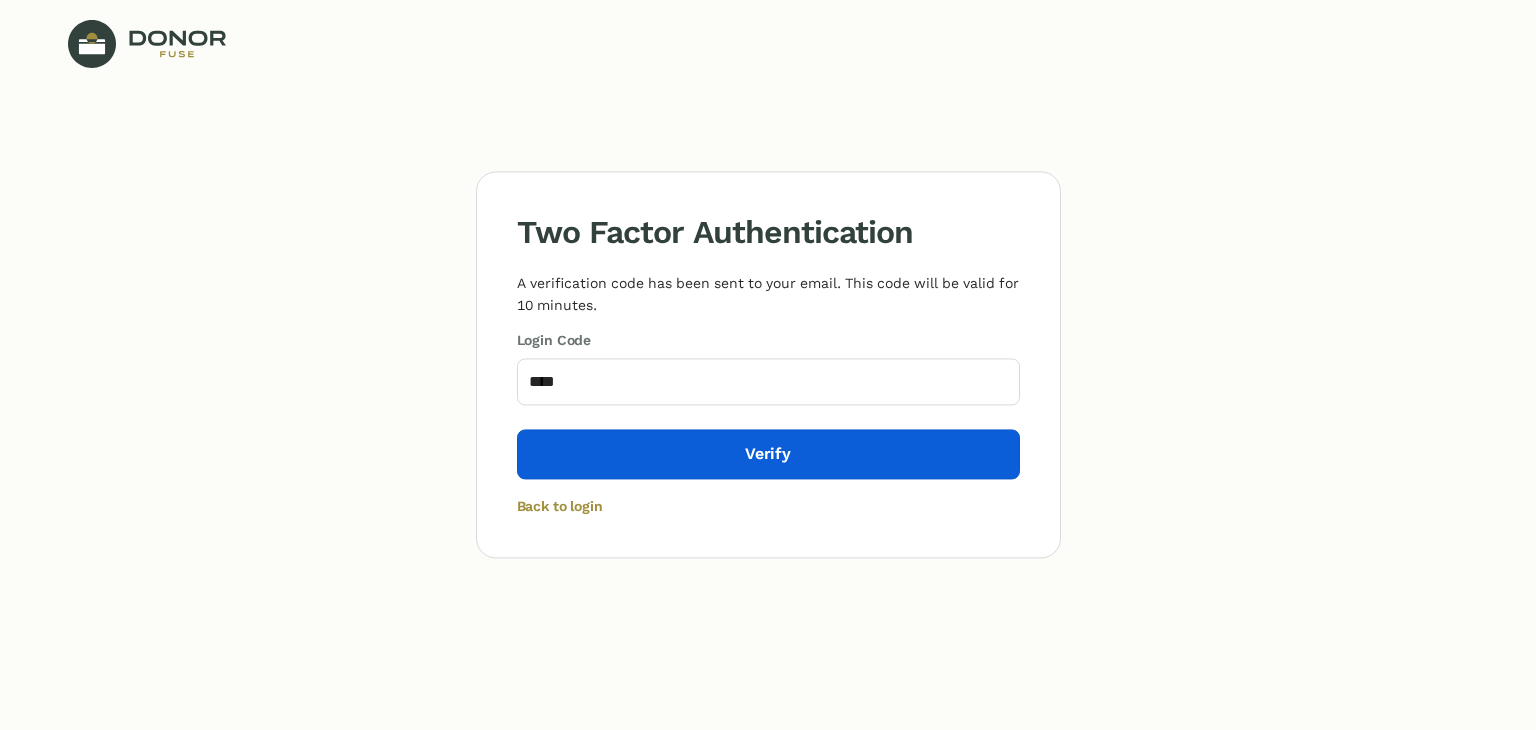 click on "Verify" 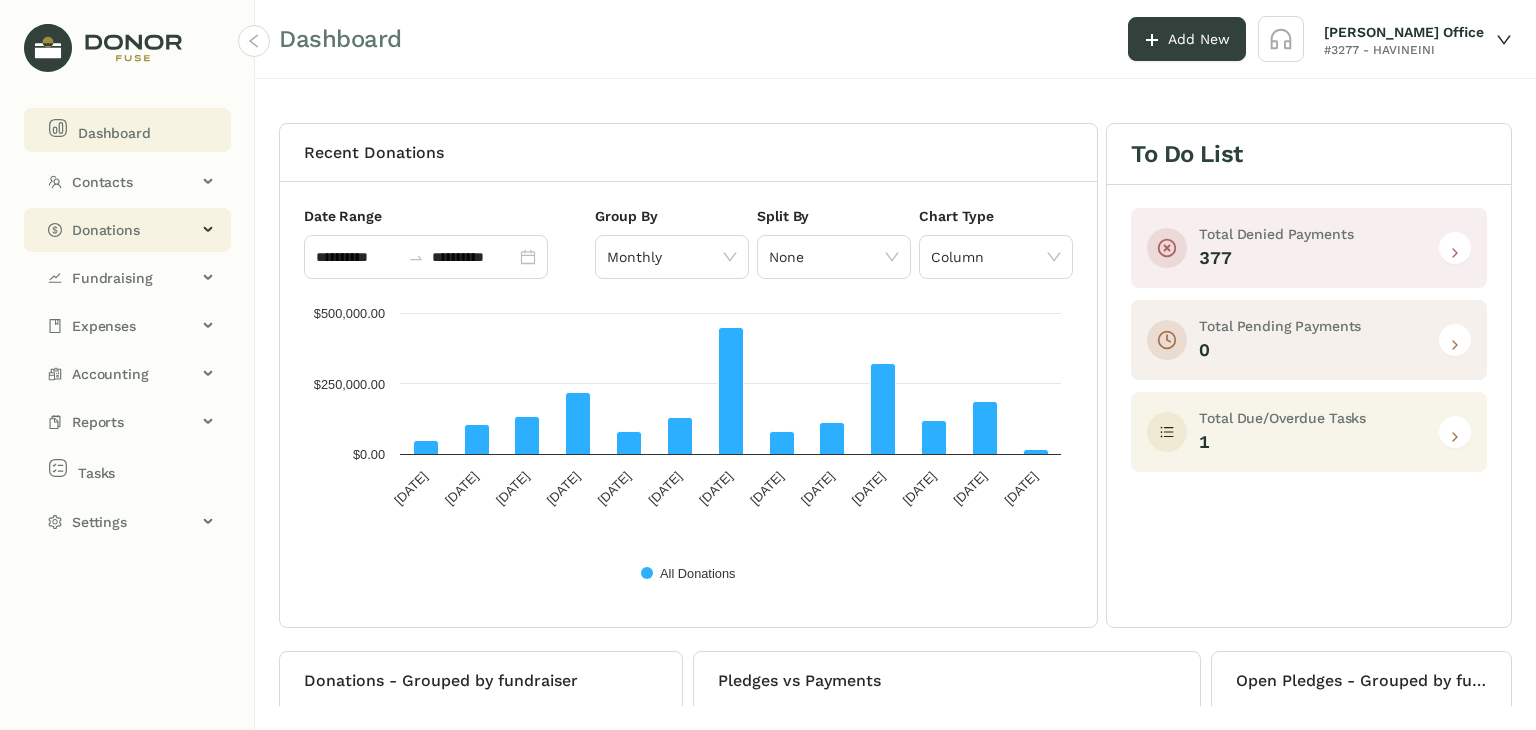click on "Donations" 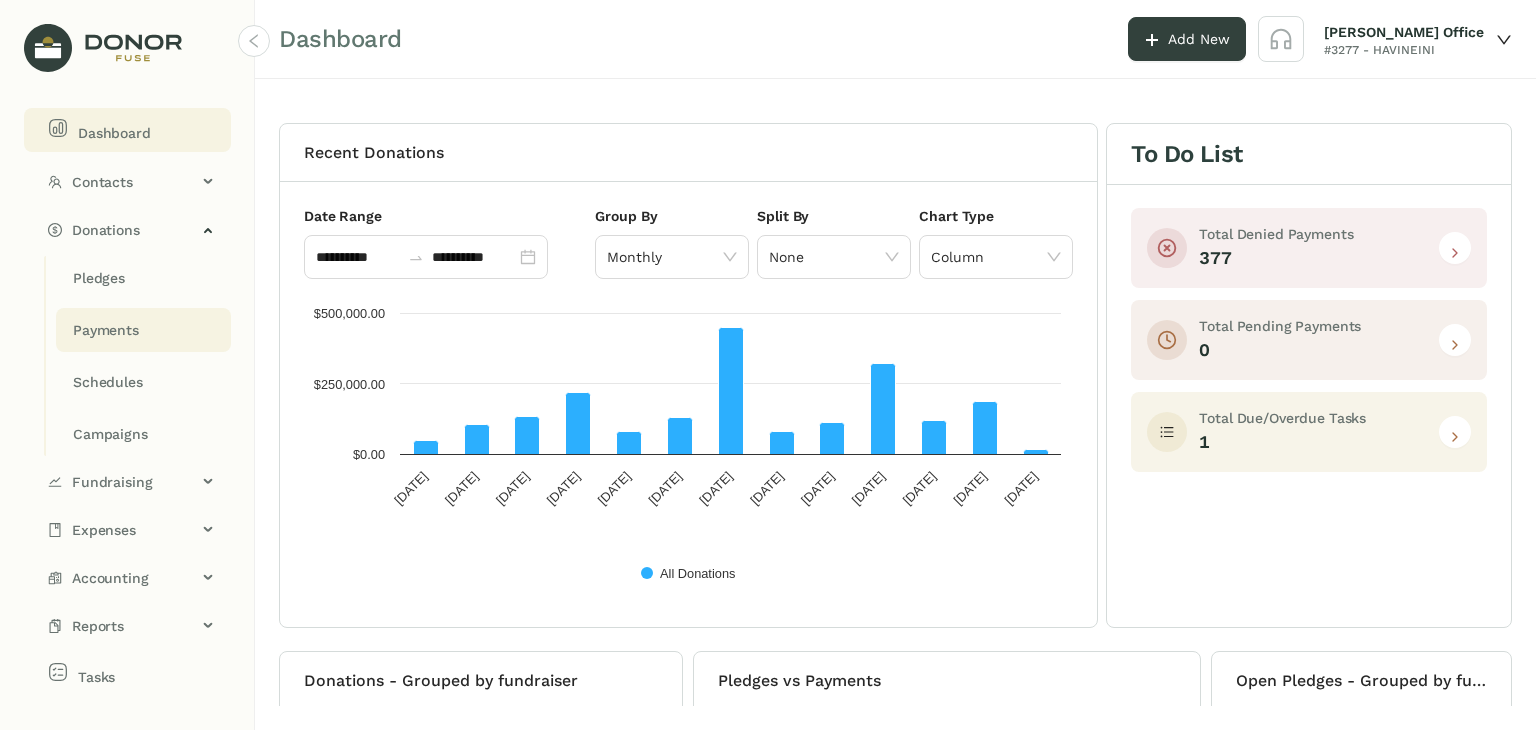click on "Payments" 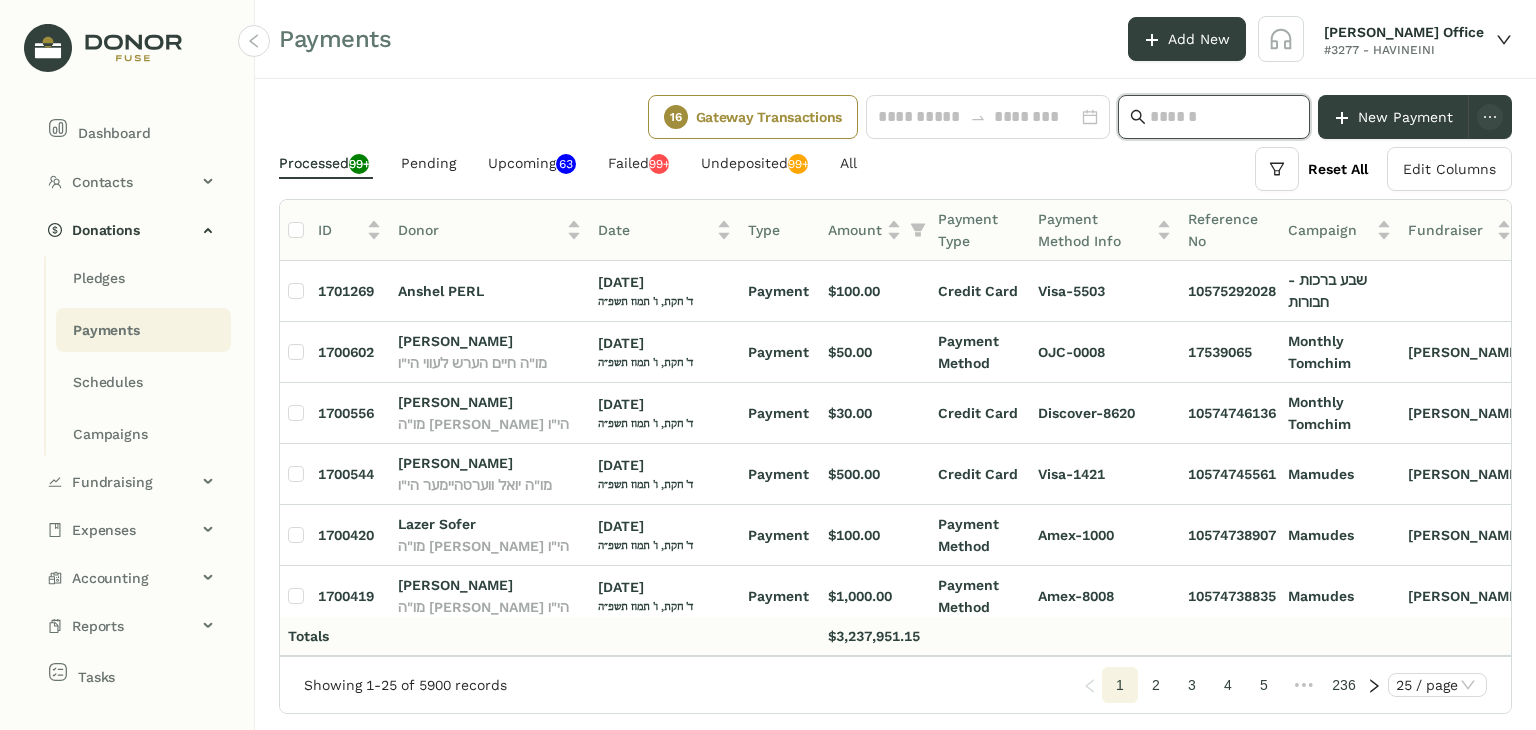 click 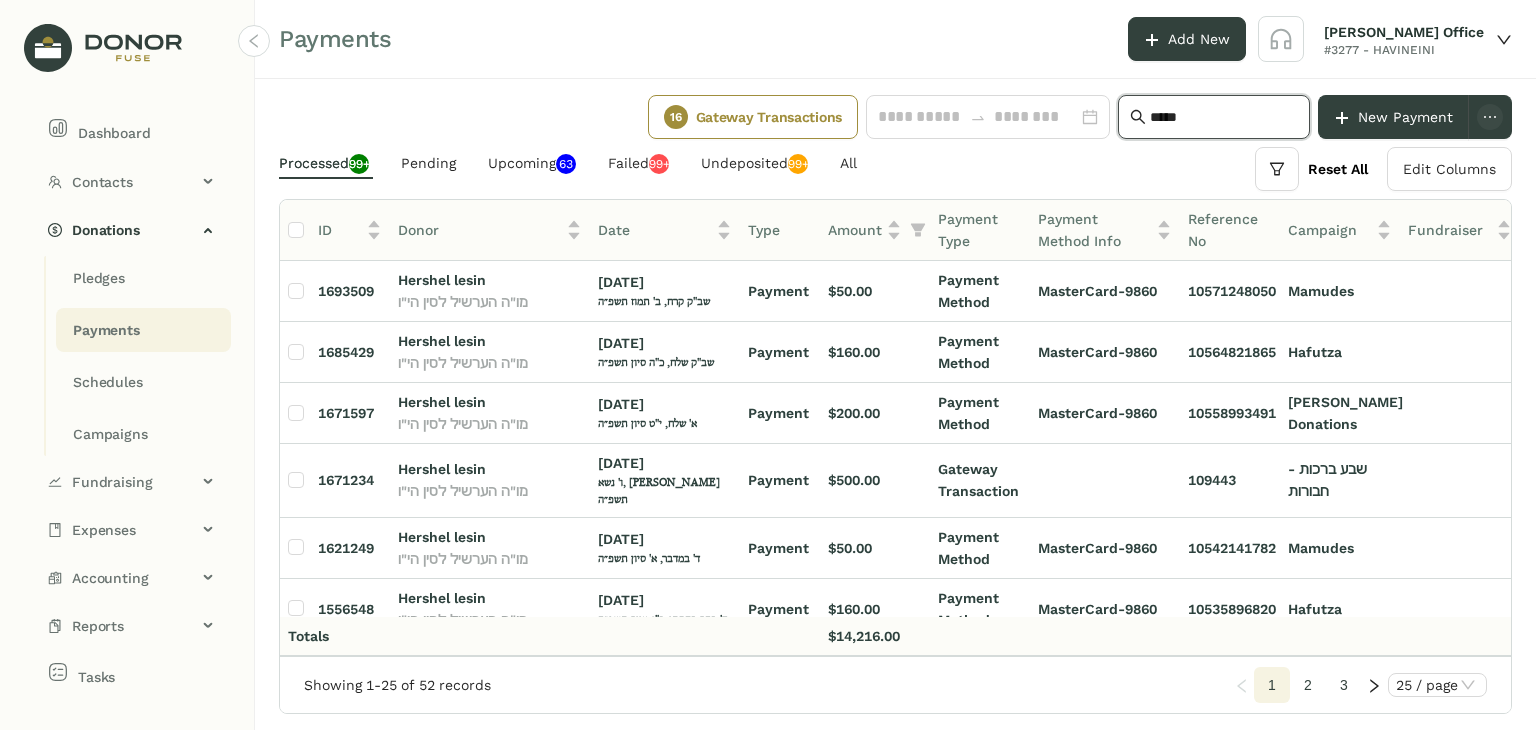 type on "*****" 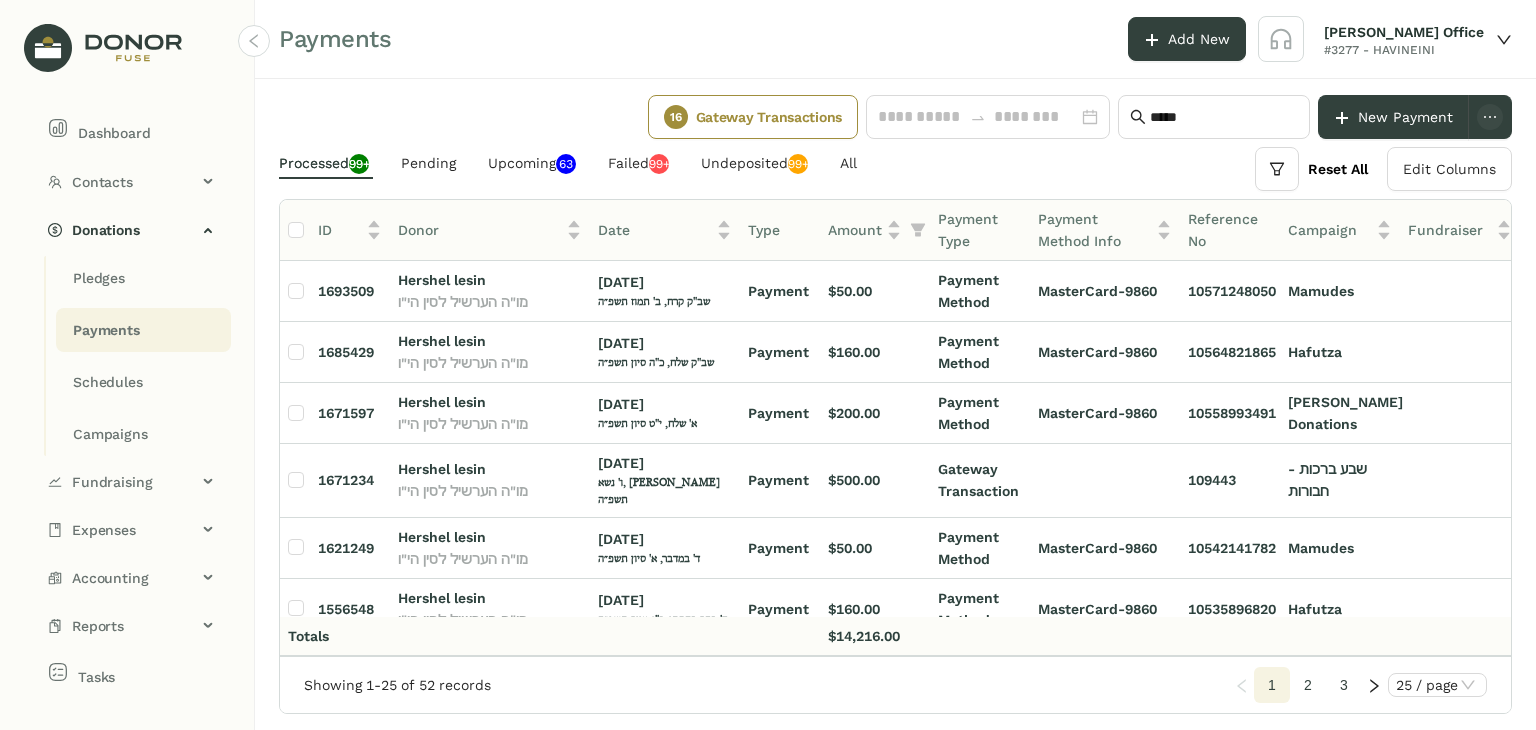 click on "Payments Add New [PERSON_NAME] Office #3277 - HAVINEINI" 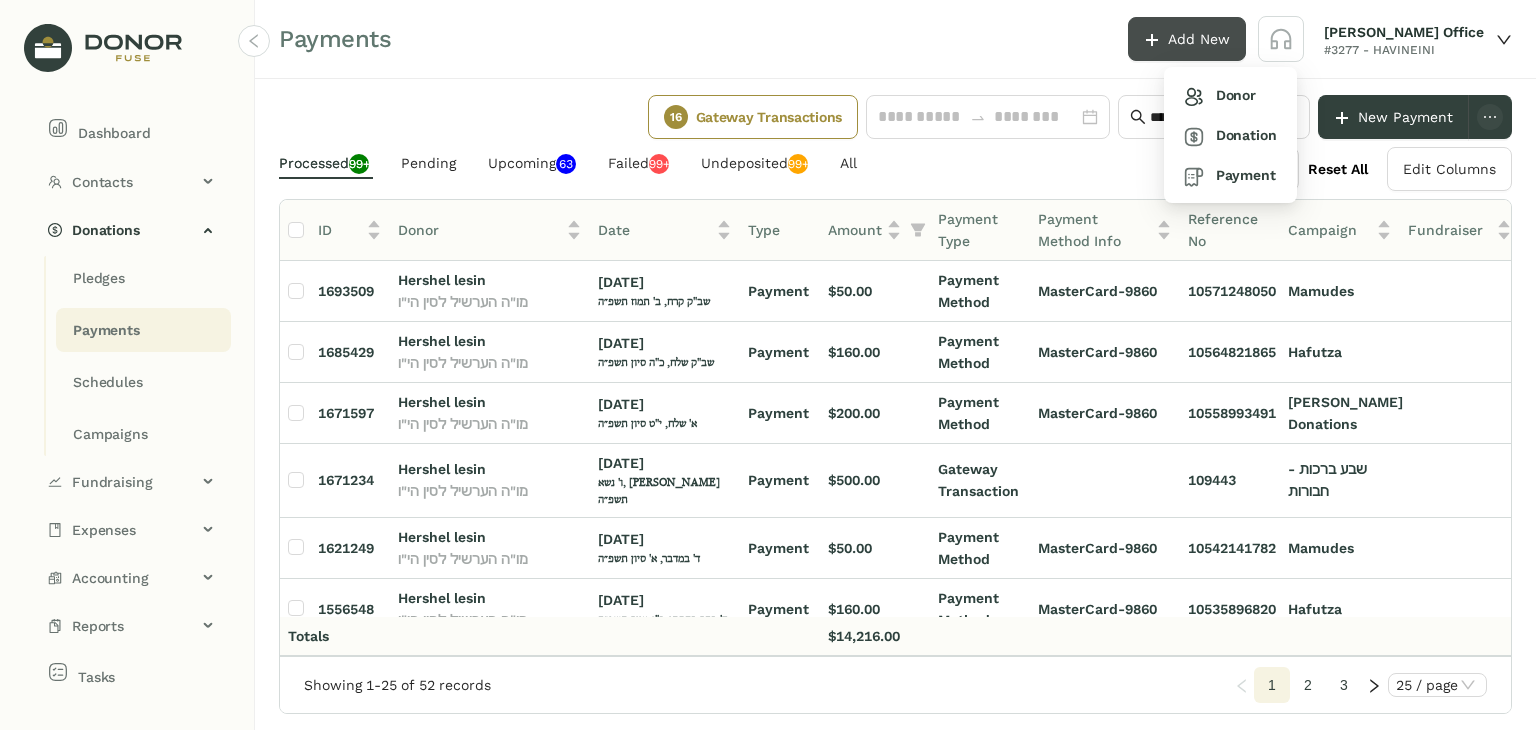 click on "Add New" 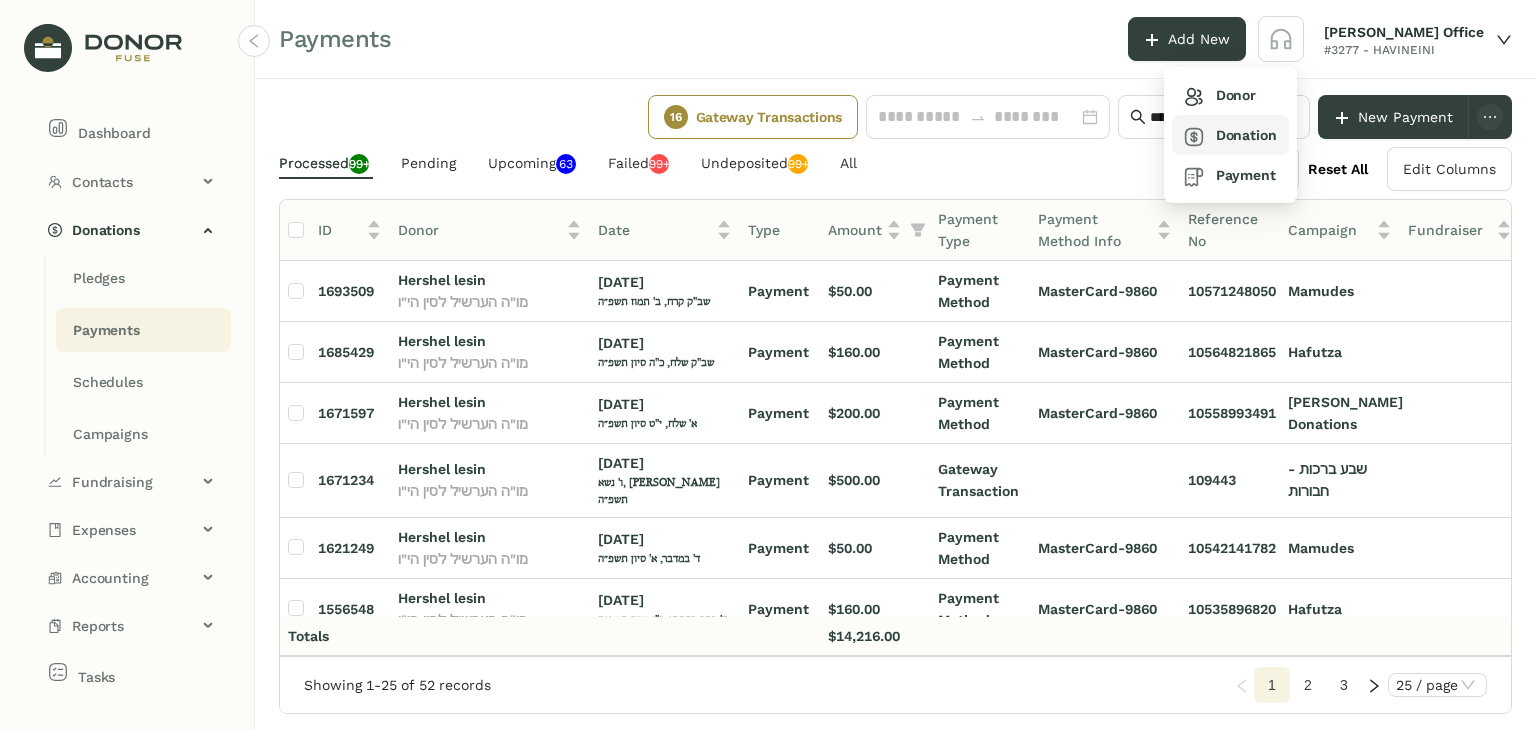 click on "Donation" at bounding box center (1230, 135) 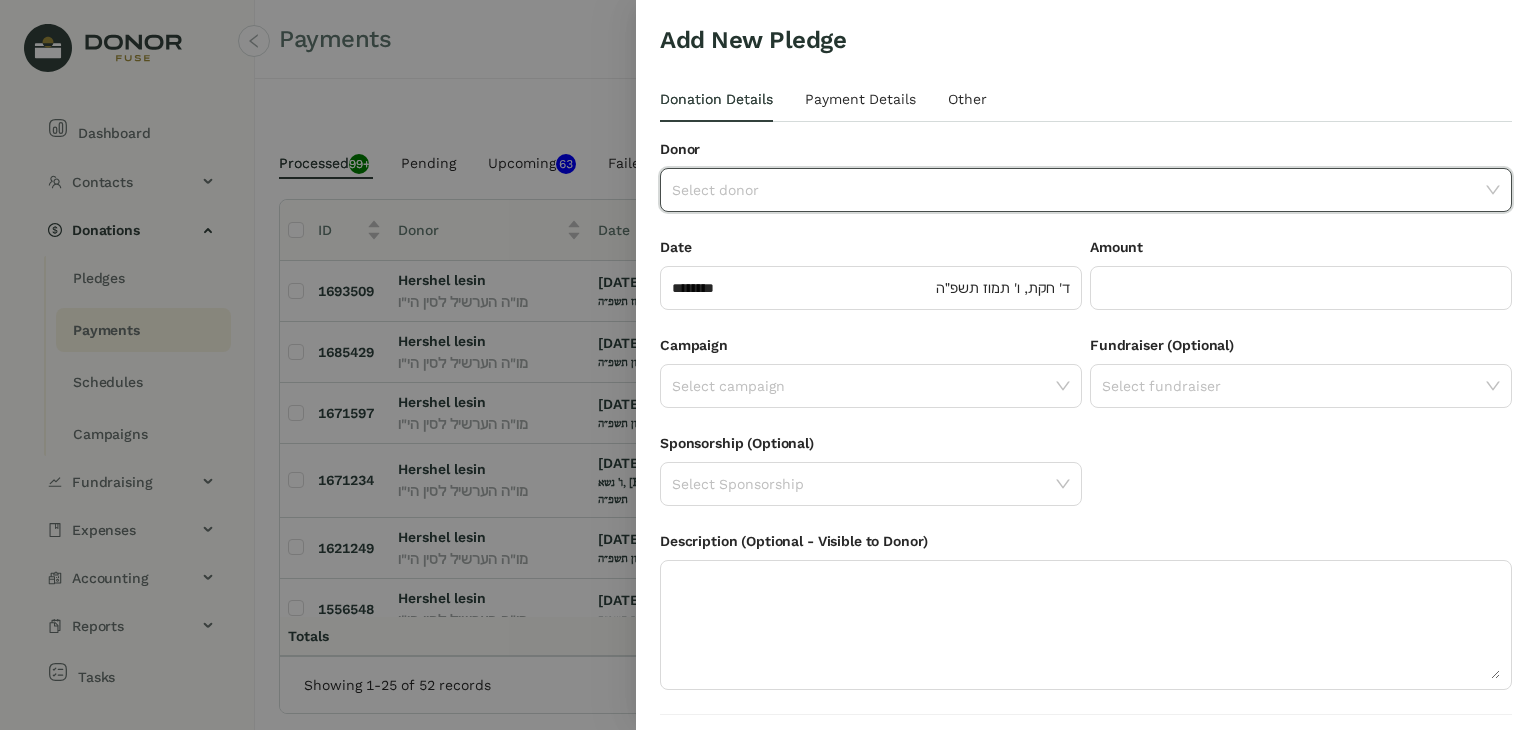click 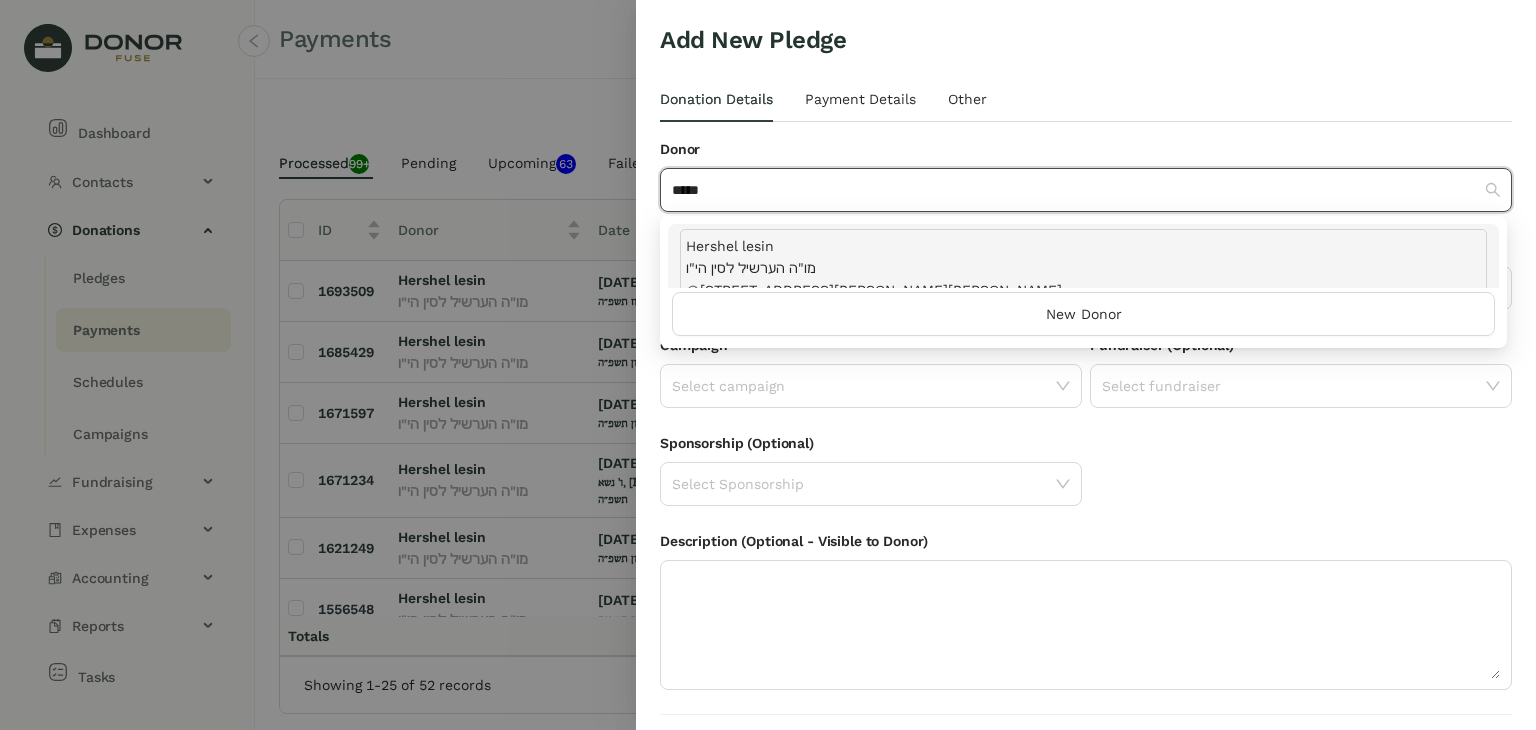 type on "*****" 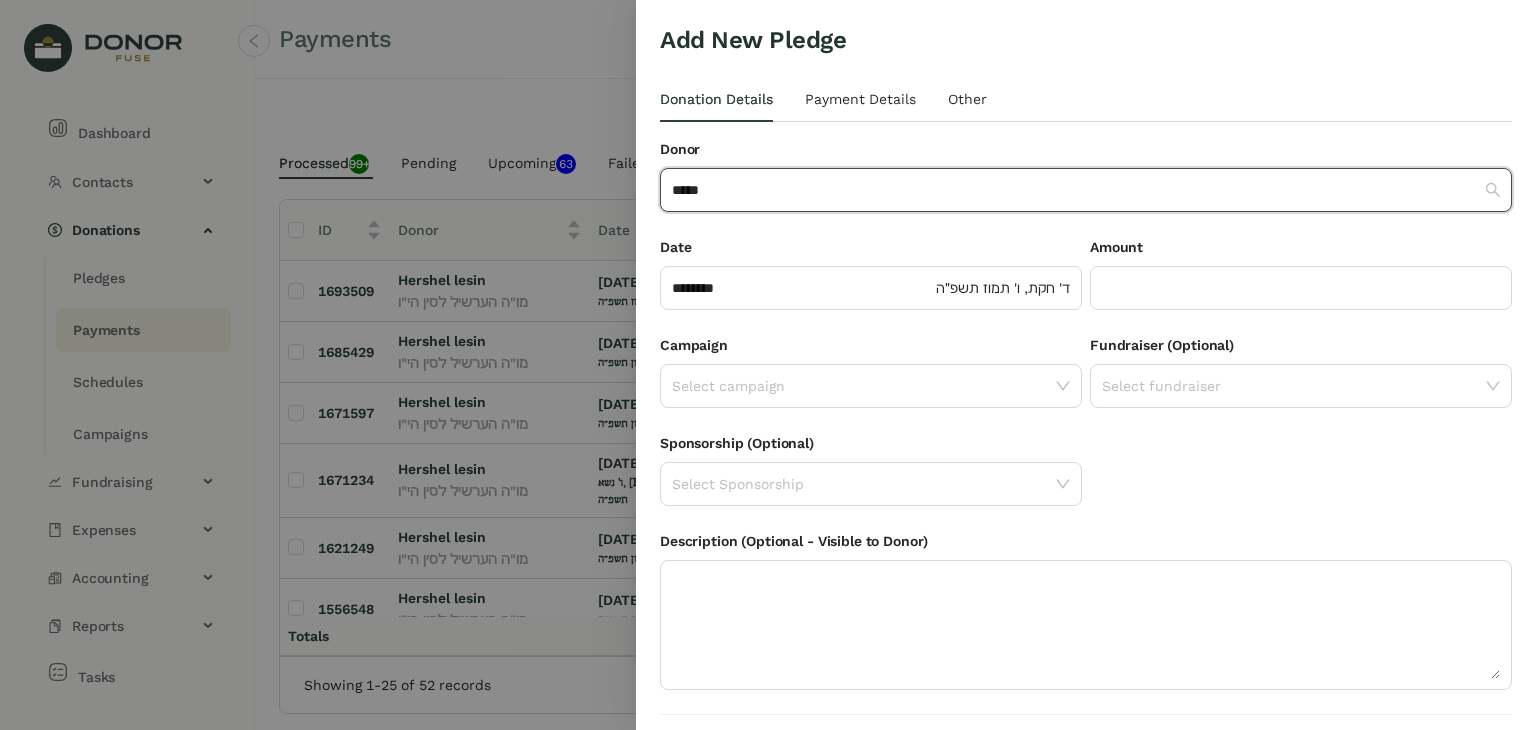 type 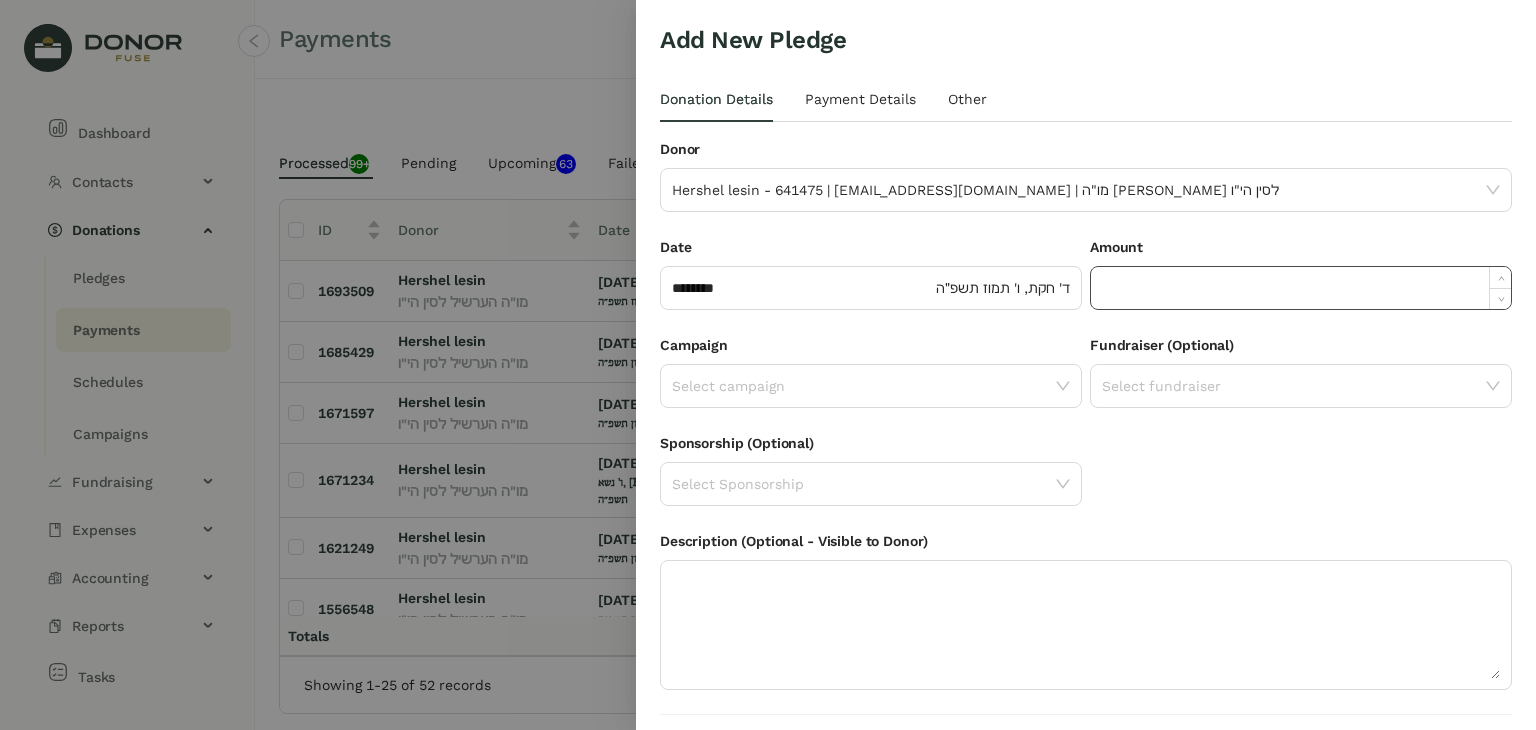 click 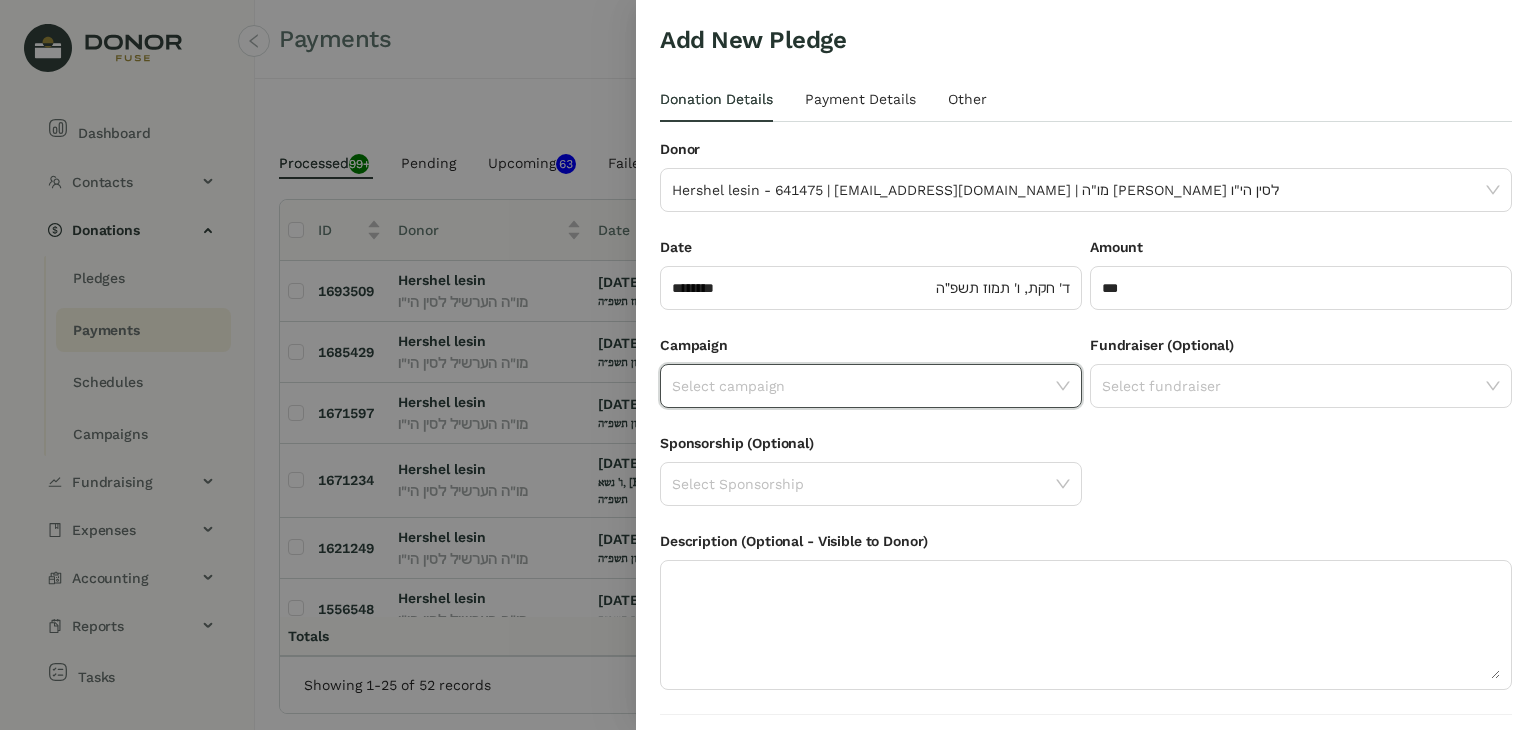 type on "*******" 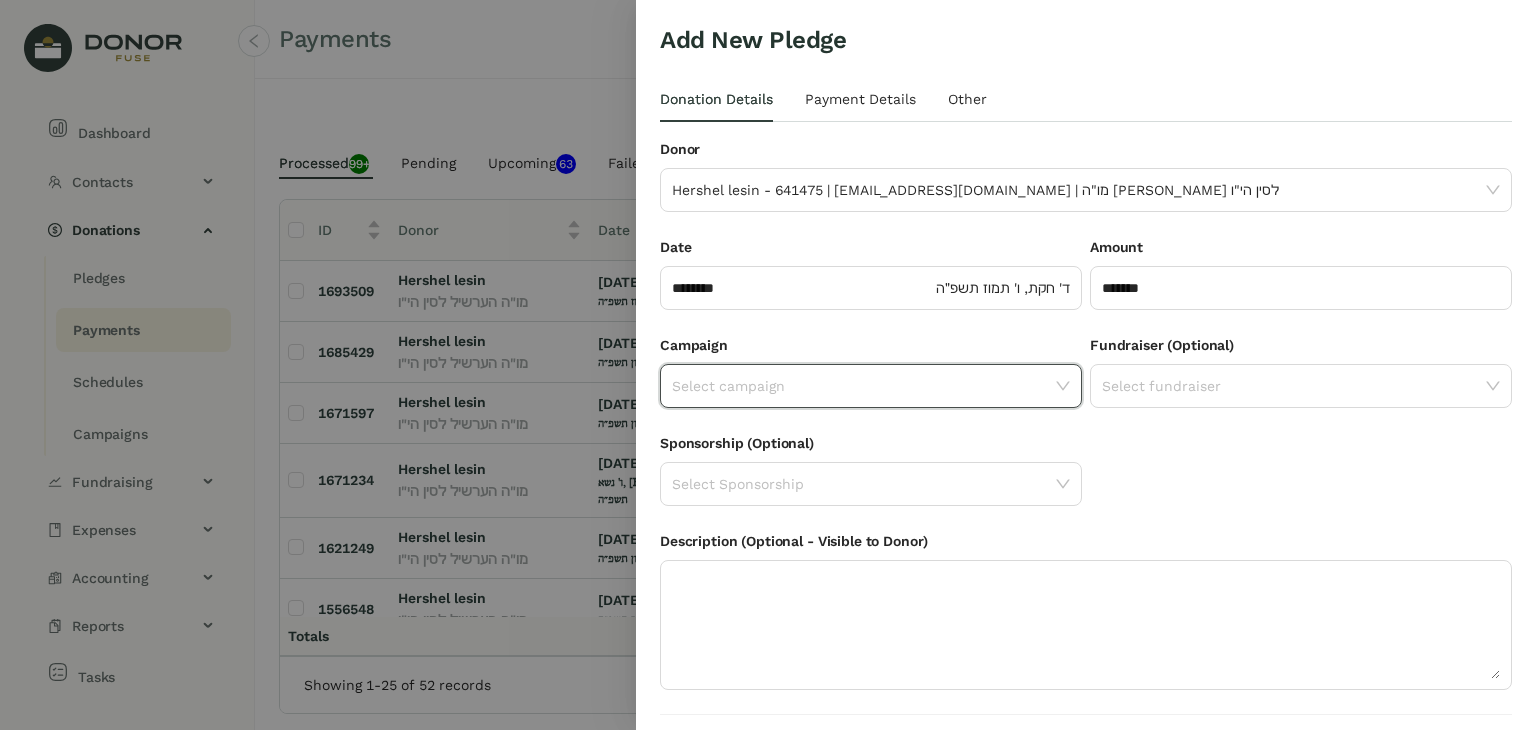 click 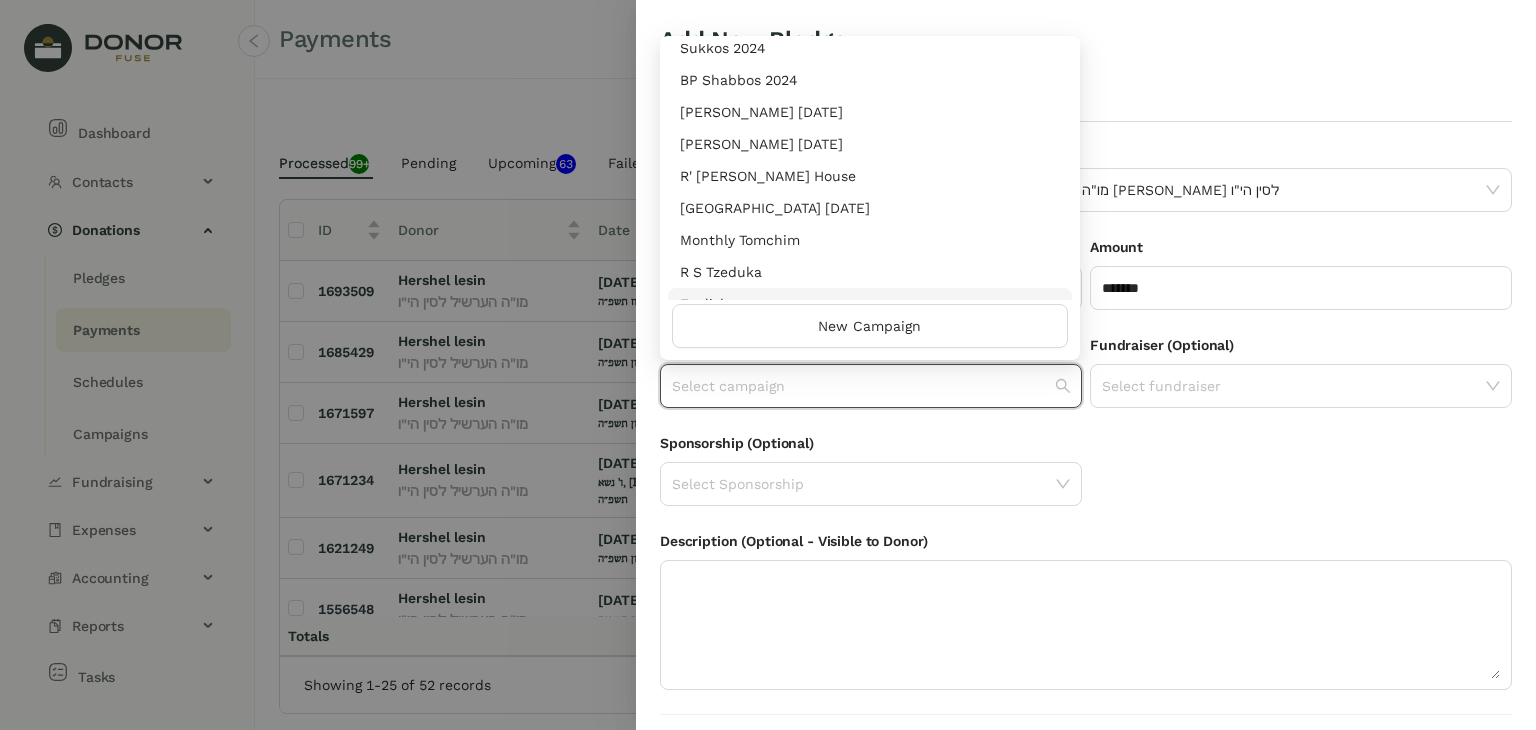 scroll, scrollTop: 400, scrollLeft: 0, axis: vertical 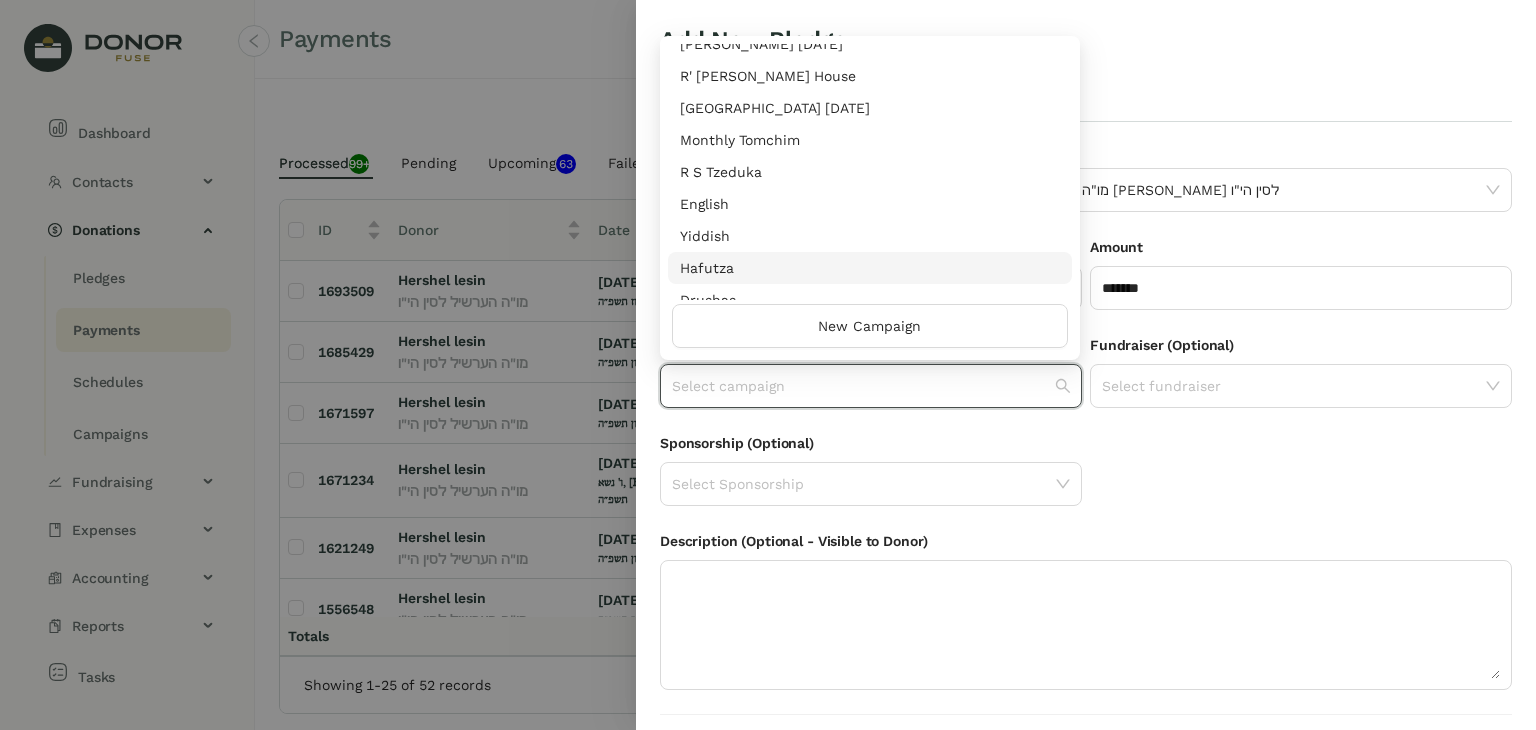 click on "Hafutza" at bounding box center (870, 268) 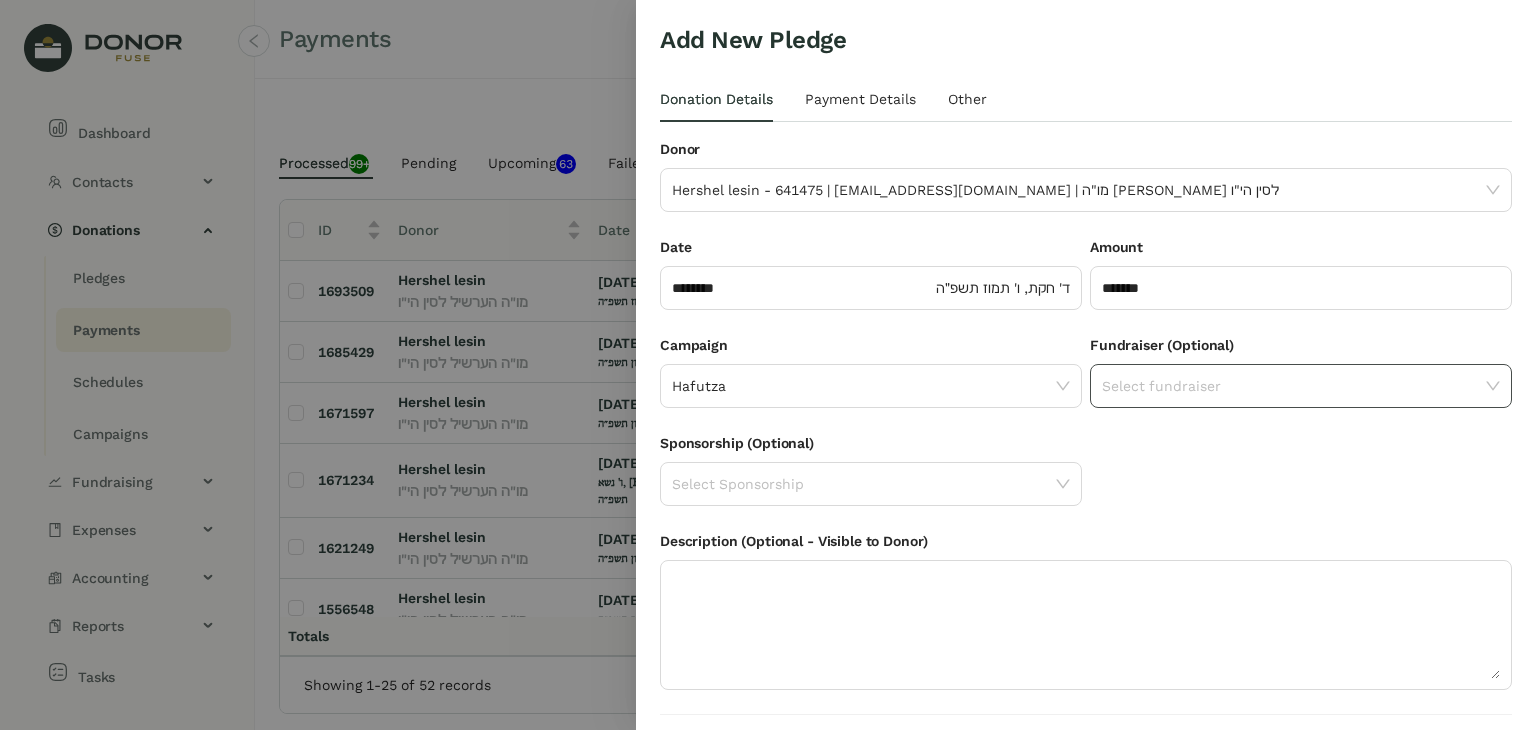 click 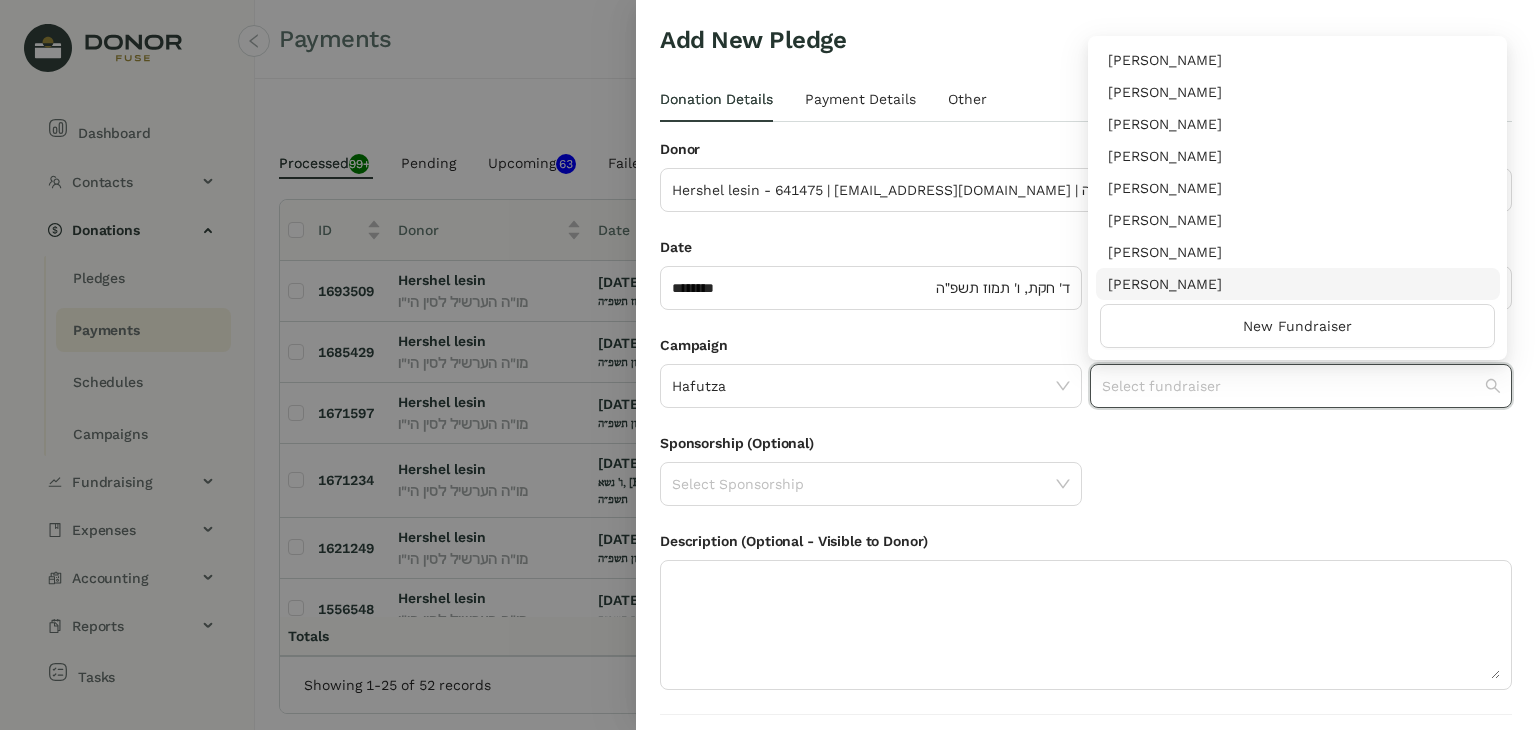 click on "[PERSON_NAME]" at bounding box center (1298, 284) 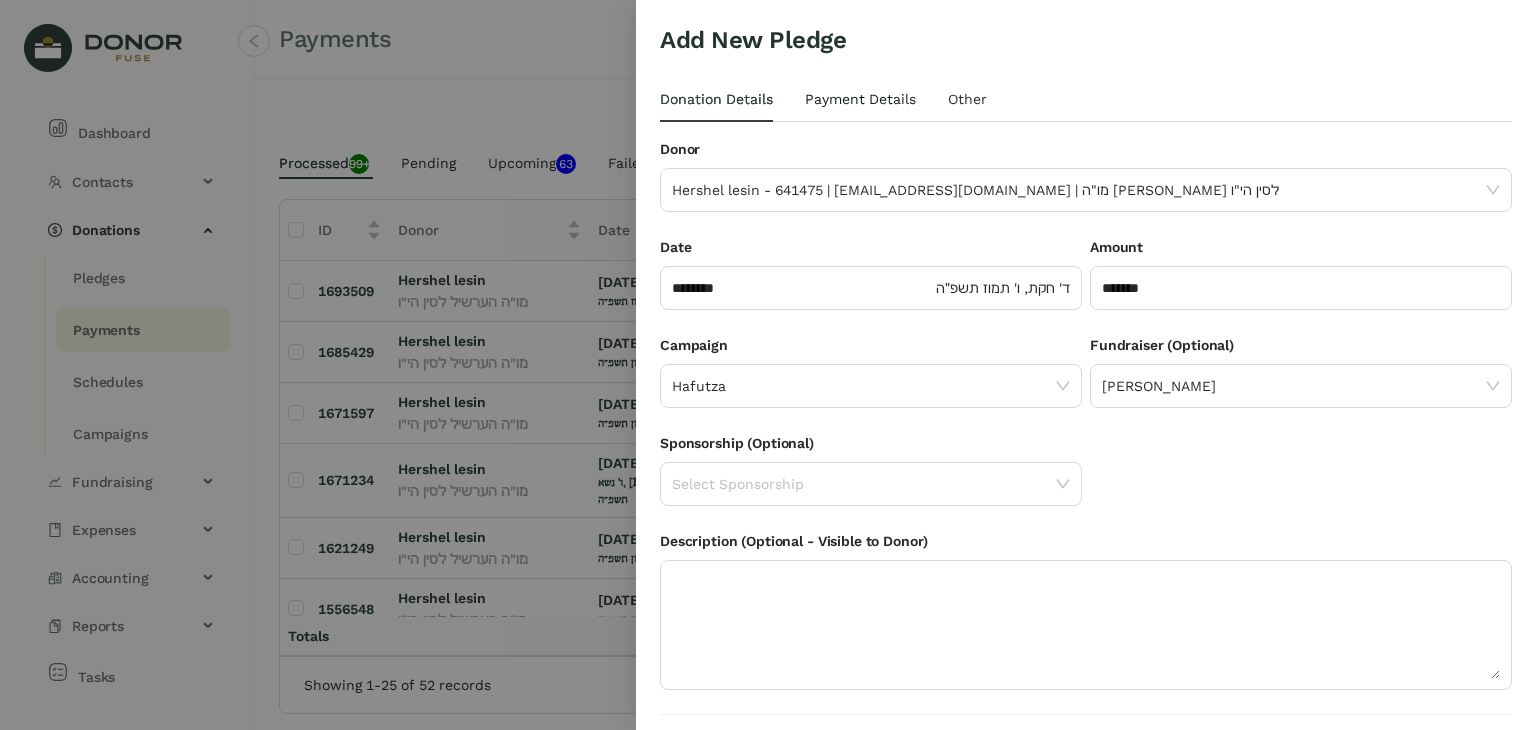 click on "Payment Details" at bounding box center [860, 99] 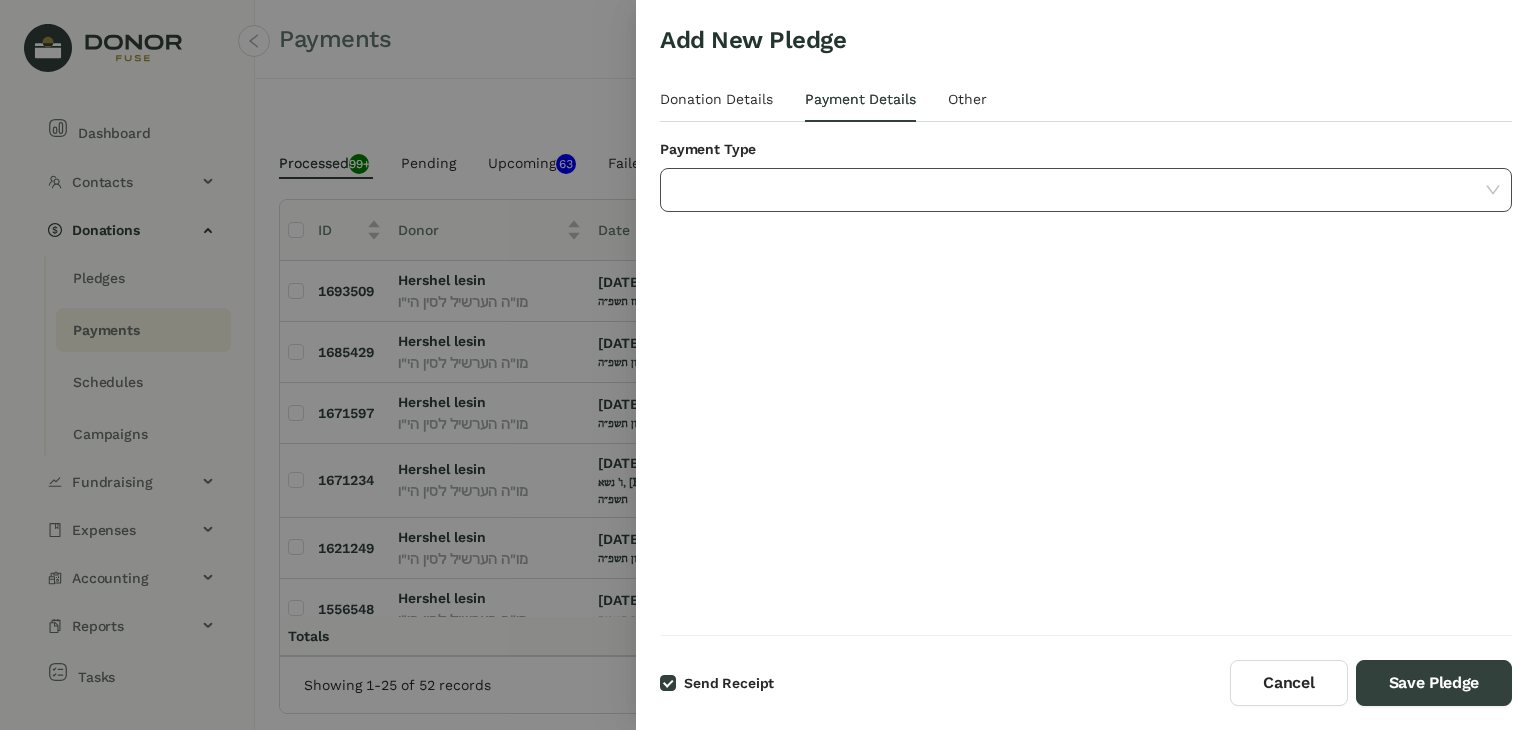 click 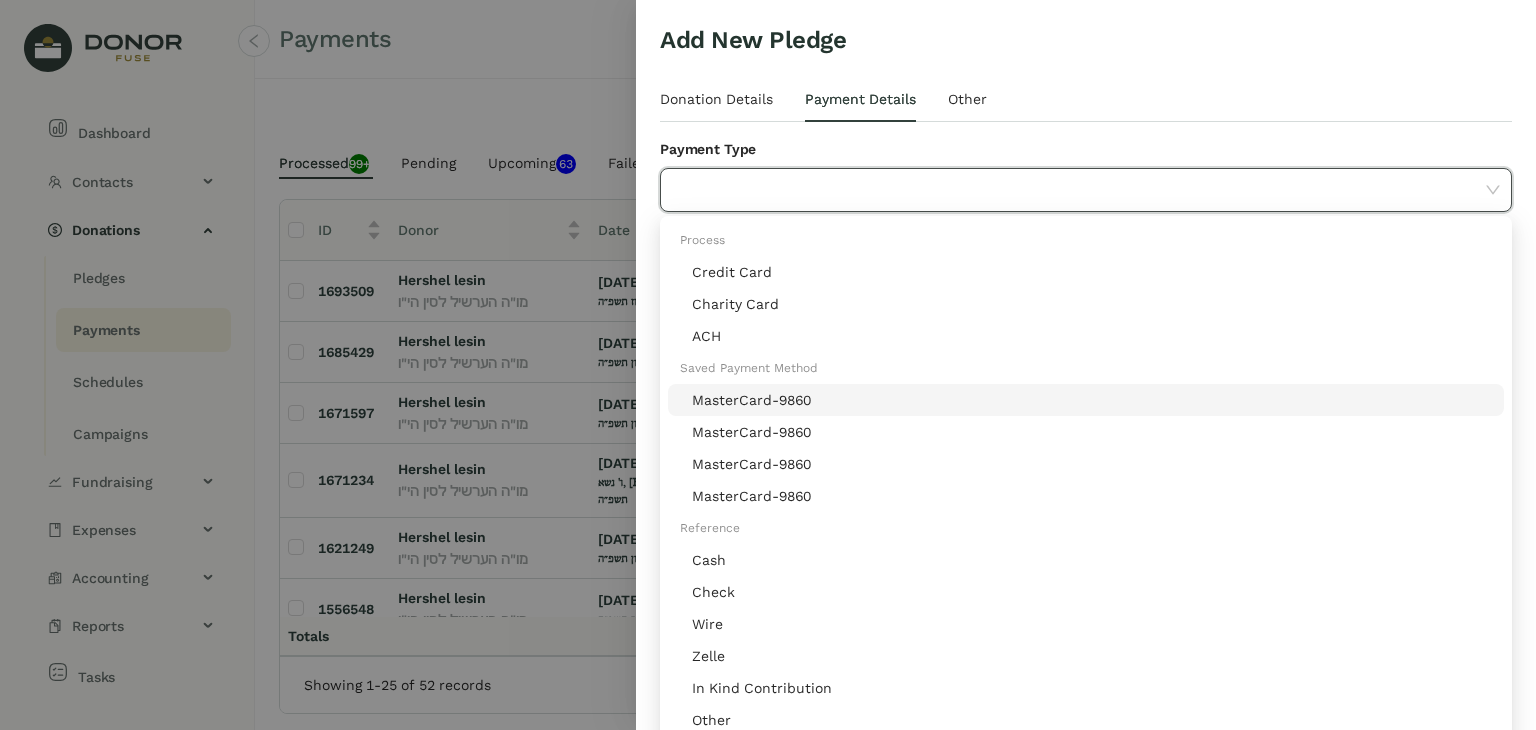 click on "MasterCard-9860" 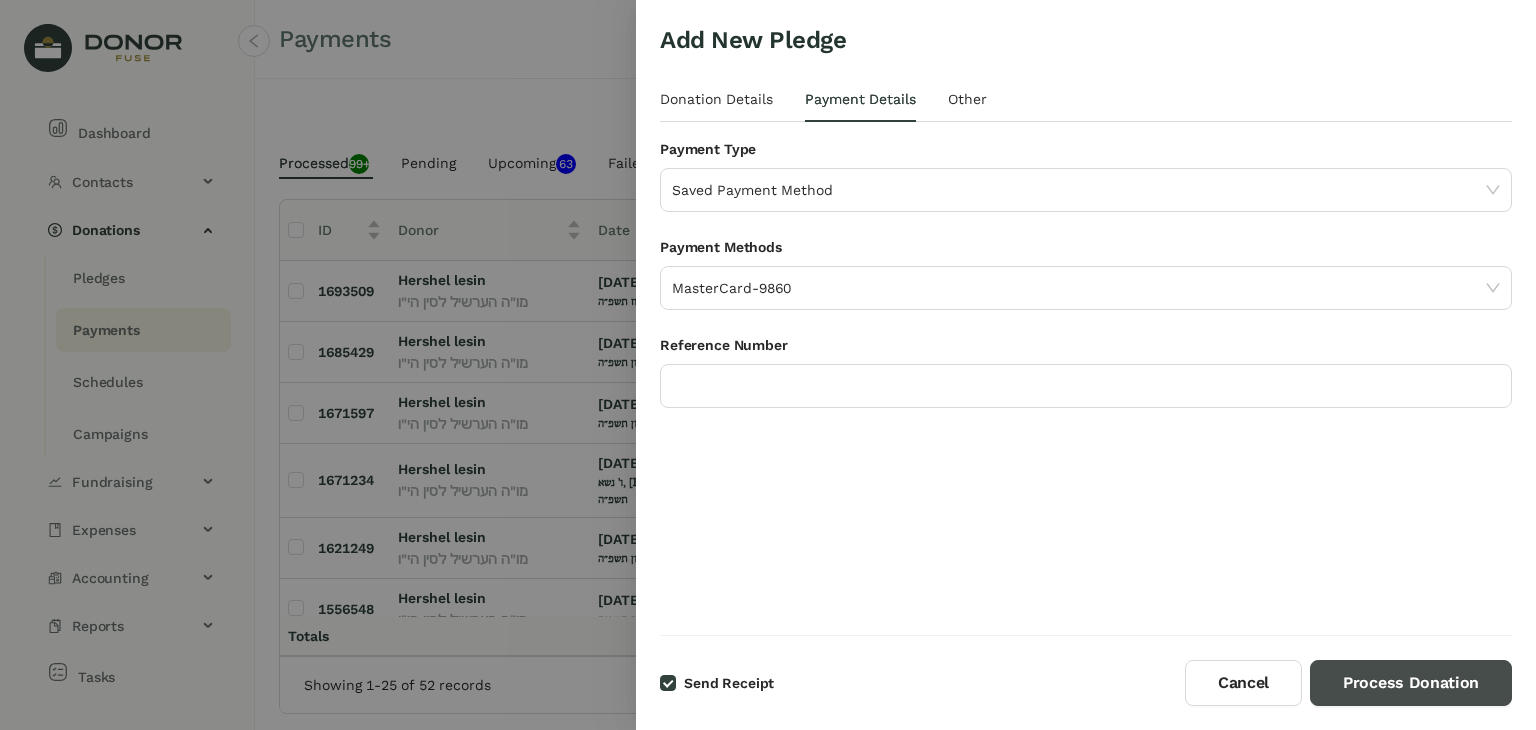 click on "Process Donation" at bounding box center (1411, 683) 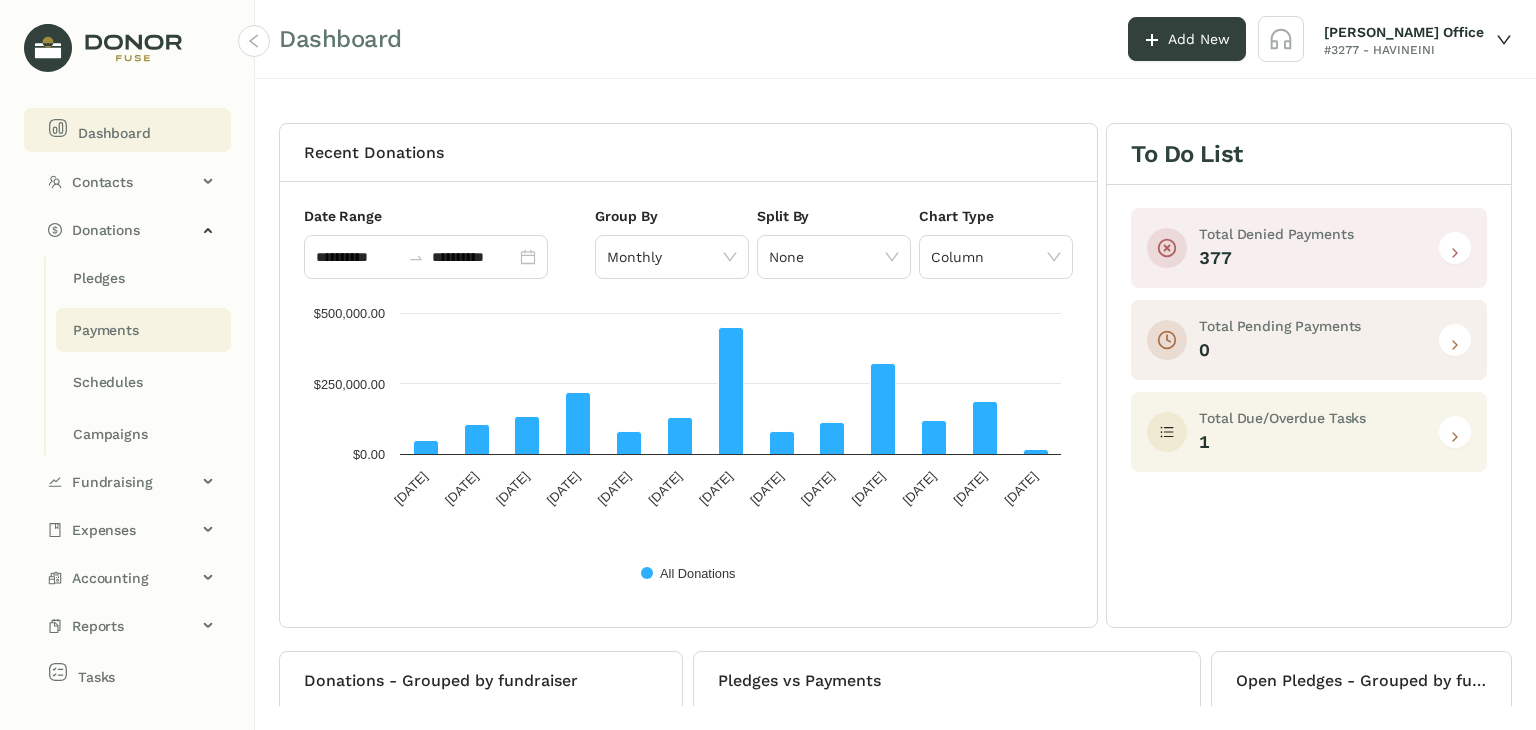 click on "Payments" 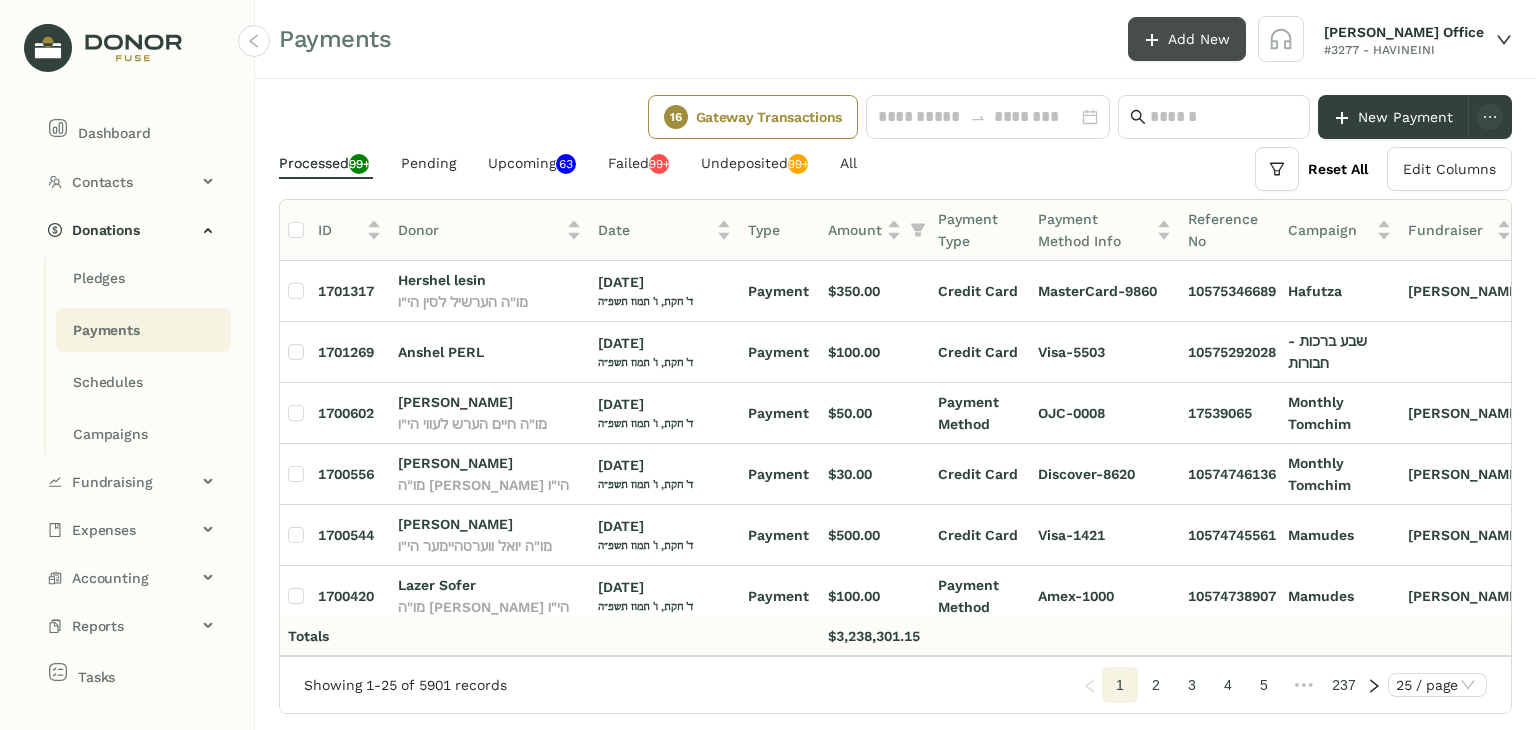 click on "Add New" 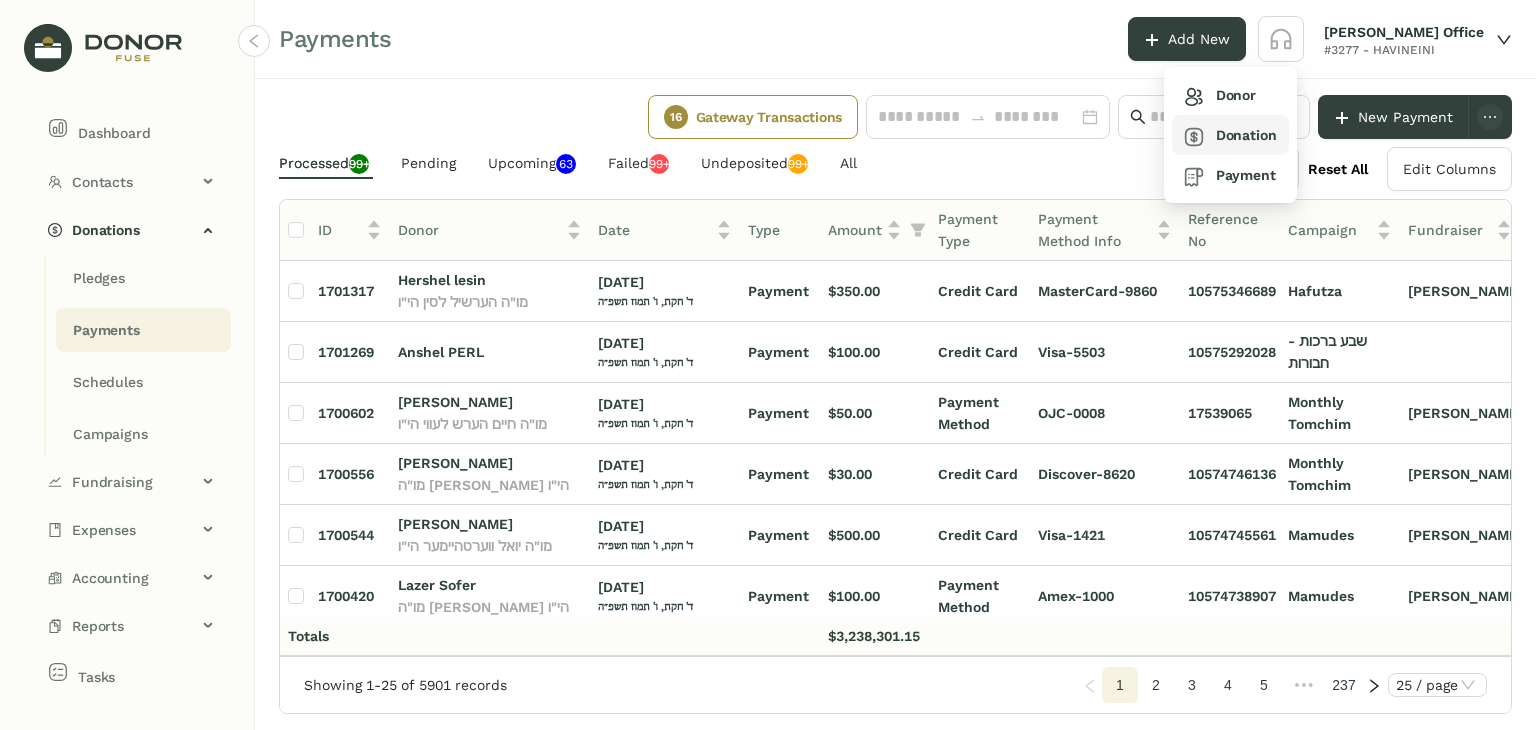 click on "Donation" at bounding box center [1230, 135] 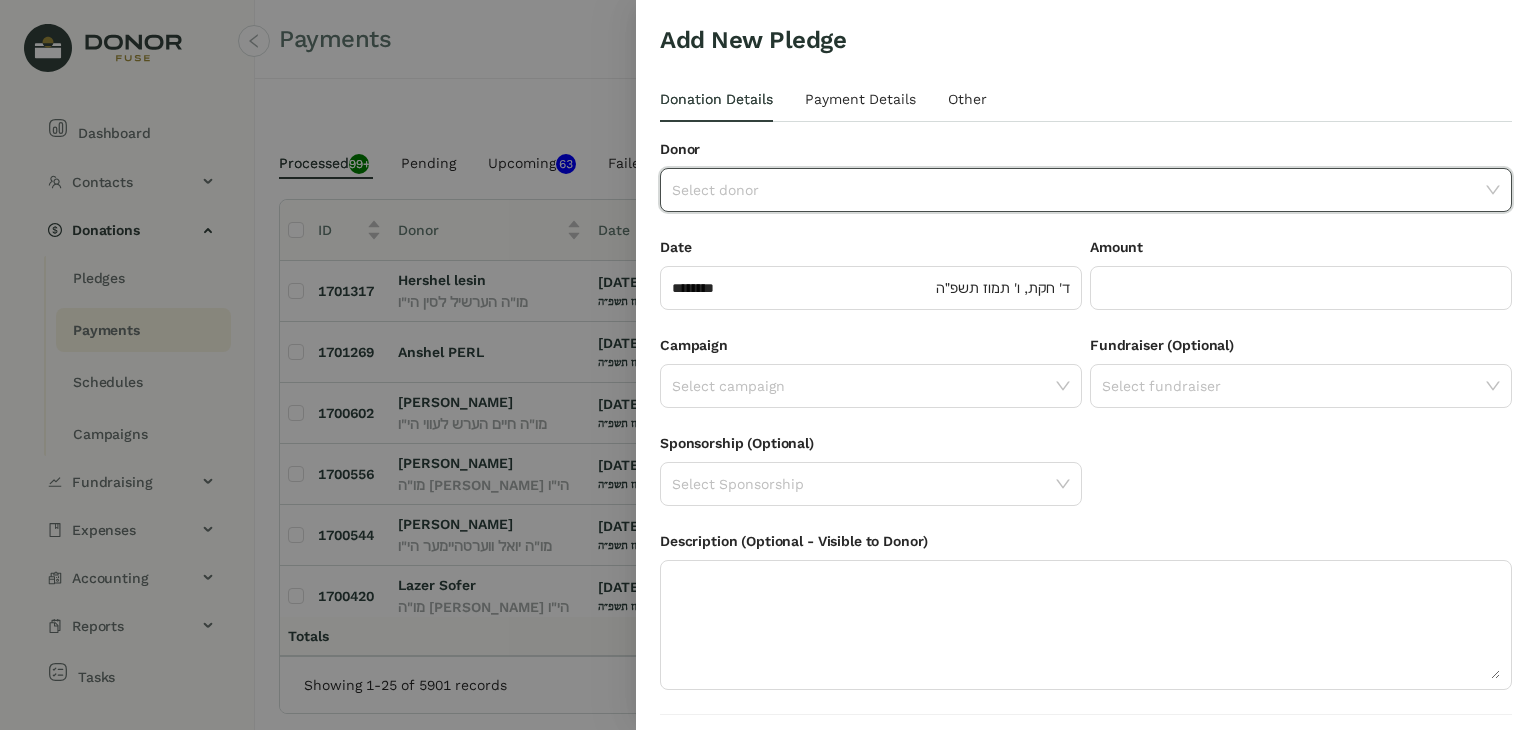 click 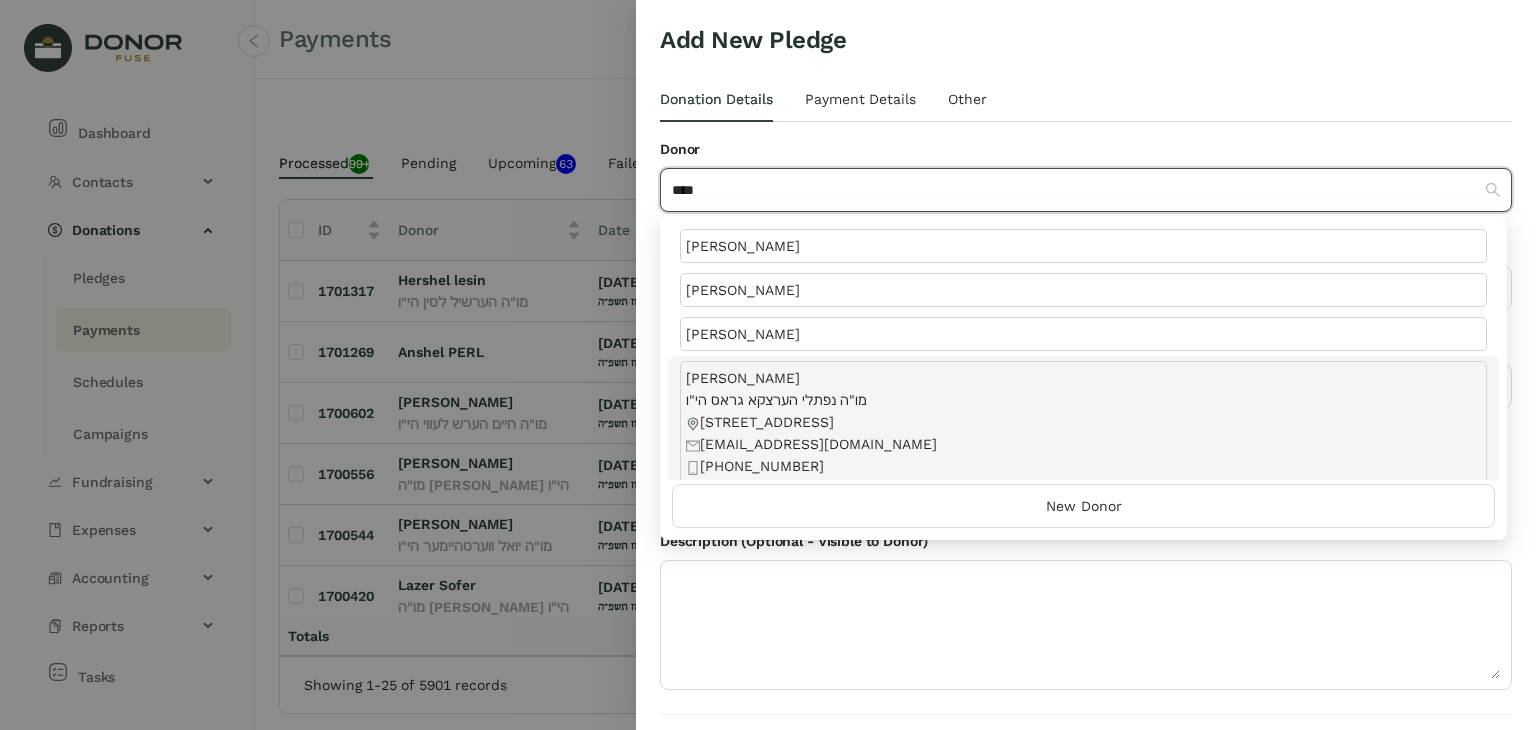 type on "****" 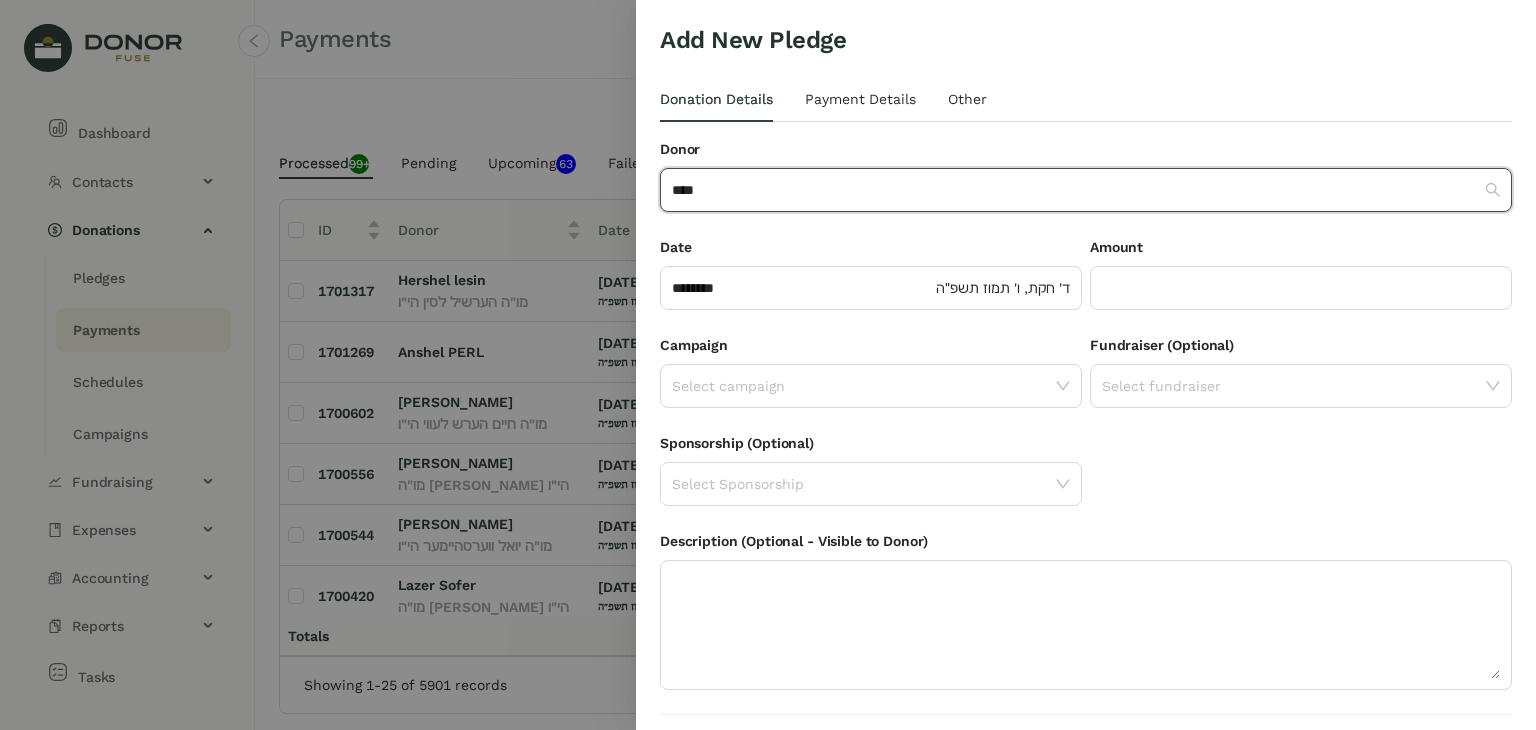 type 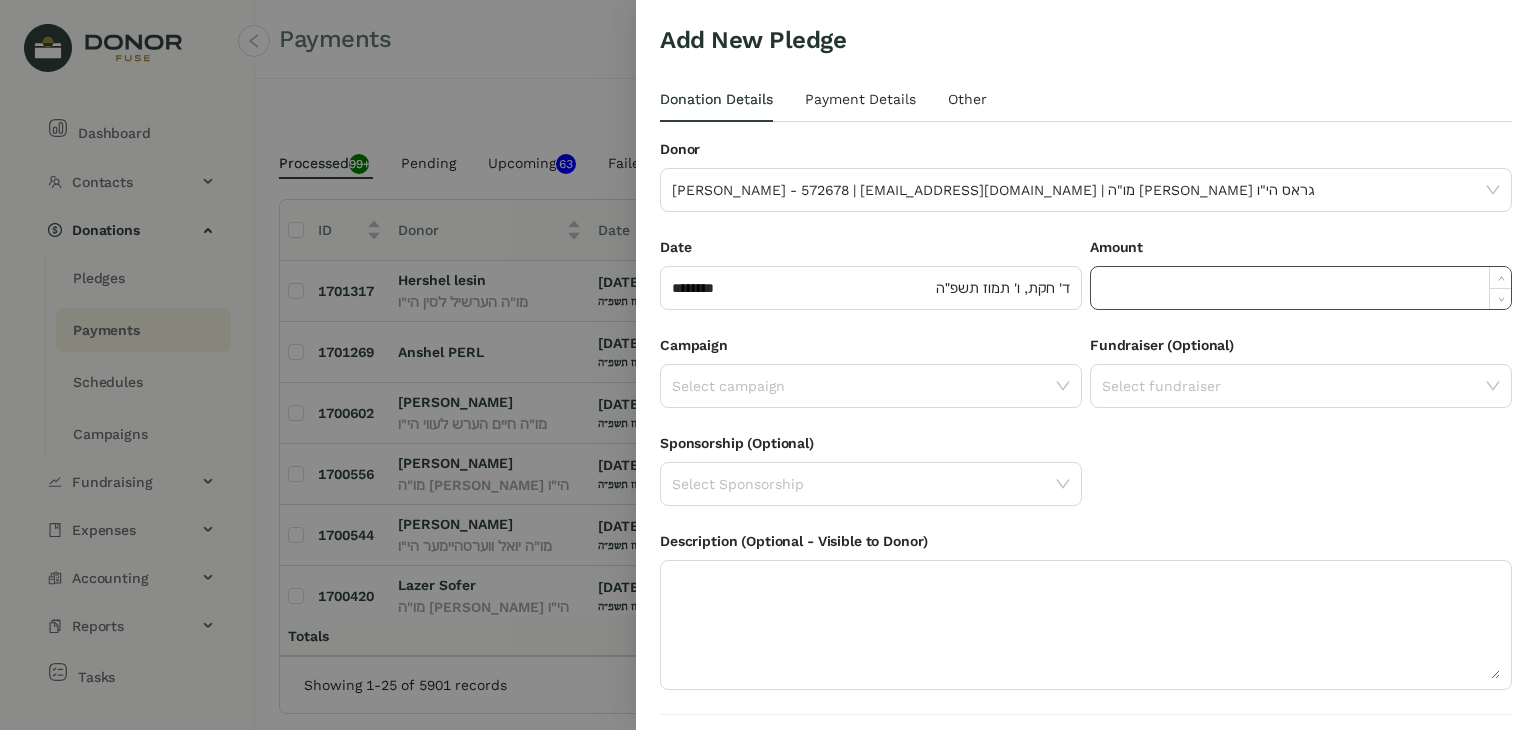 click 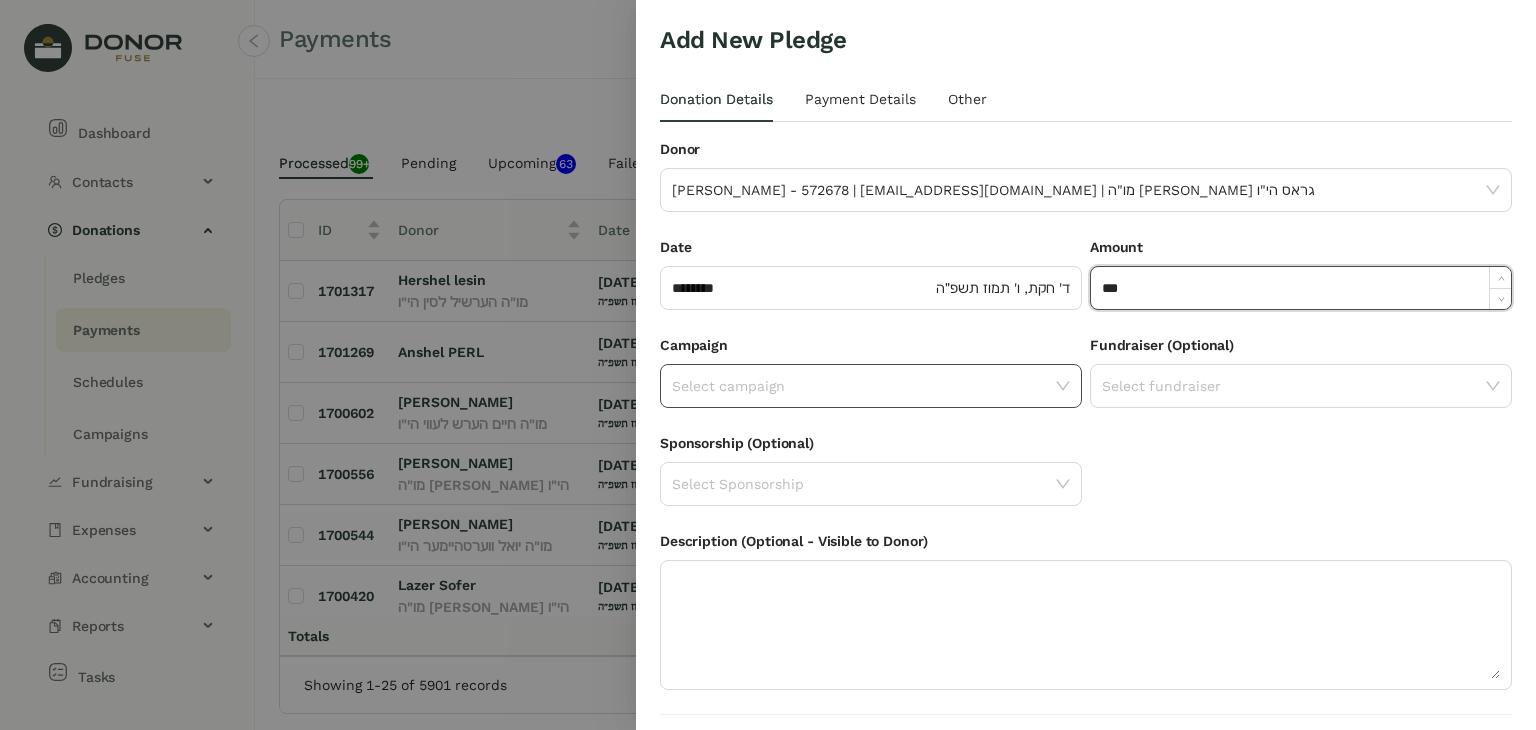 type on "*******" 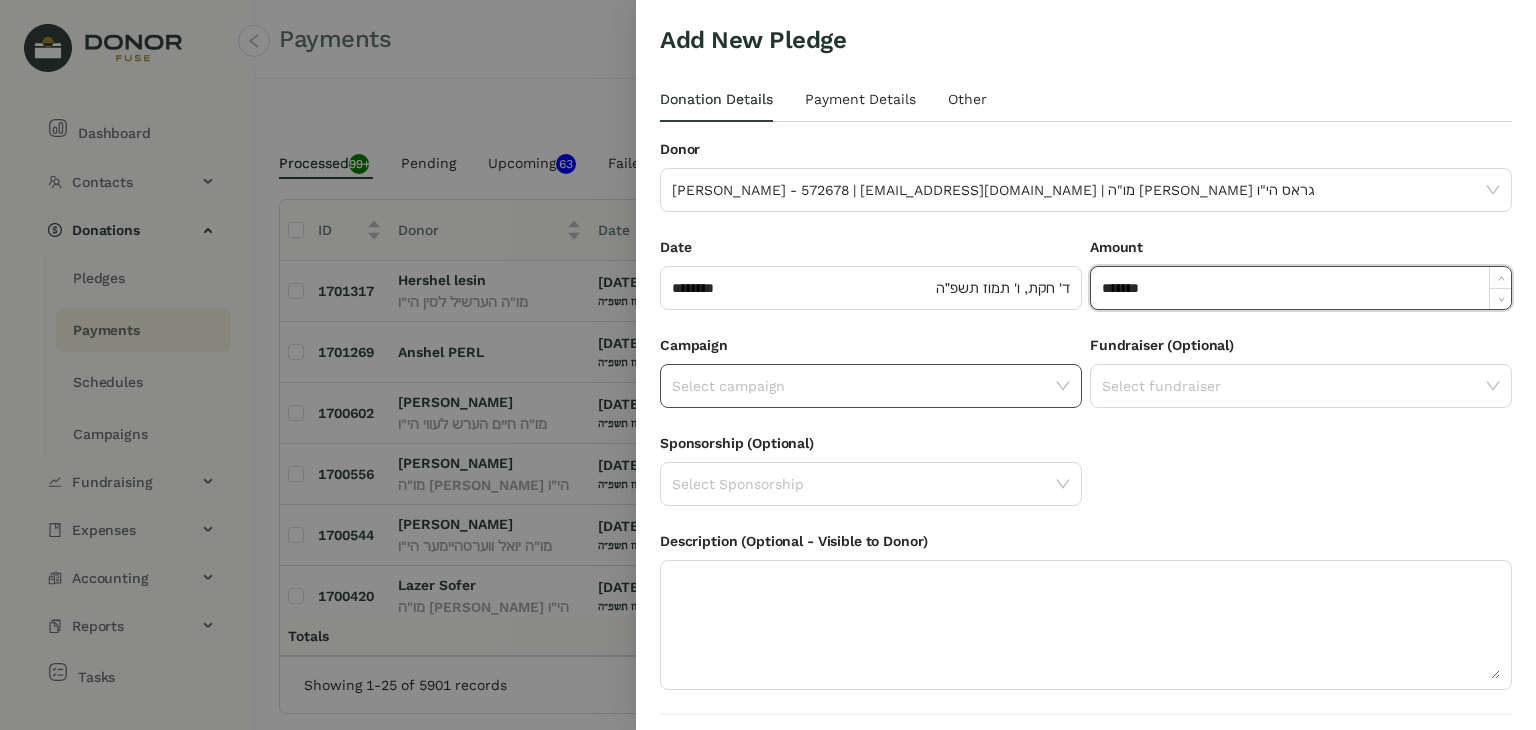 click 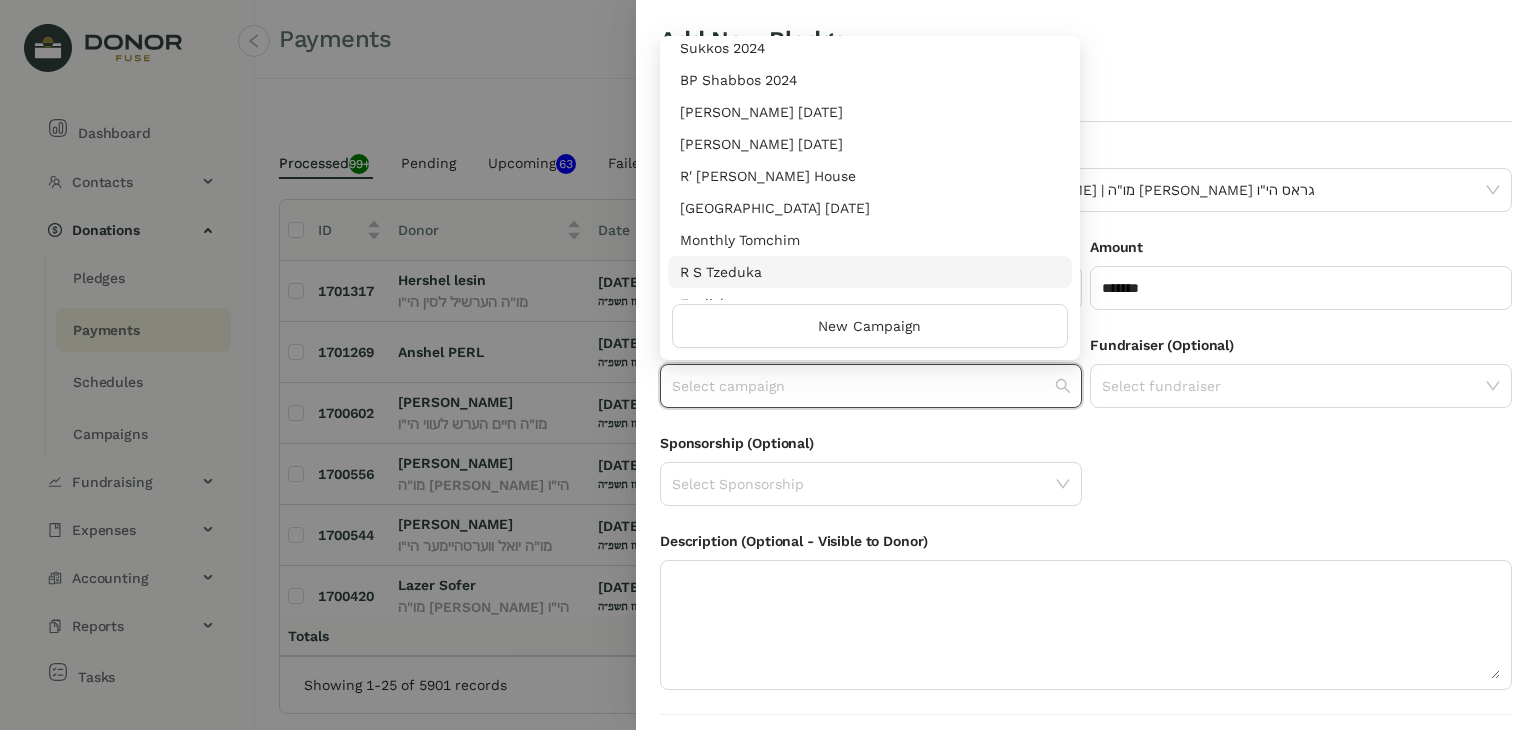 scroll, scrollTop: 416, scrollLeft: 0, axis: vertical 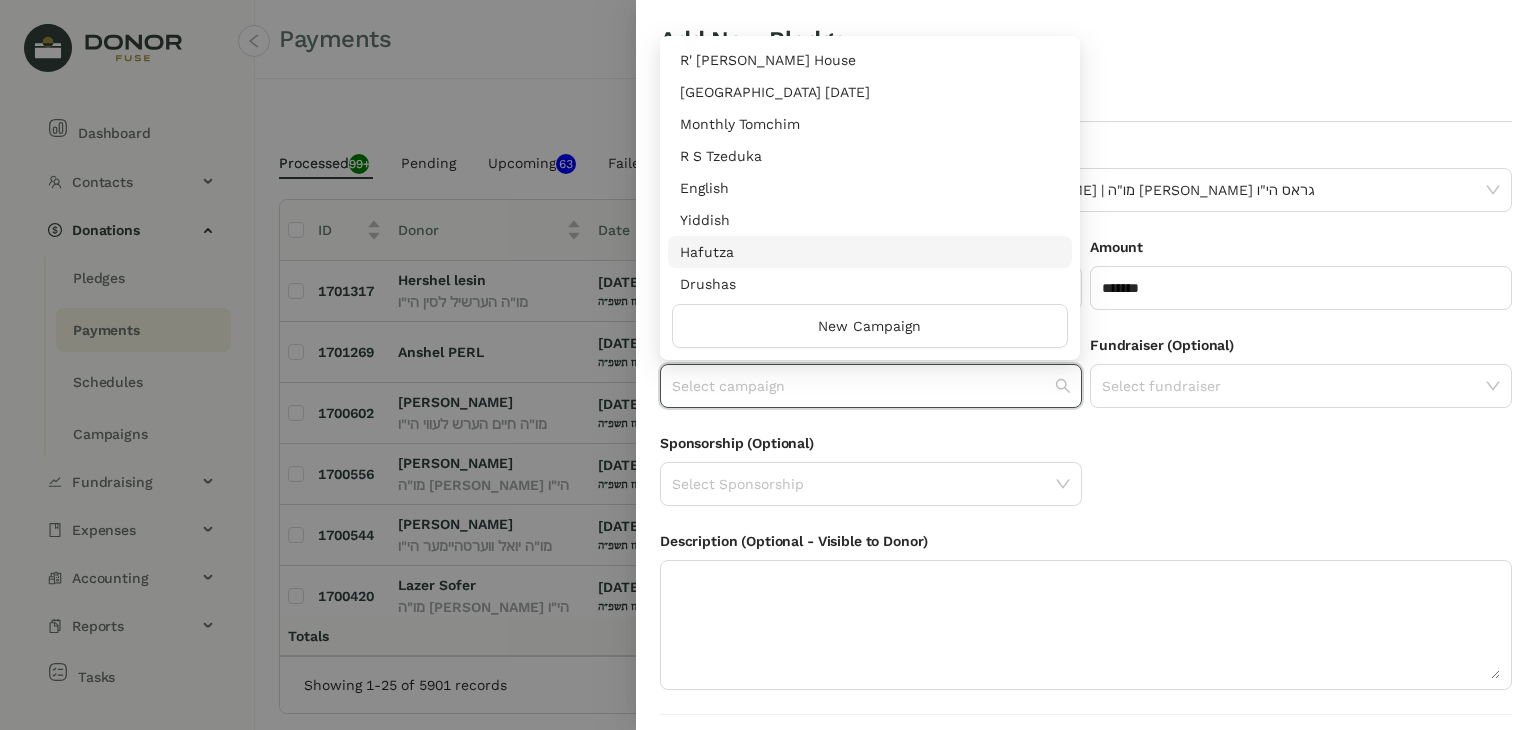 click on "Hafutza" at bounding box center [870, 252] 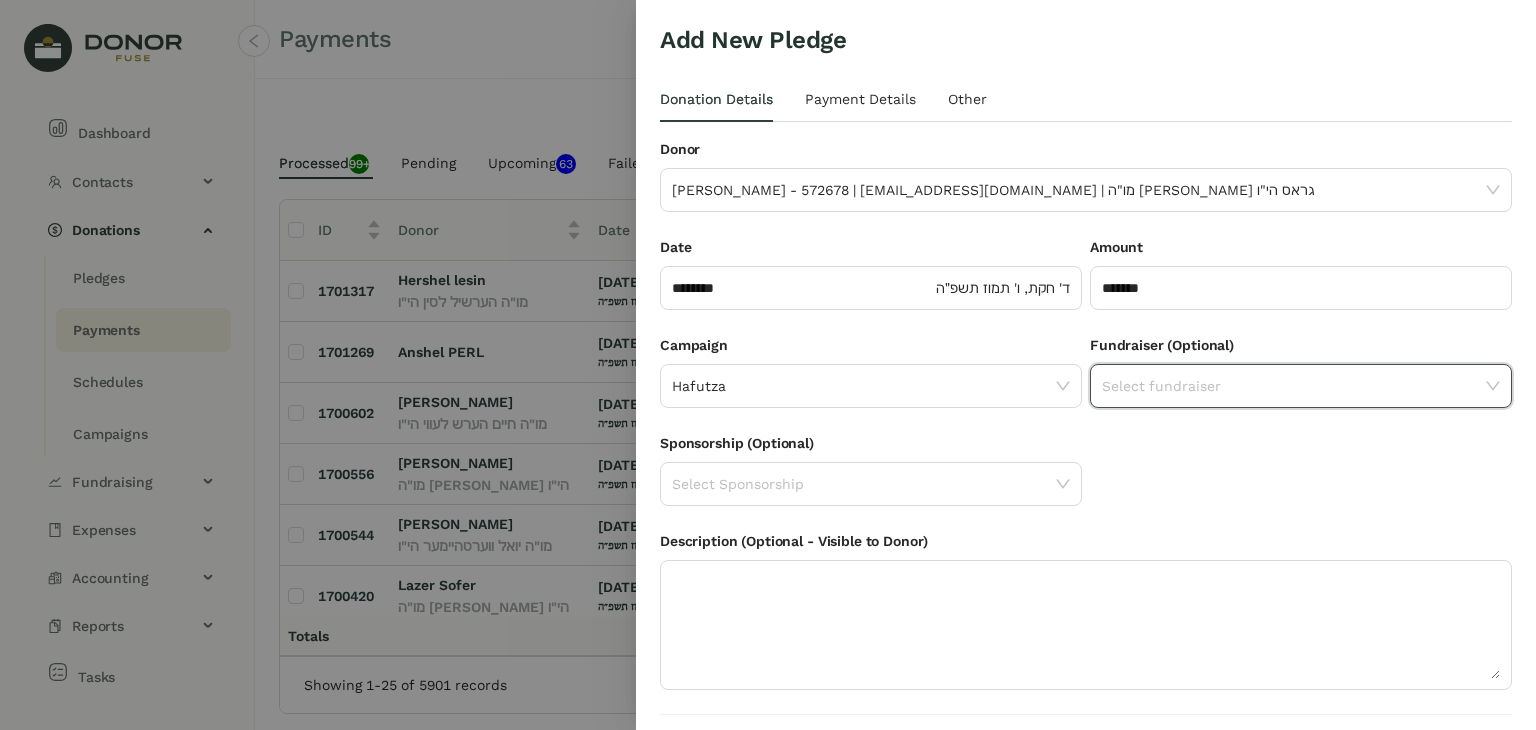 click 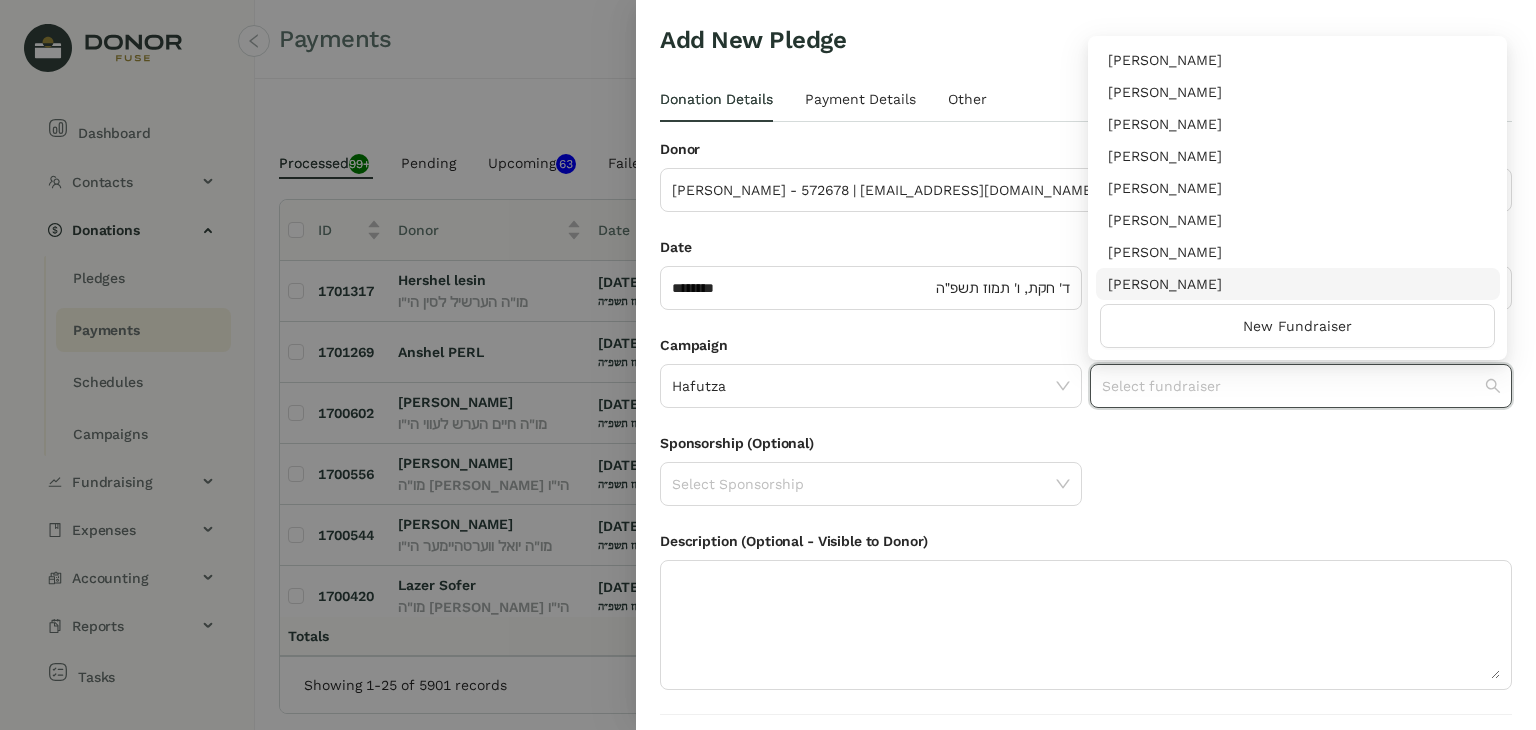 click on "[PERSON_NAME]" at bounding box center (1298, 284) 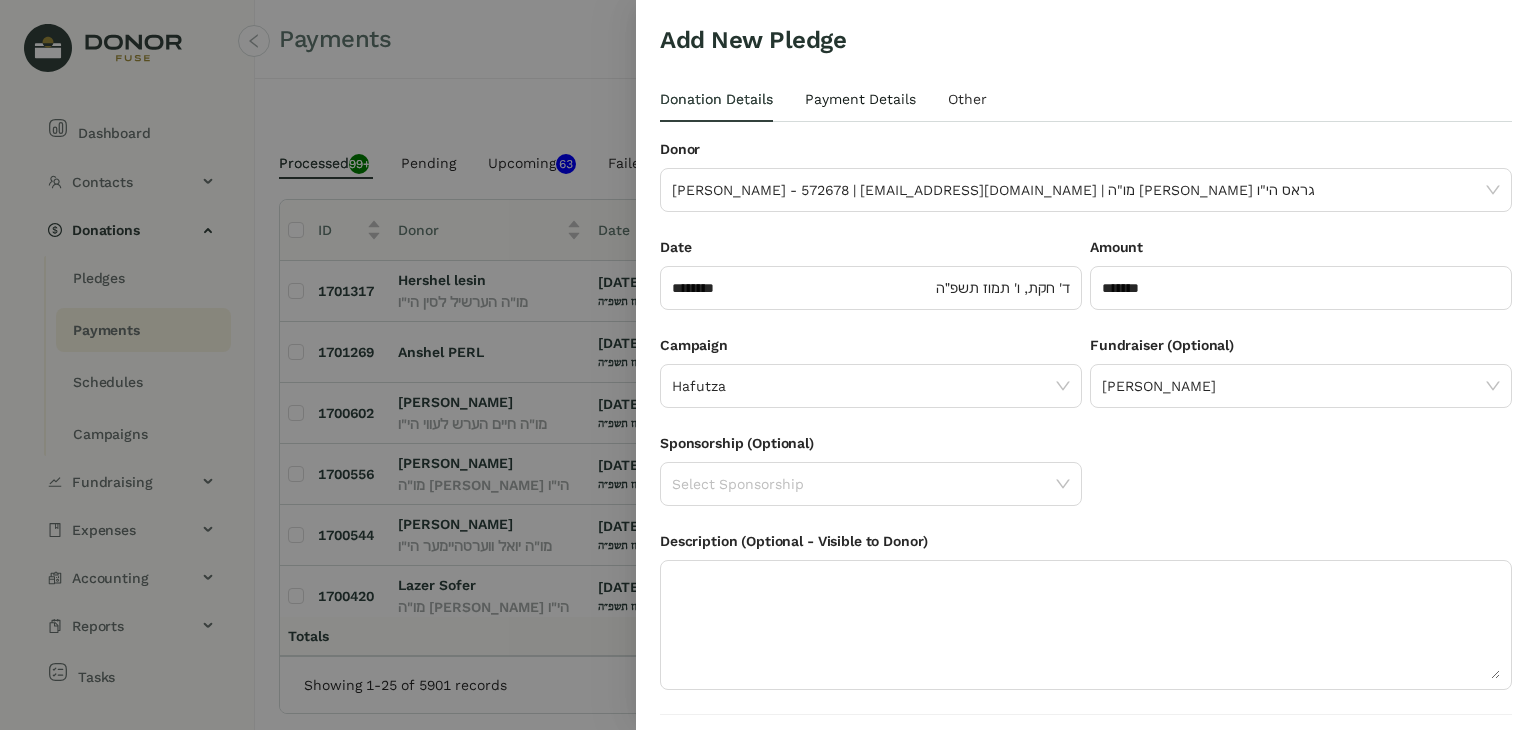 click on "Payment Details" at bounding box center [860, 99] 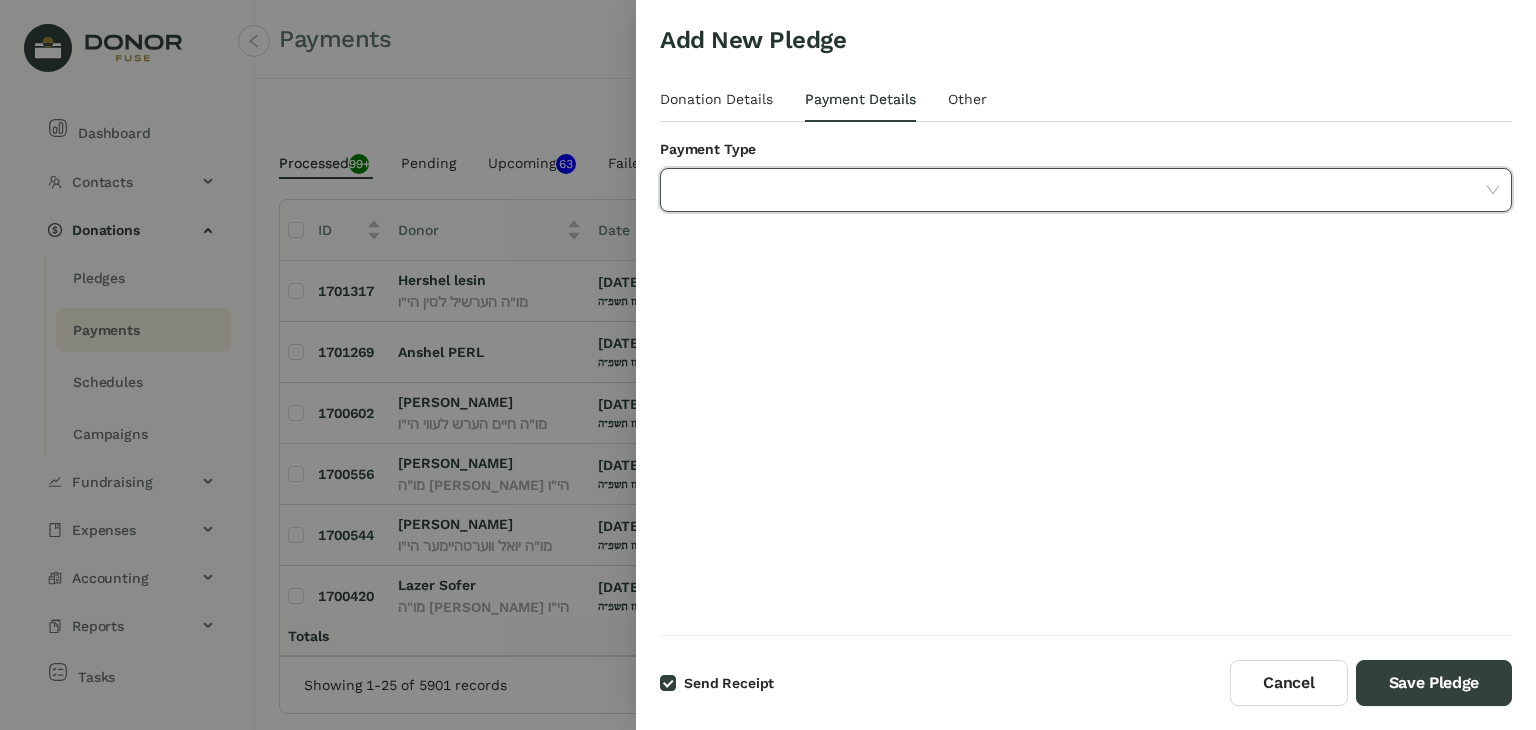 click 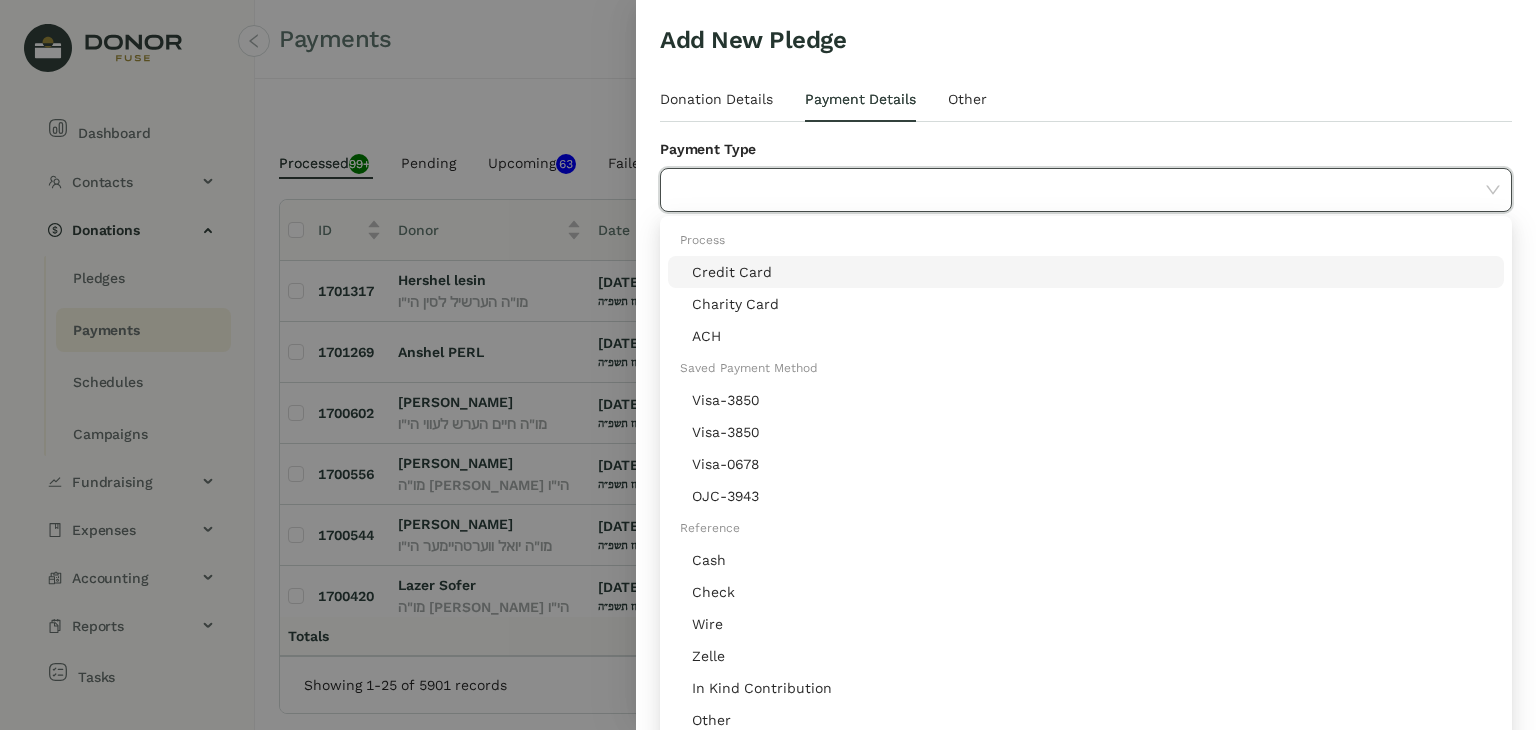 click on "Credit Card" 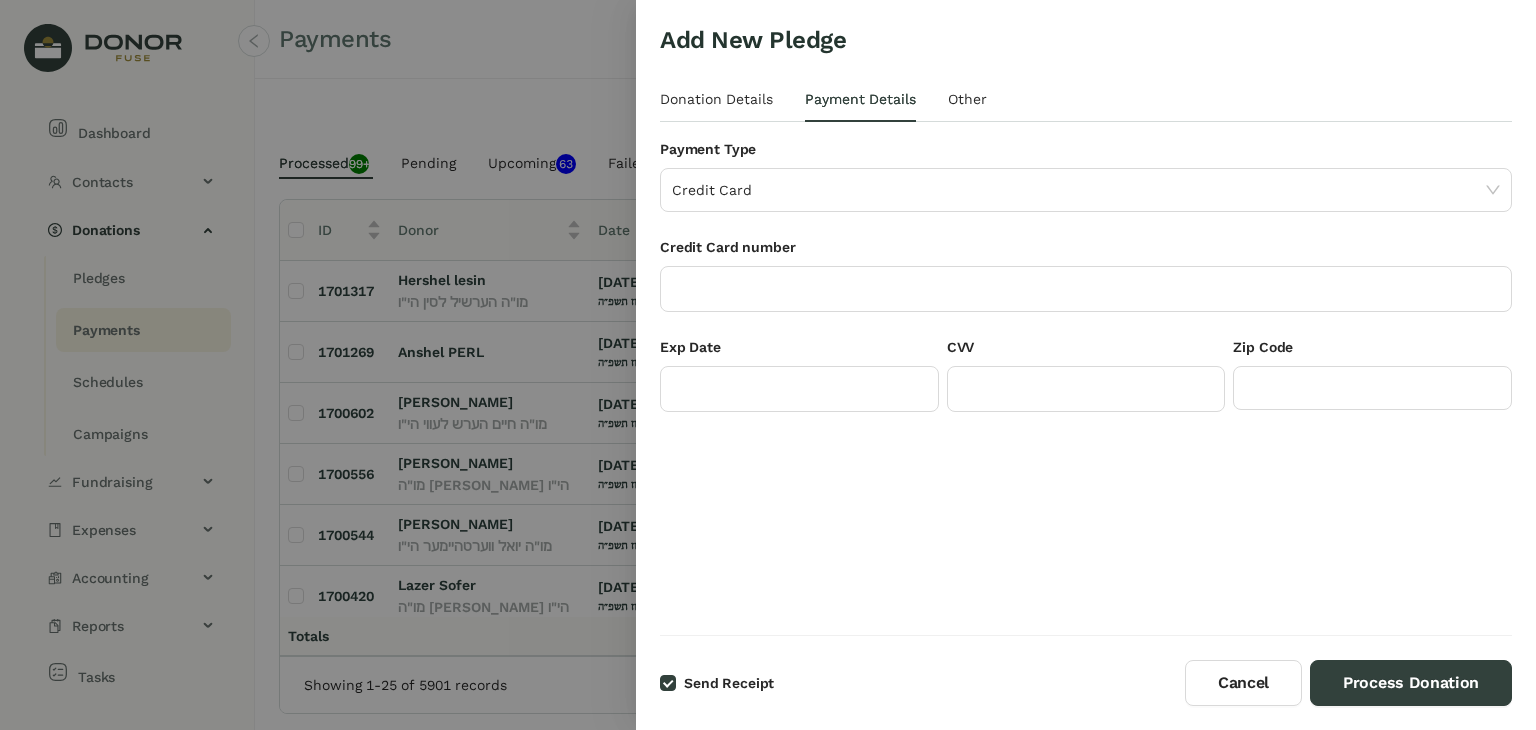 drag, startPoint x: 754, startPoint y: 373, endPoint x: 738, endPoint y: 446, distance: 74.73286 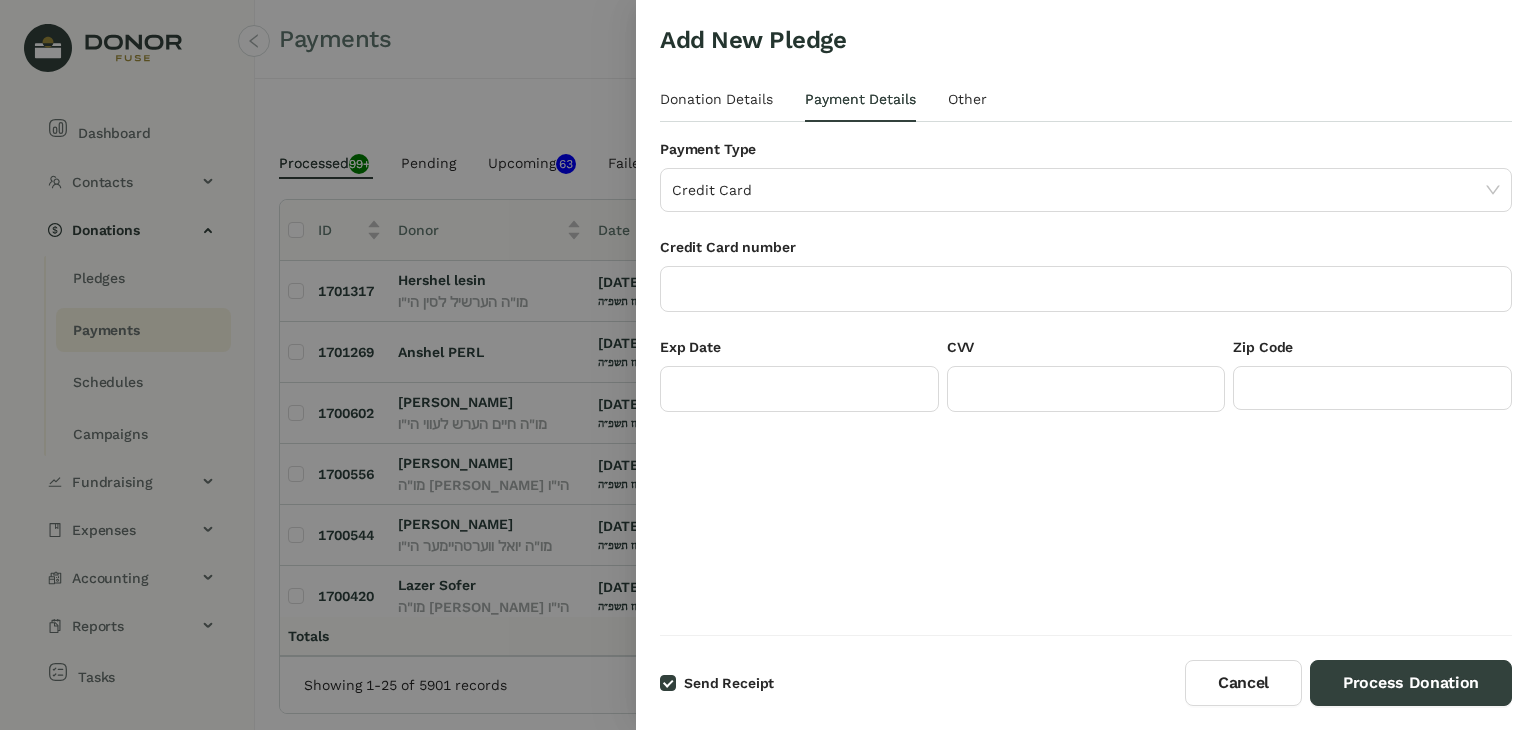 click on "Add New Pledge  Donation Details Payment Details Other Donor Naftali Hertzka Gross - 572678 | [EMAIL_ADDRESS][DOMAIN_NAME] | מו"ה [PERSON_NAME] גראס הי"ו Date ******** ד' חקת, ו' [PERSON_NAME] תשפ״ה Amount ******* Campaign Hafutza Fundraiser (Optional) Chezky Ungar Sponsorship (Optional)  Select Sponsorship  Description (Optional - Visible to Donor) Payment Type Credit Card Credit Card number Exp Date CVV Zip Code ID Date Type Applied Amount Payment Type Payment Method Info Reference No  No Data  Raisers Name Amount  No Data  Expected Type    Tags    Please select  Notes Attachments Upload Time User Field Old Value New Value  No Data  Account Amount Debit Amount Credit Fund  No Data" at bounding box center (1086, 329) 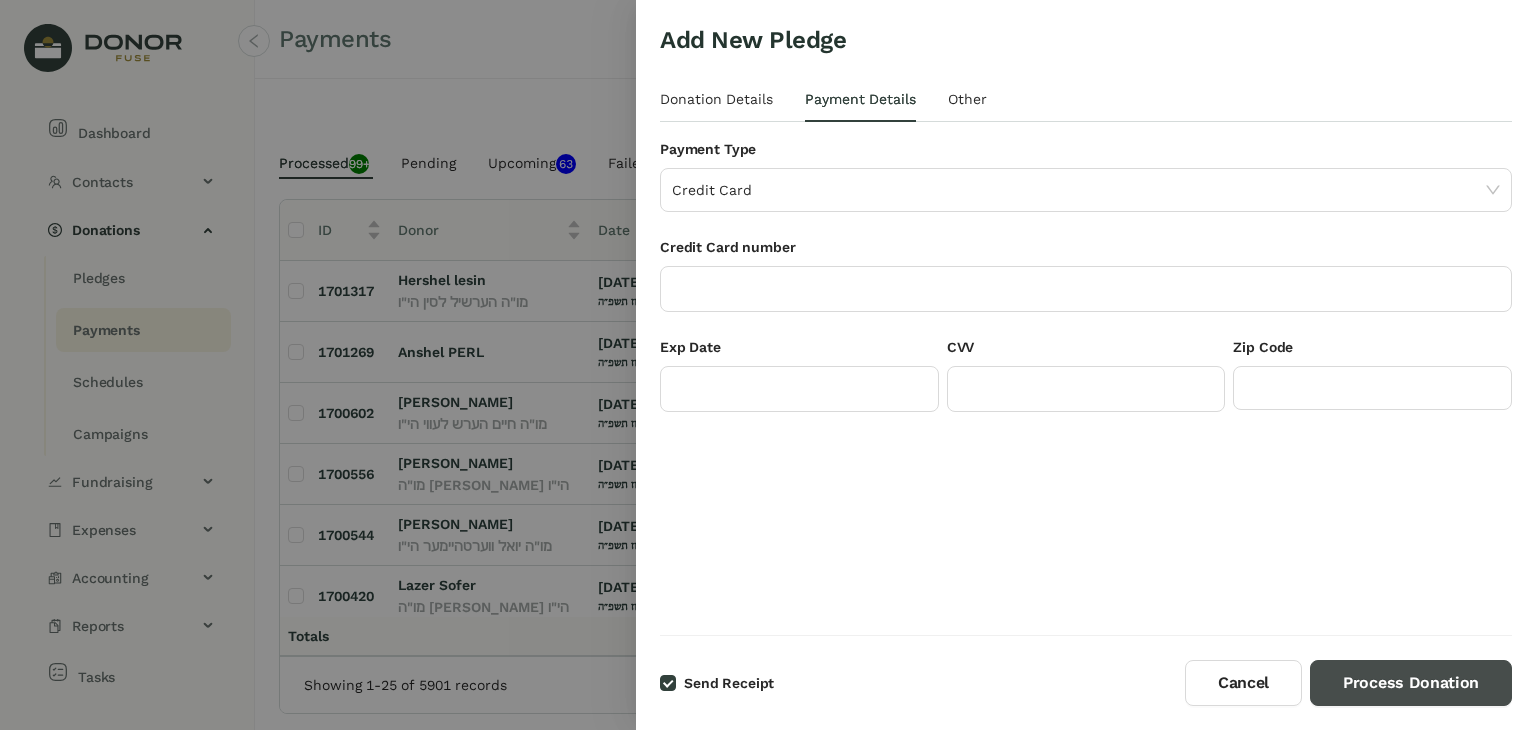 click on "Process Donation" at bounding box center [1411, 683] 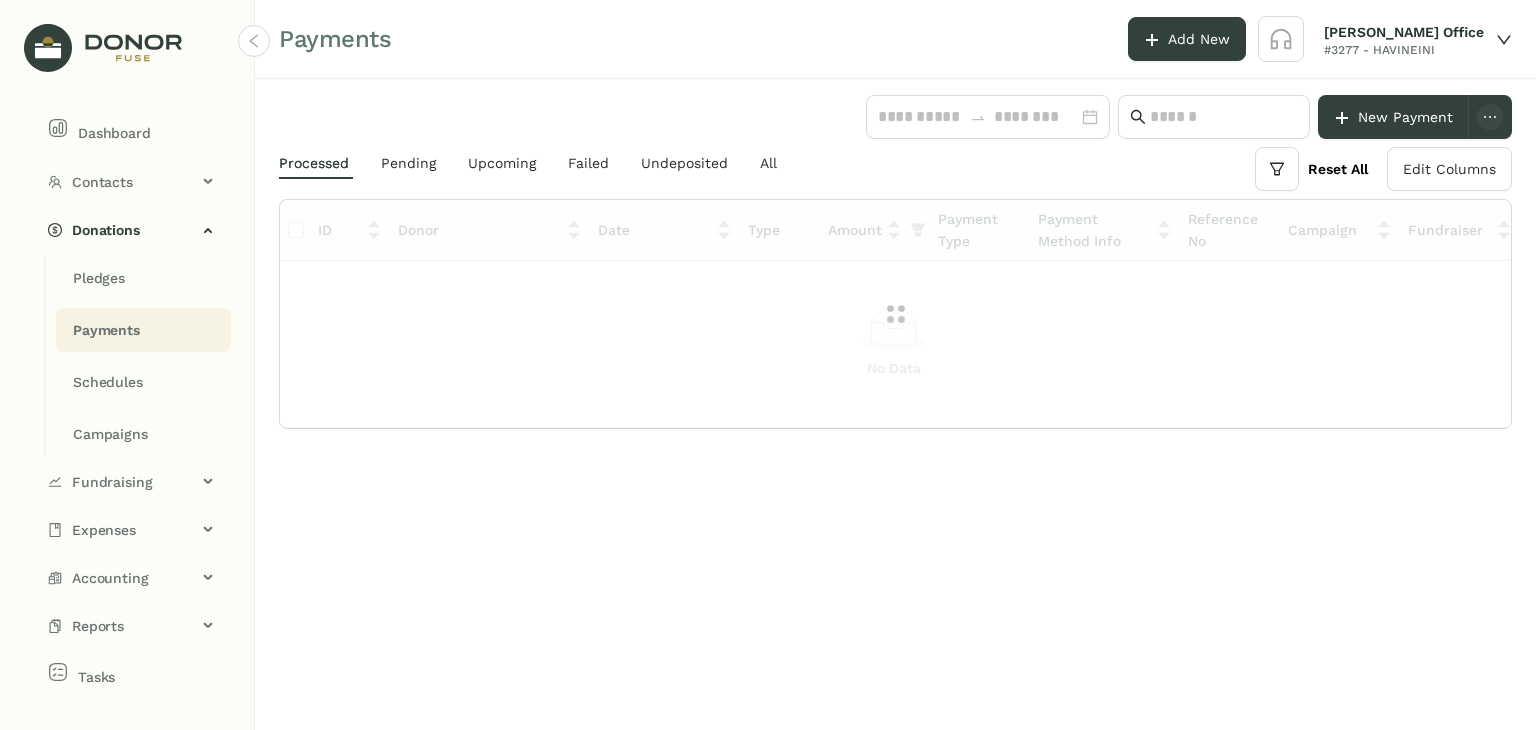 scroll, scrollTop: 0, scrollLeft: 0, axis: both 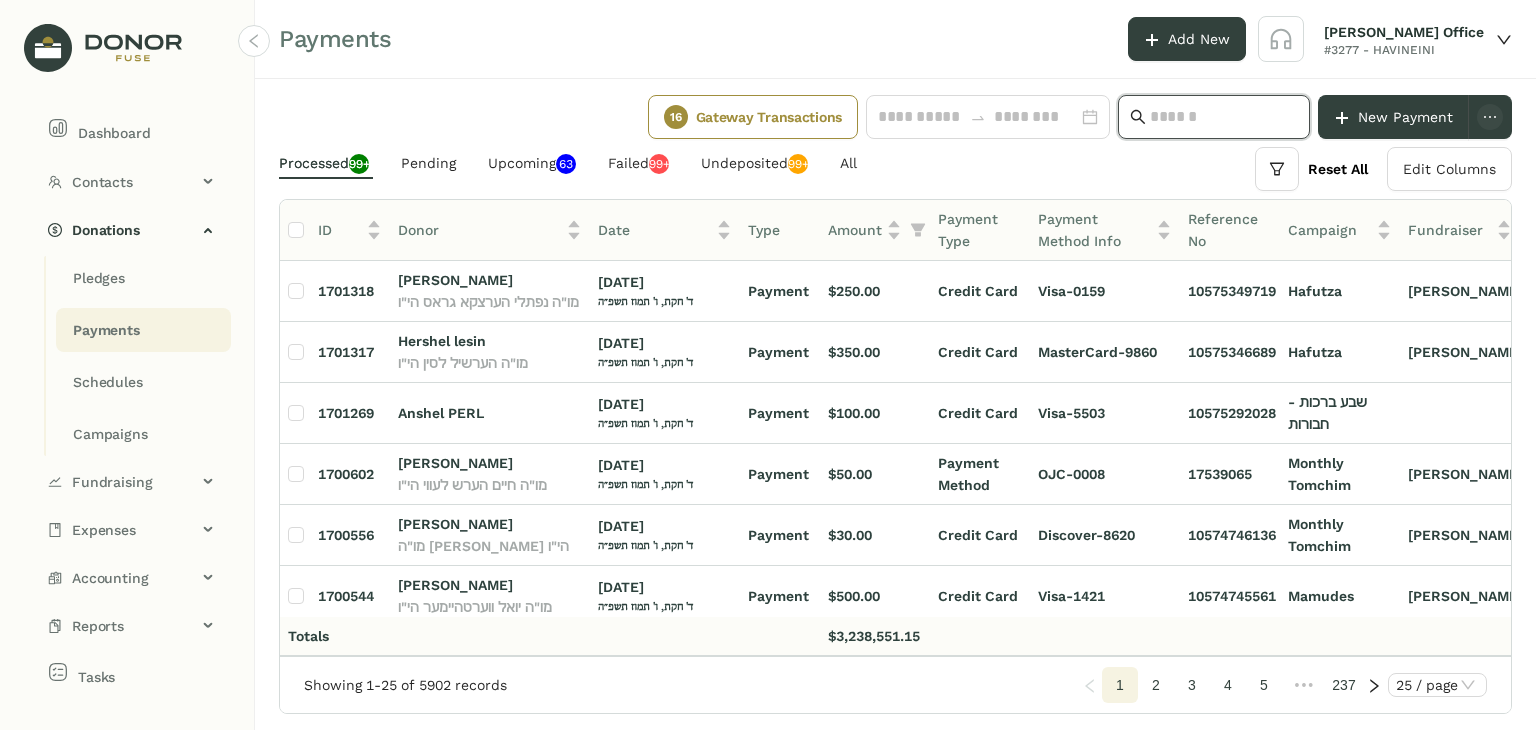 click 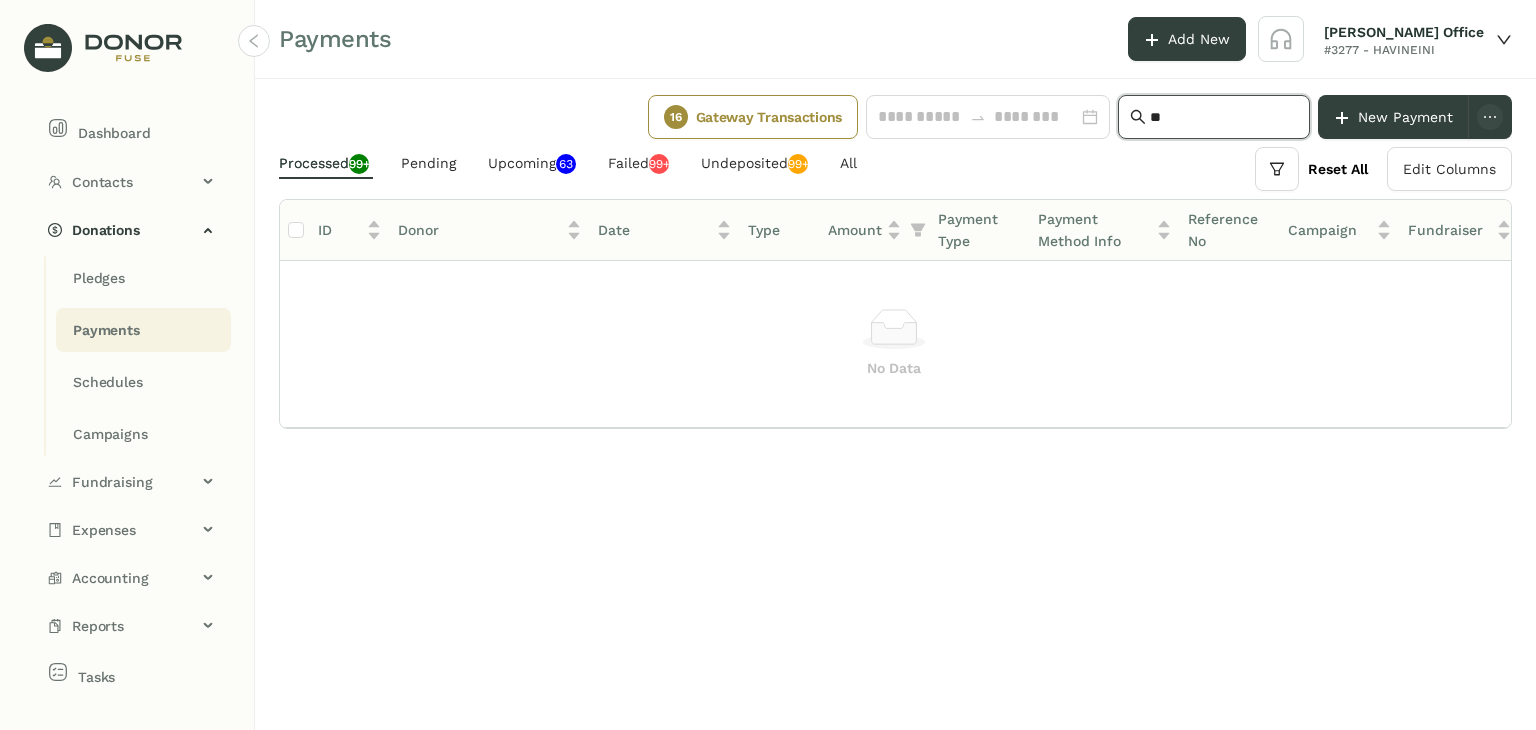 type on "*" 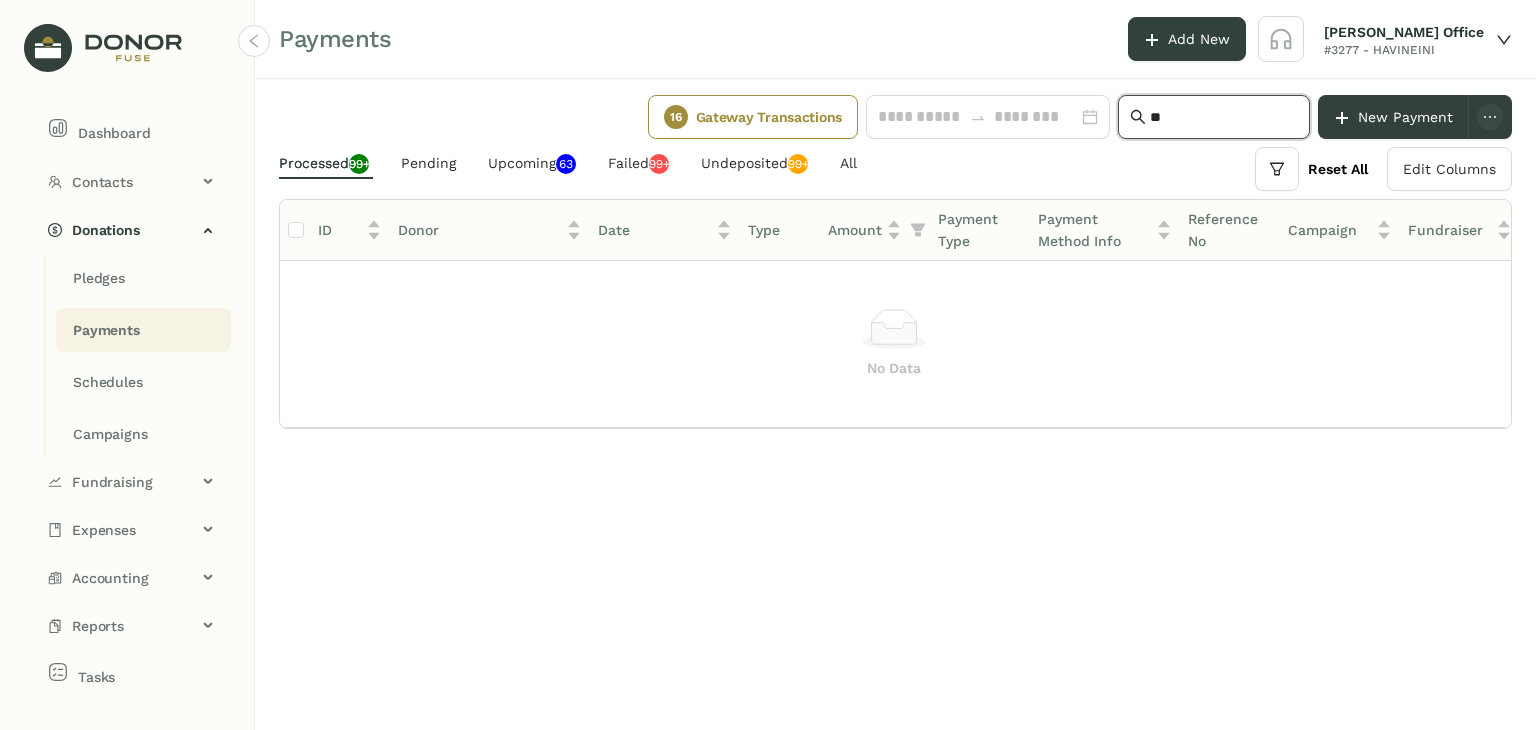 type on "*" 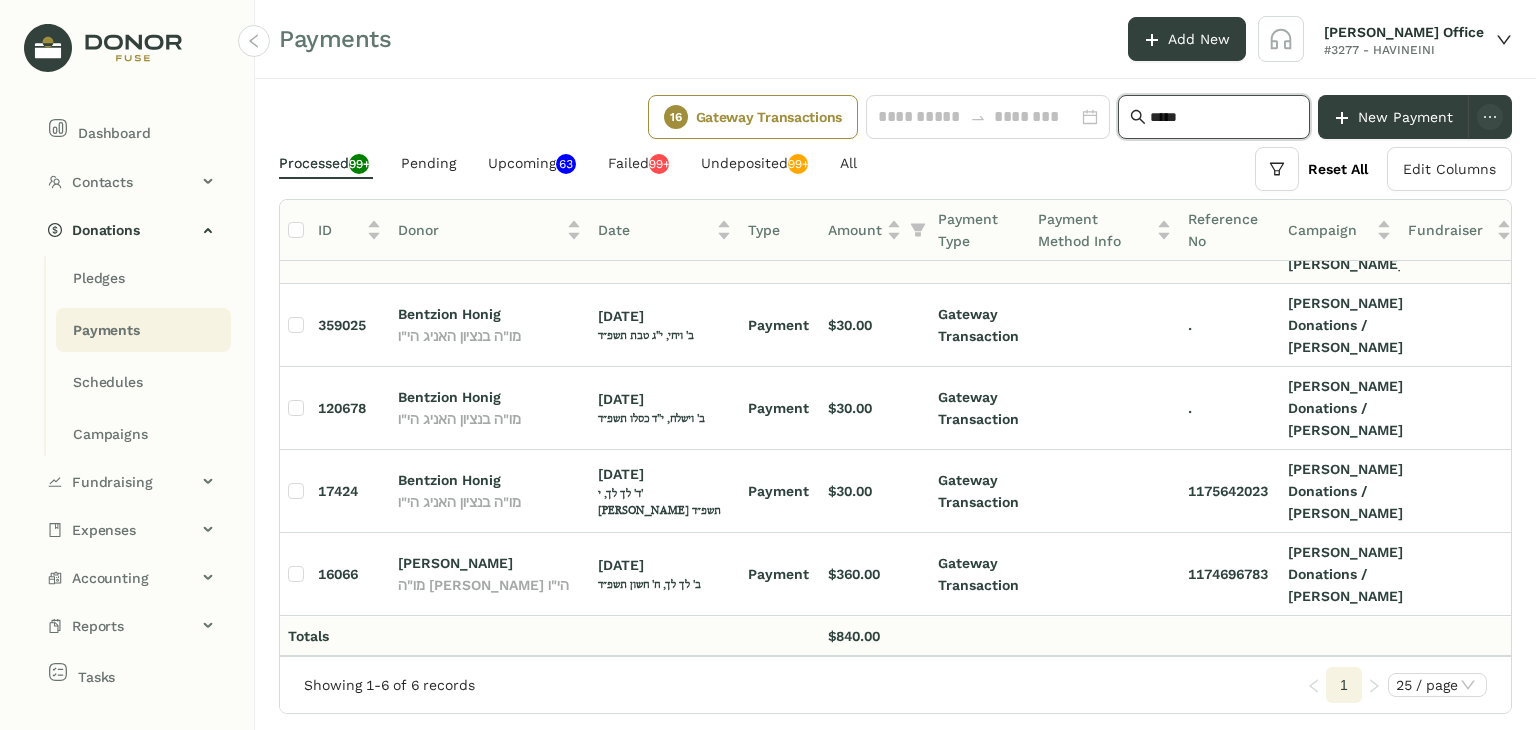 scroll, scrollTop: 0, scrollLeft: 0, axis: both 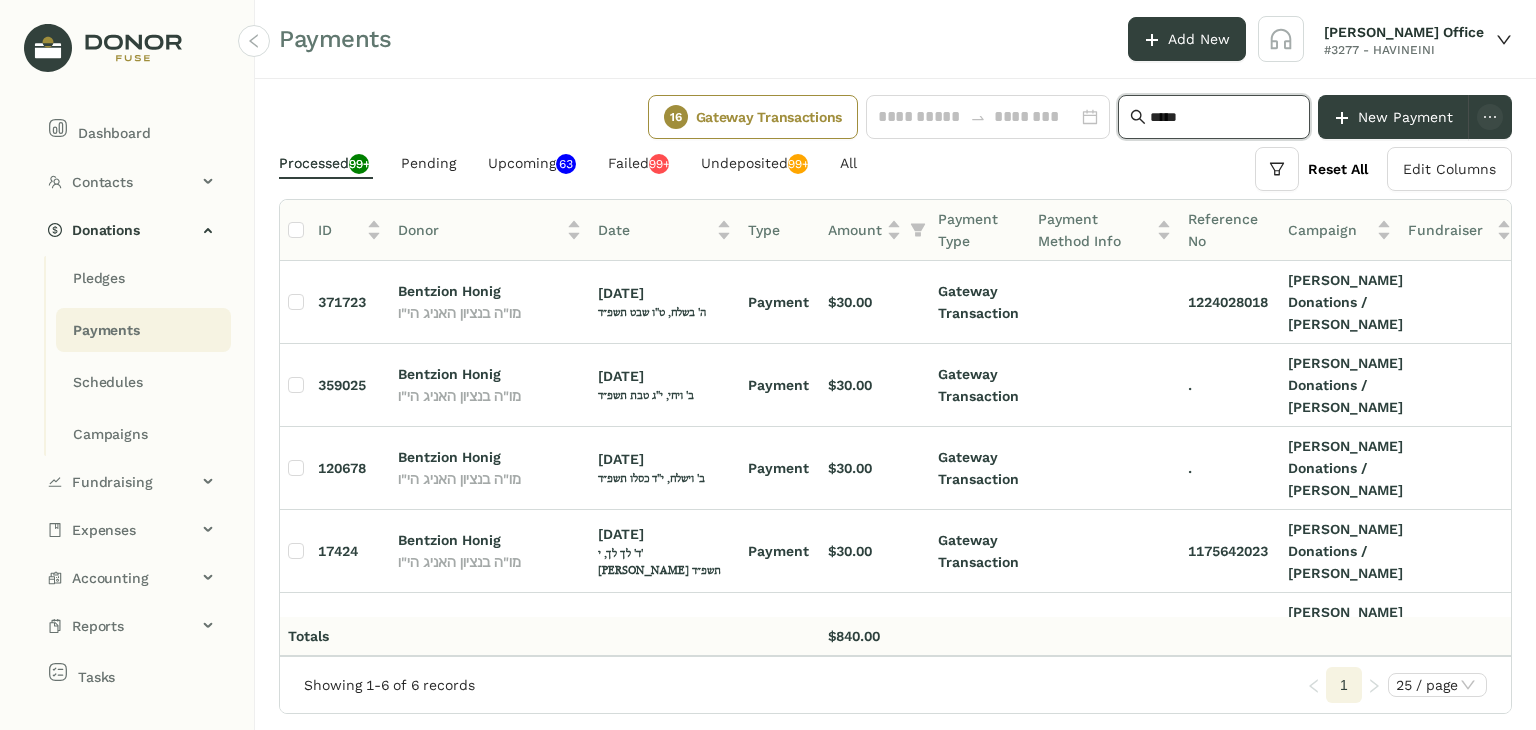 type on "*****" 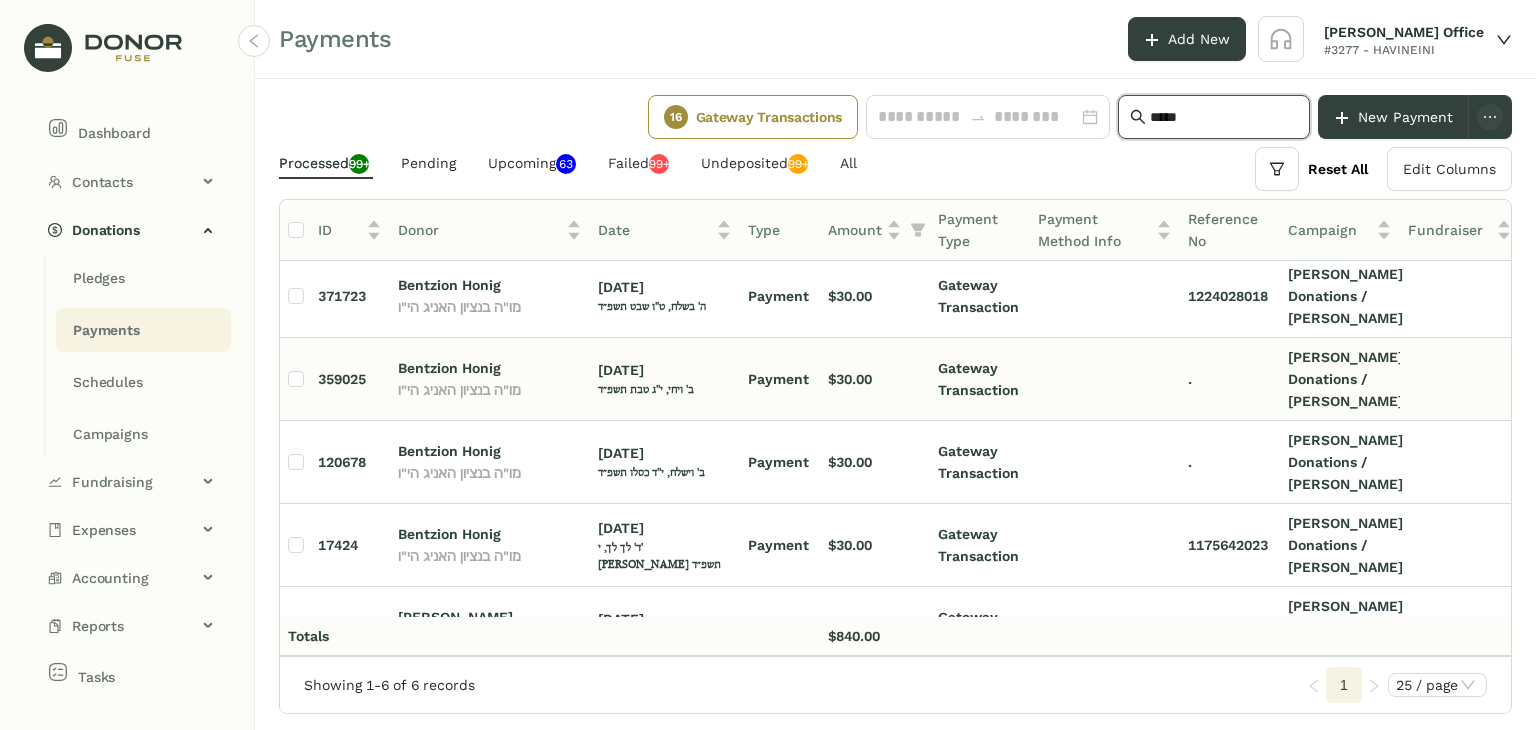 scroll, scrollTop: 0, scrollLeft: 0, axis: both 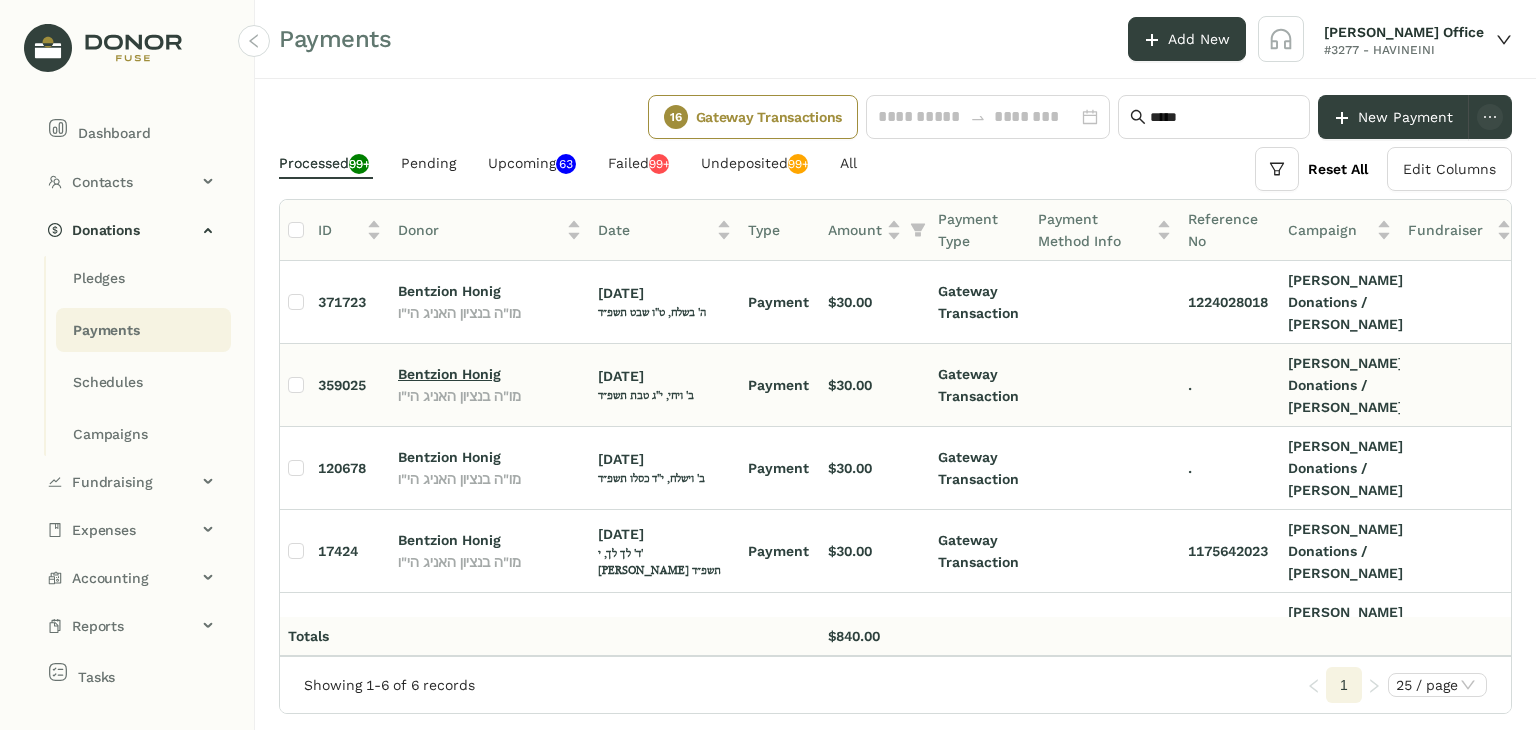 click on "Bentzion Honig" 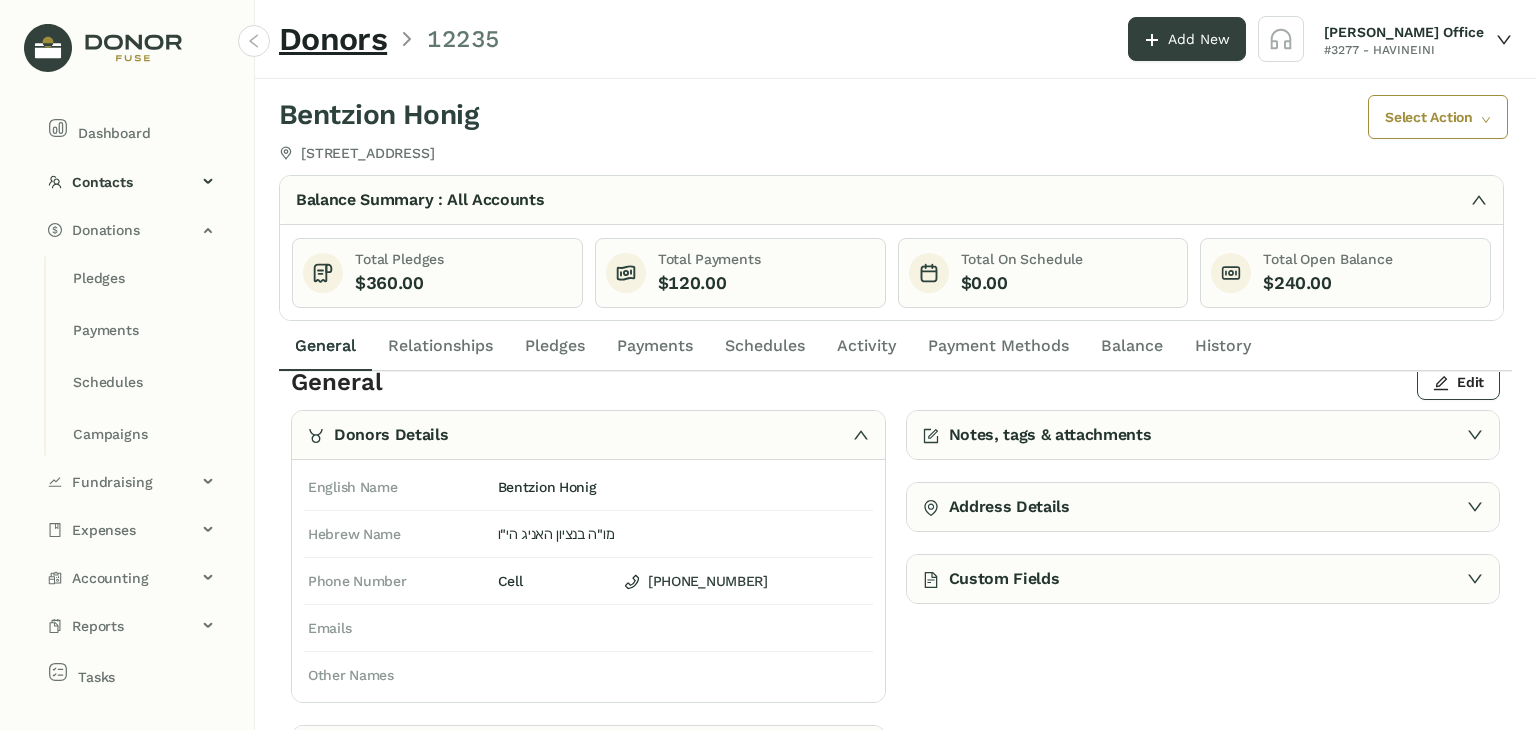 scroll, scrollTop: 31, scrollLeft: 0, axis: vertical 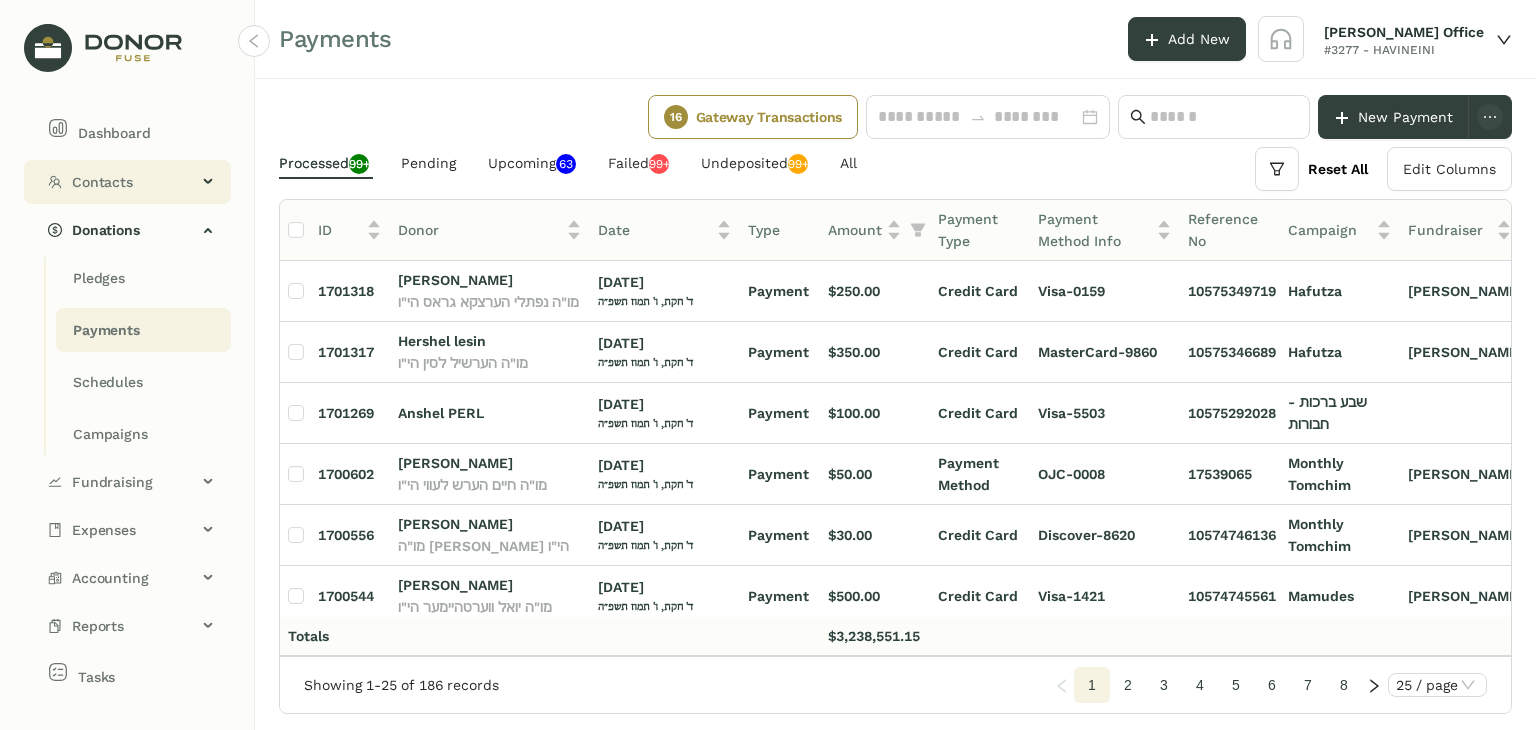 click on "Contacts" 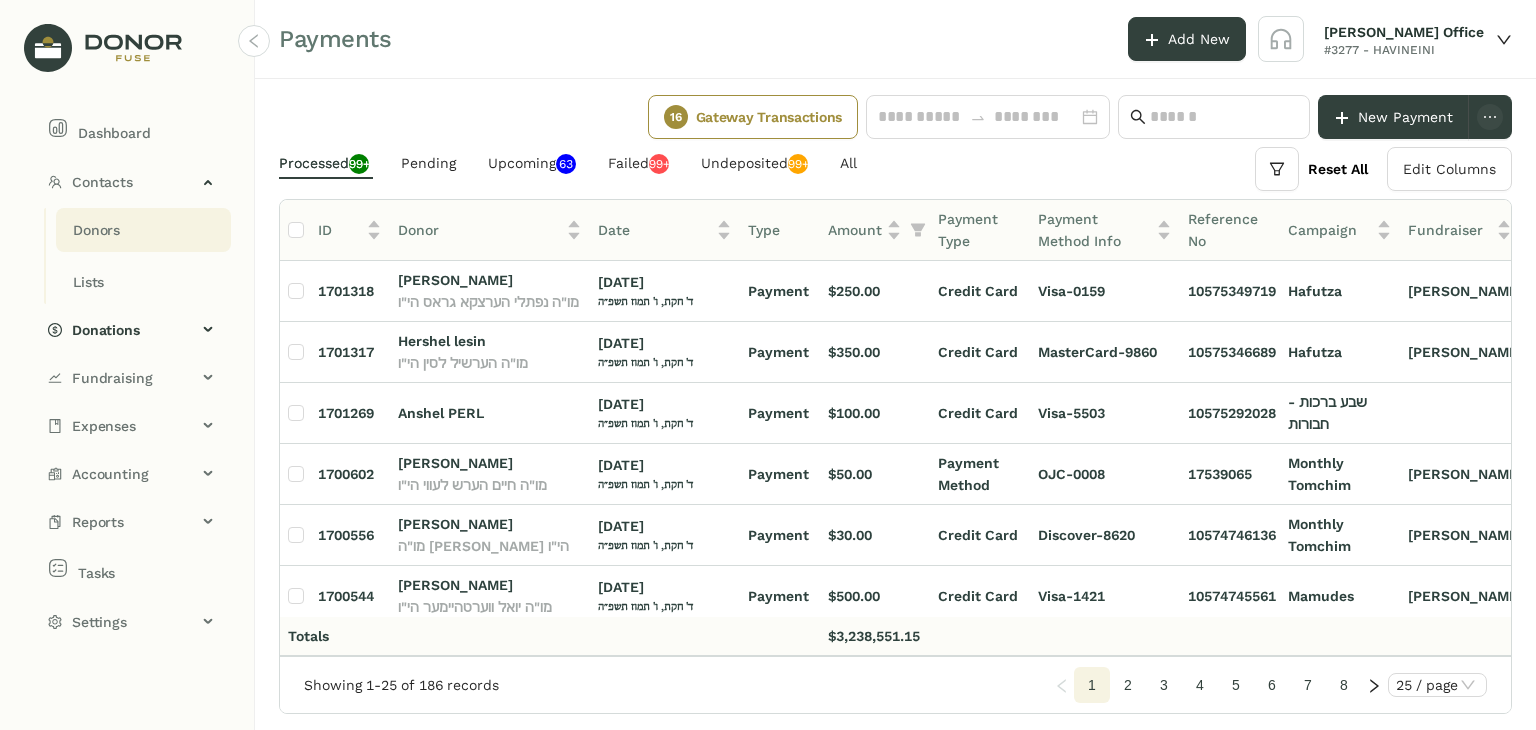 click on "Donors" 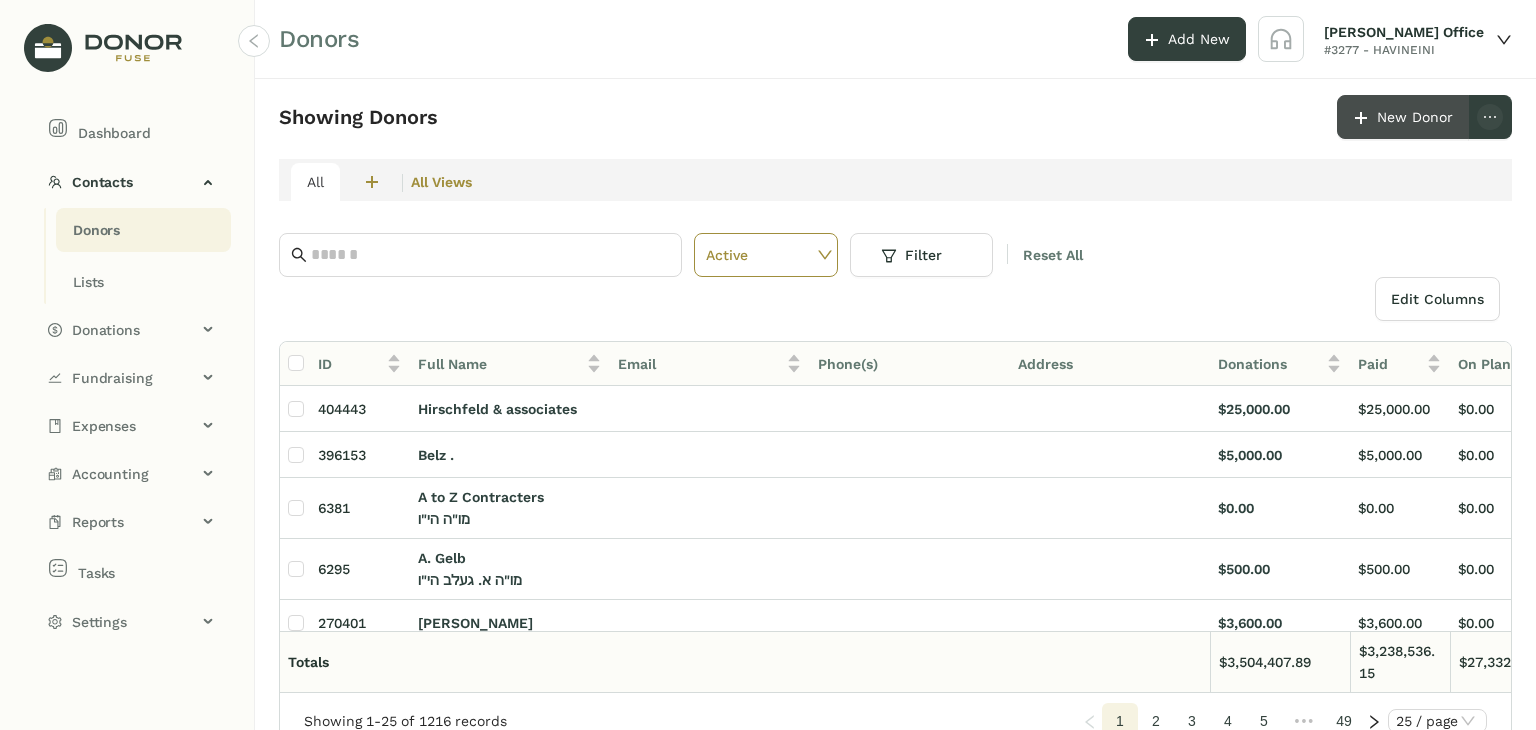 click on "New Donor" 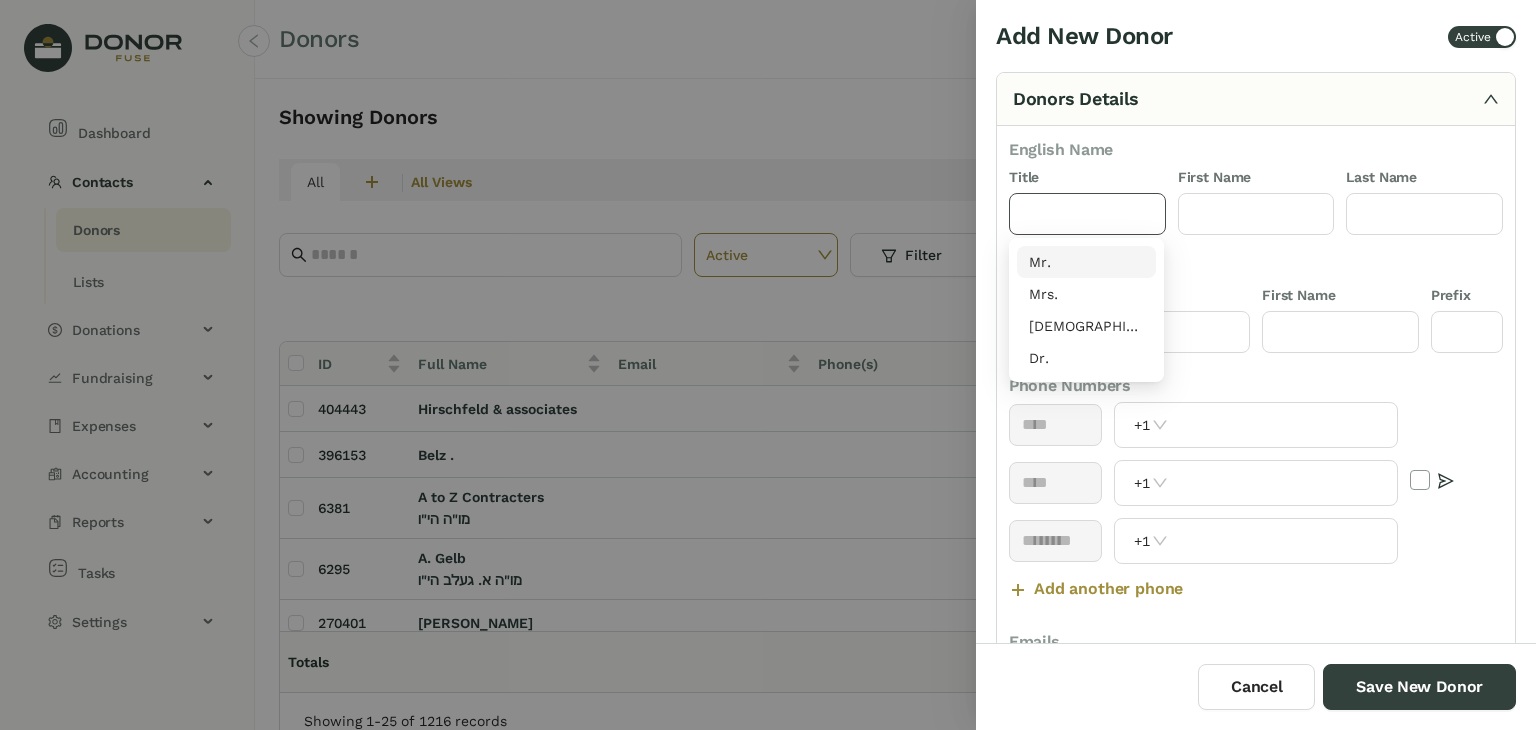 click 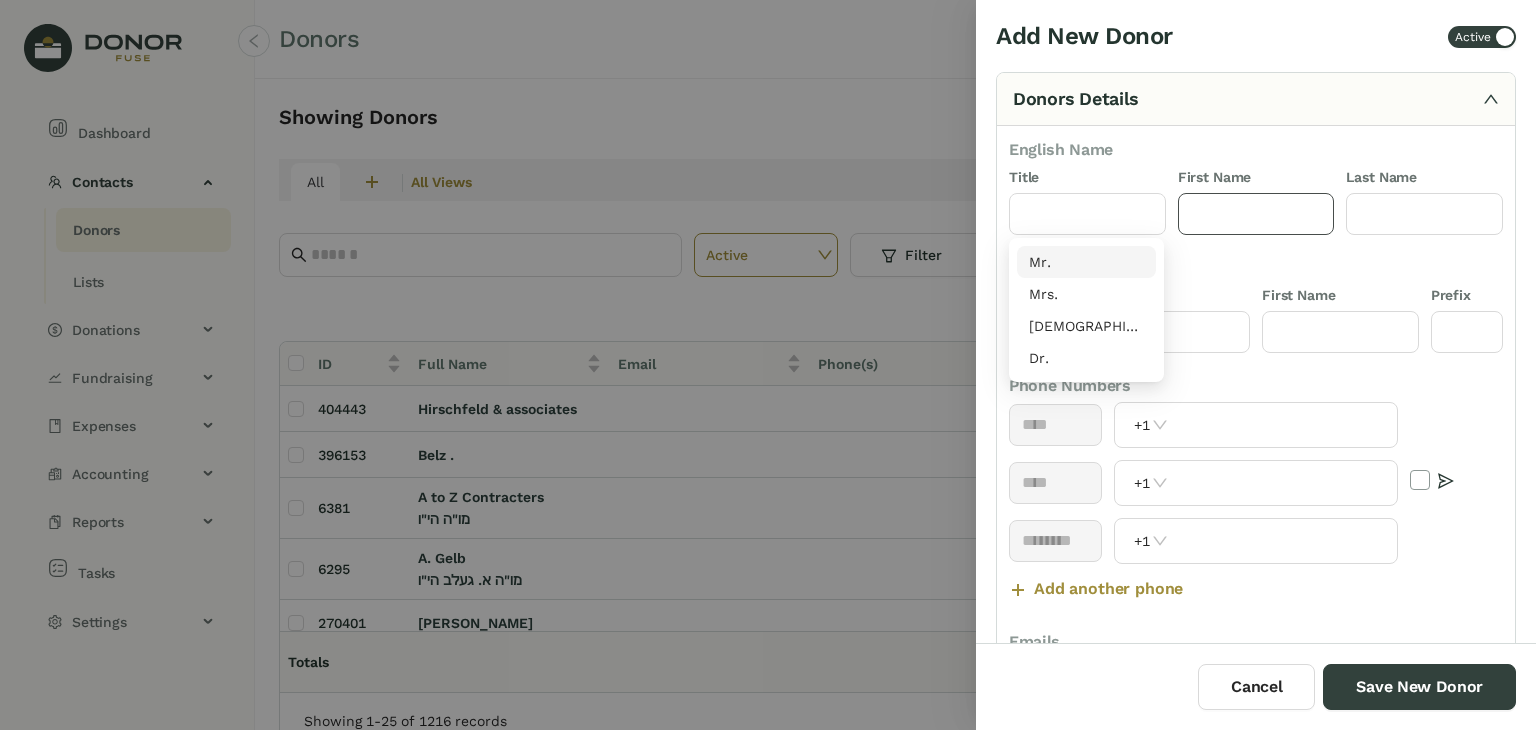 click 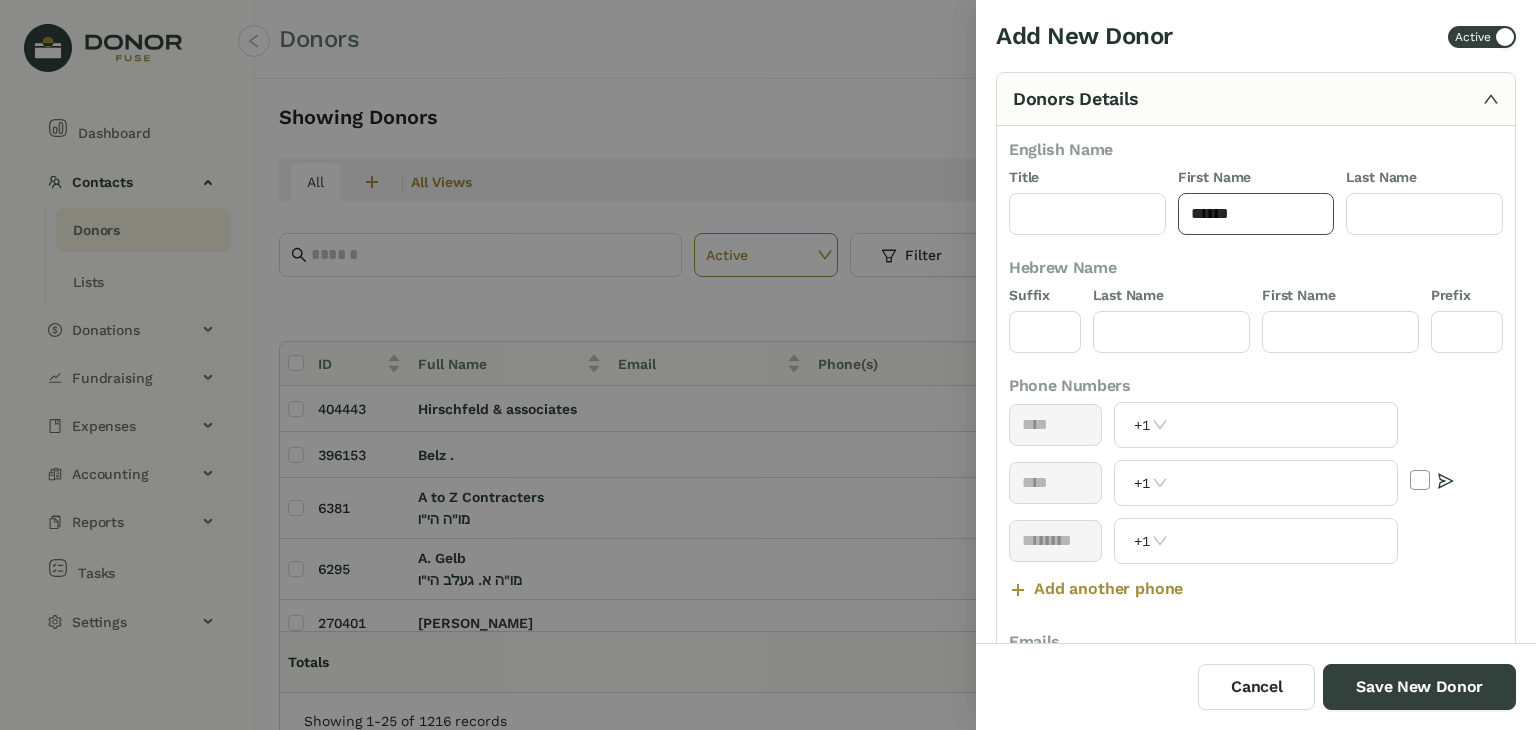 type on "******" 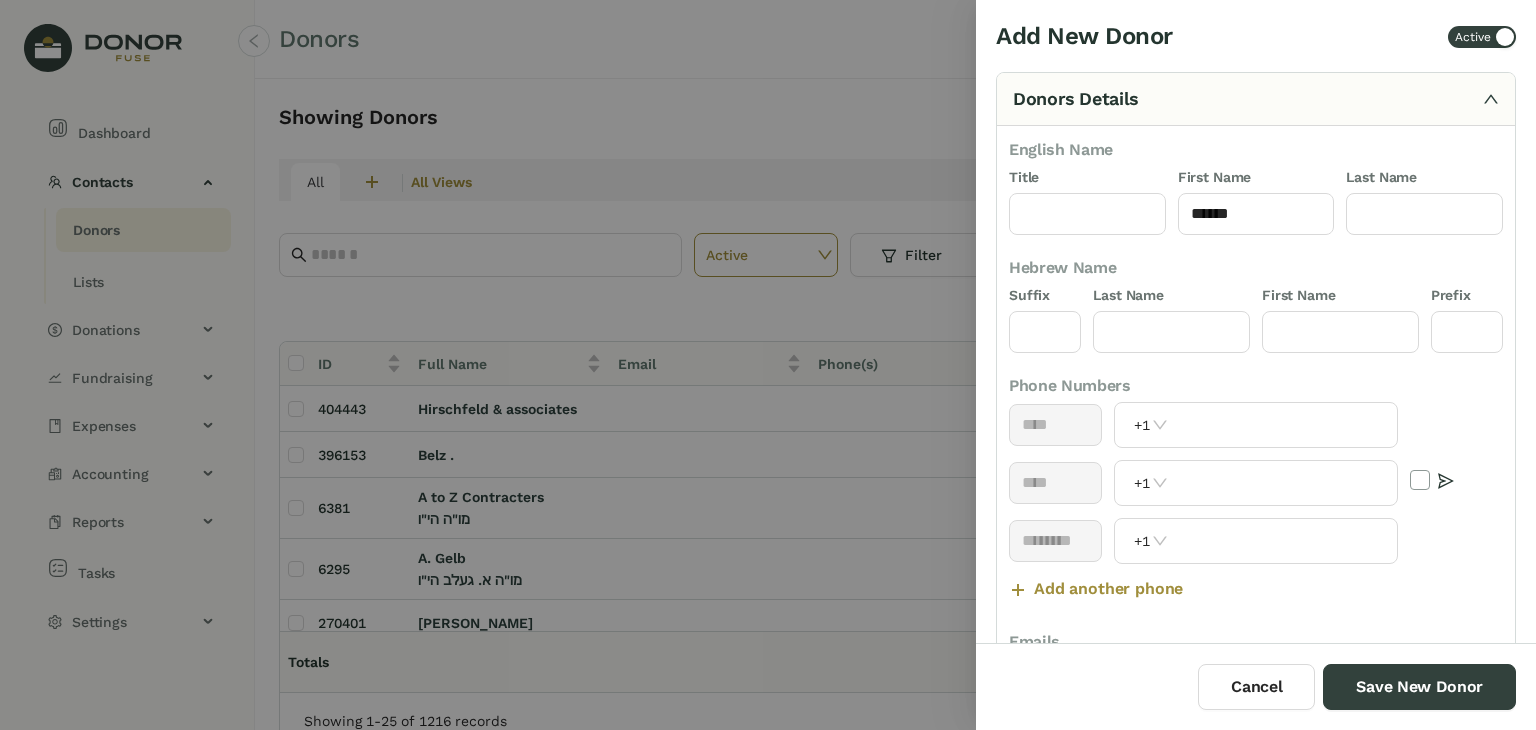click on "English Name    Title First Name ****** Last Name Hebrew Name    Suffix Last Name First Name Prefix Phone Numbers    **** +1 **** +1 ******** +1  Add another phone Emails    *******  Add another email Names     Add another name" at bounding box center (1256, 486) 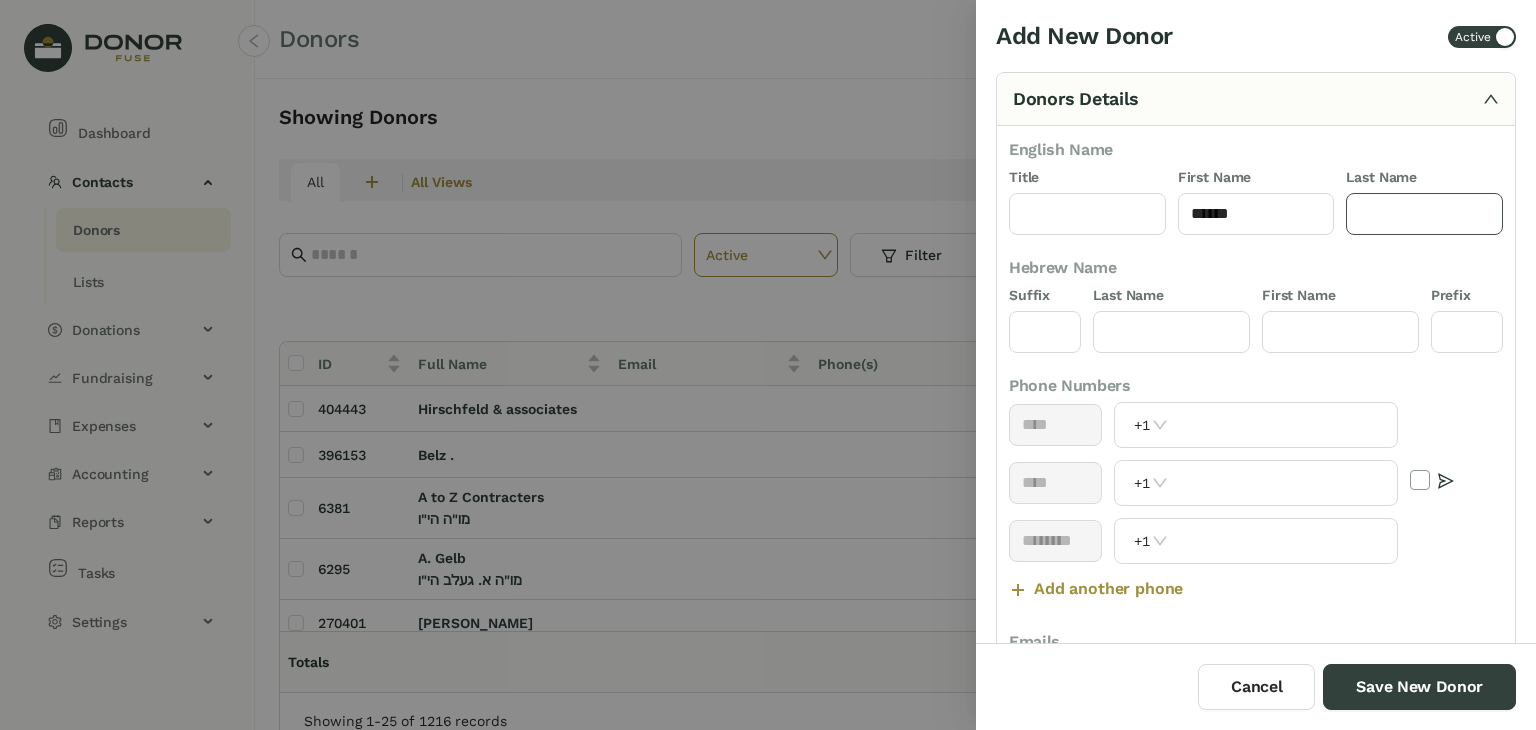 click 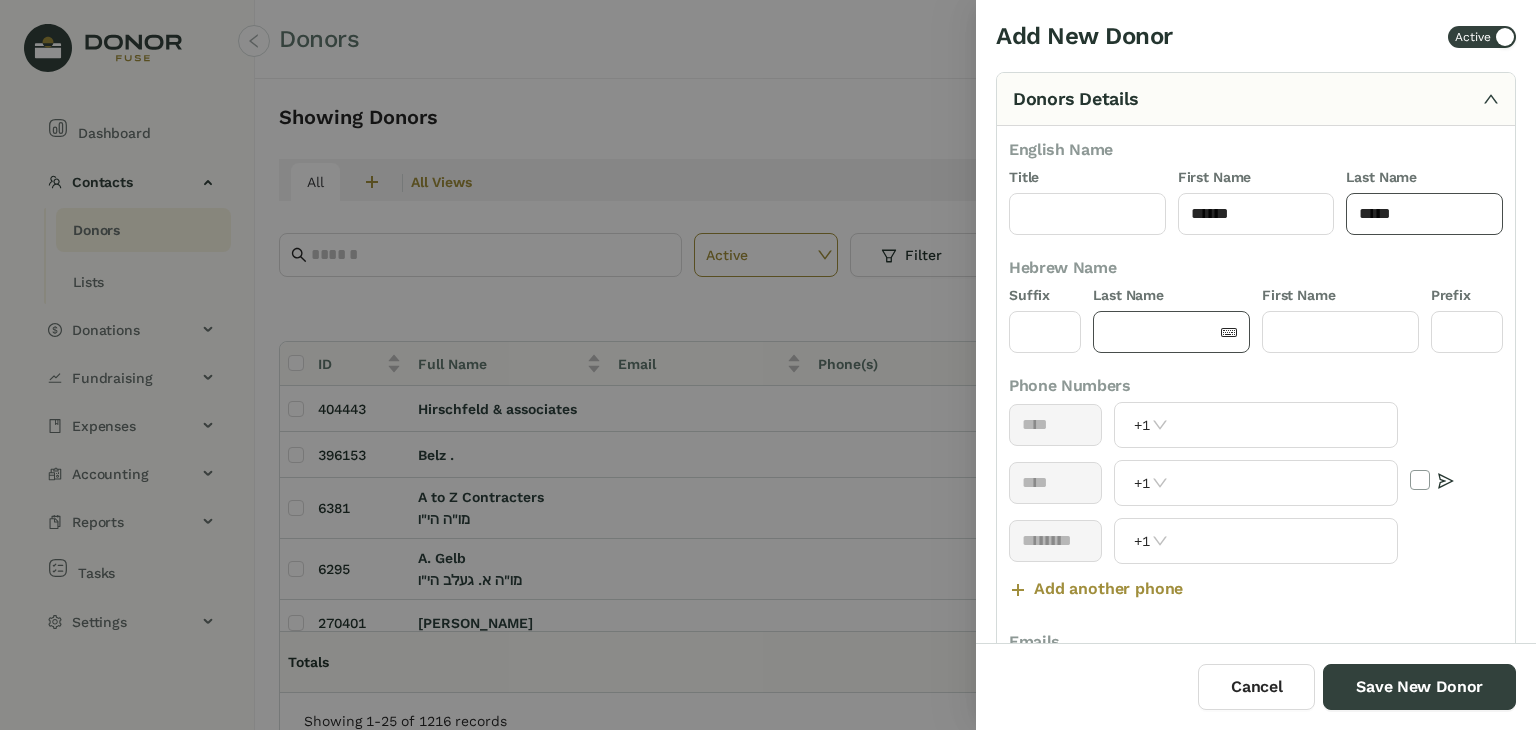 type on "*****" 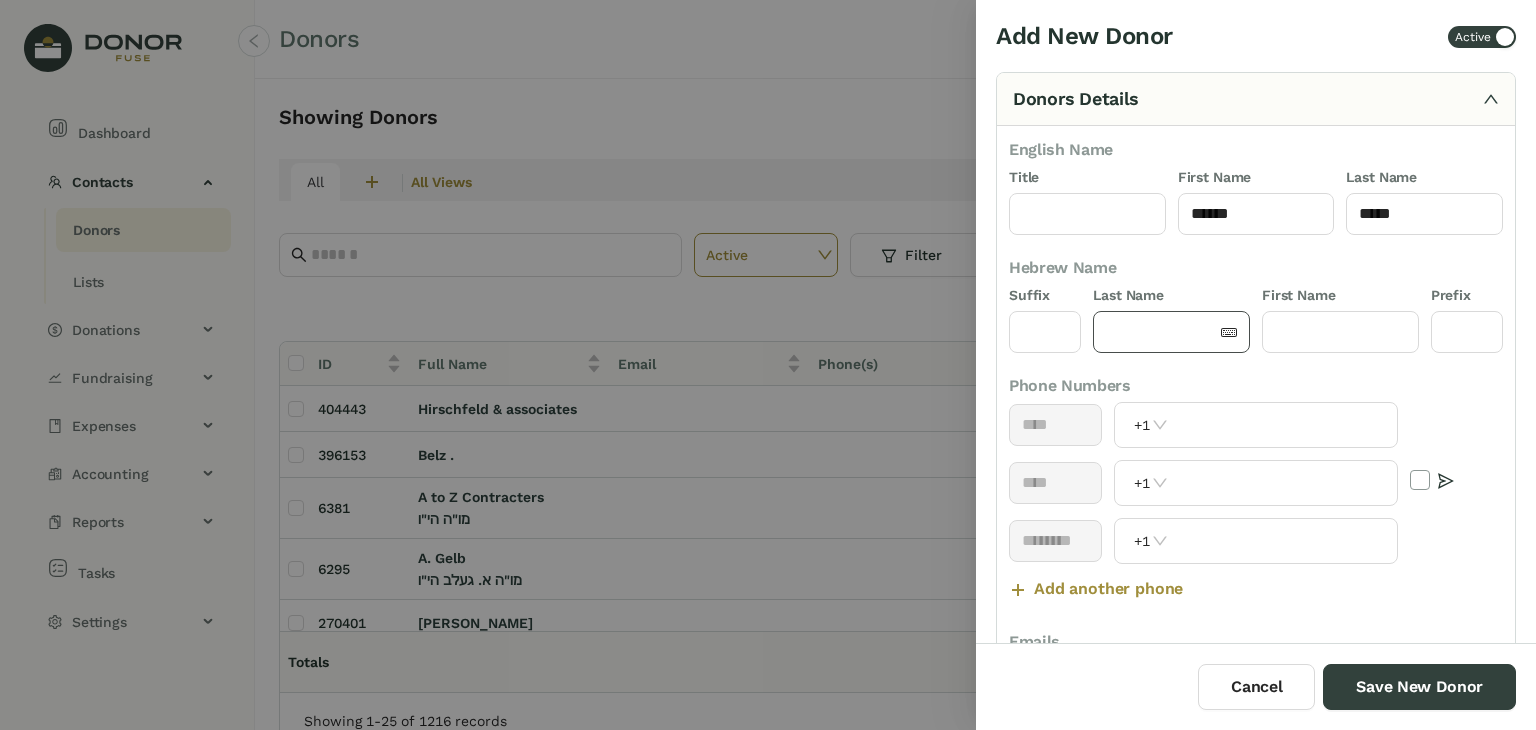 click 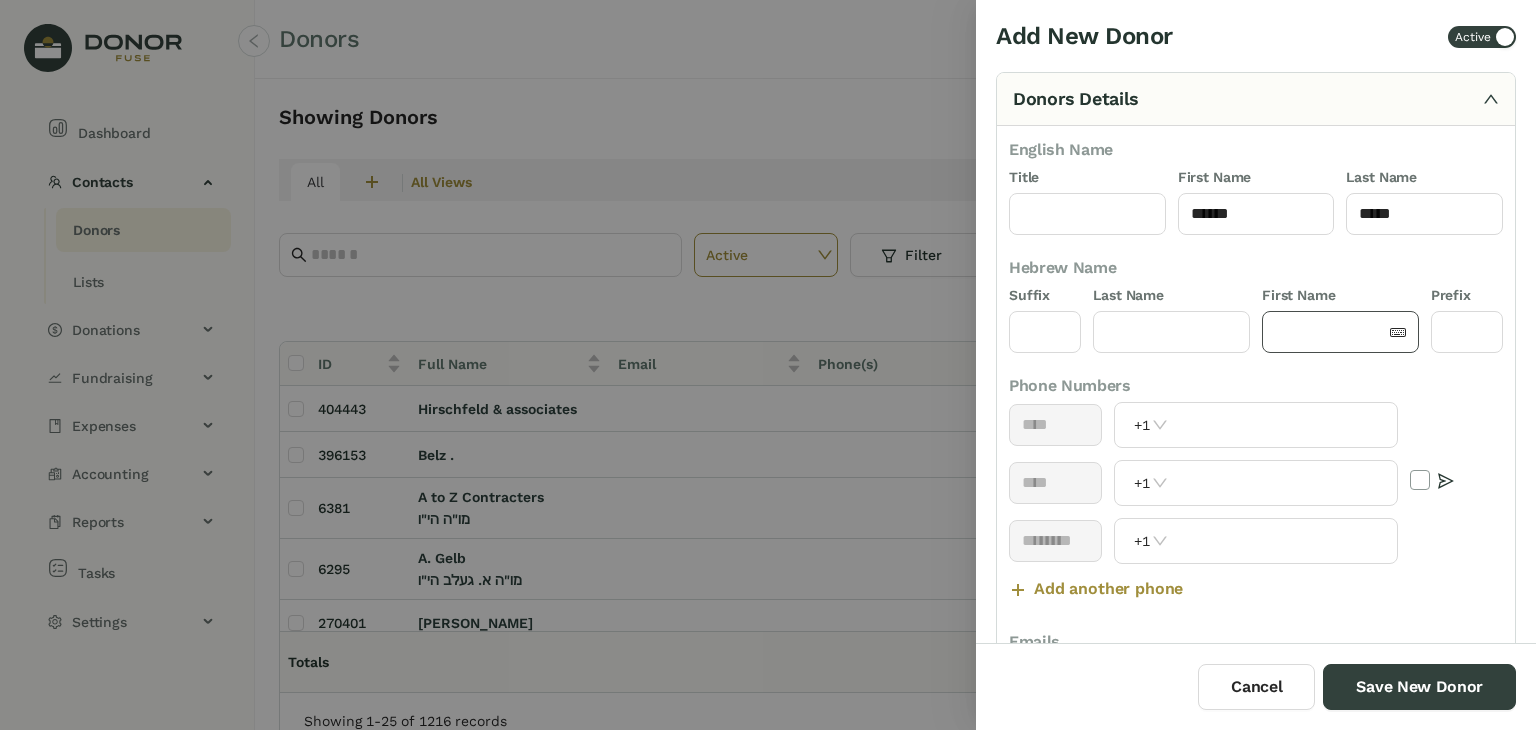 click 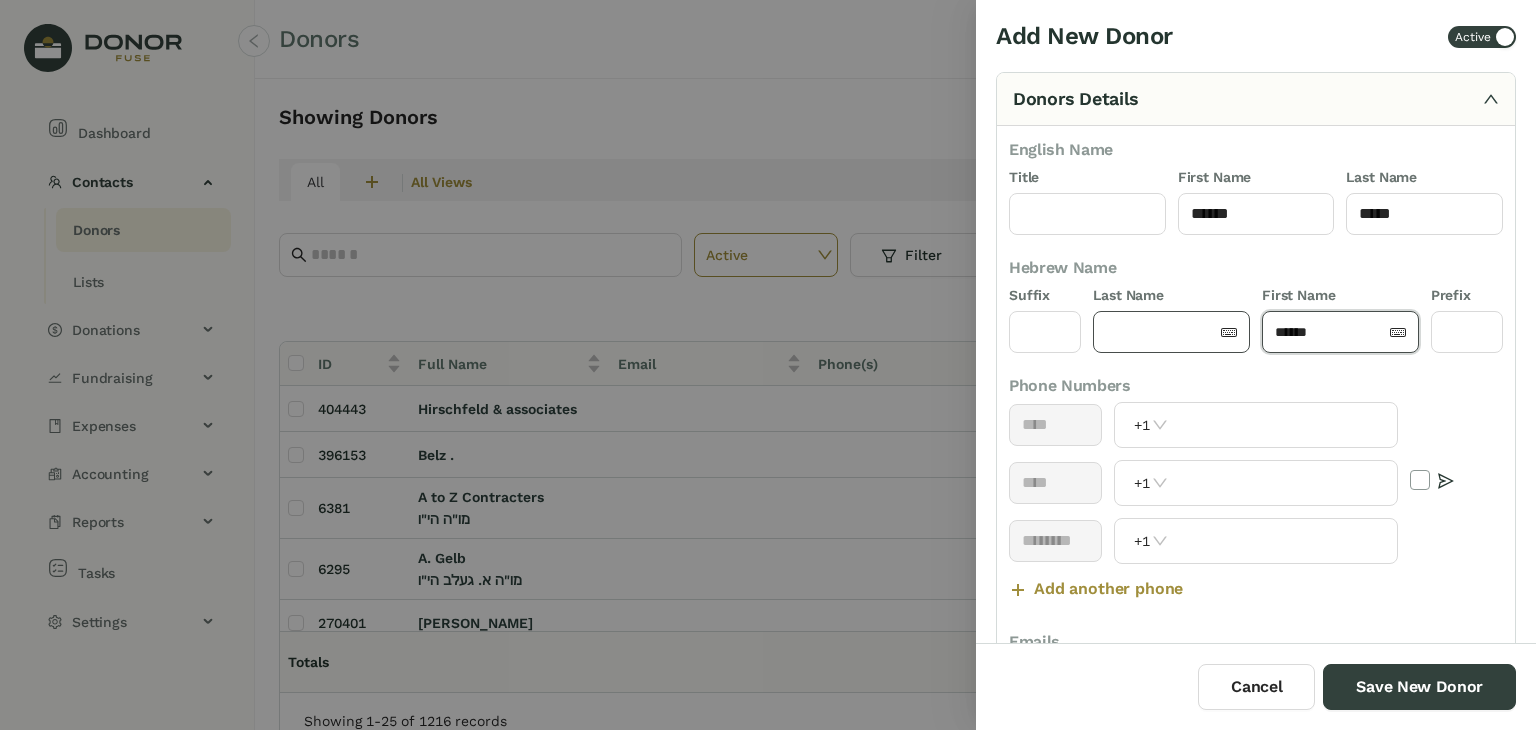 type on "******" 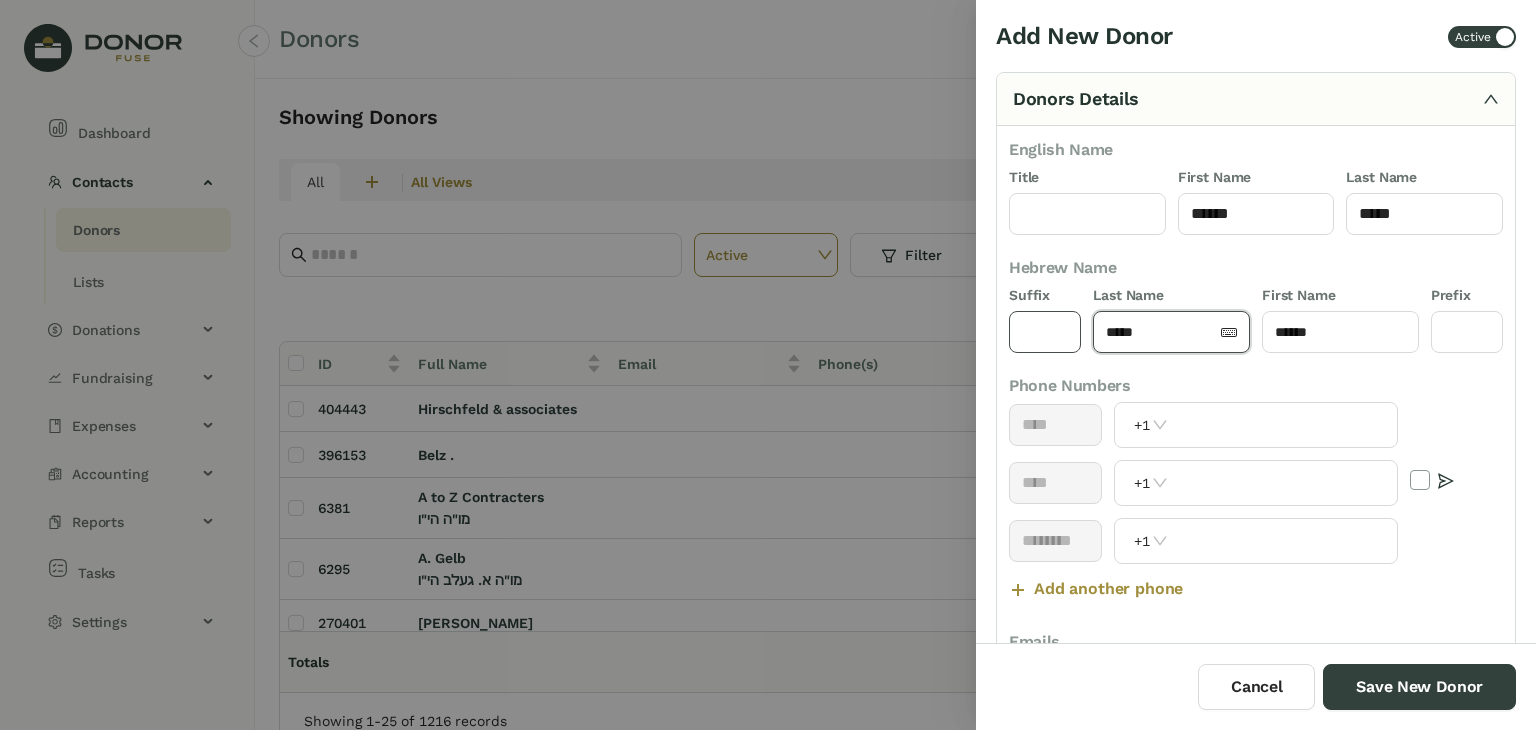 type on "*****" 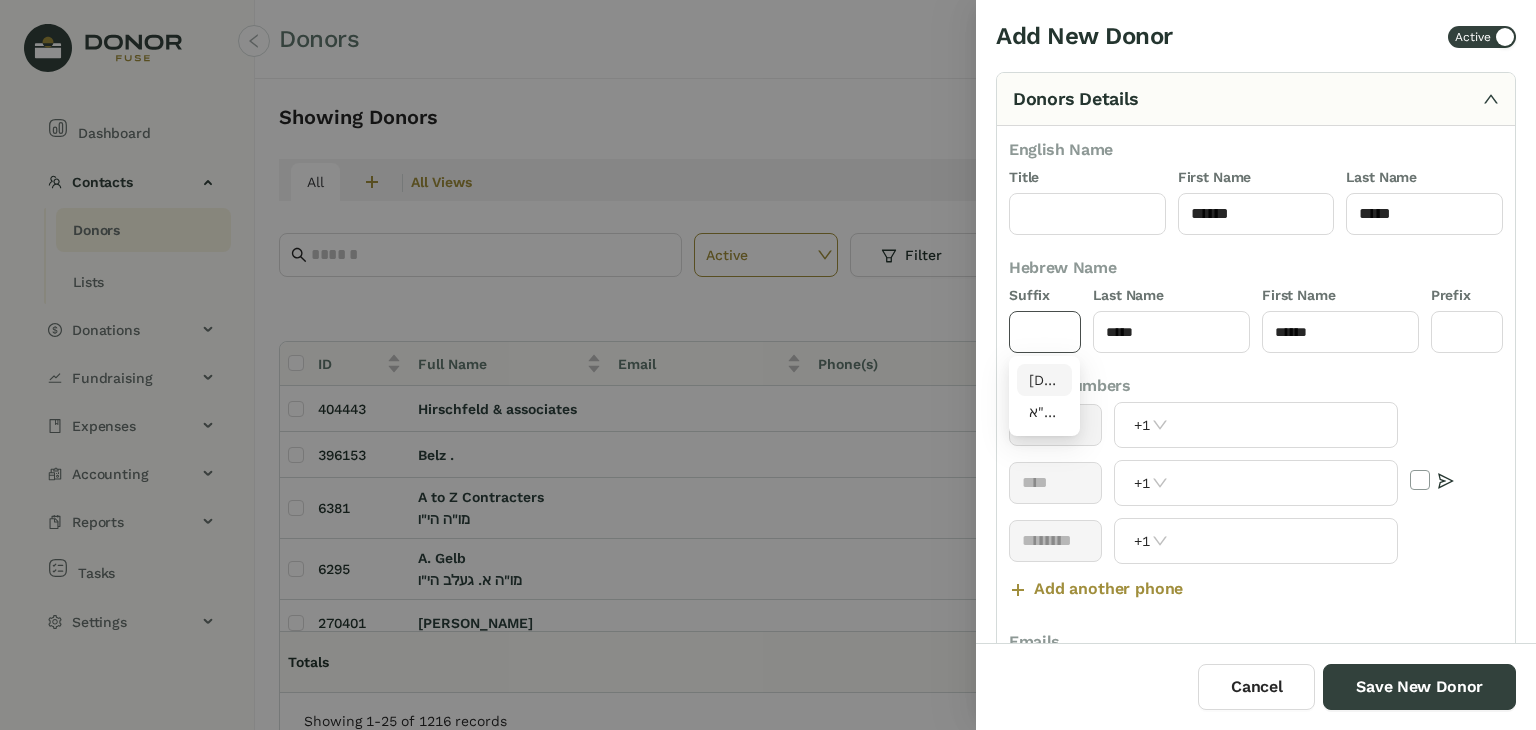 click on "הי"ו" at bounding box center (1045, 380) 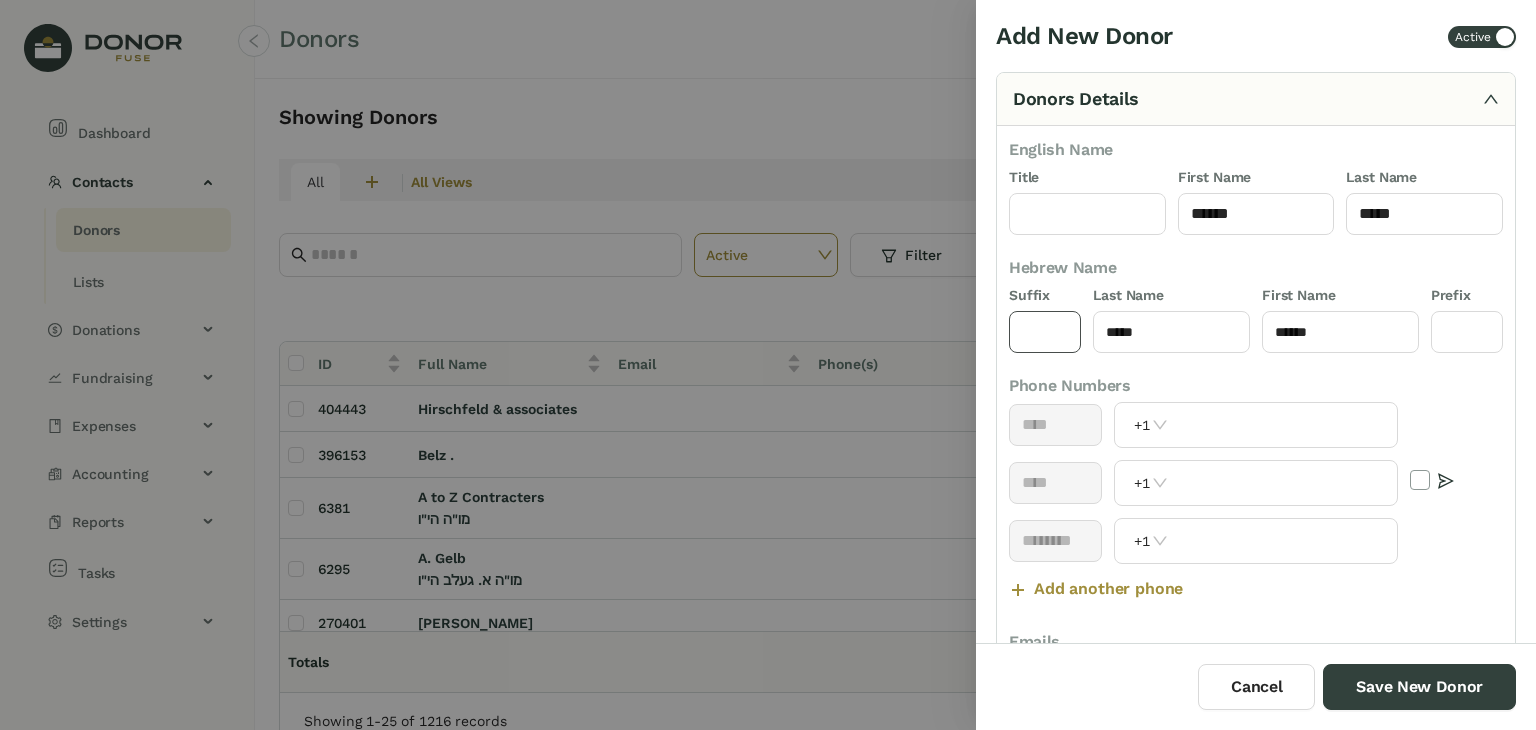 type on "****" 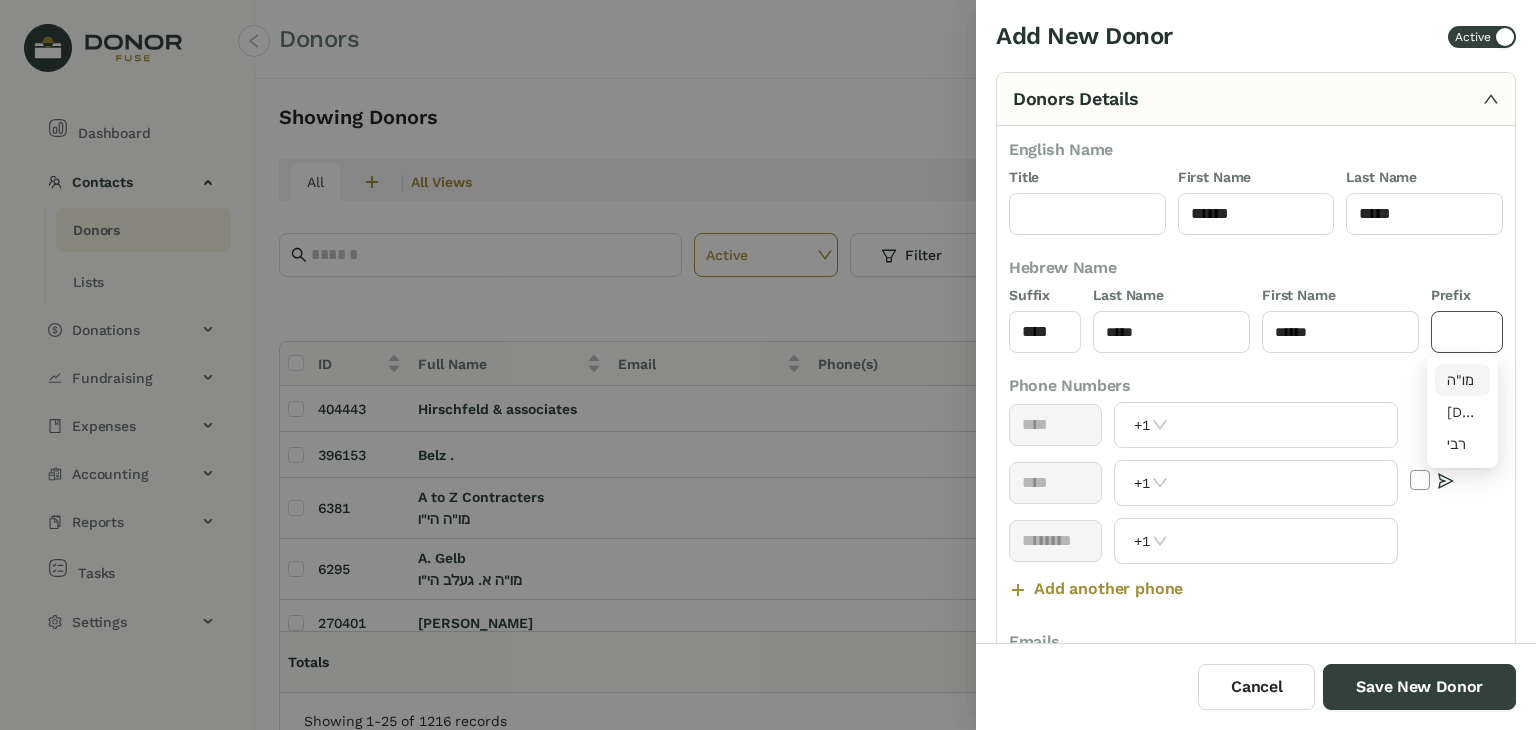 click 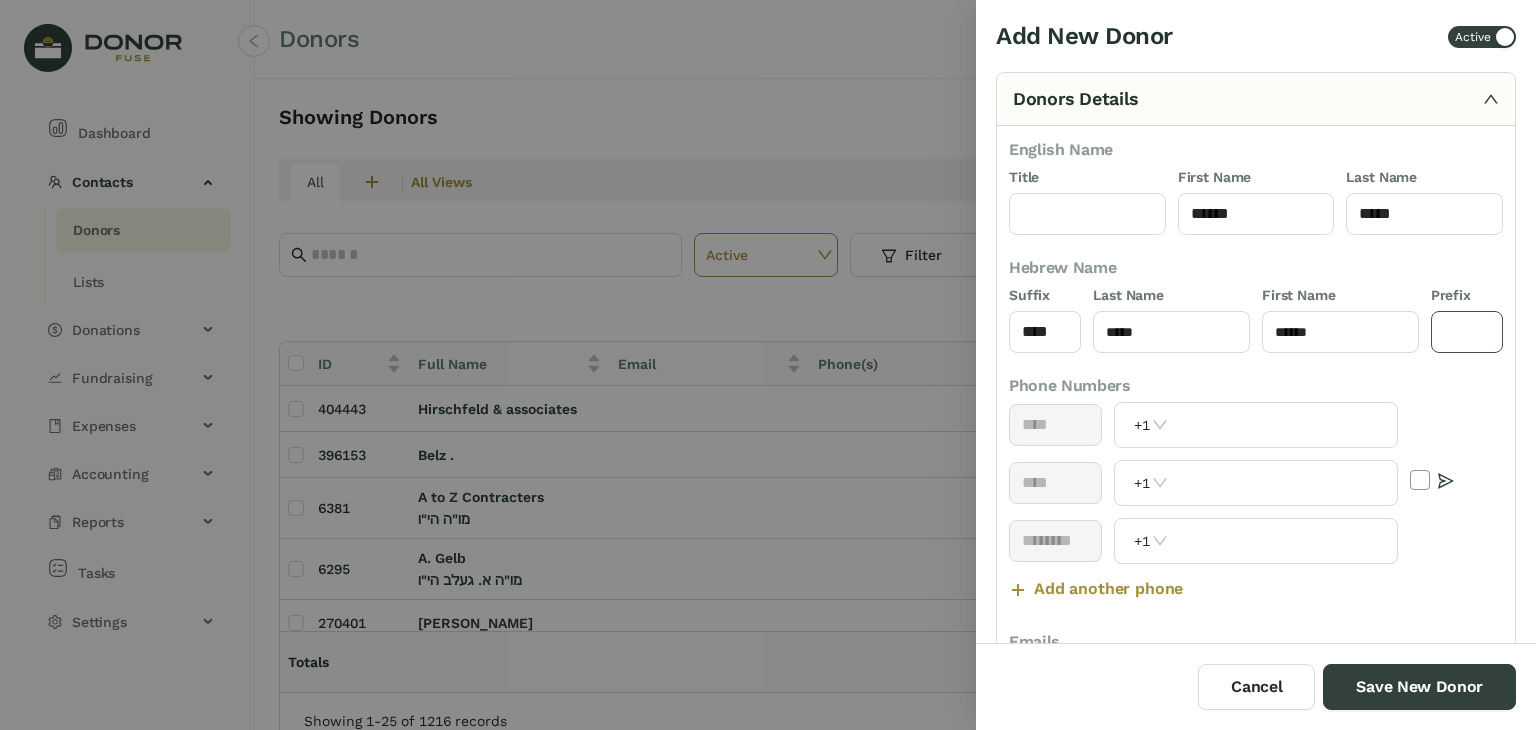 type on "****" 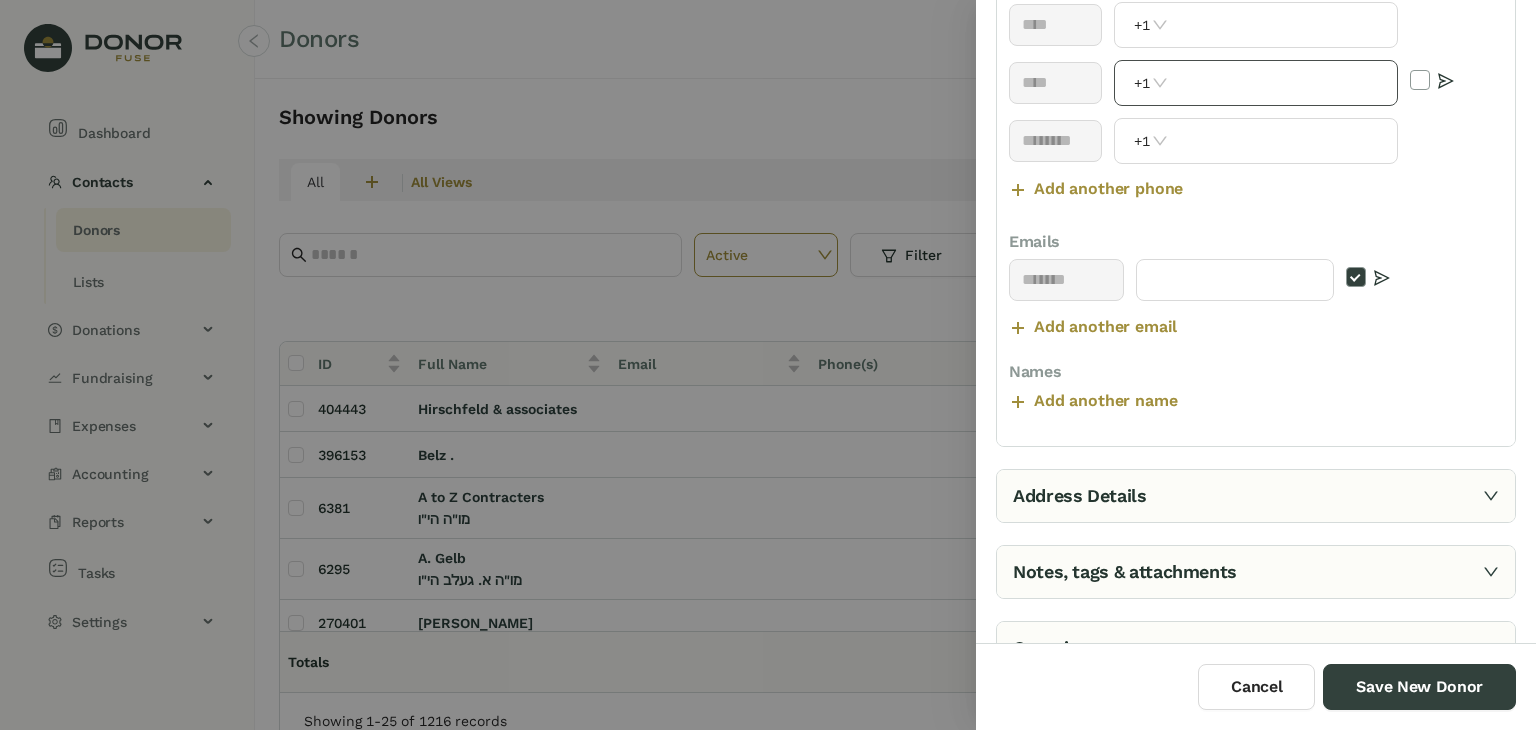 scroll, scrollTop: 523, scrollLeft: 0, axis: vertical 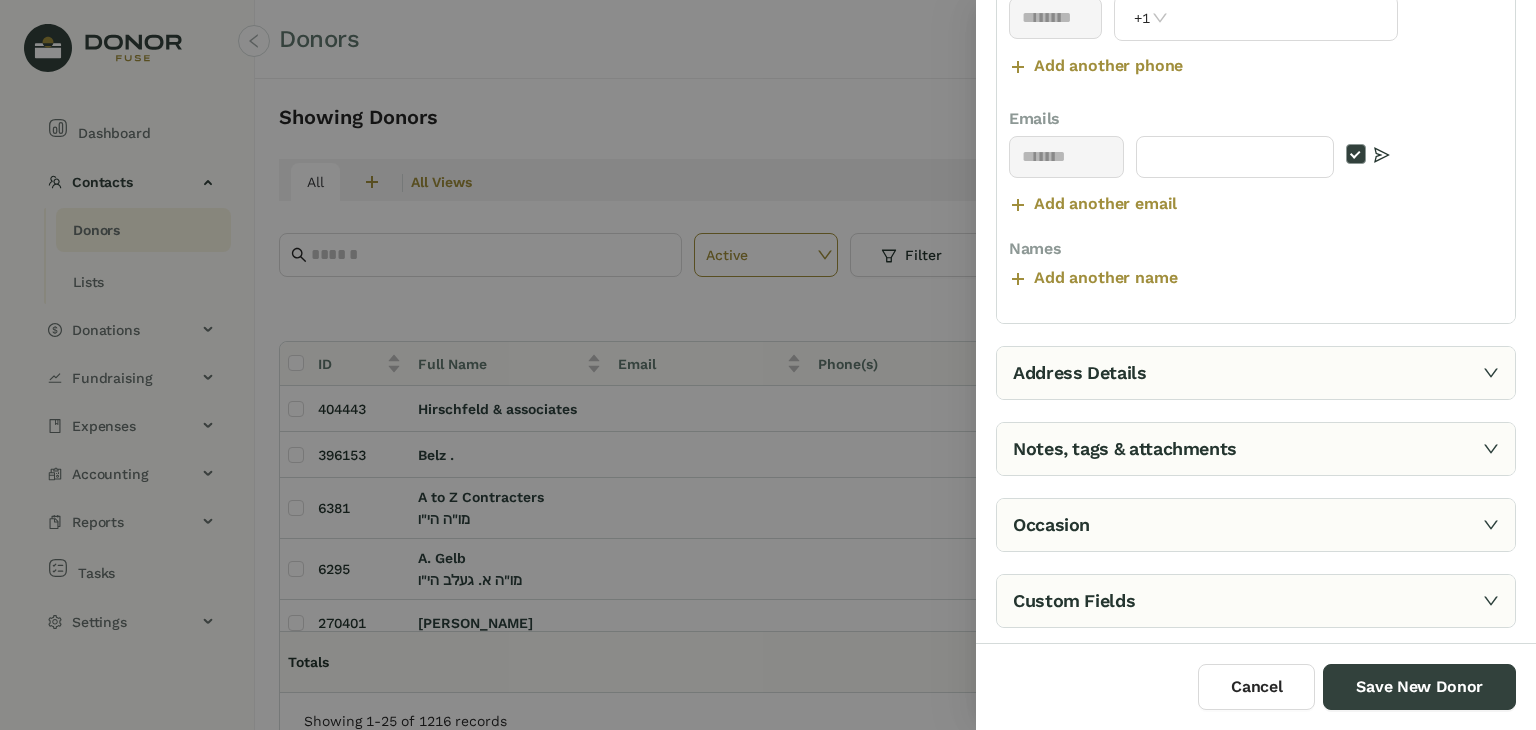 click on "Custom Fields" at bounding box center (1256, 601) 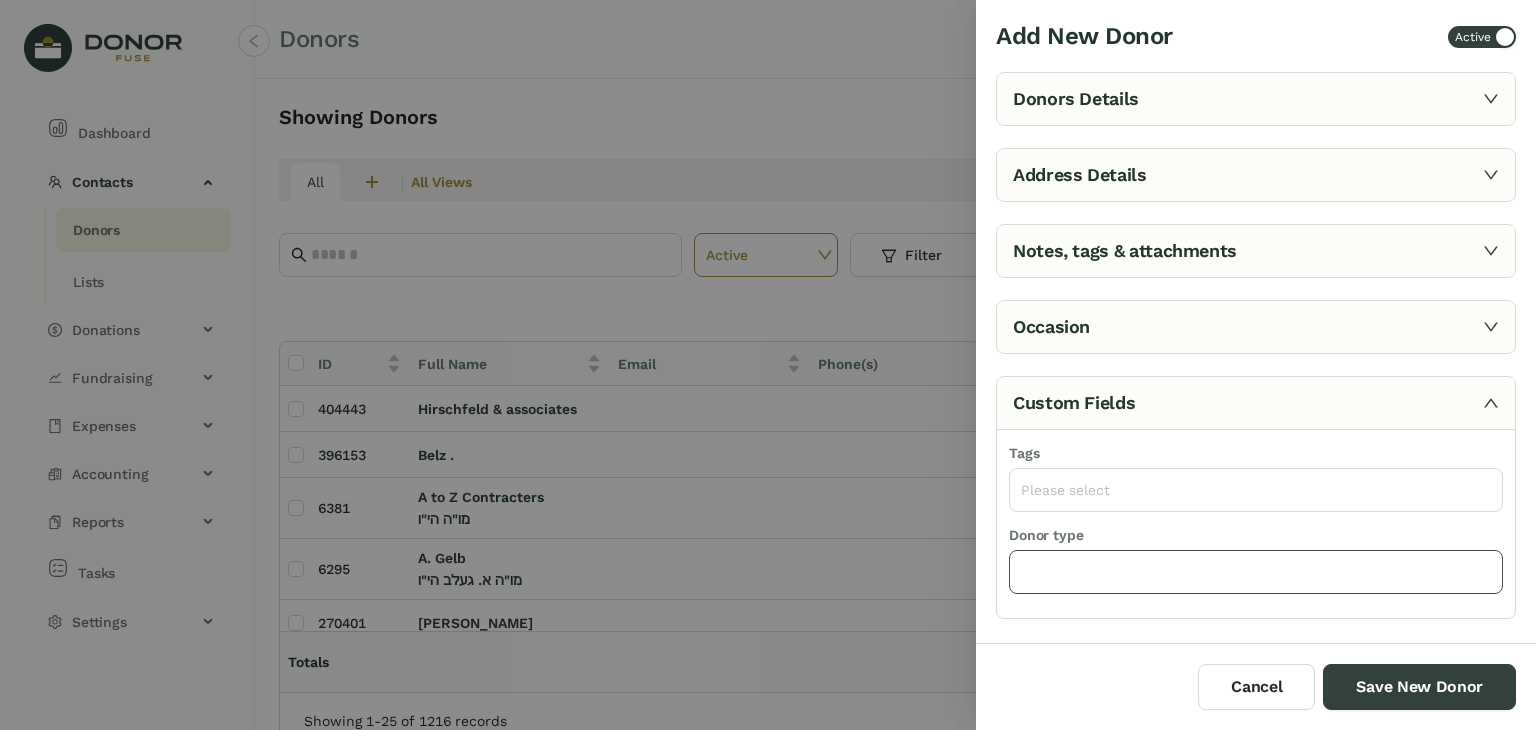 scroll, scrollTop: 0, scrollLeft: 0, axis: both 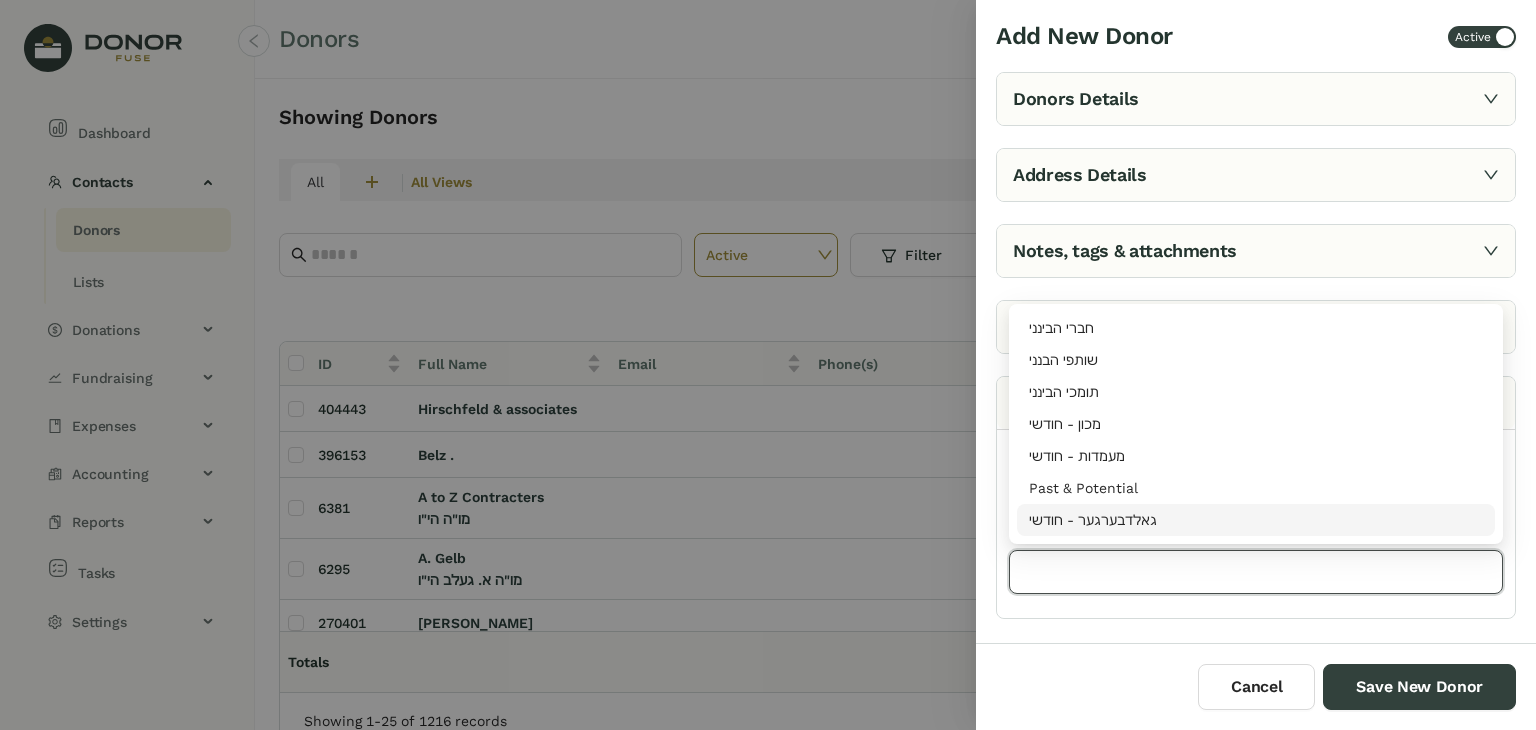 click on "Cancel Save New Donor" at bounding box center [1256, 686] 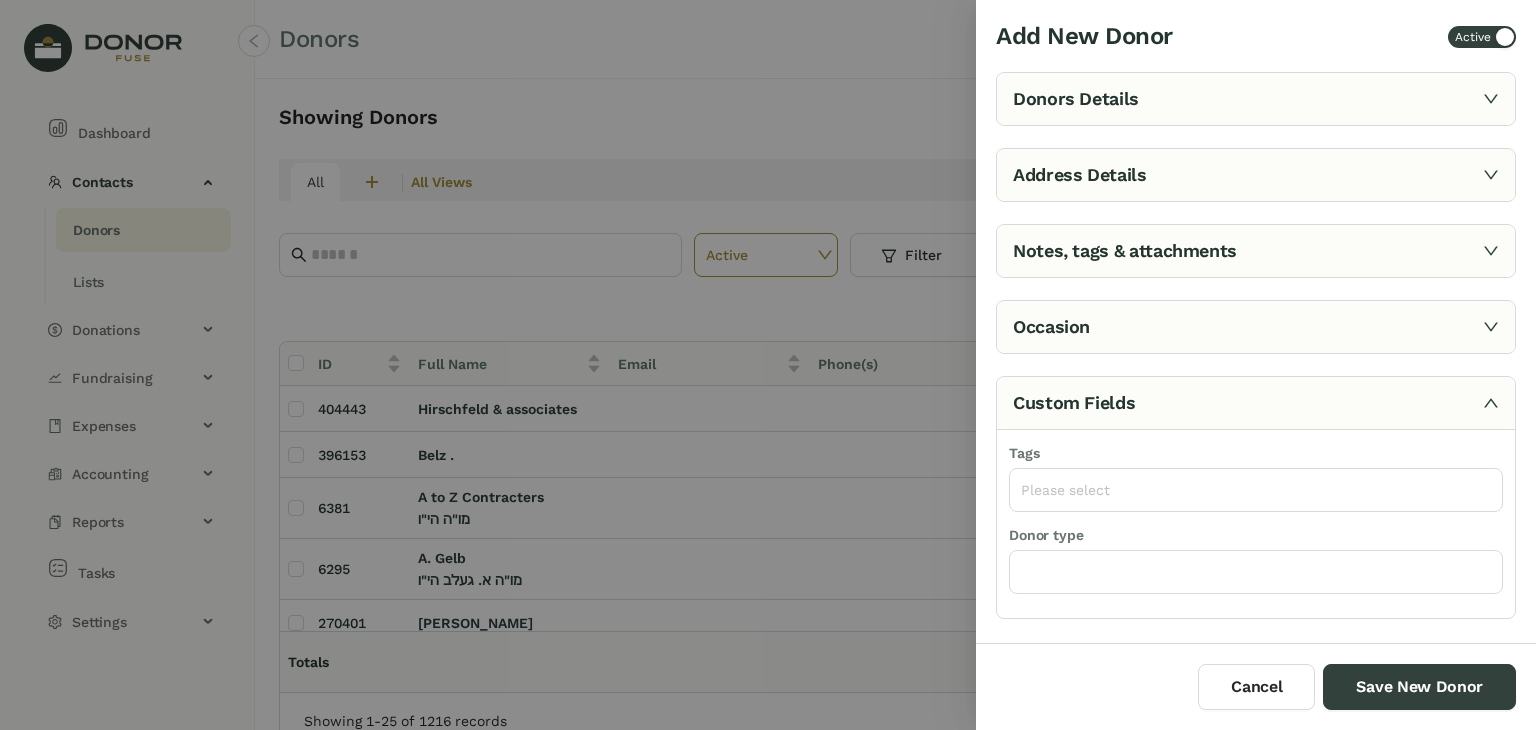 click on "Donors Details" at bounding box center (1256, 99) 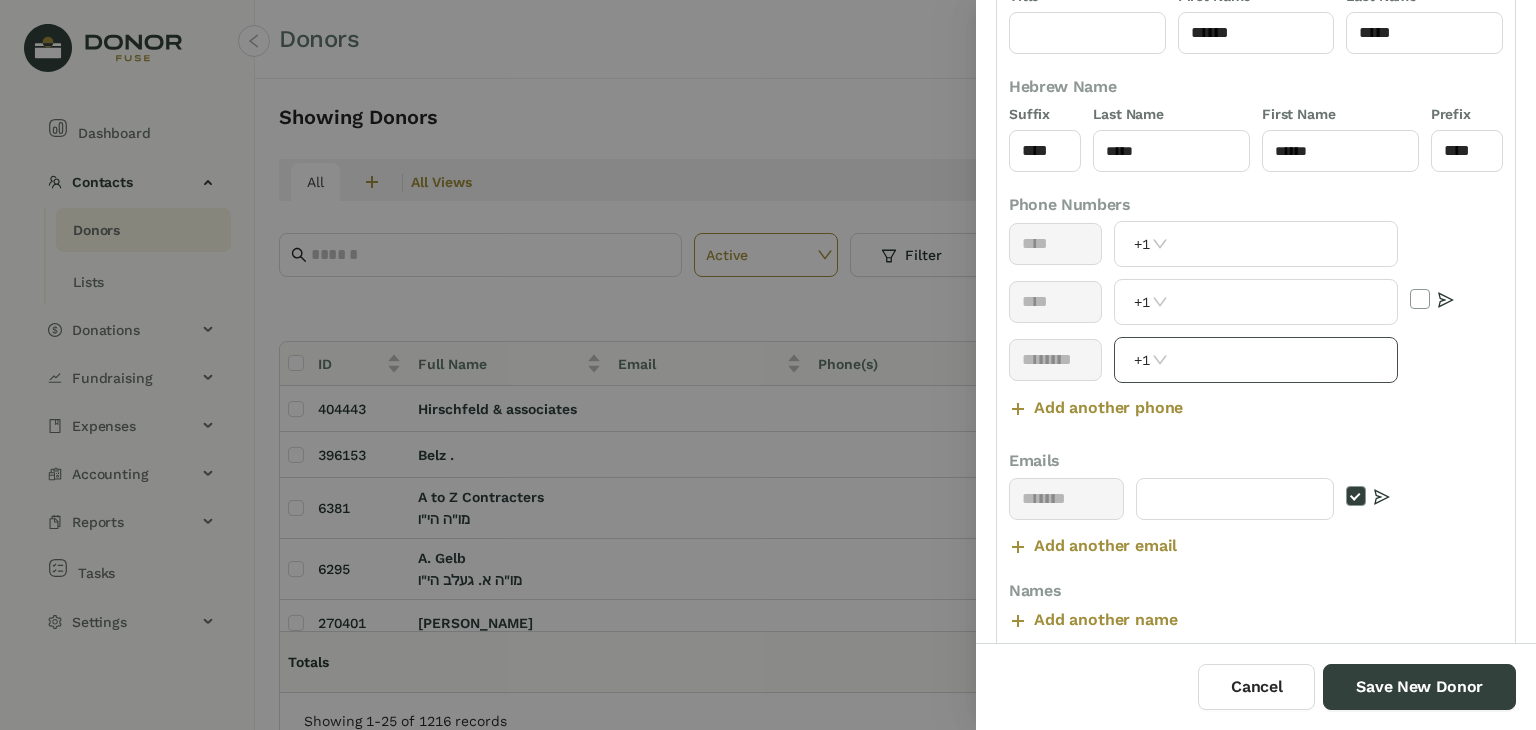 scroll, scrollTop: 300, scrollLeft: 0, axis: vertical 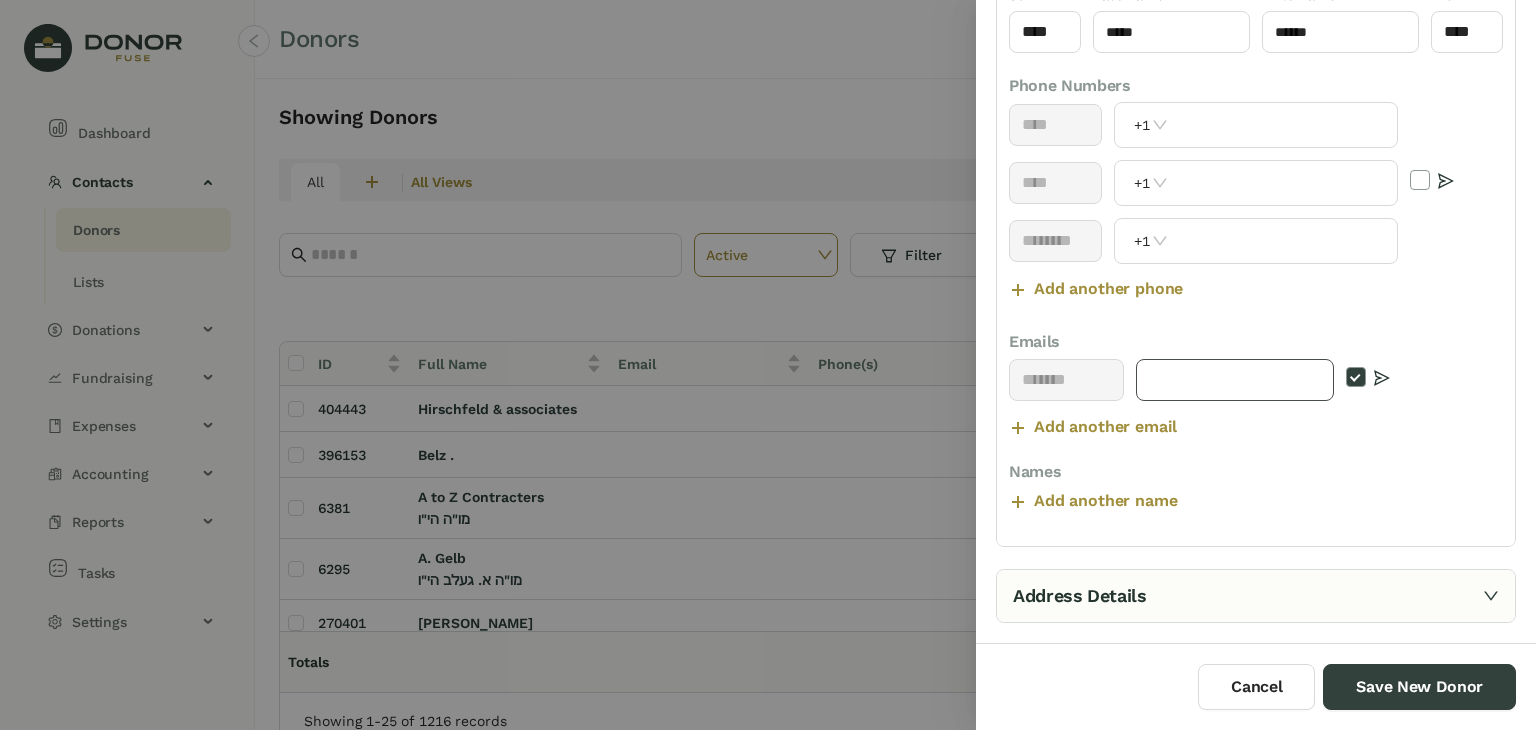 click at bounding box center [1235, 380] 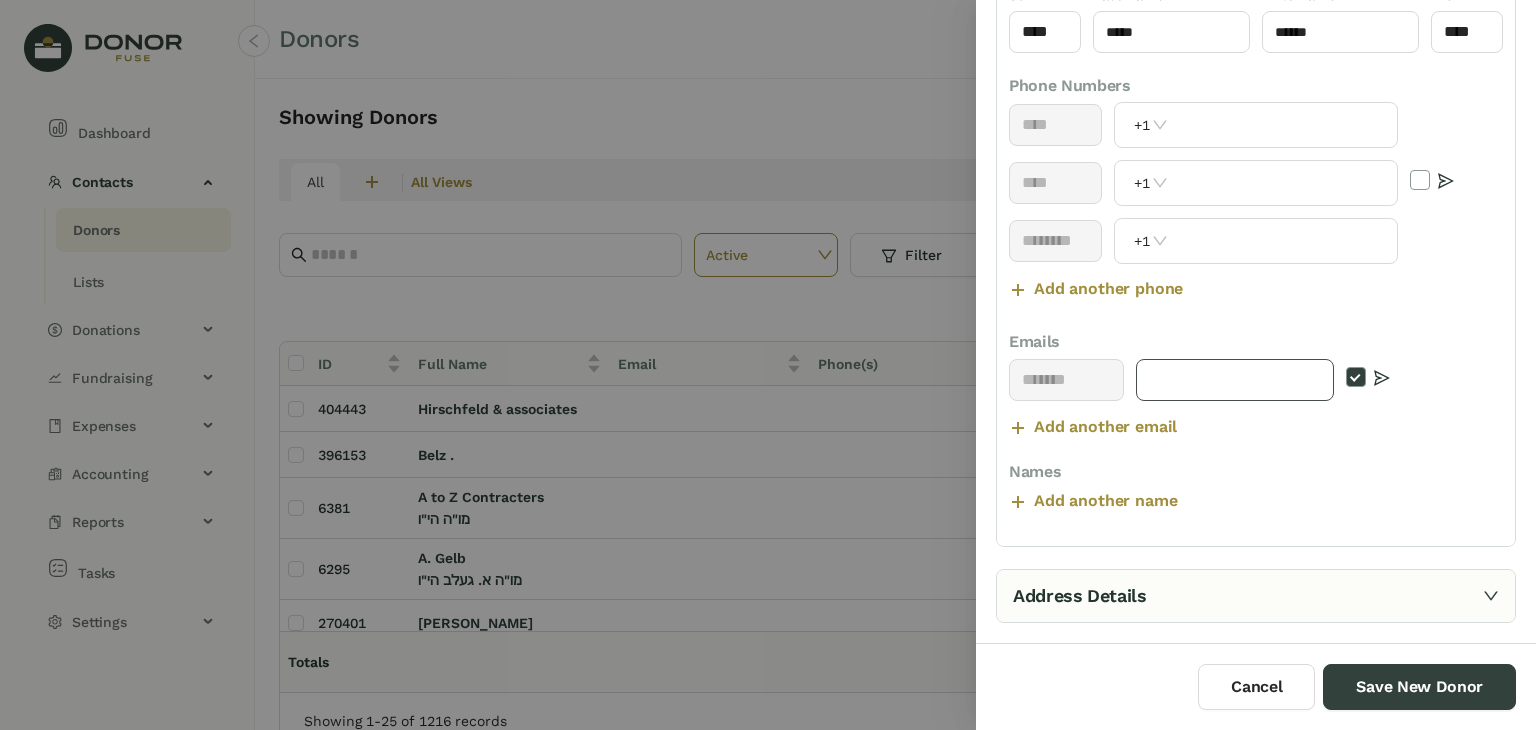 type on "*" 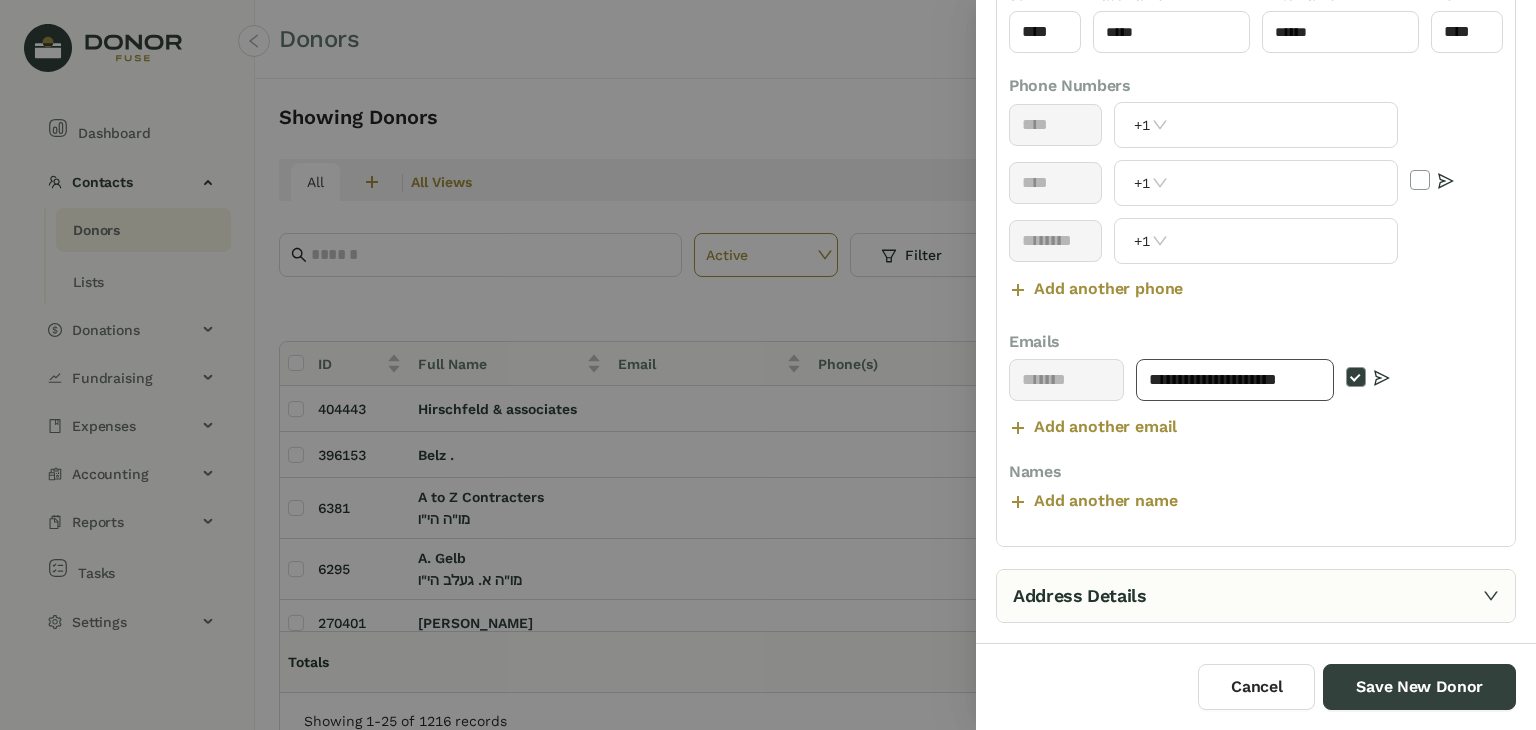 scroll, scrollTop: 0, scrollLeft: 13, axis: horizontal 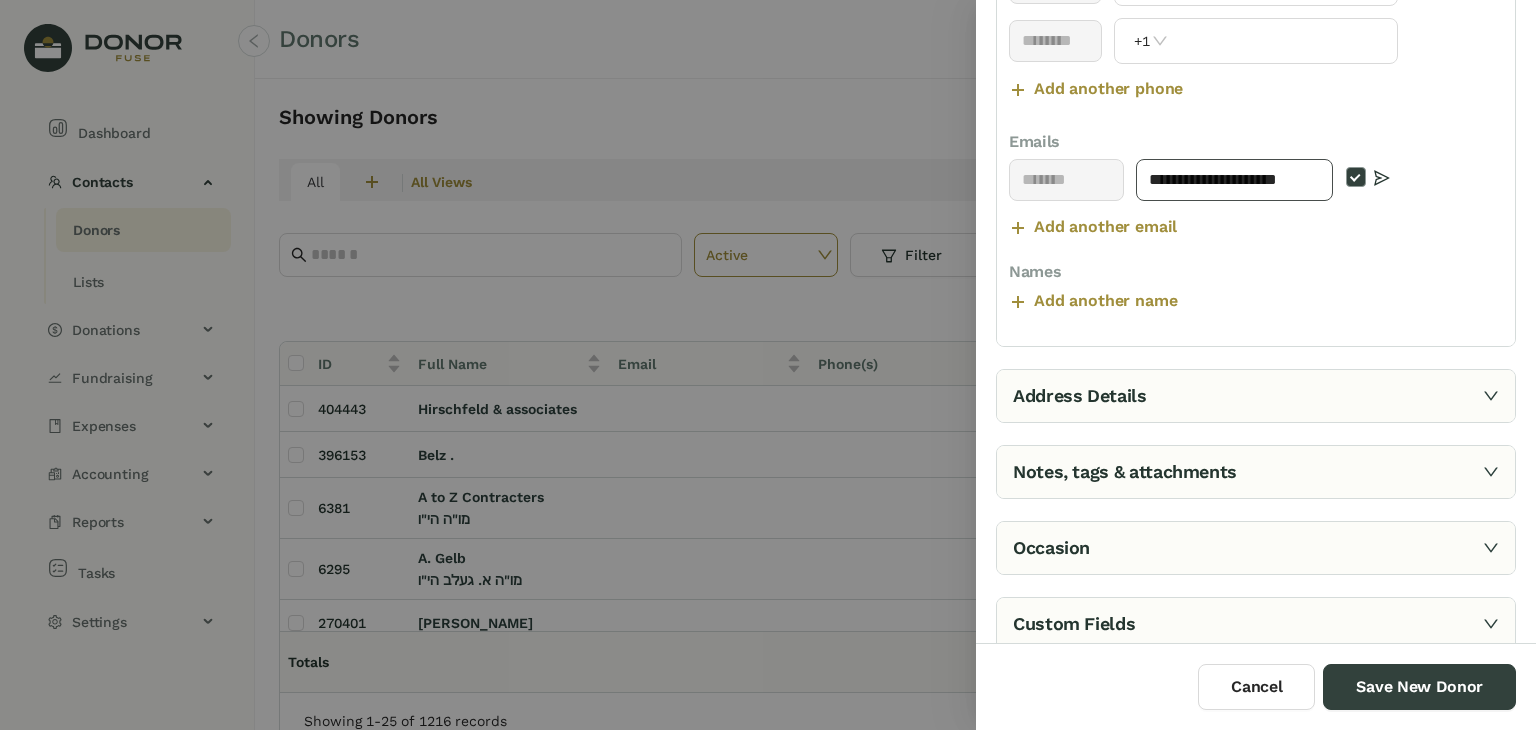 type on "**********" 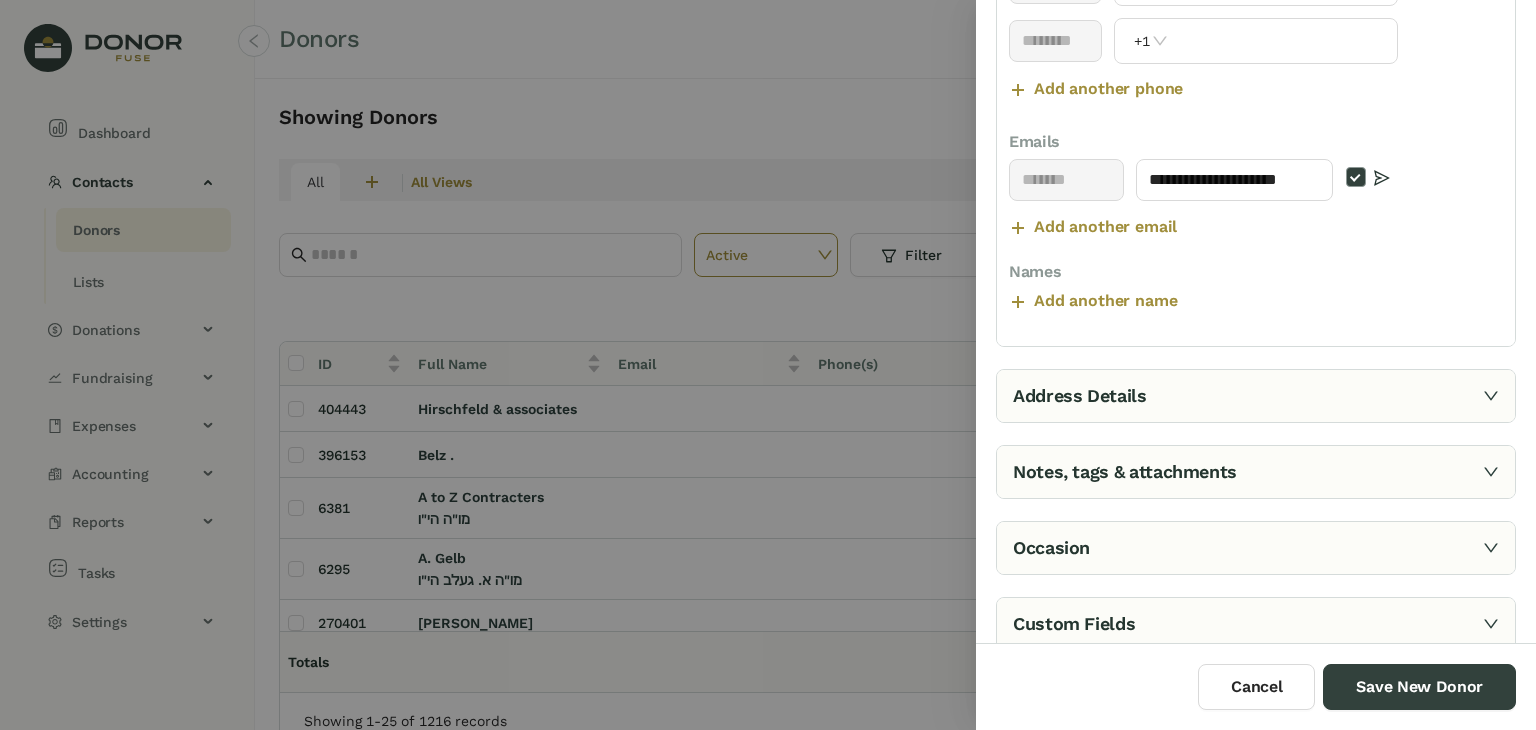 click on "Address Details" at bounding box center (1256, 396) 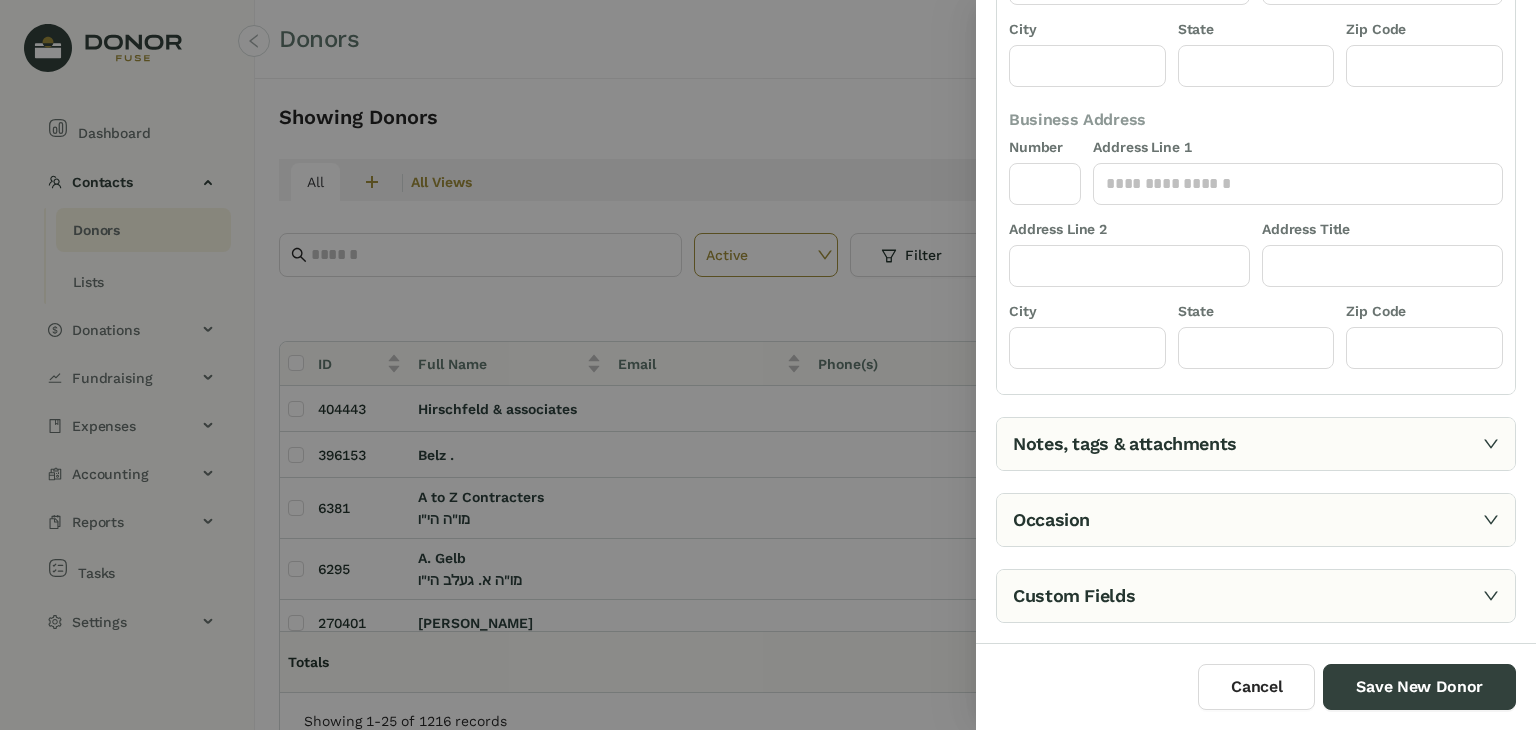 scroll, scrollTop: 0, scrollLeft: 0, axis: both 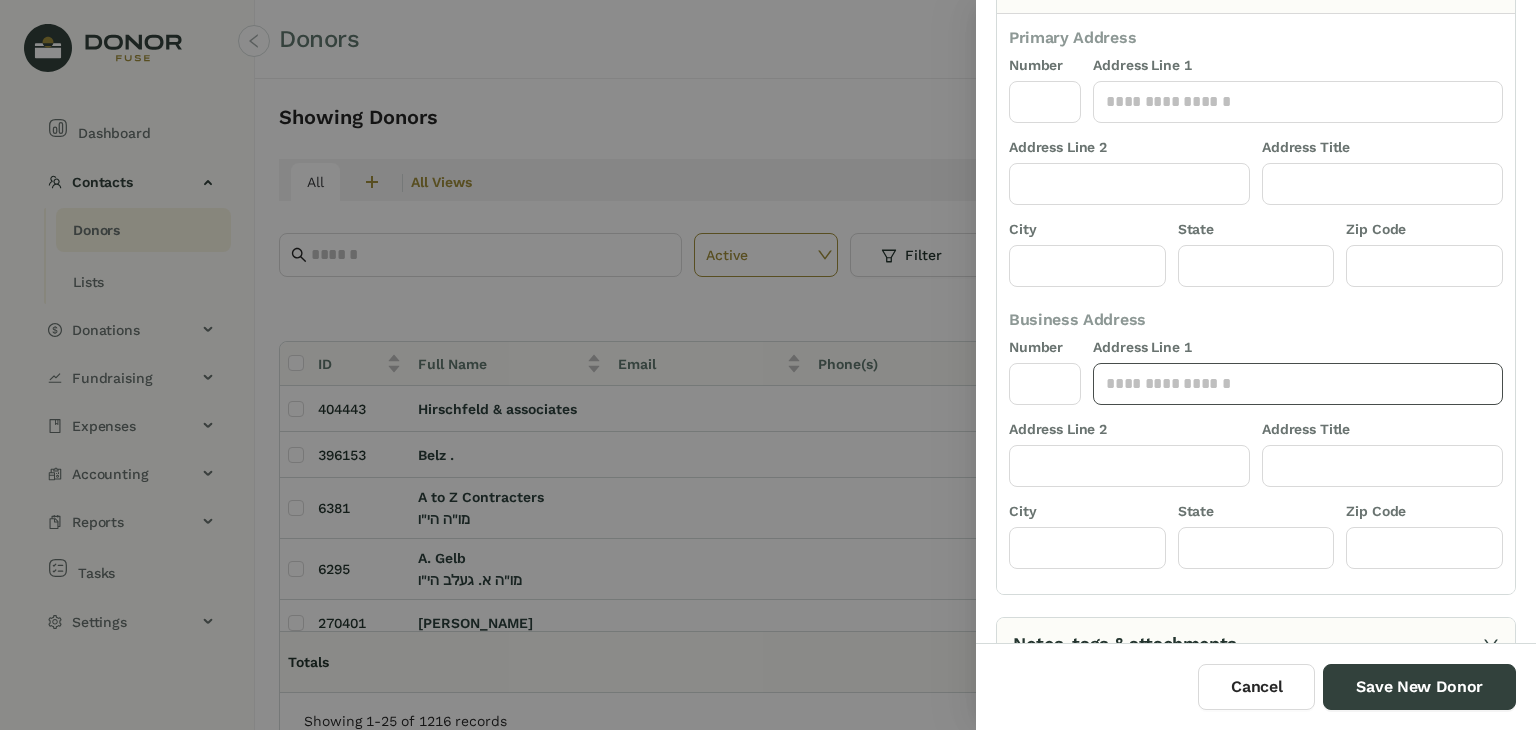 click 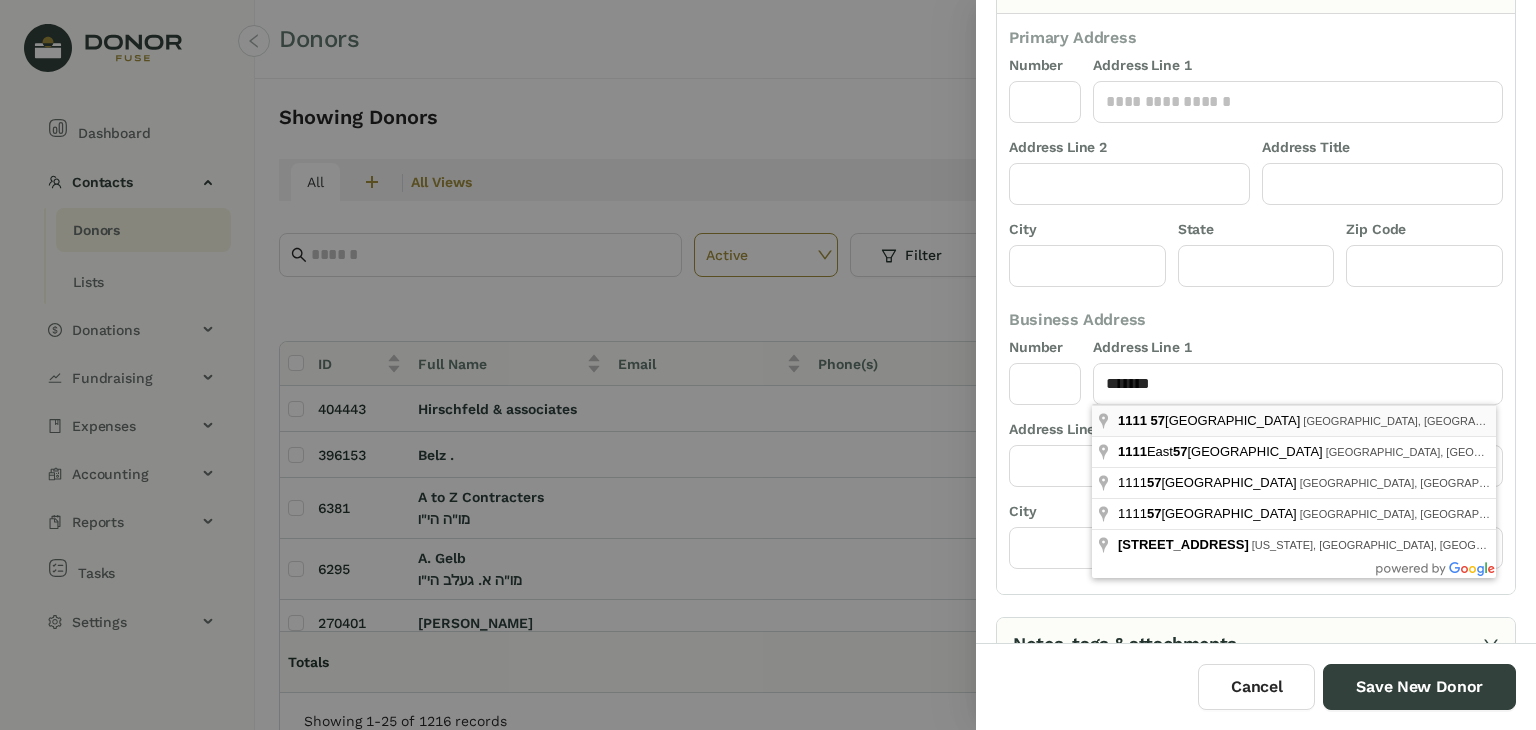 type on "**********" 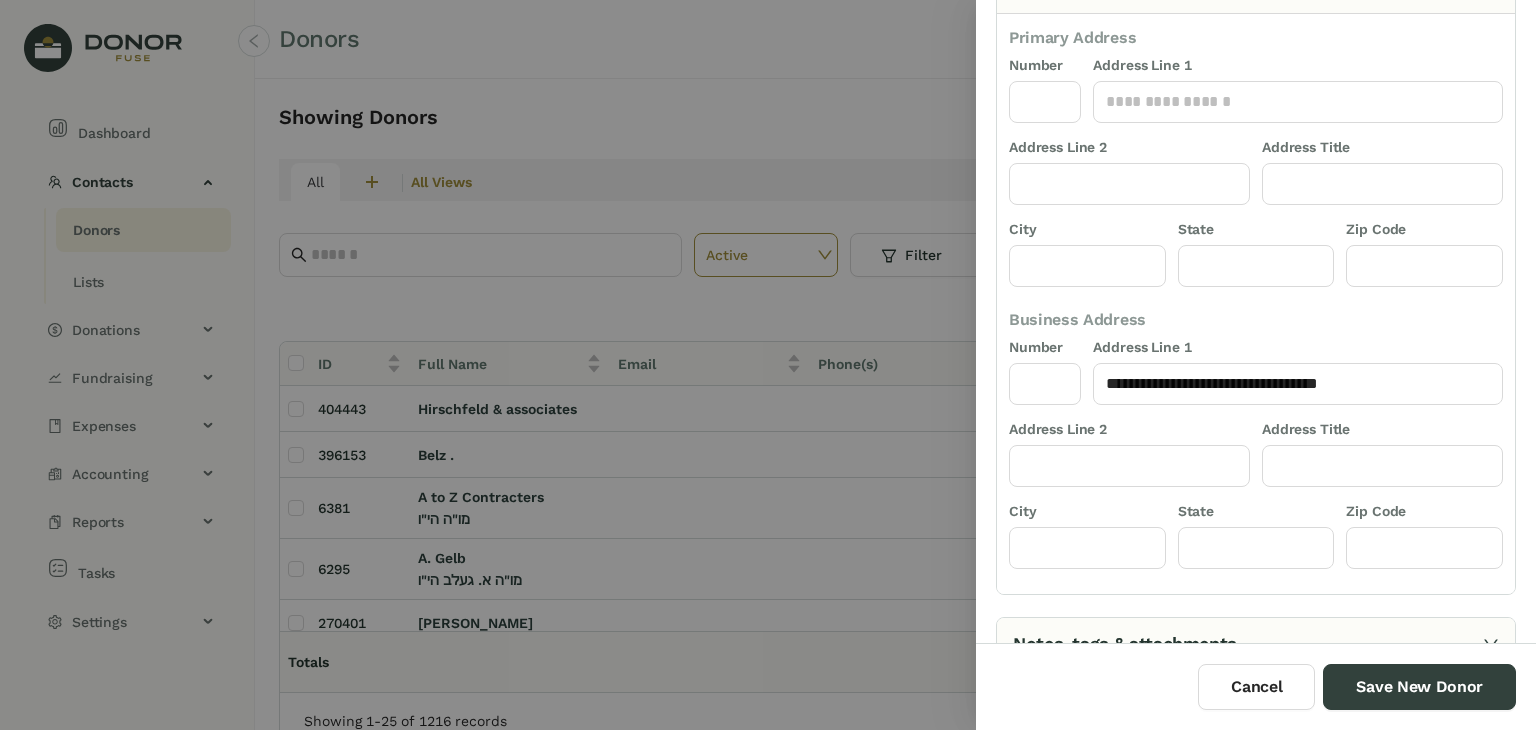 type on "****" 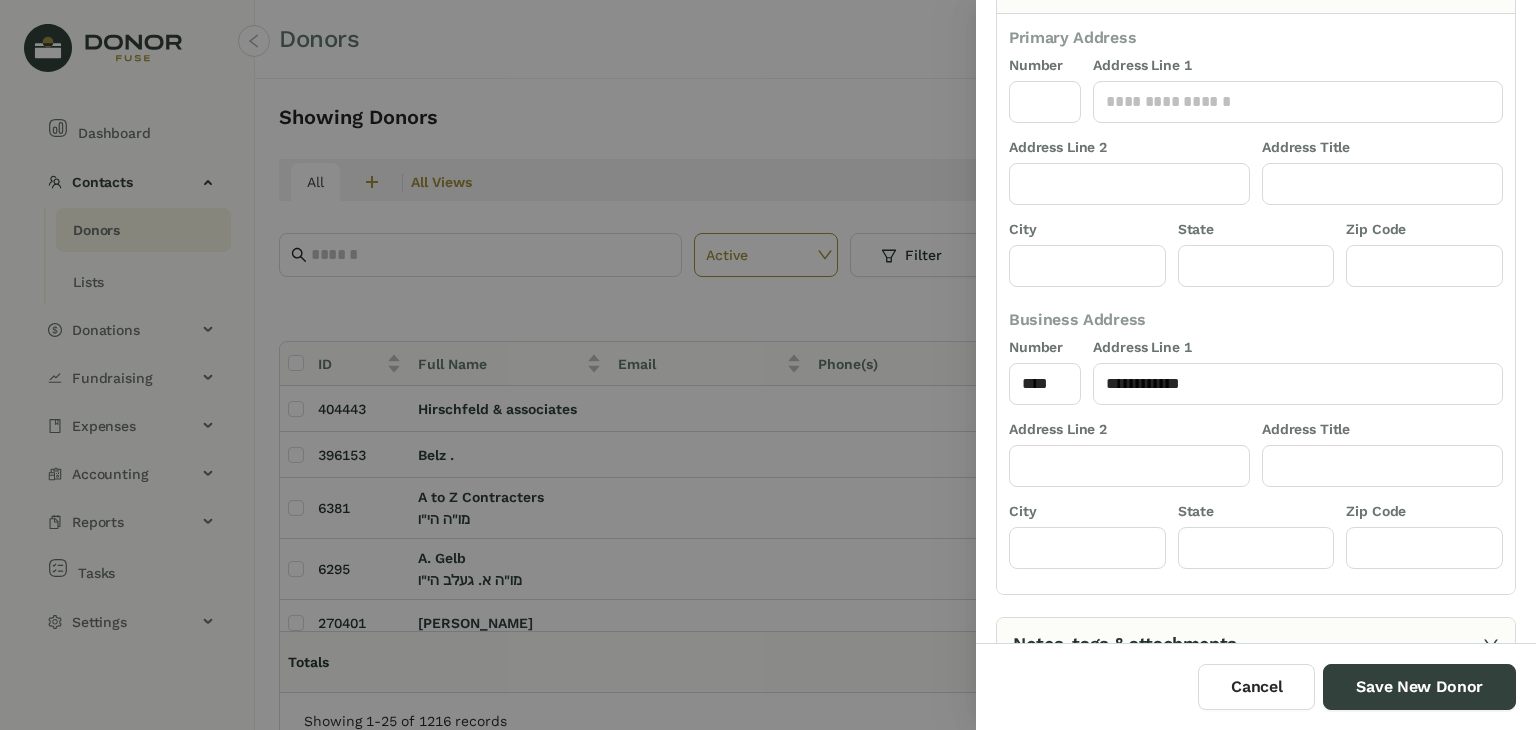 type on "********" 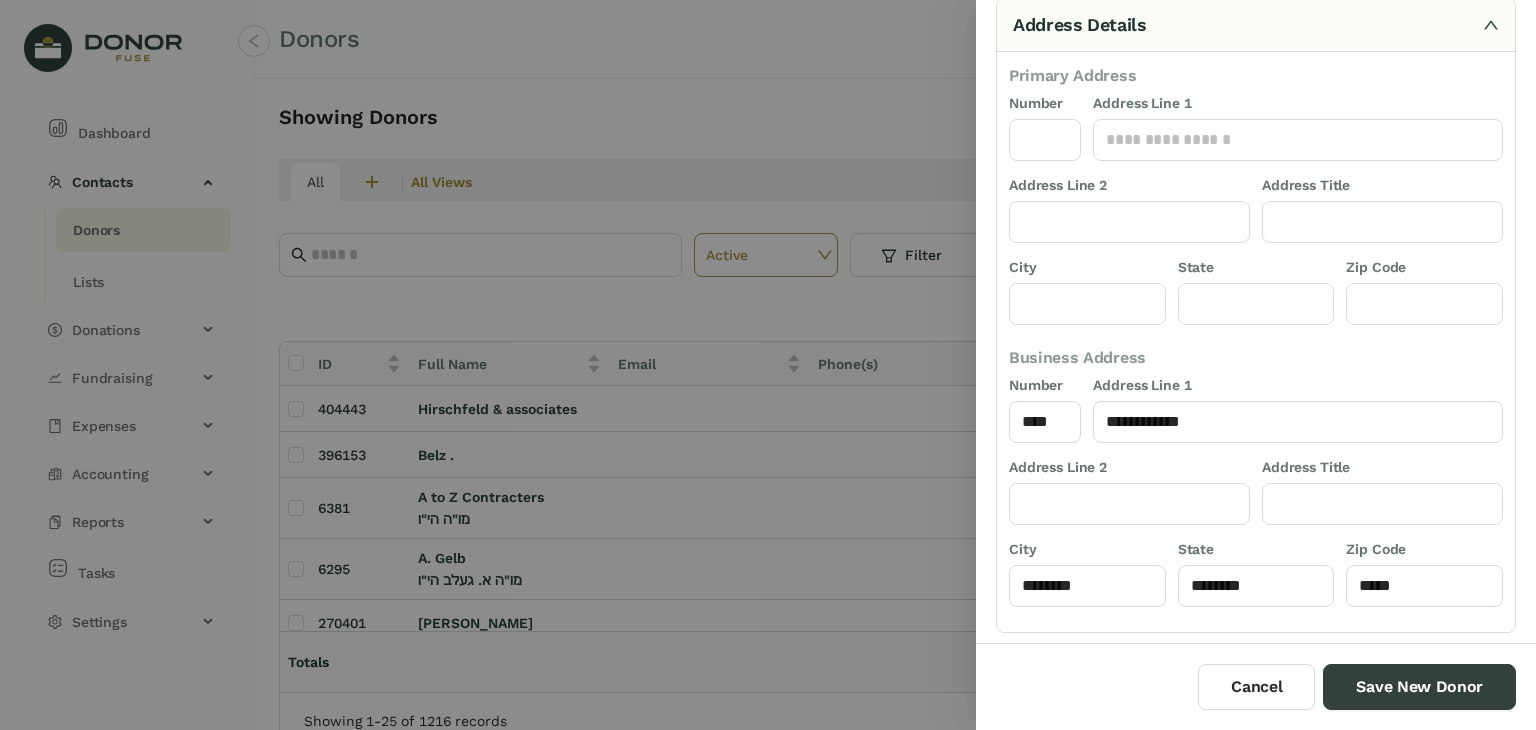 scroll, scrollTop: 85, scrollLeft: 0, axis: vertical 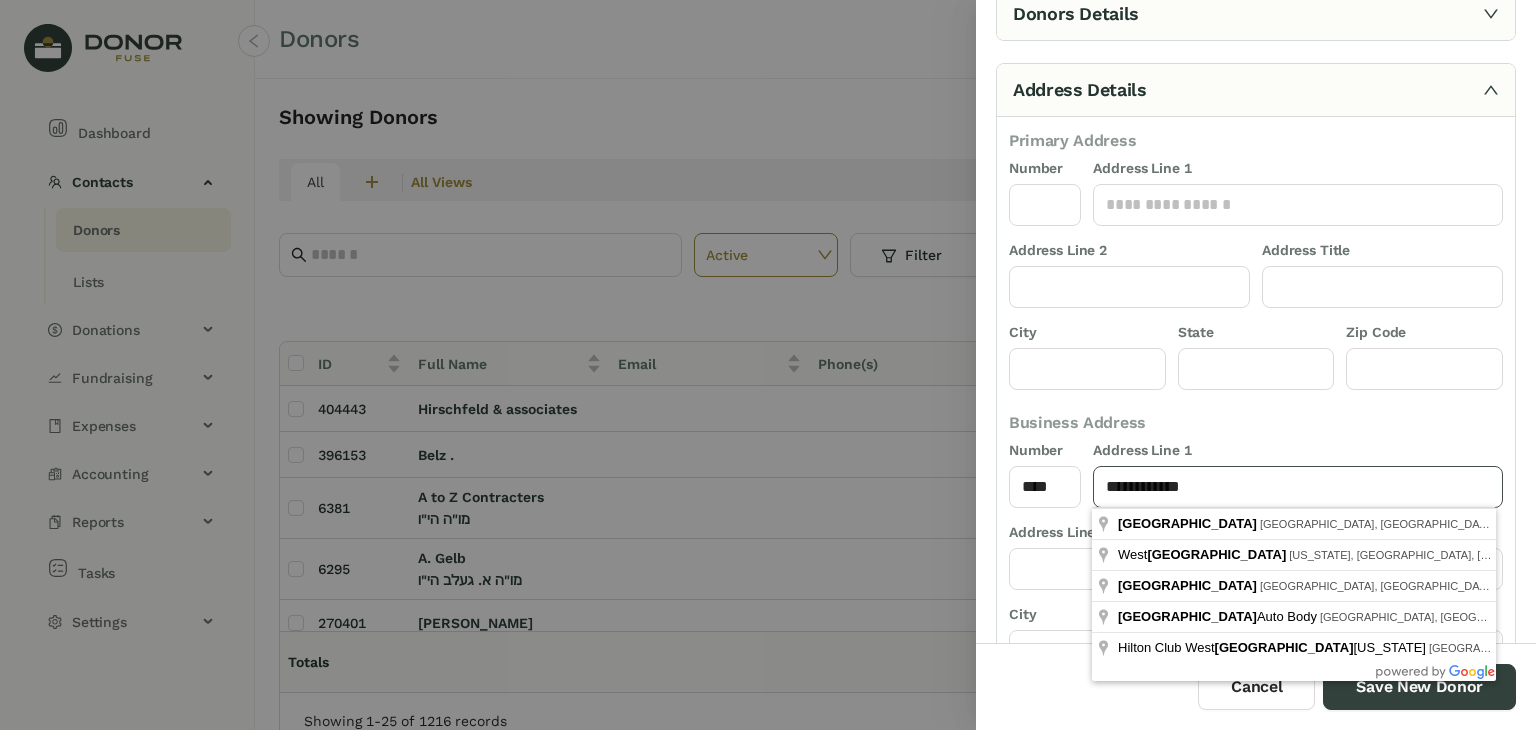 drag, startPoint x: 1212, startPoint y: 487, endPoint x: 1104, endPoint y: 495, distance: 108.29589 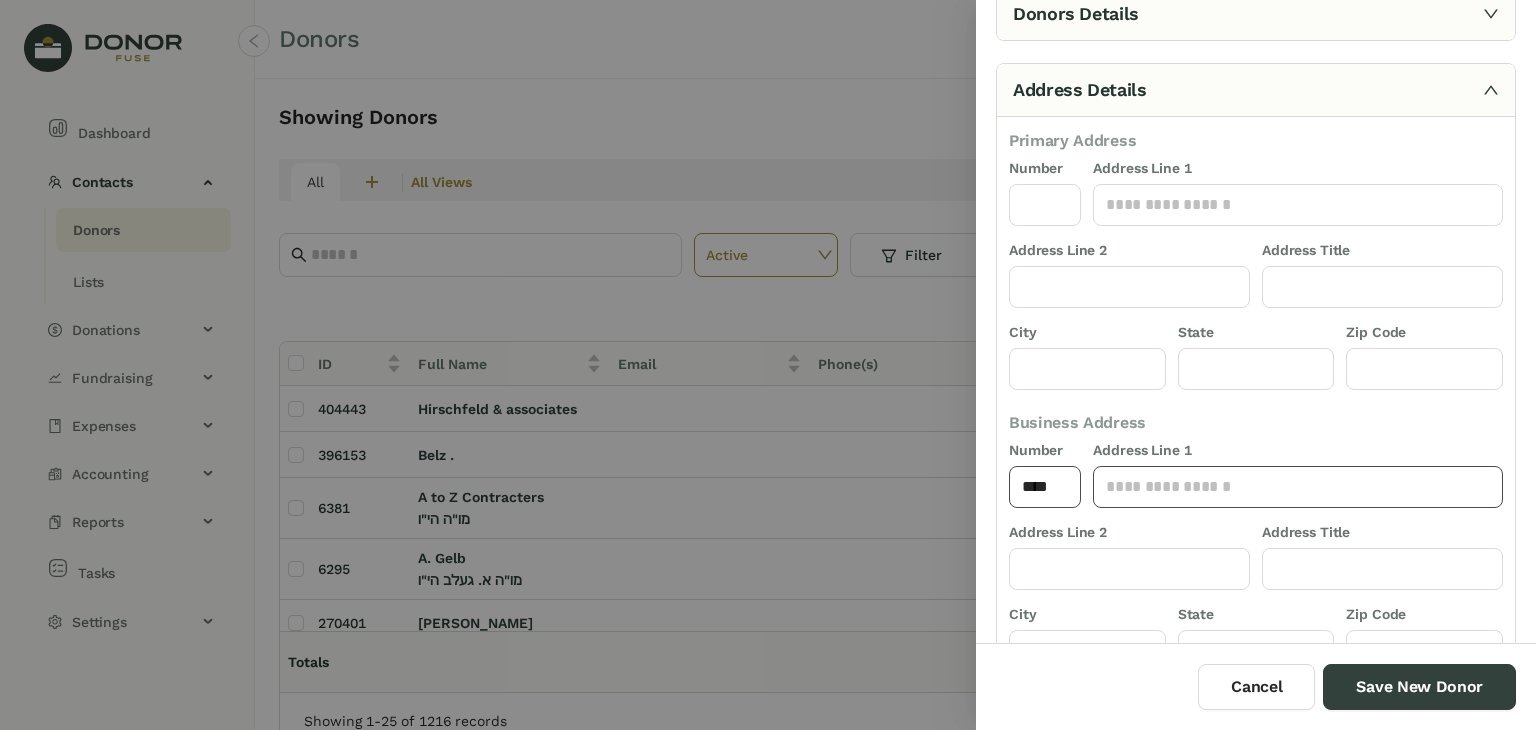 type 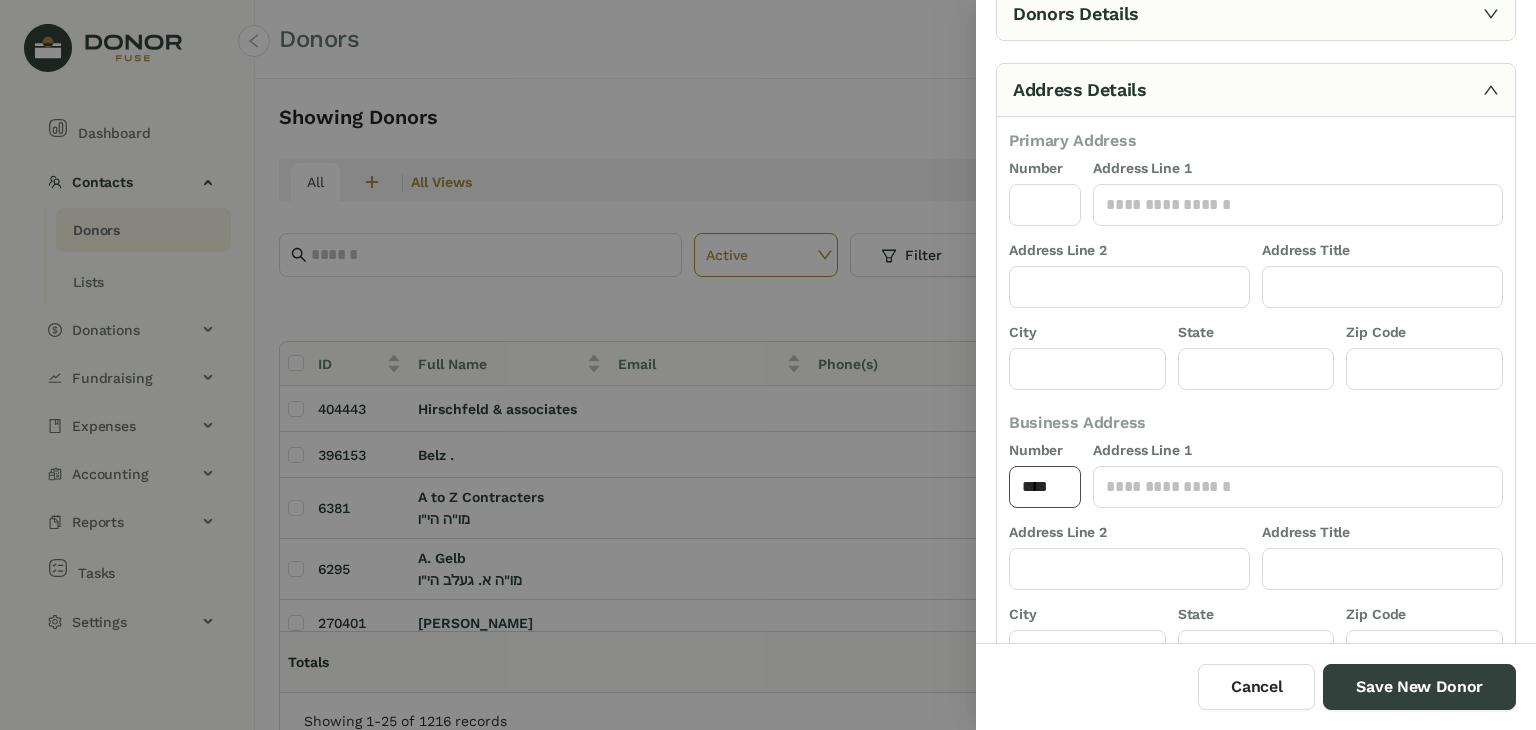 click on "****" 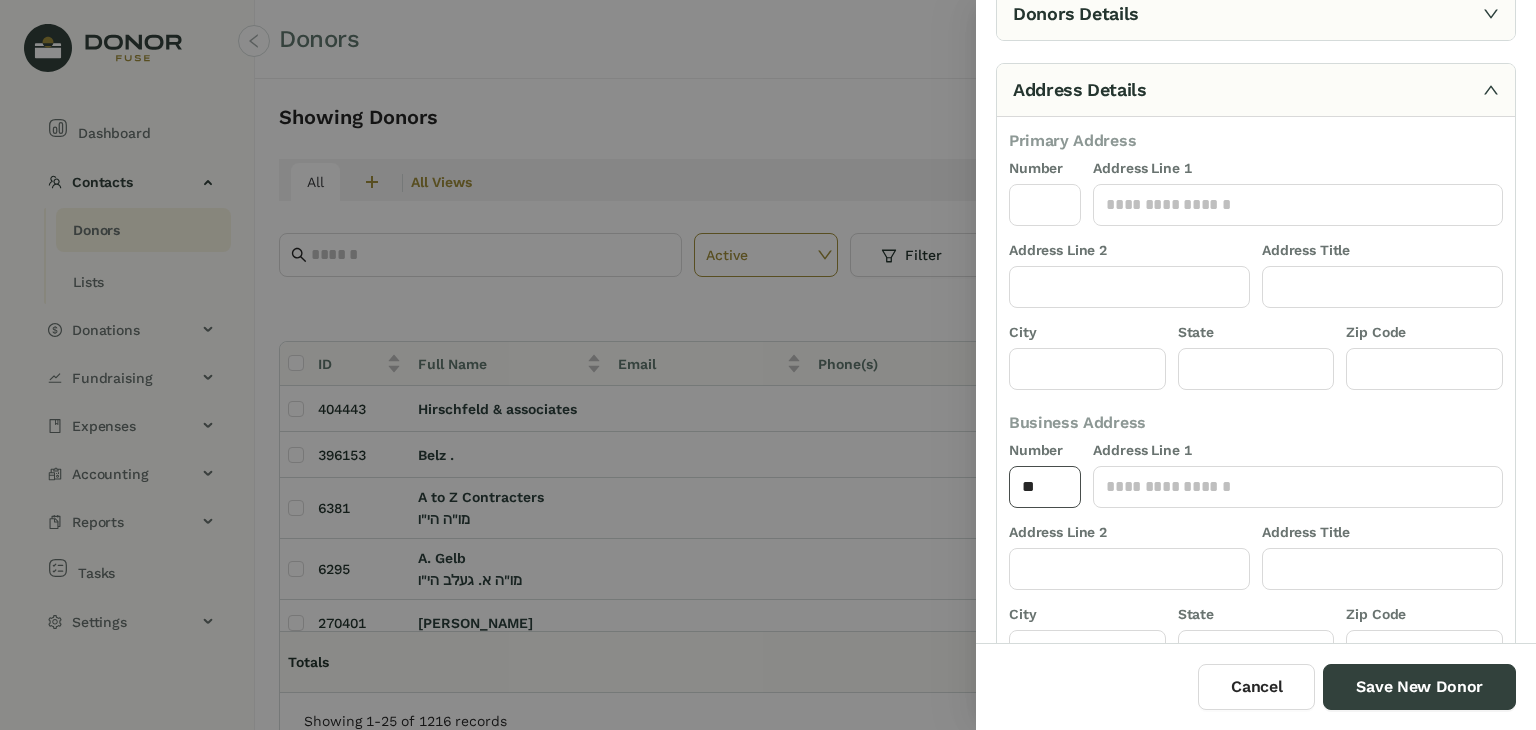 type on "*" 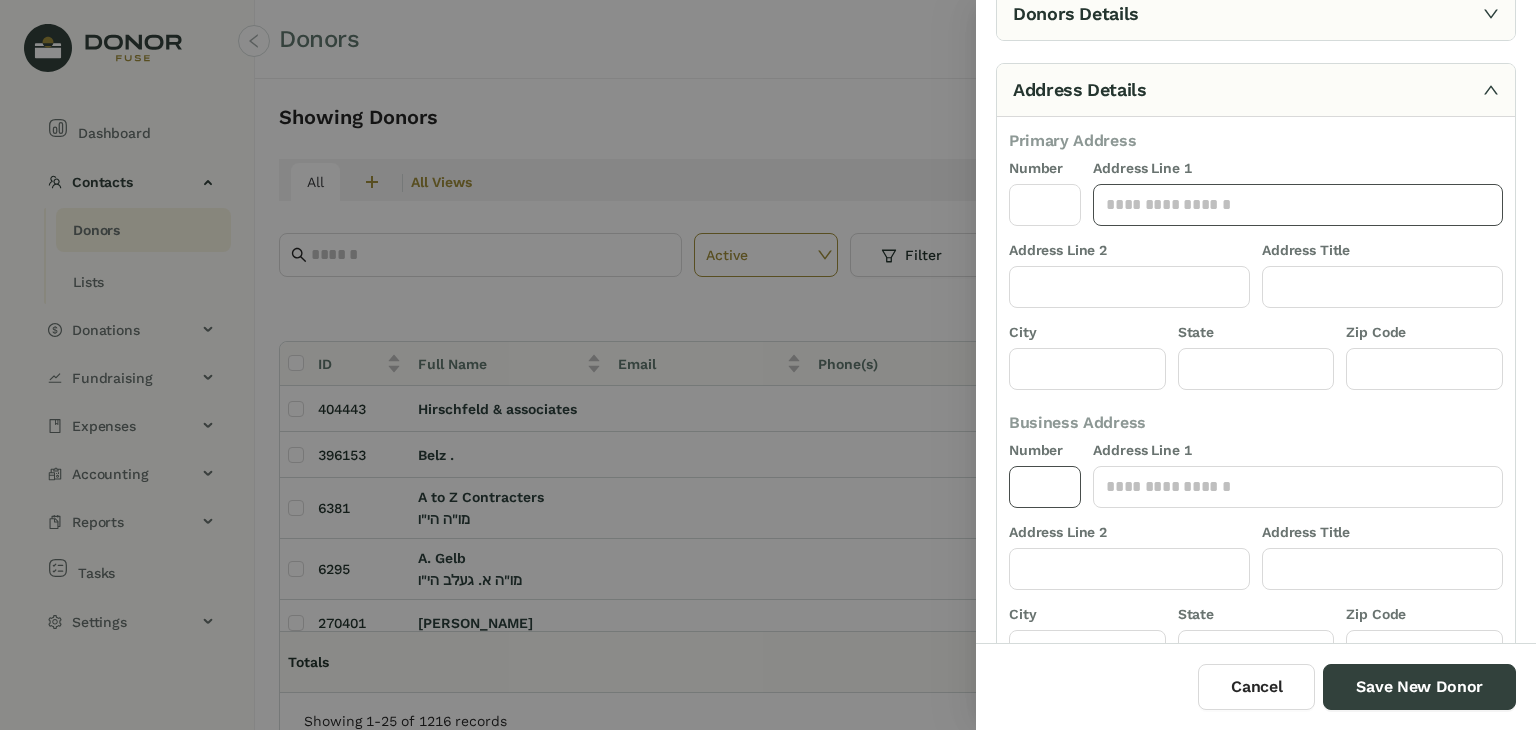 type 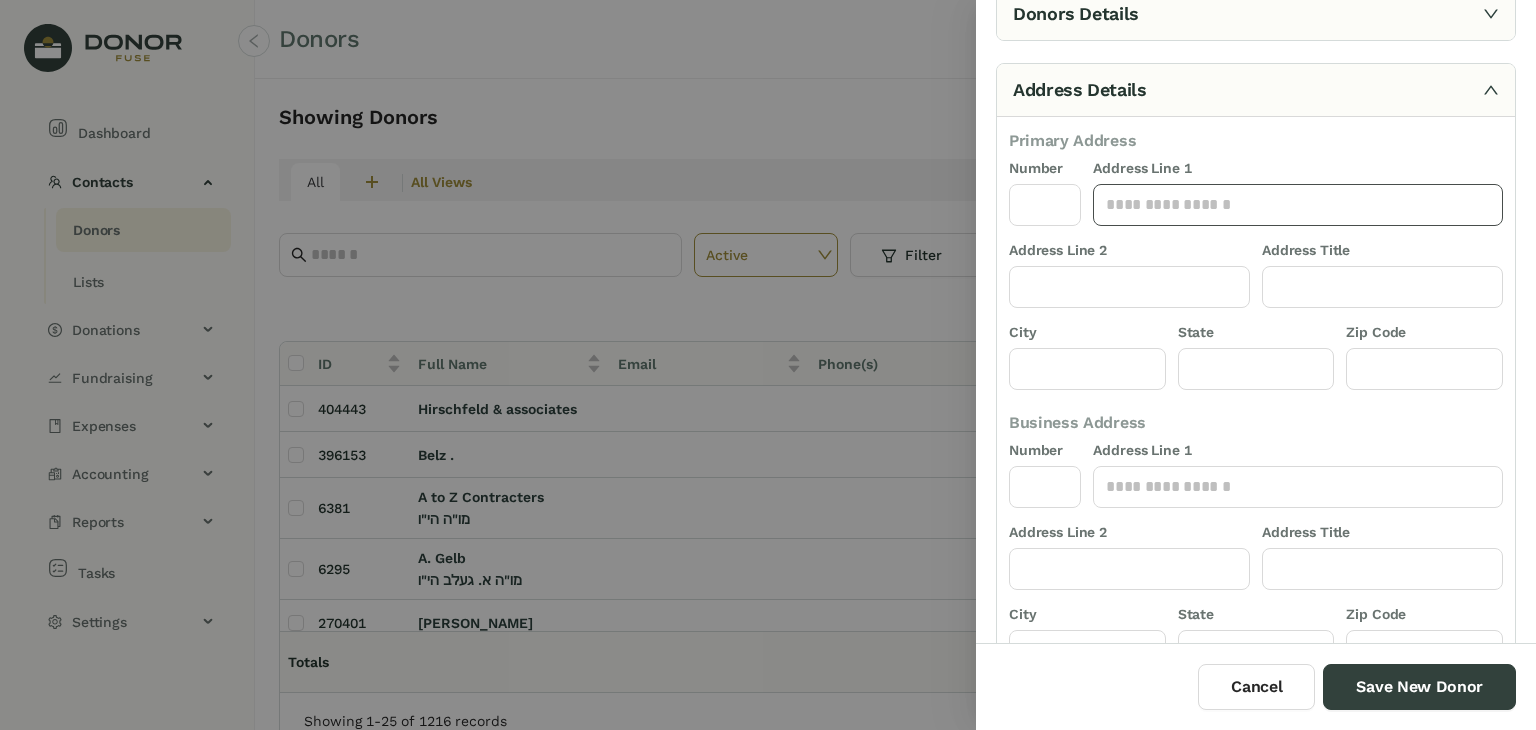 click 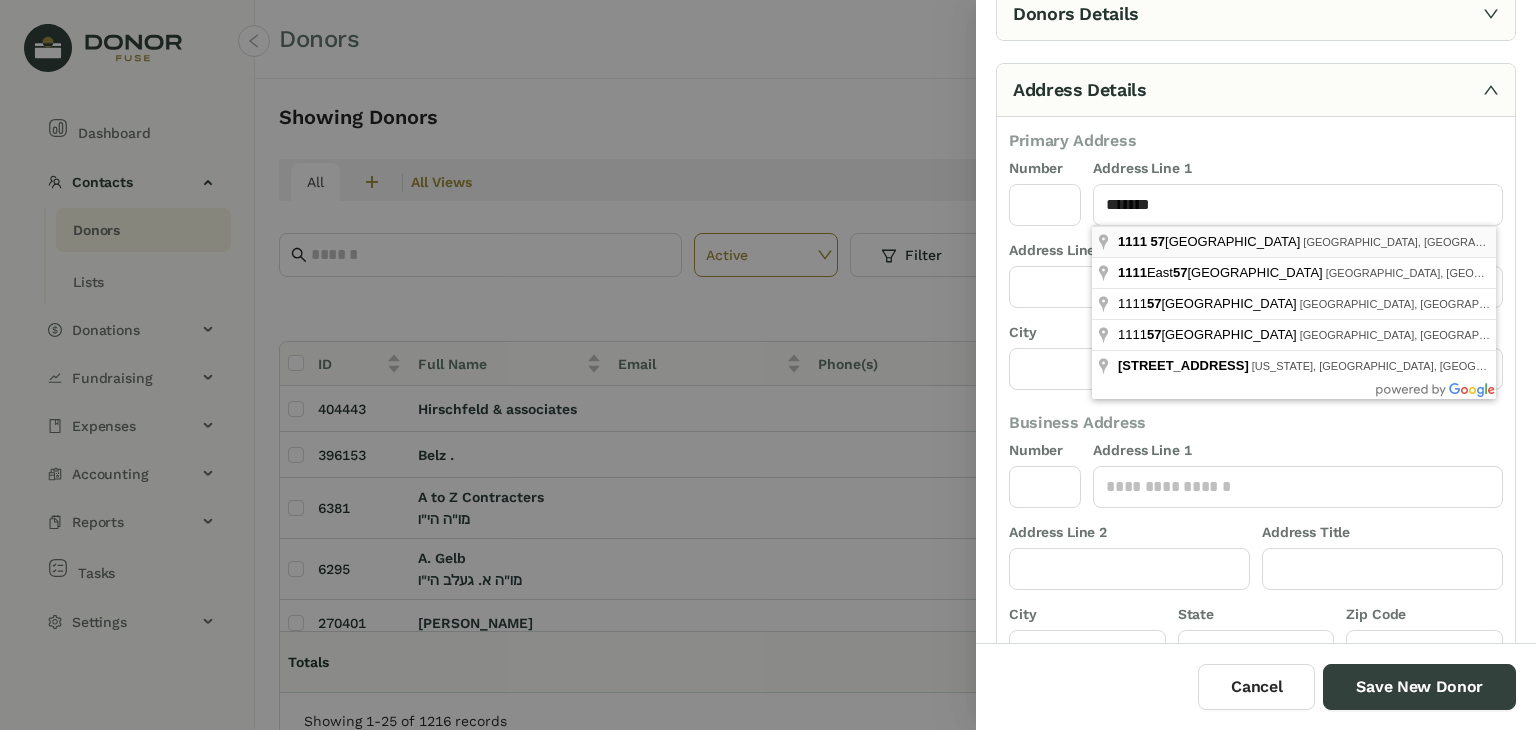type on "**********" 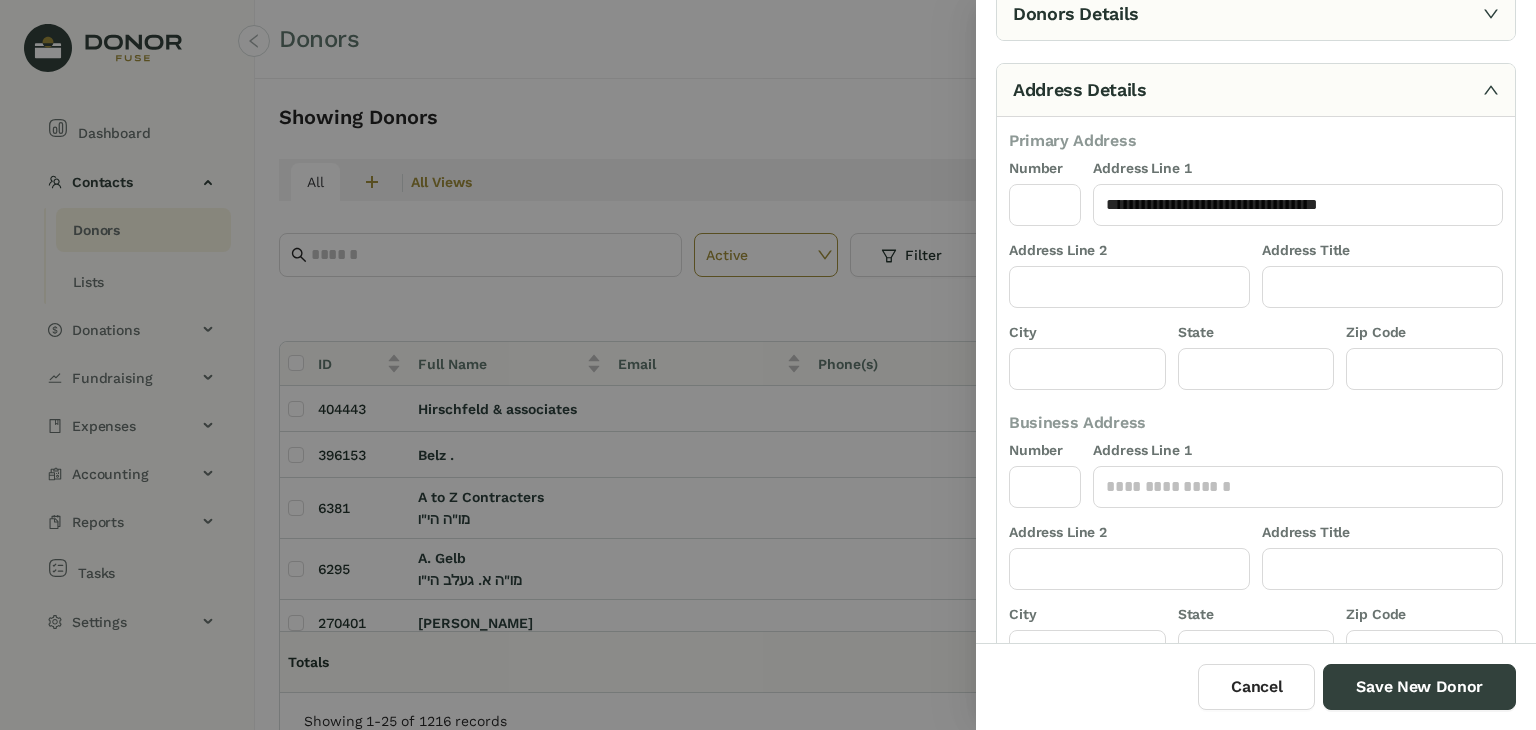 type on "****" 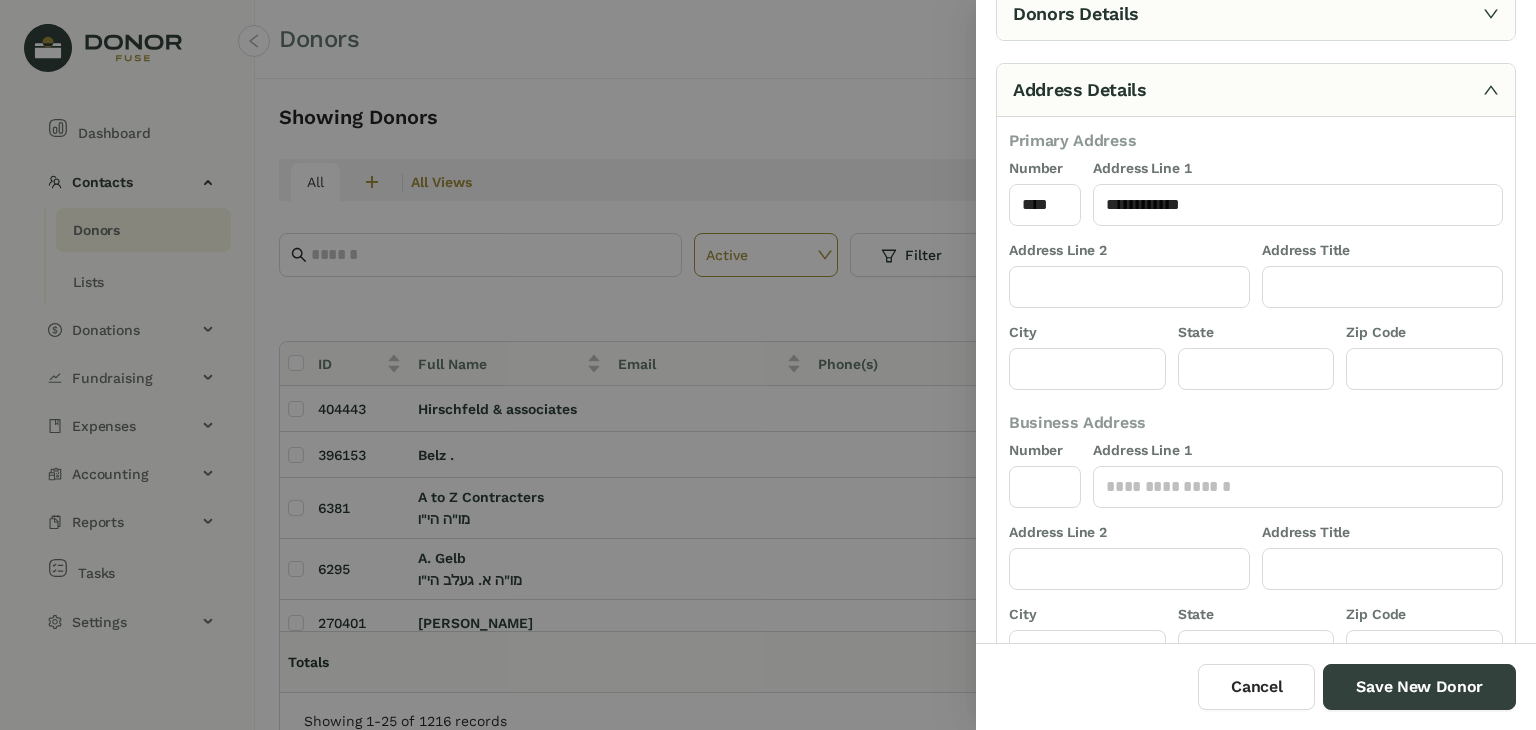 type on "********" 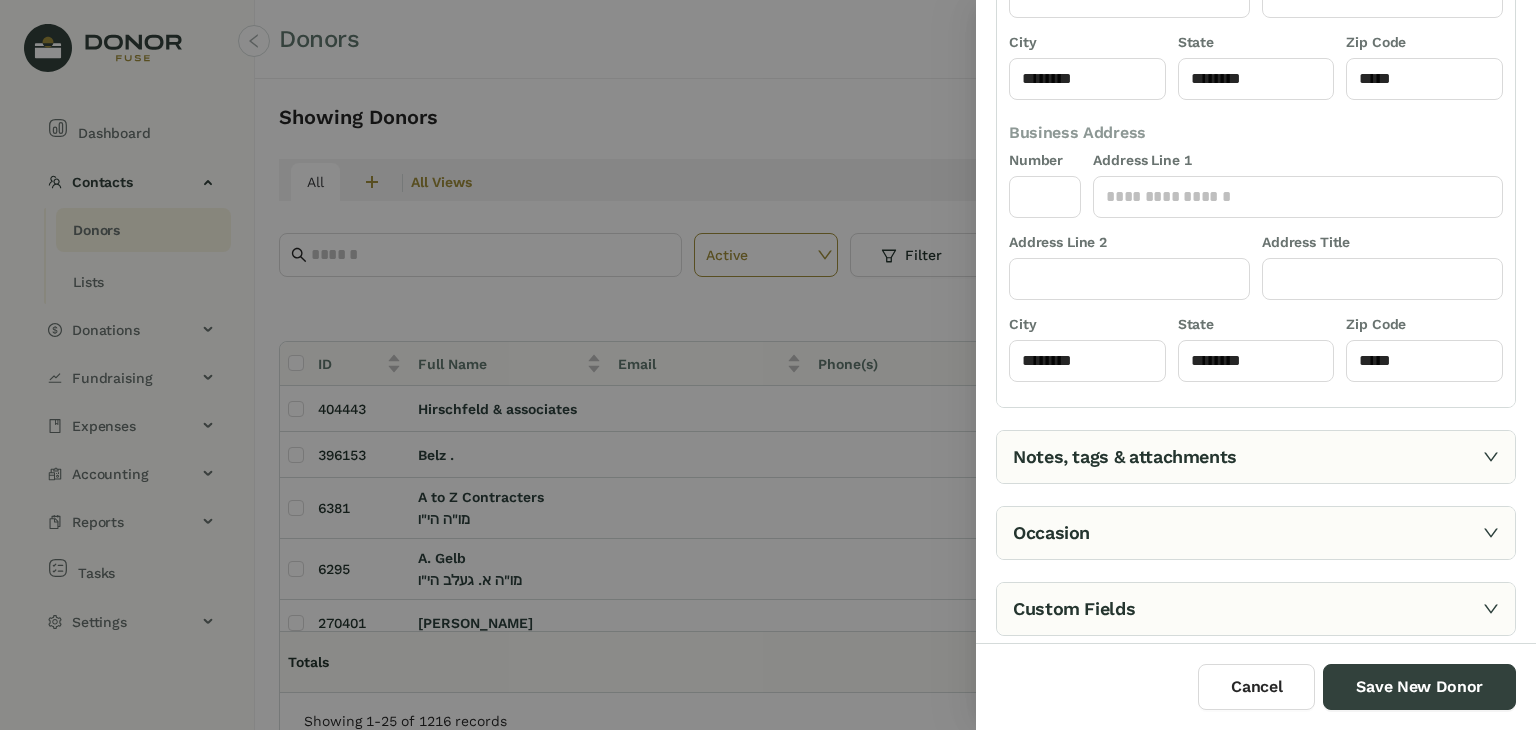 scroll, scrollTop: 385, scrollLeft: 0, axis: vertical 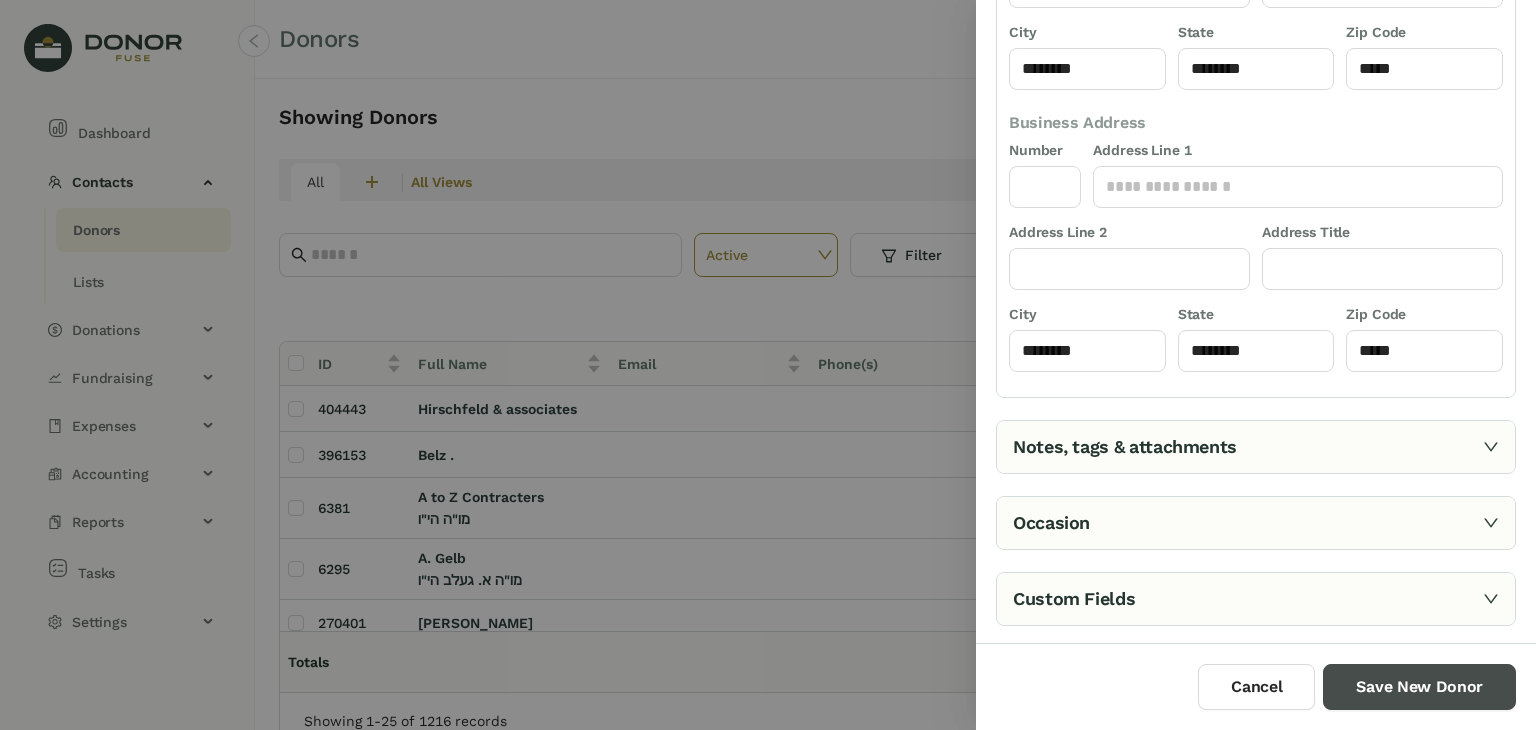 click on "Save New Donor" at bounding box center (1419, 687) 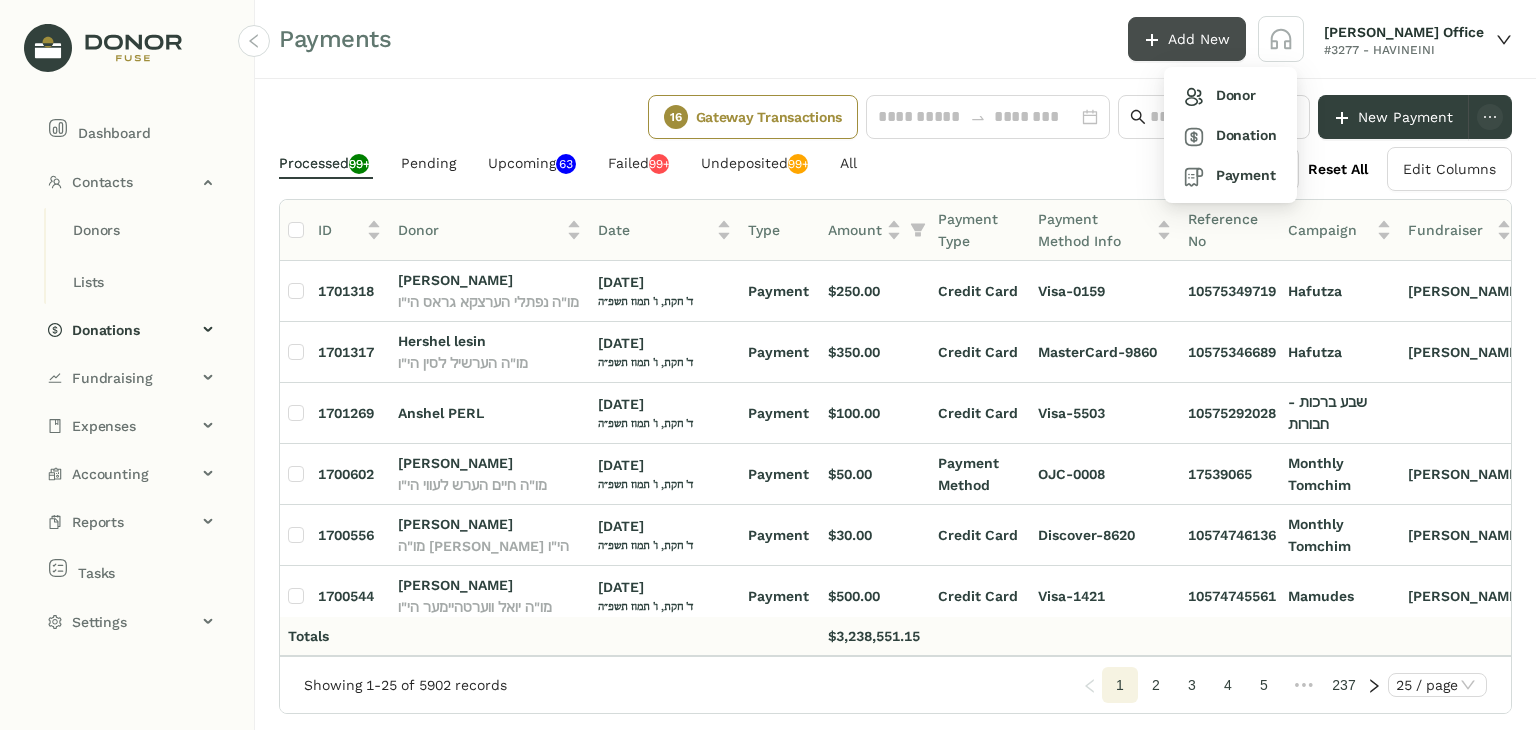 click on "Add New" 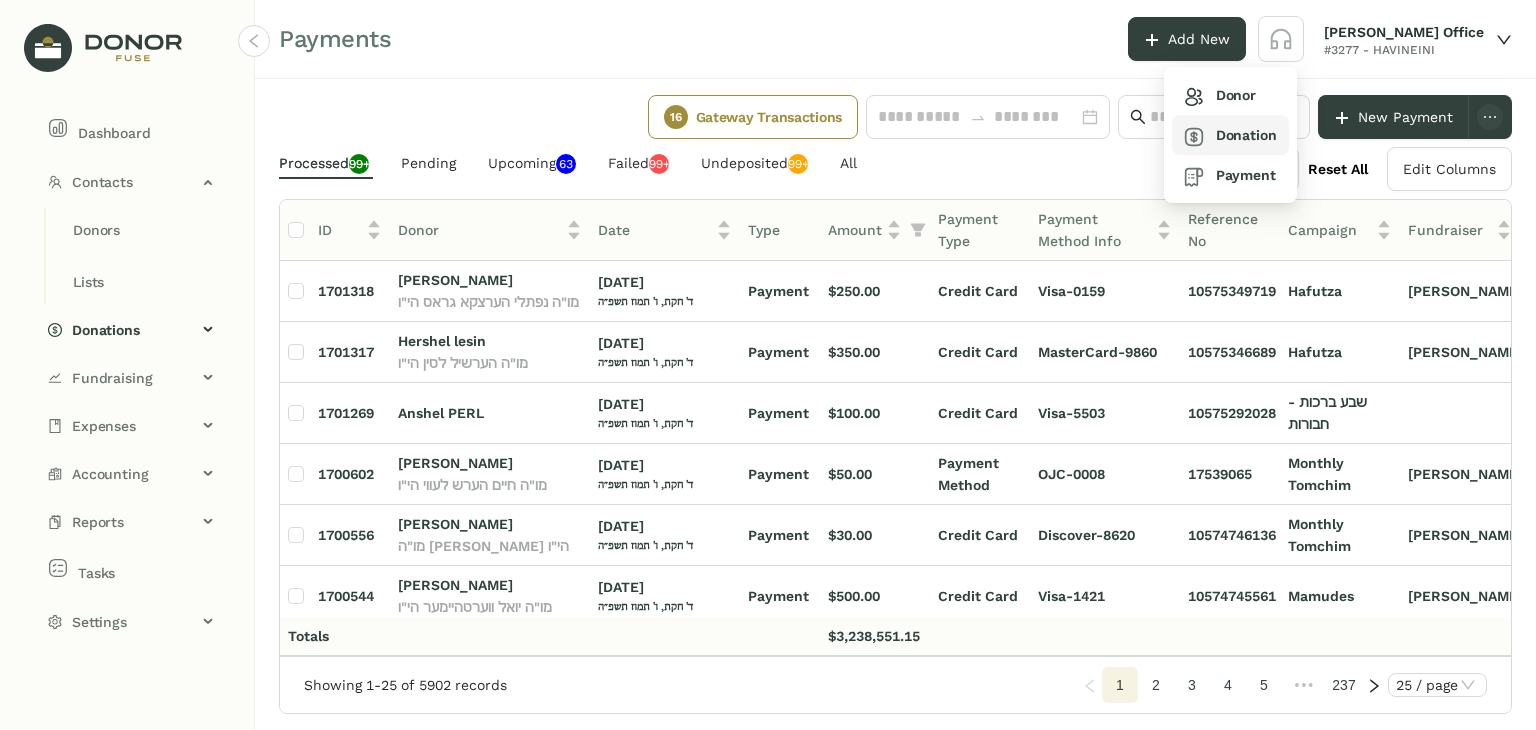 click on "Donation" at bounding box center (1230, 135) 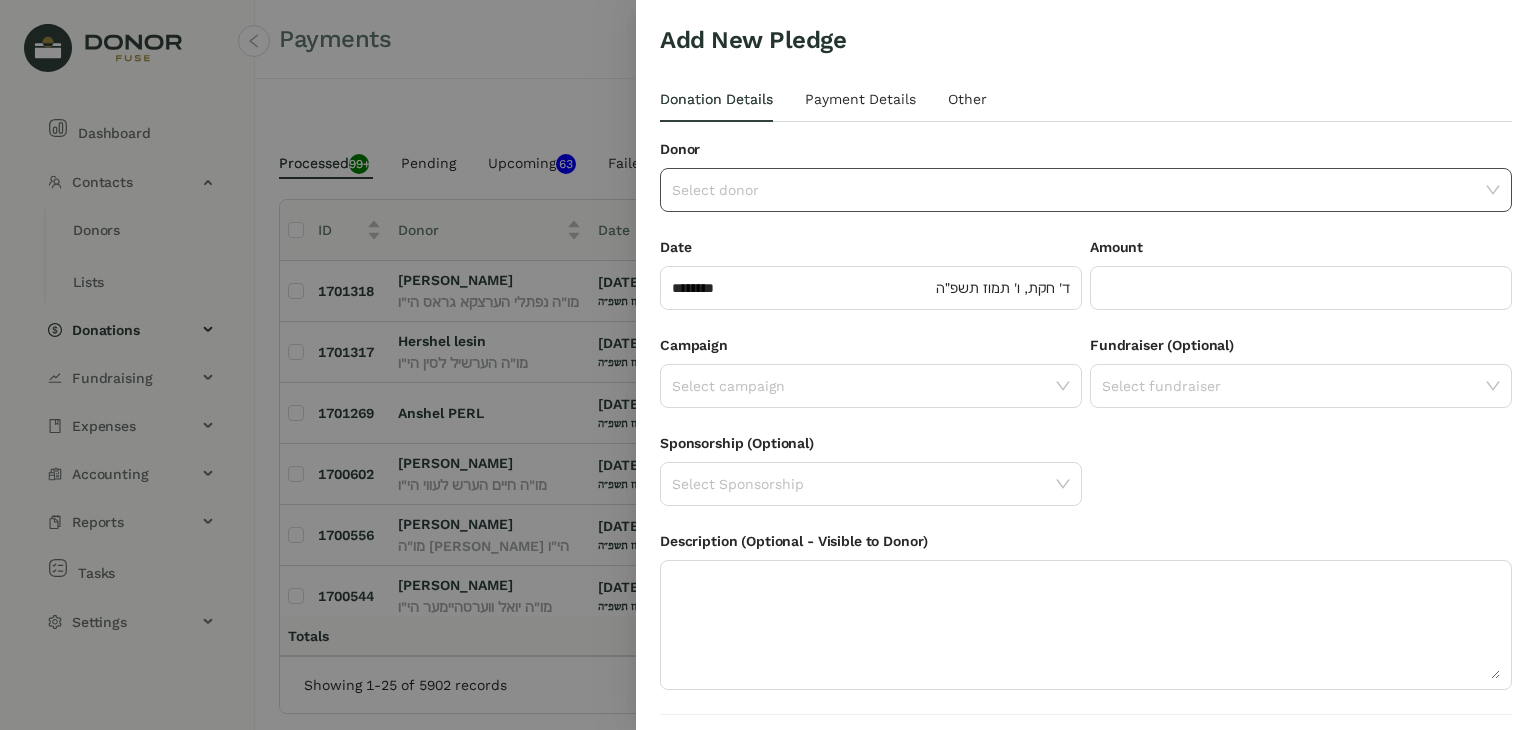 click 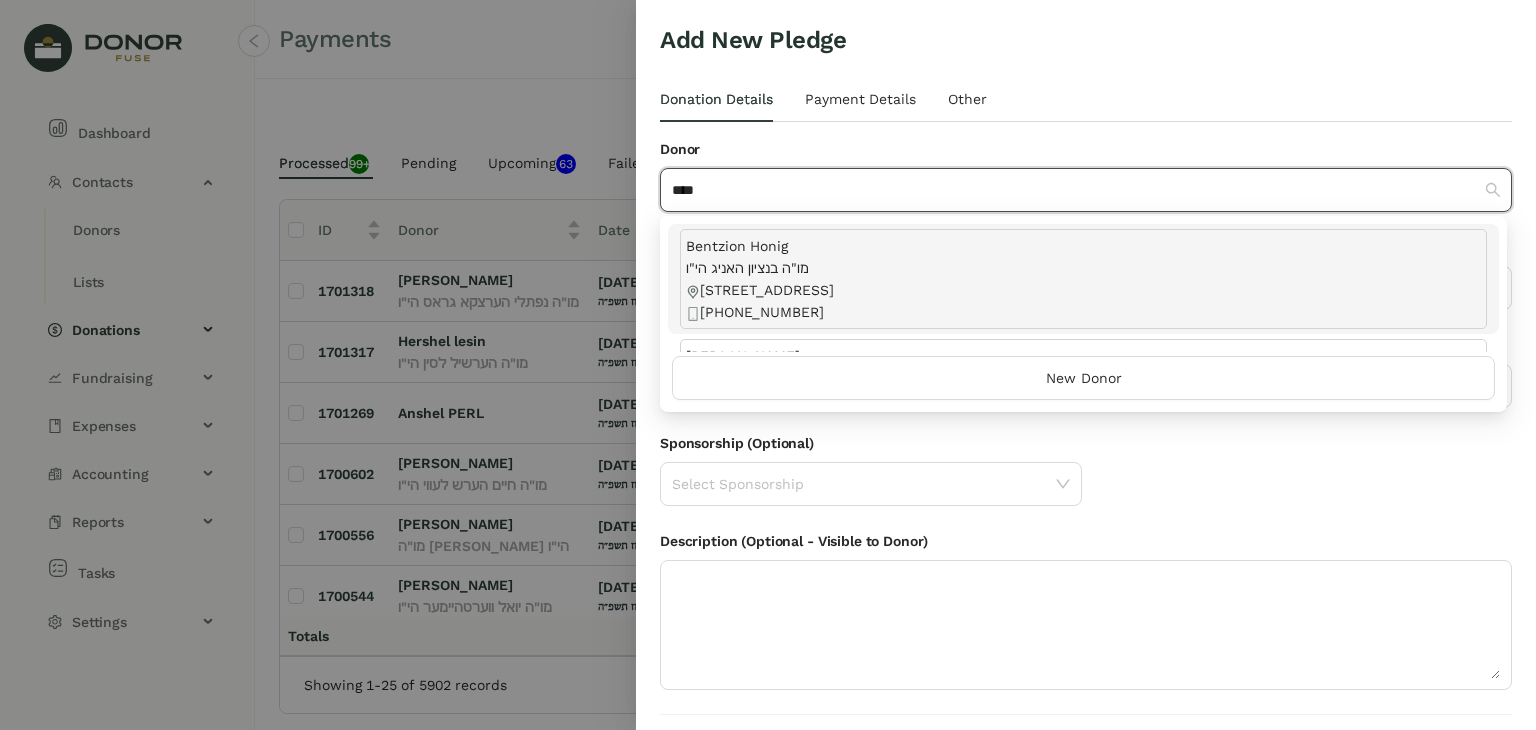 scroll, scrollTop: 100, scrollLeft: 0, axis: vertical 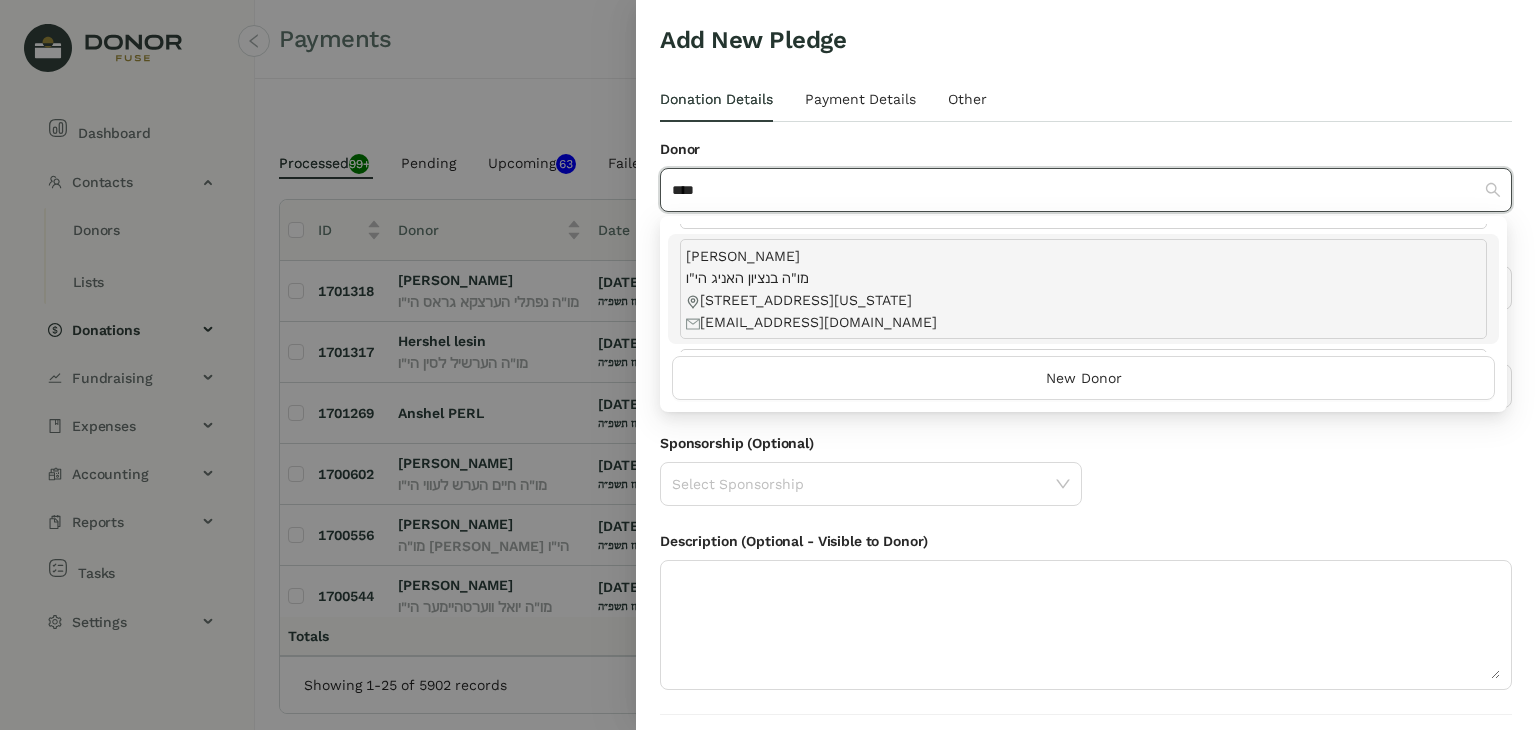 type on "****" 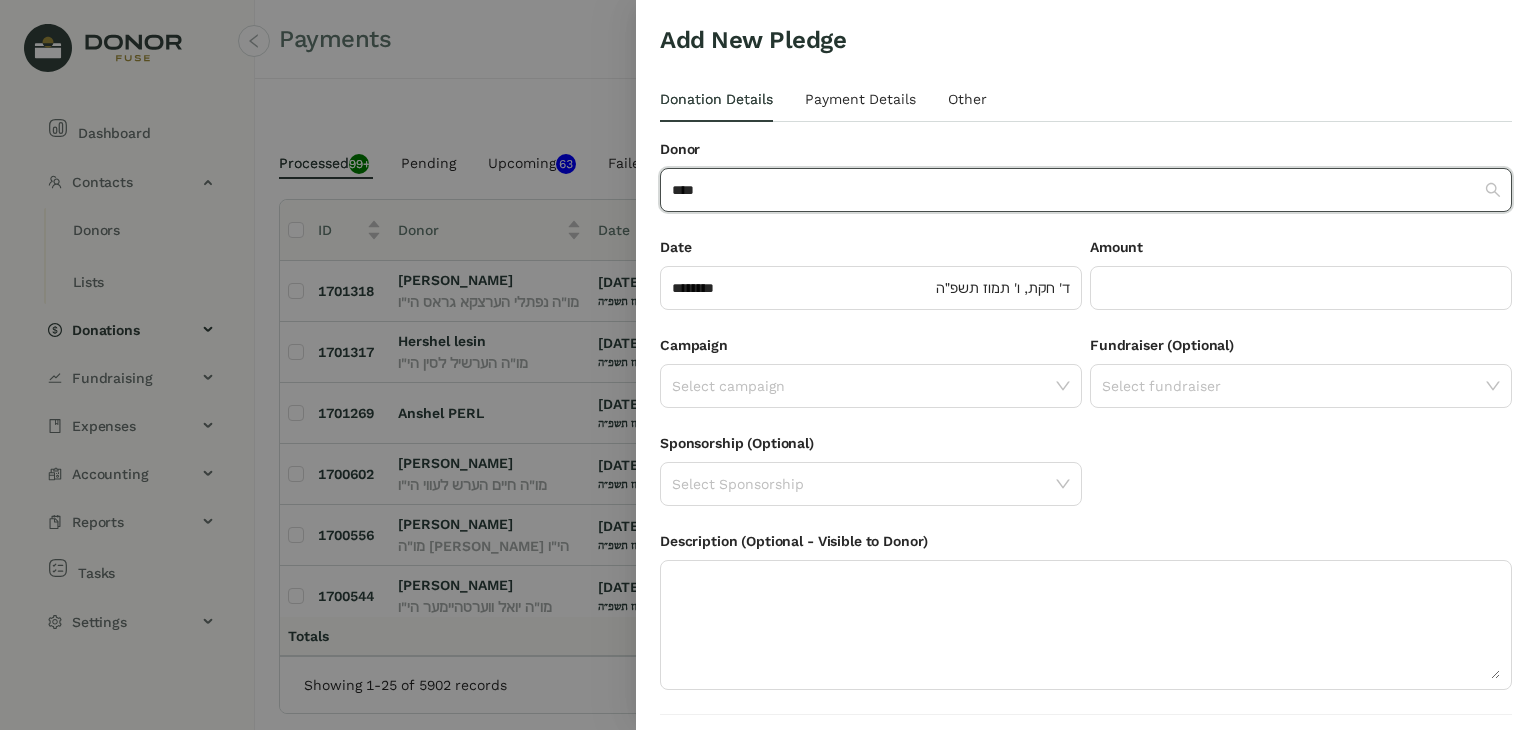 type 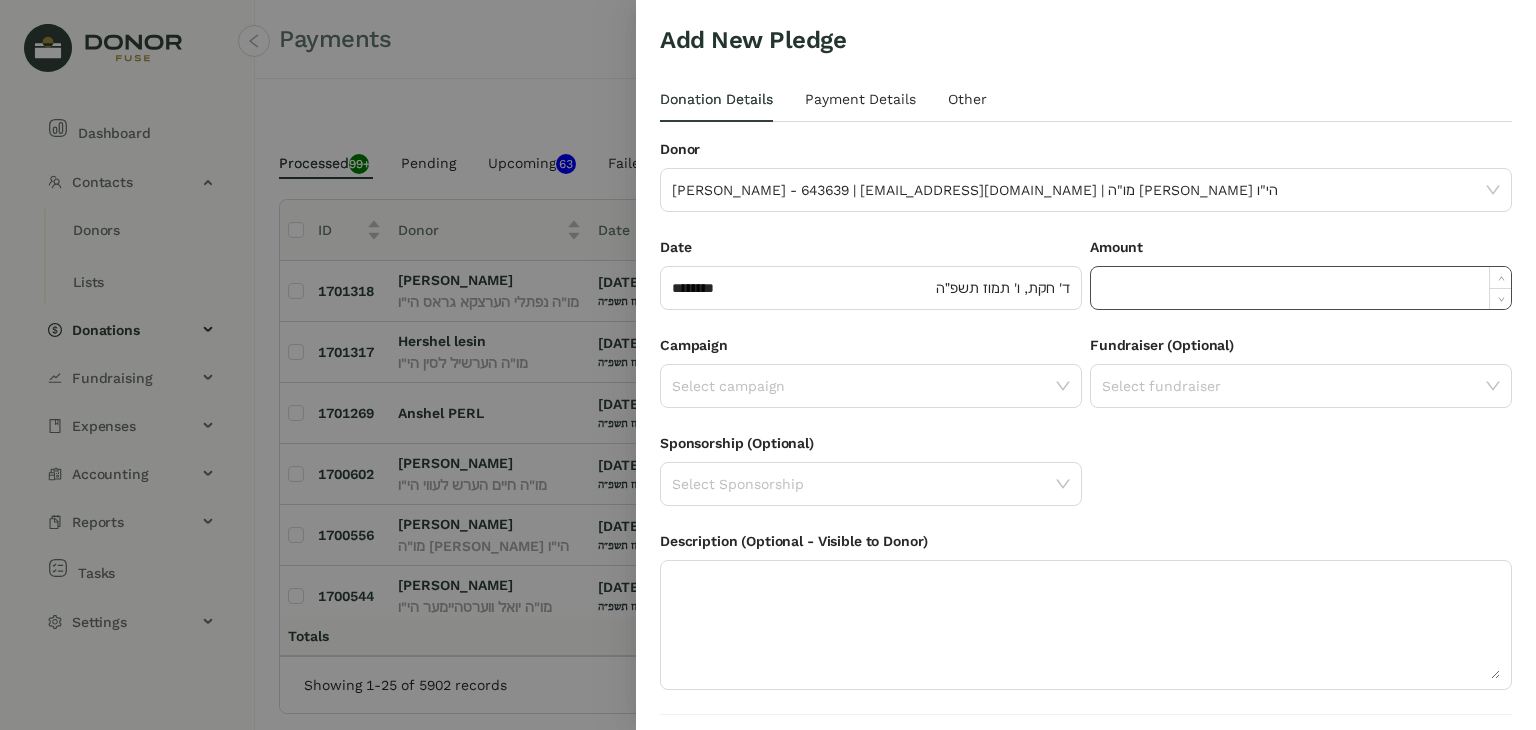 click 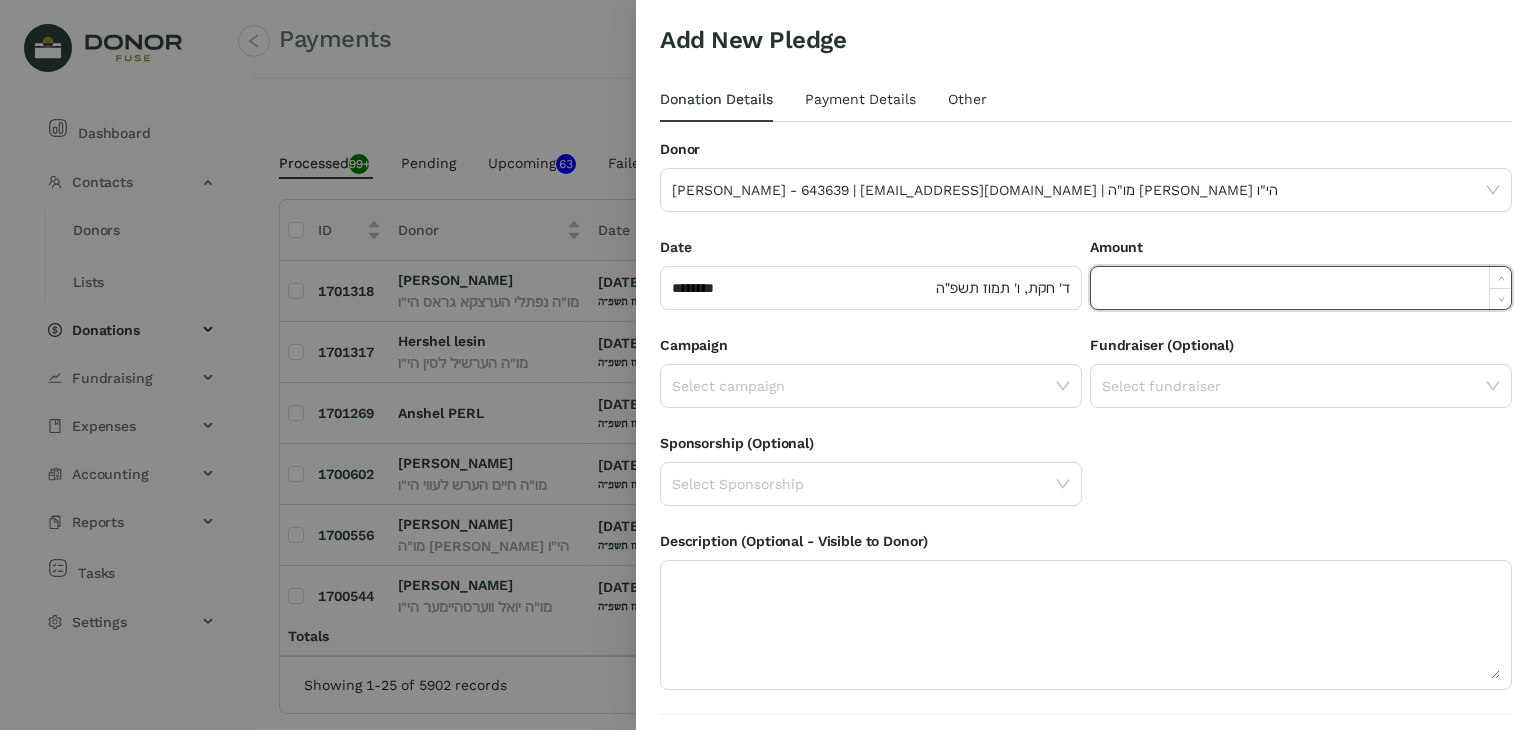 click 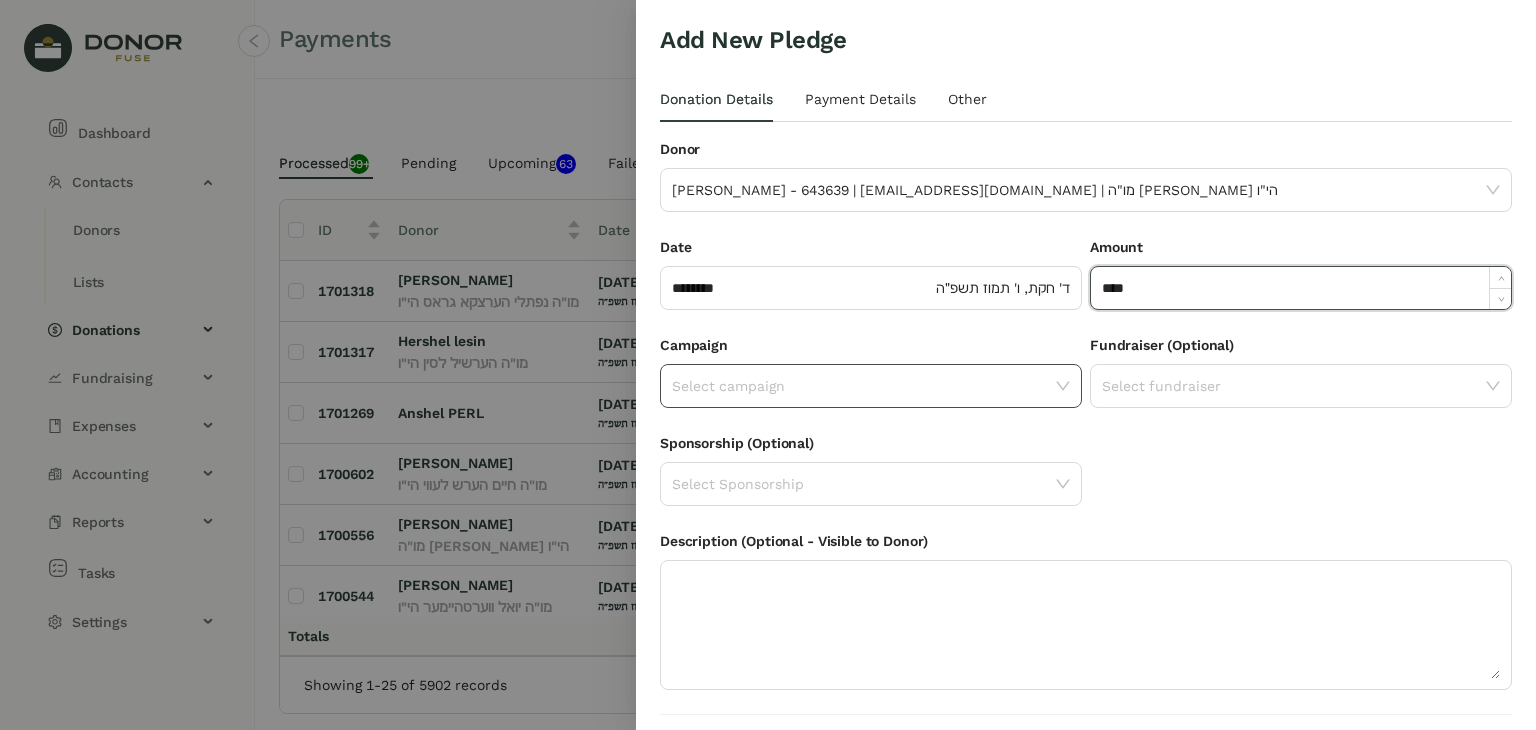 type on "*********" 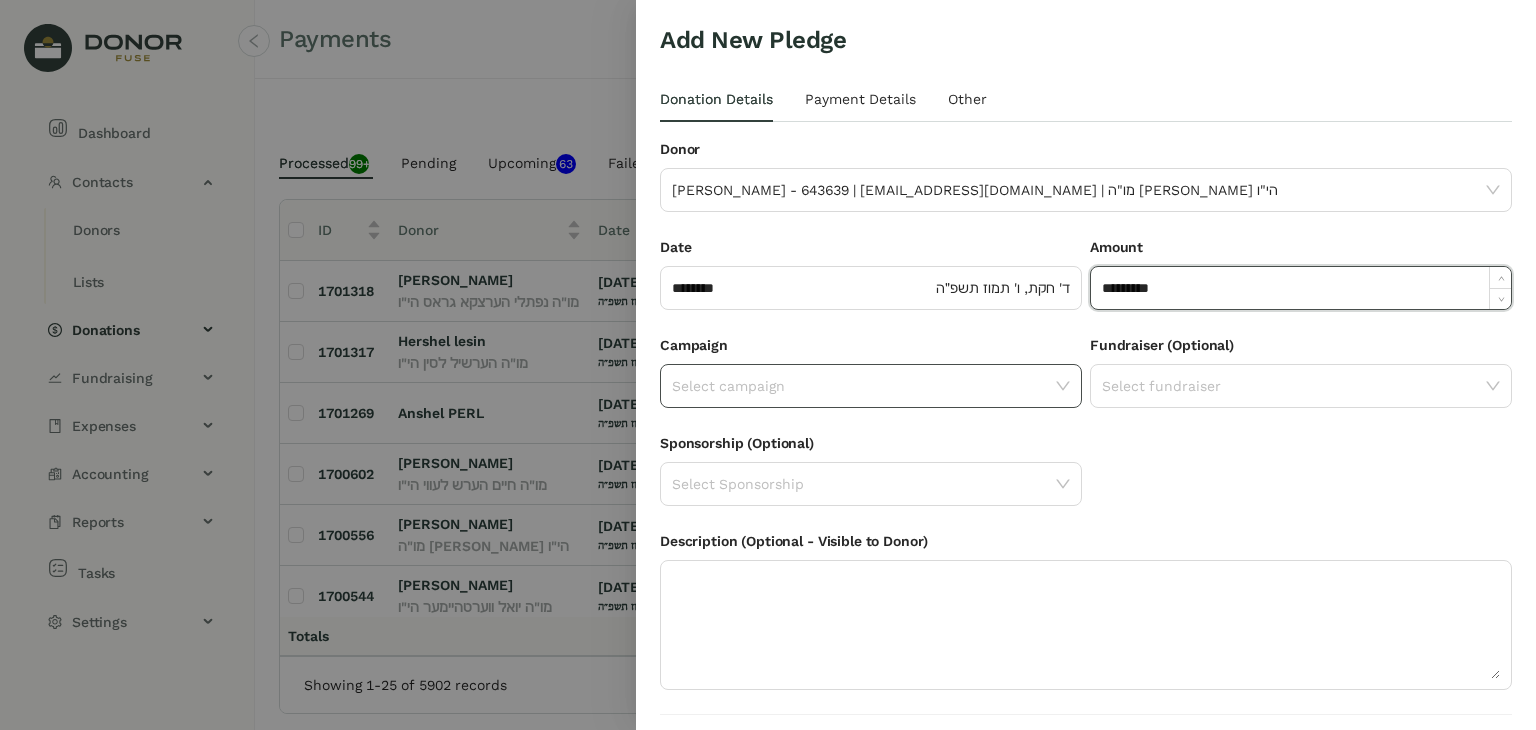 click 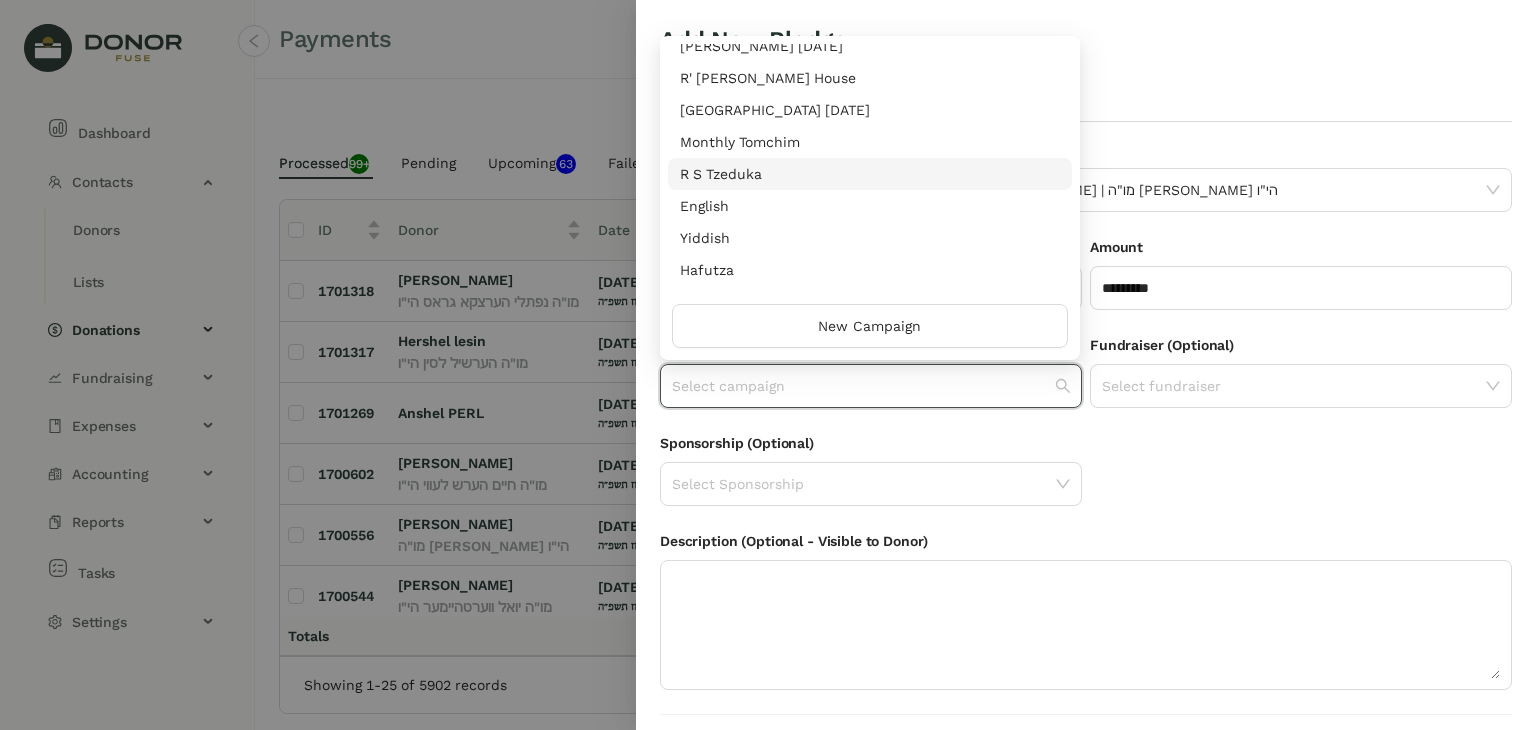 scroll, scrollTop: 400, scrollLeft: 0, axis: vertical 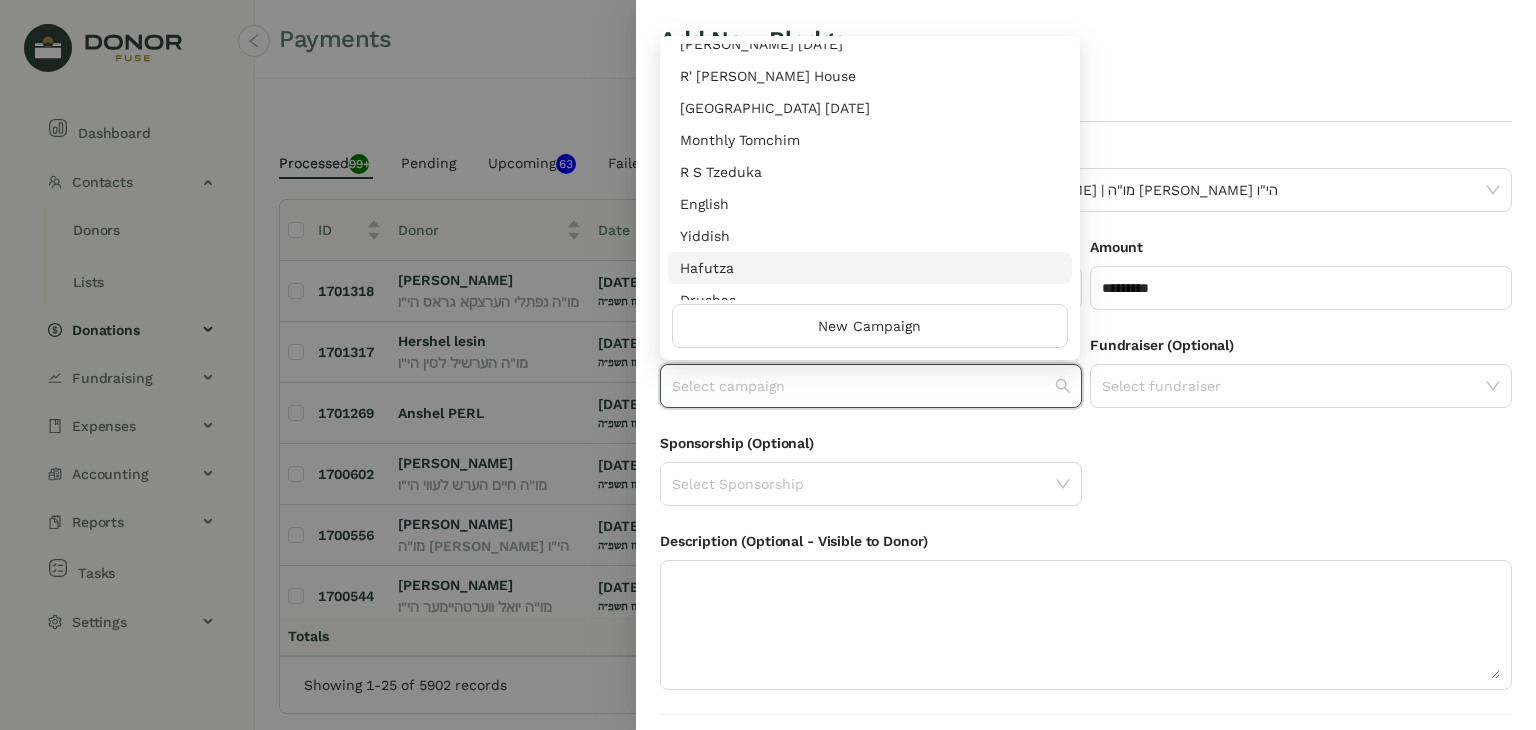 click on "Hafutza" at bounding box center [870, 268] 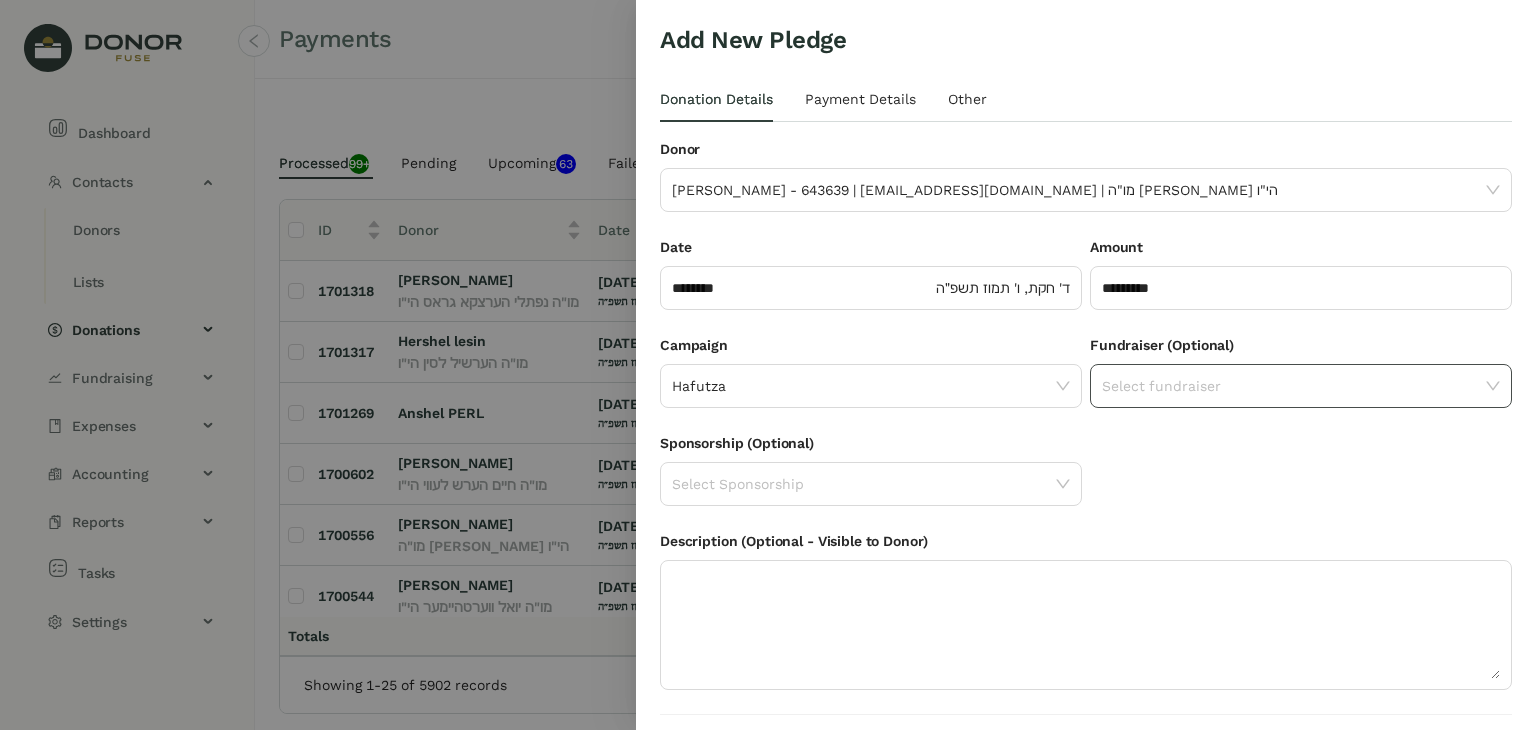 click 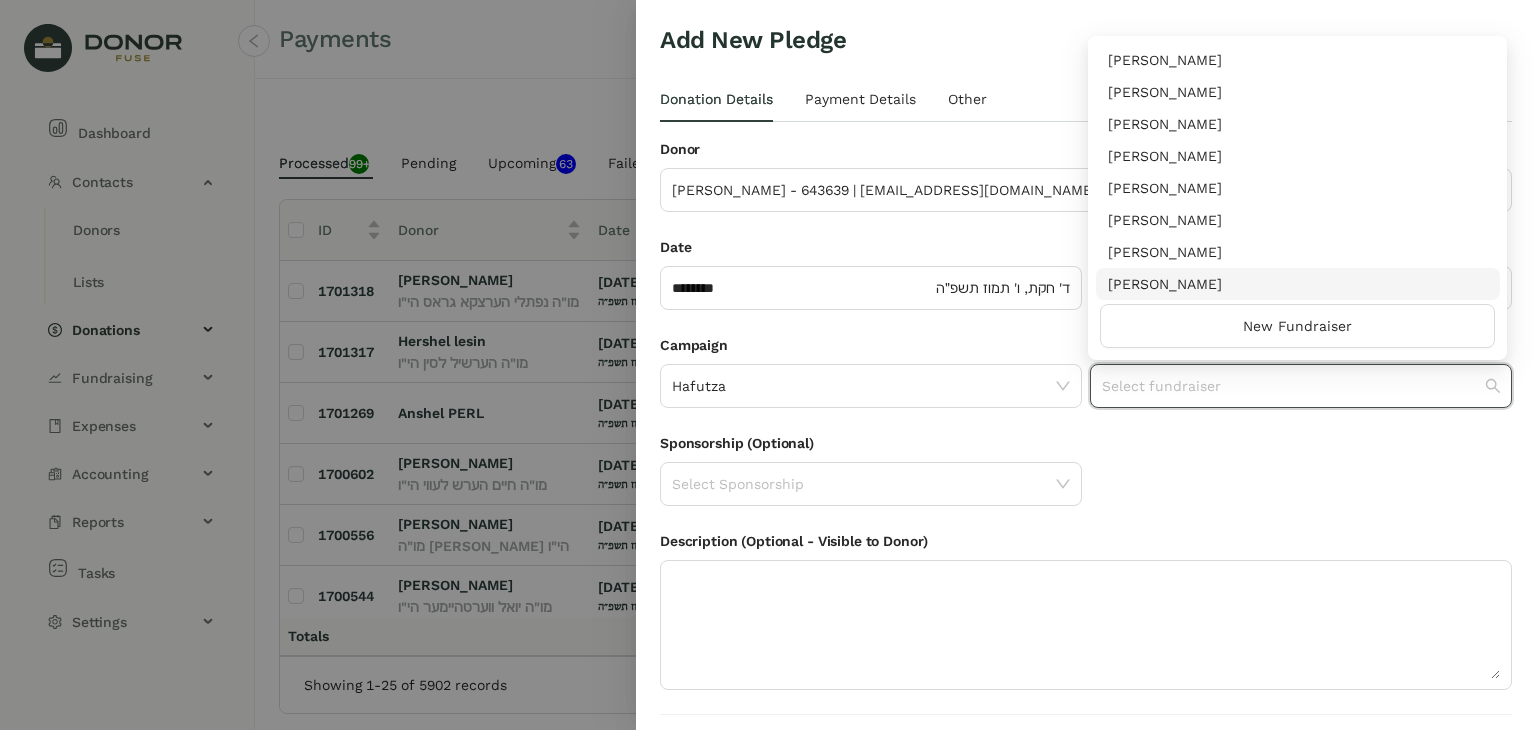 click on "[PERSON_NAME]" at bounding box center (1298, 284) 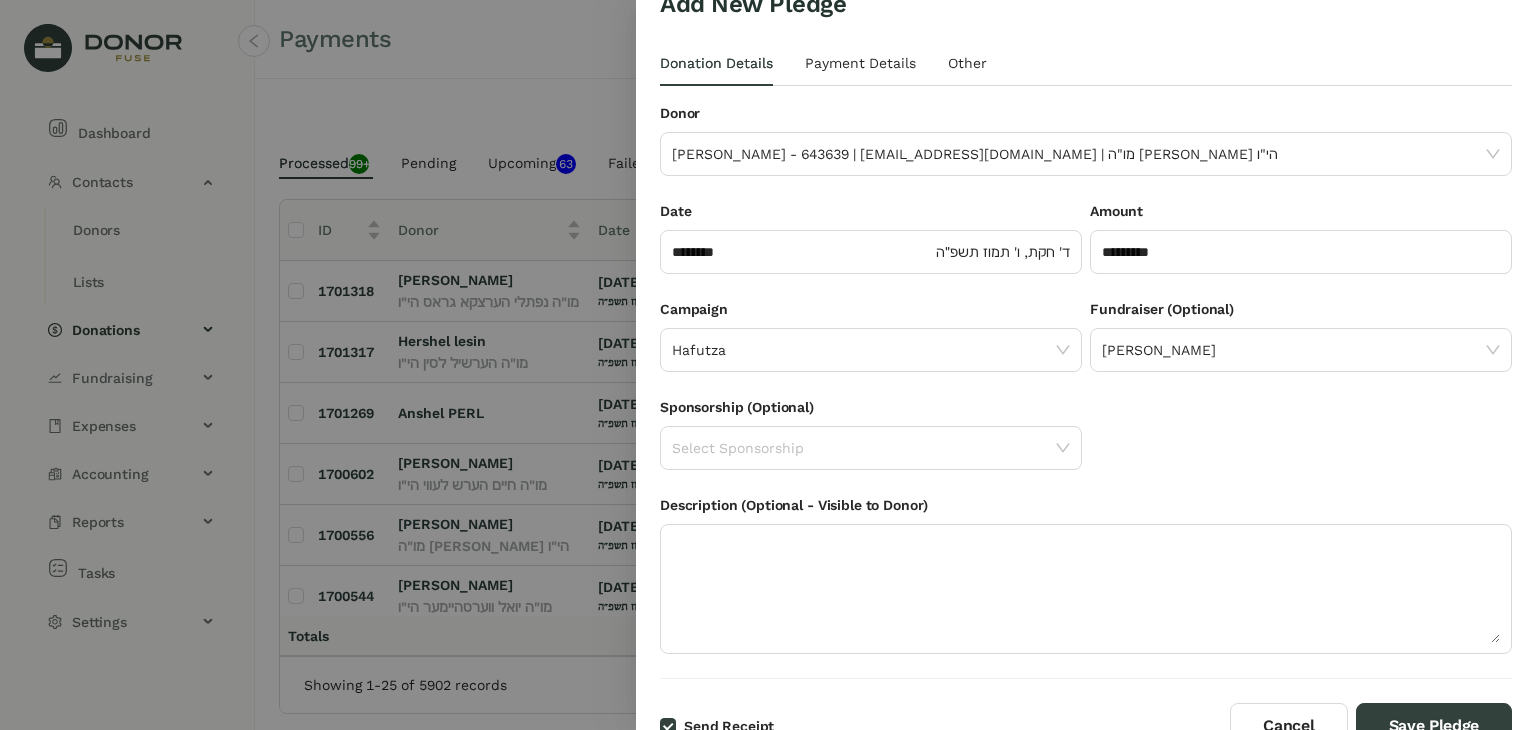 scroll, scrollTop: 54, scrollLeft: 0, axis: vertical 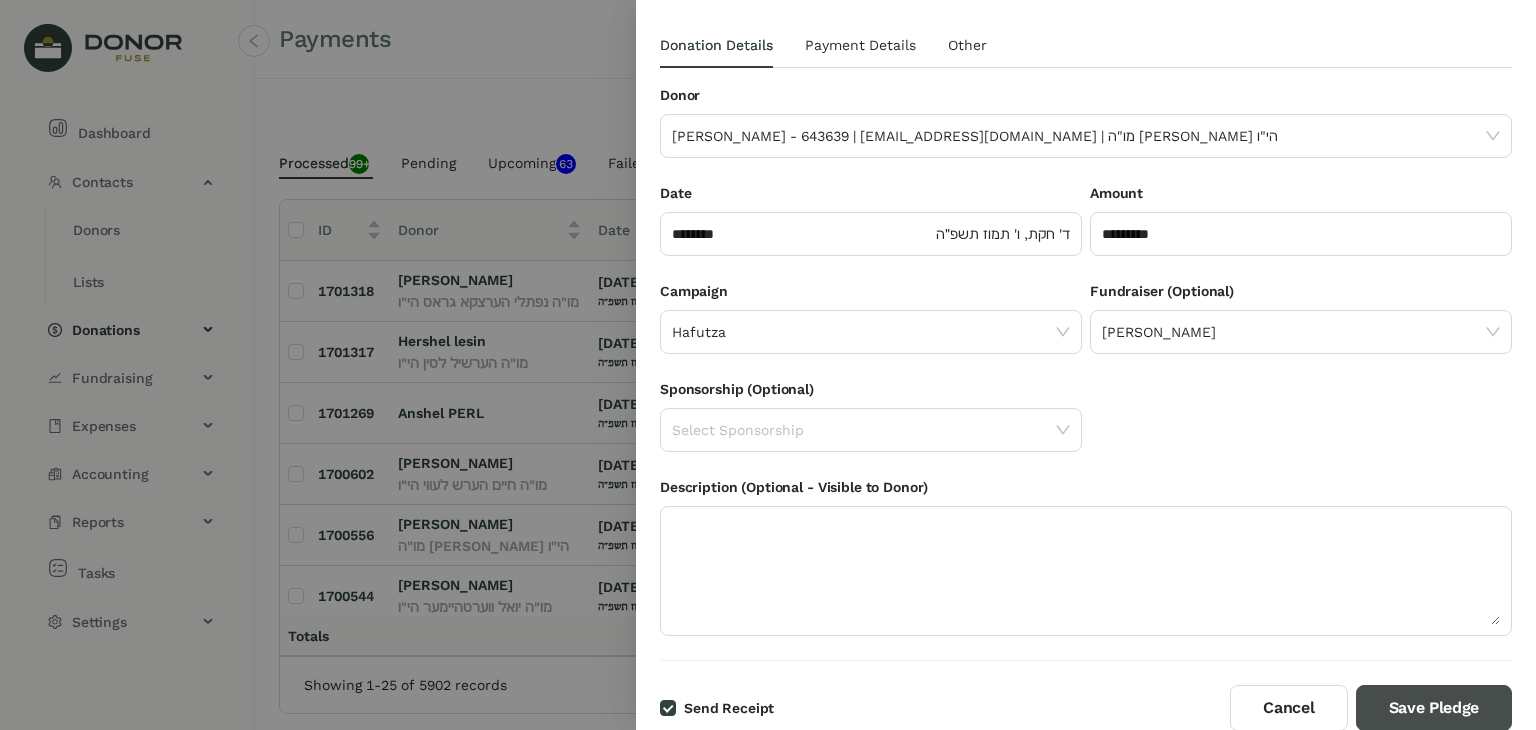 click on "Save Pledge" at bounding box center [1434, 708] 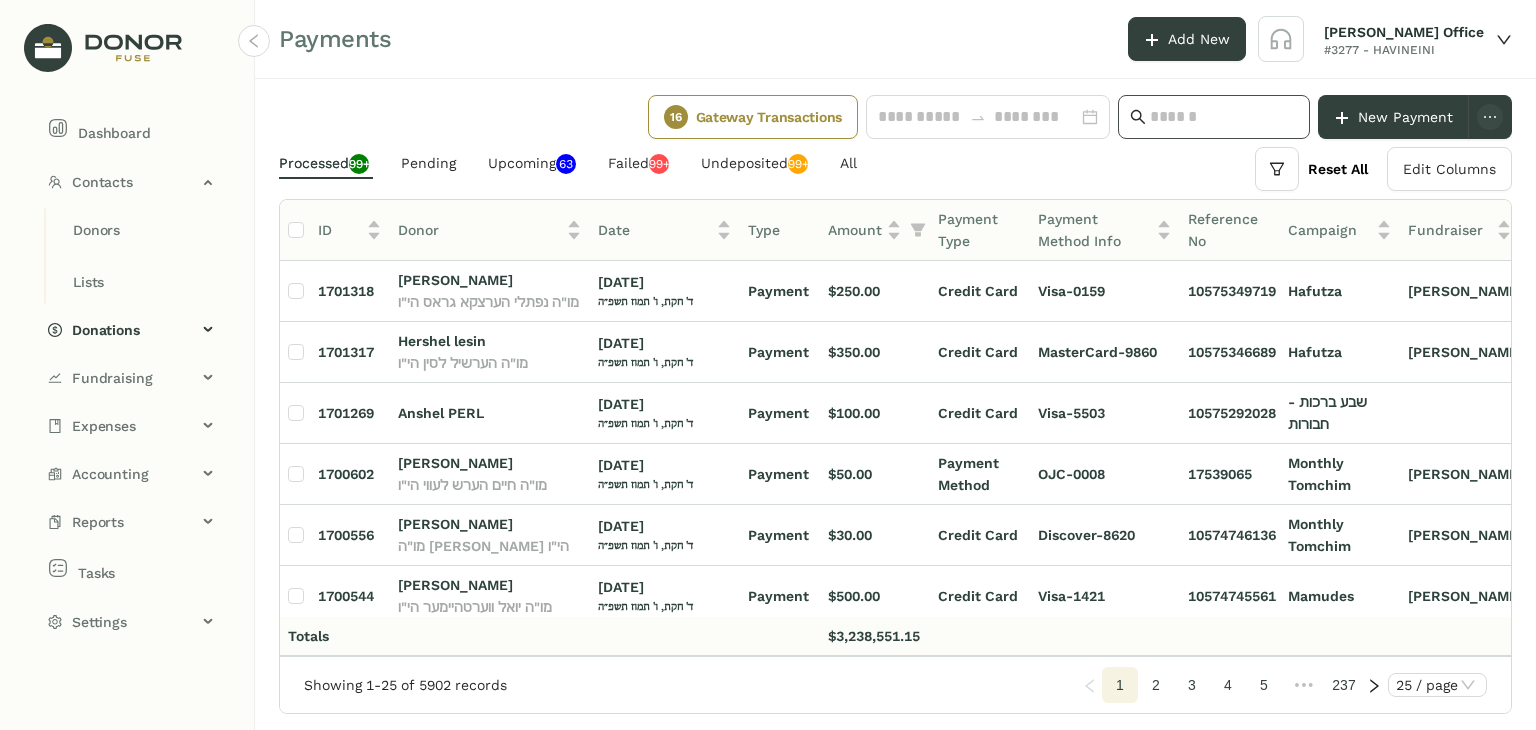 click 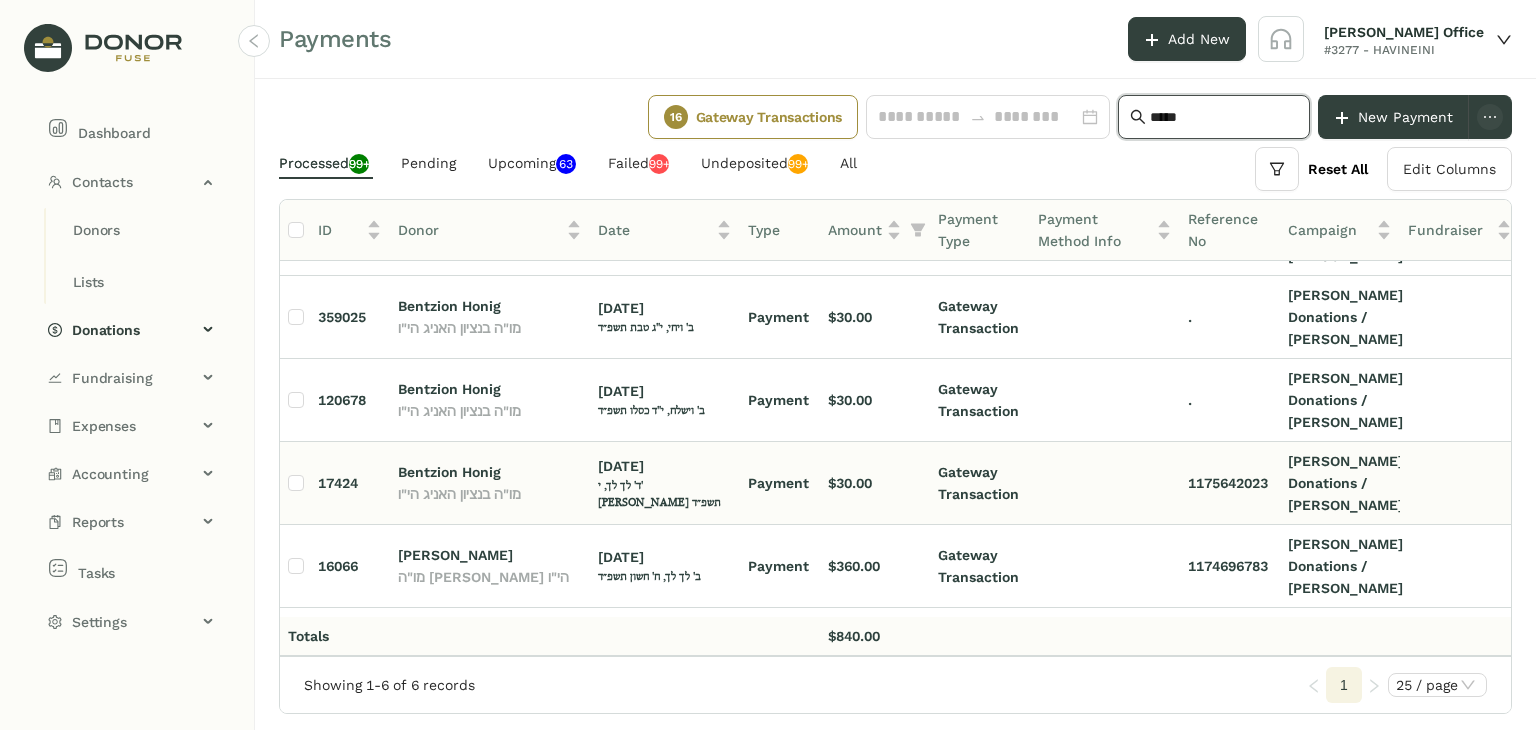 scroll, scrollTop: 0, scrollLeft: 0, axis: both 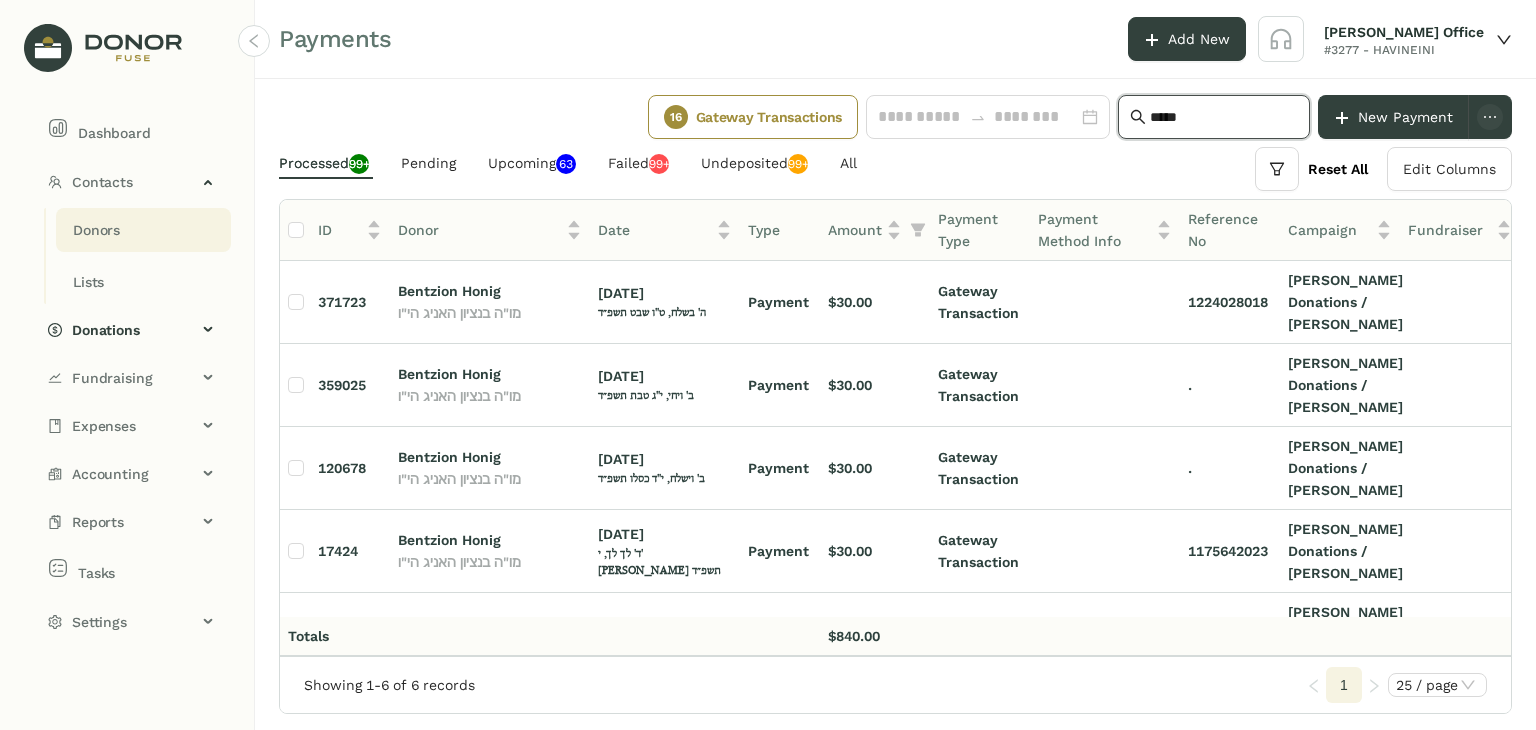 type on "*****" 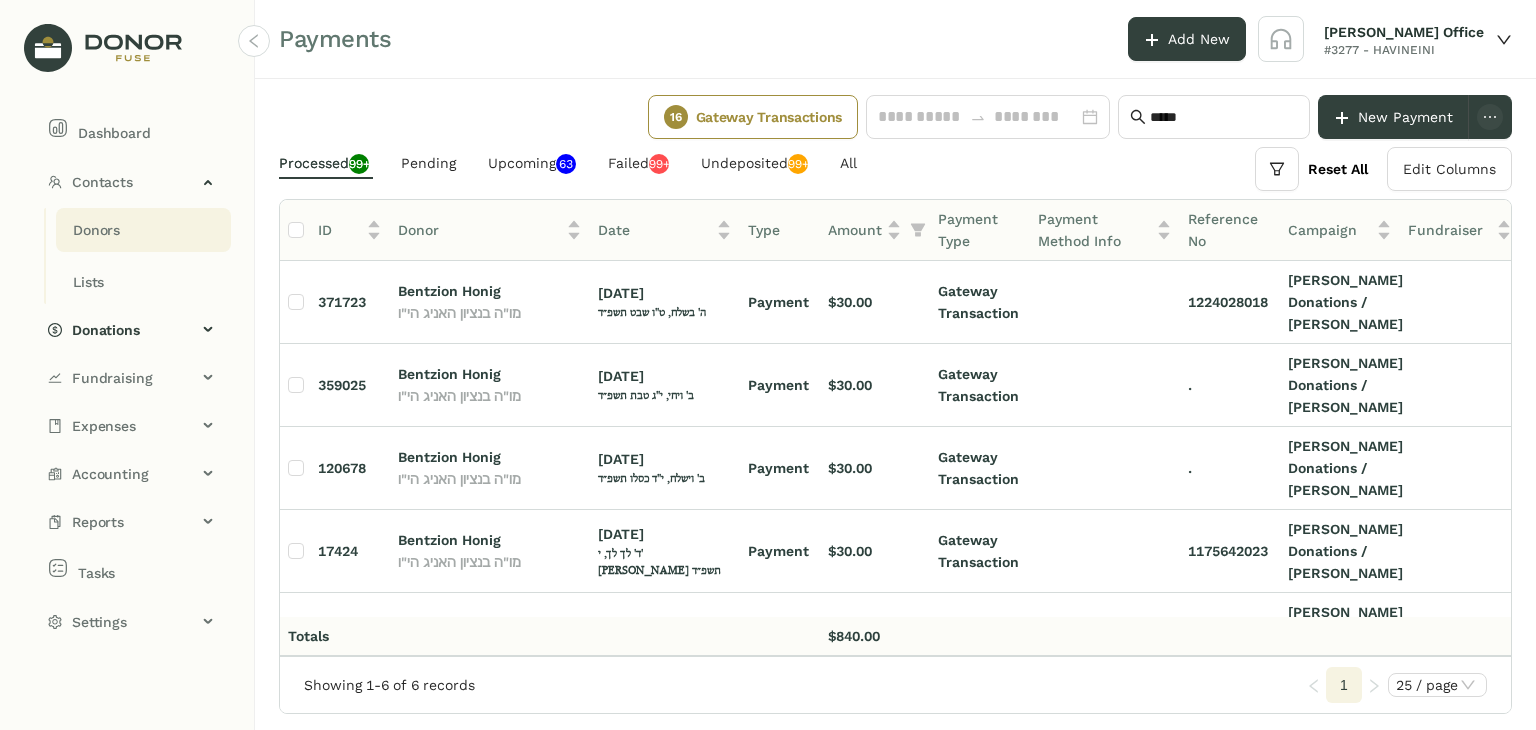 click on "Donors" 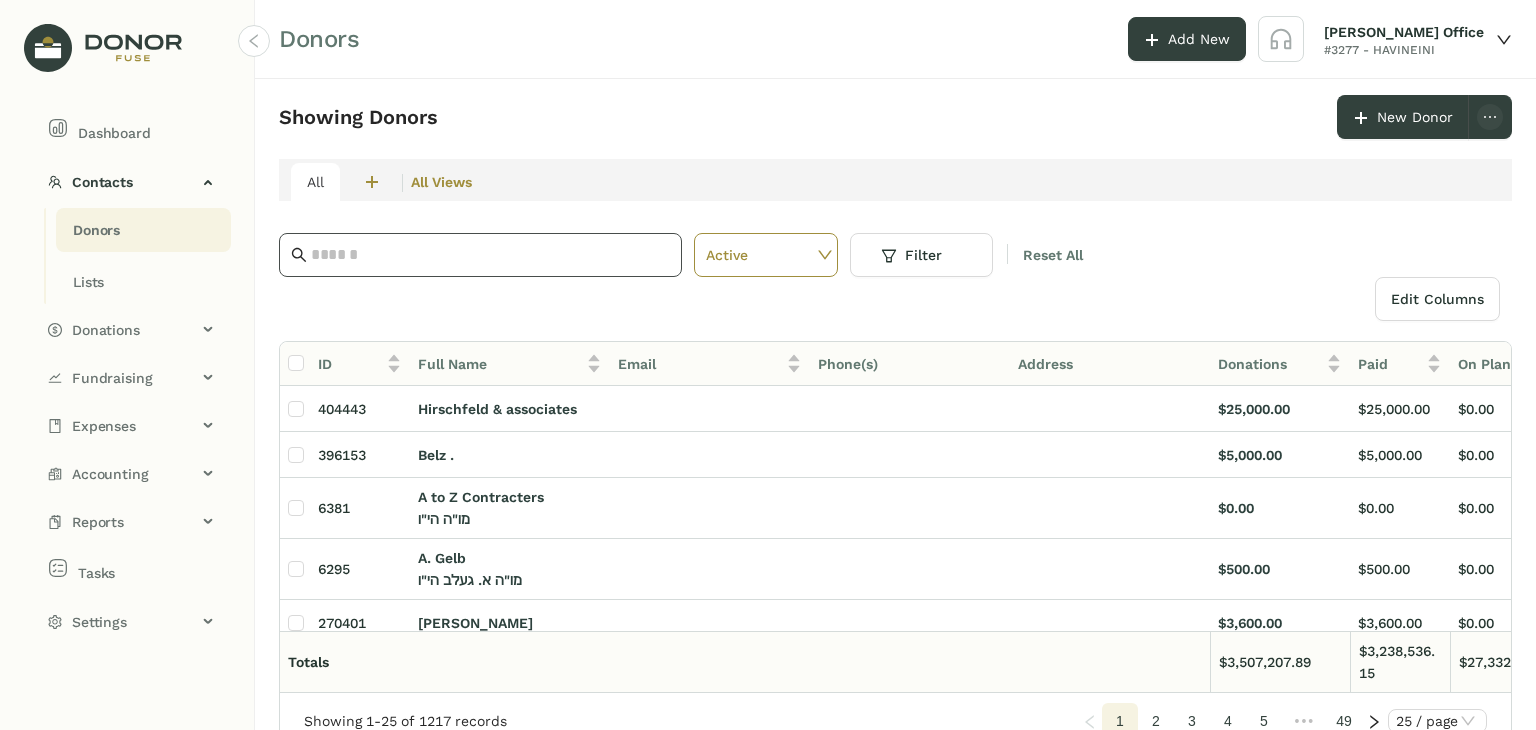 click 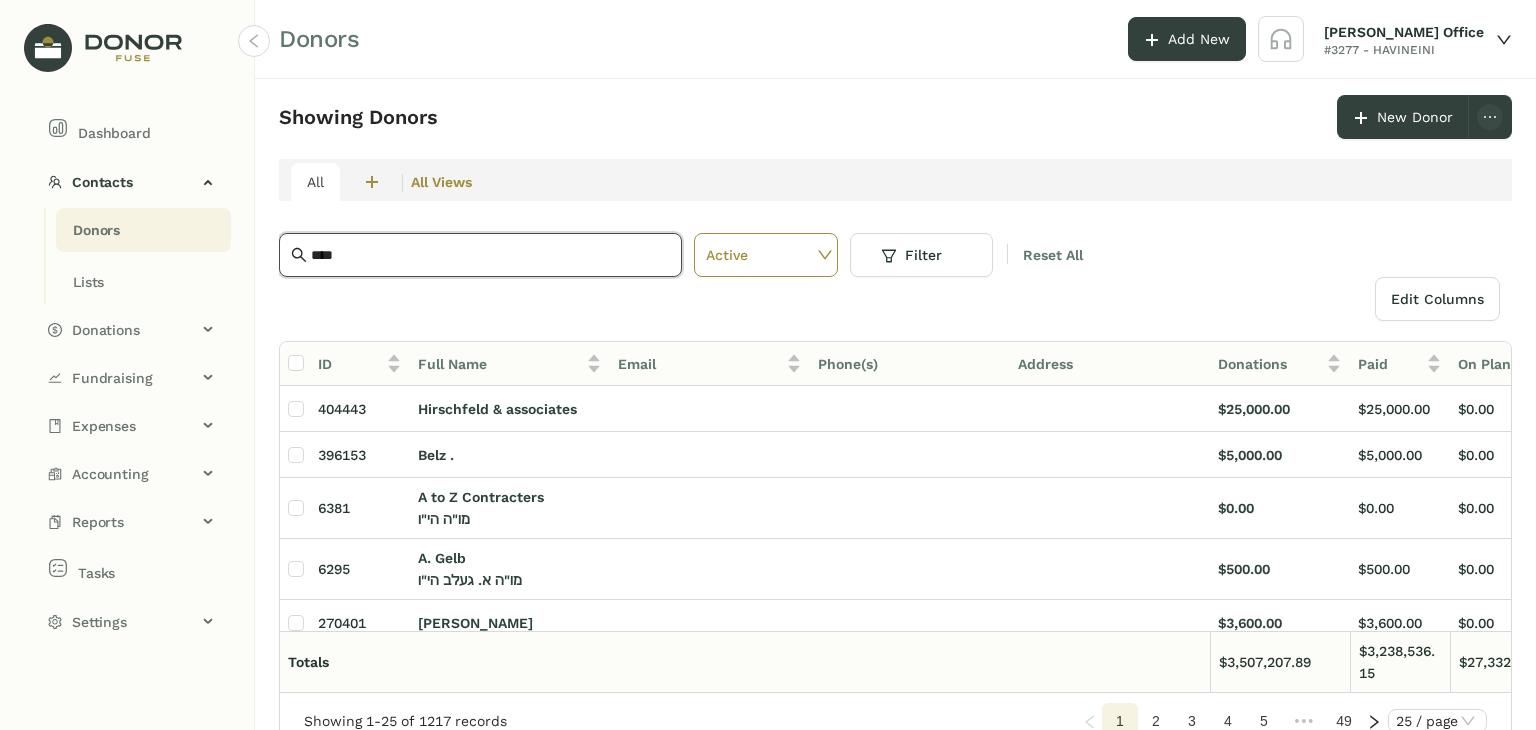 type on "*****" 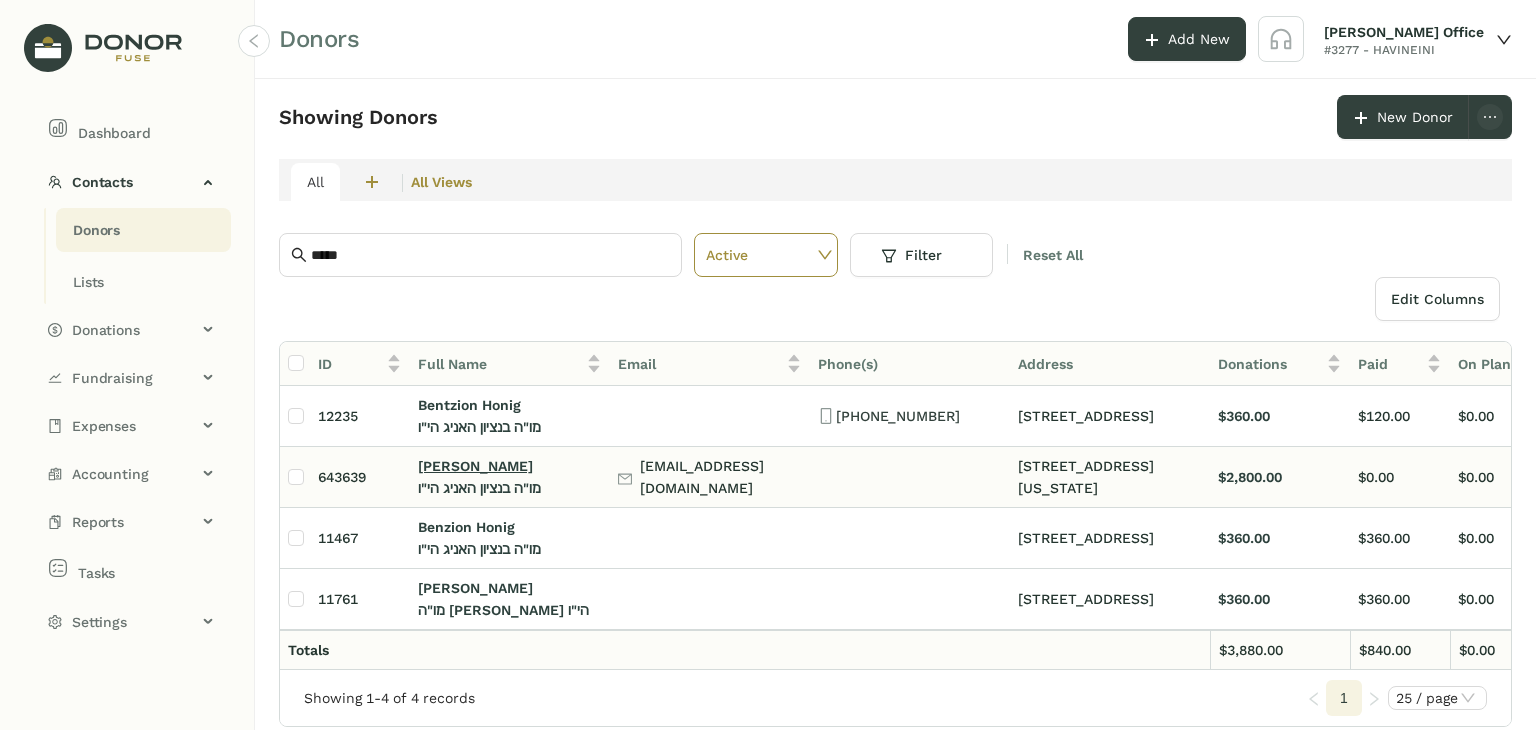 click on "bentzy honig" 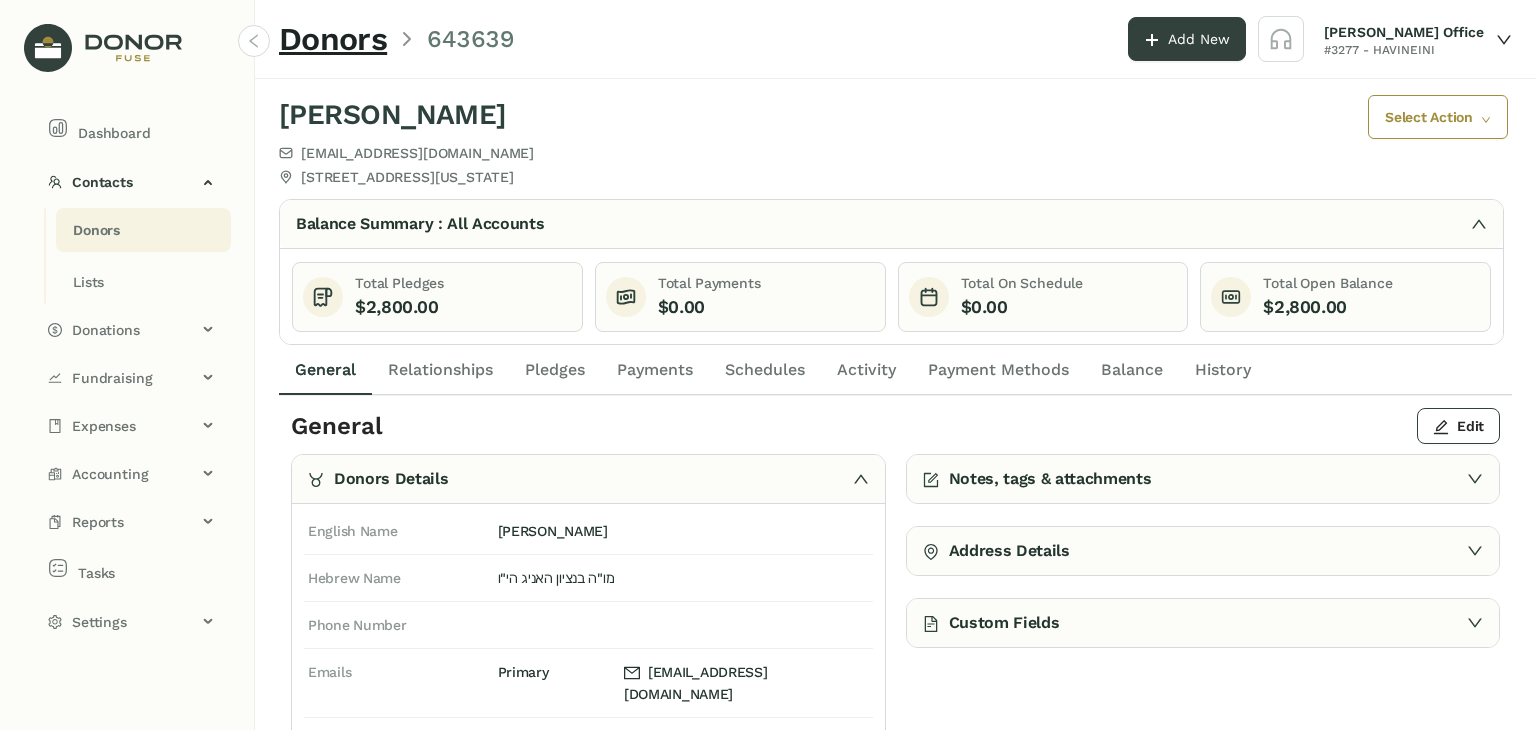 click on "Pledges" 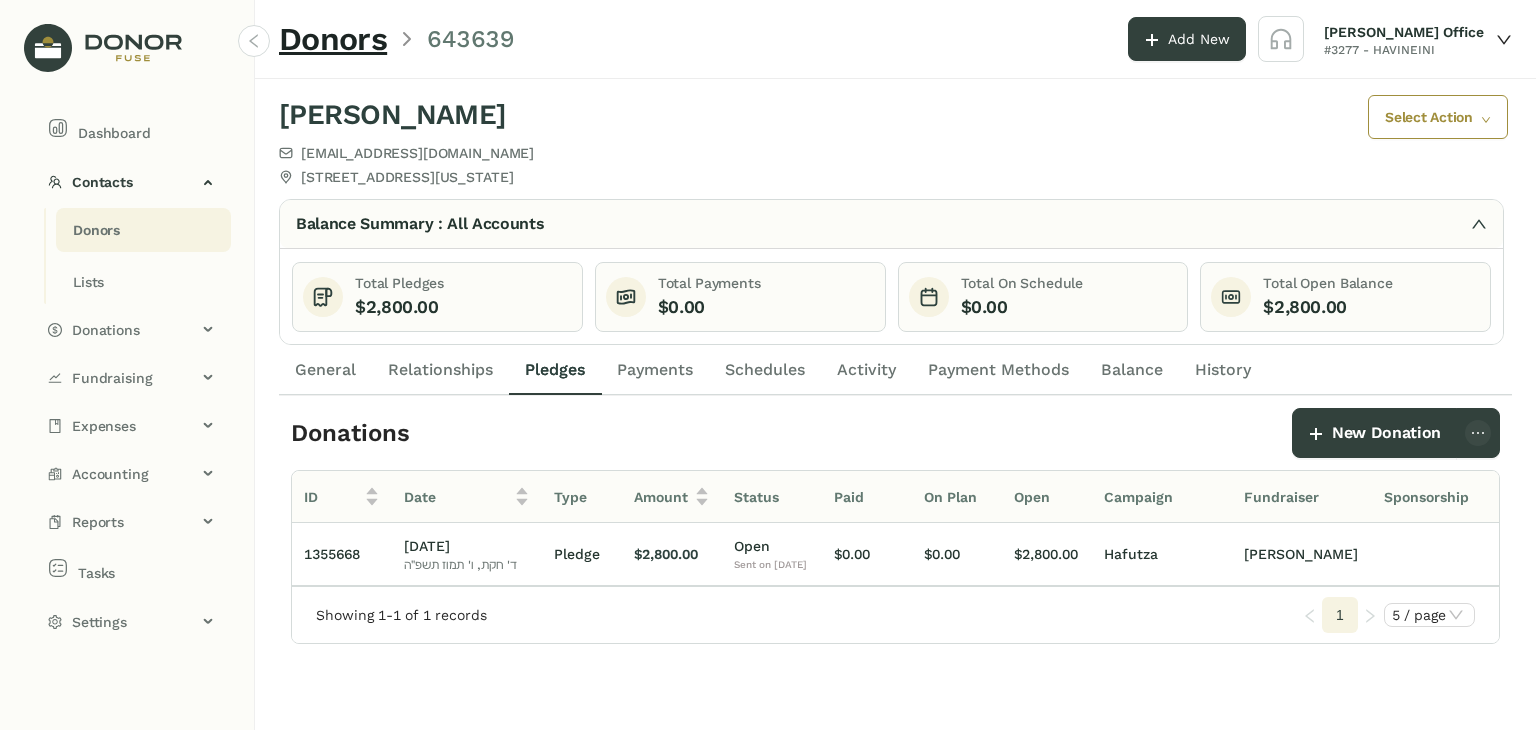 scroll, scrollTop: 0, scrollLeft: 188, axis: horizontal 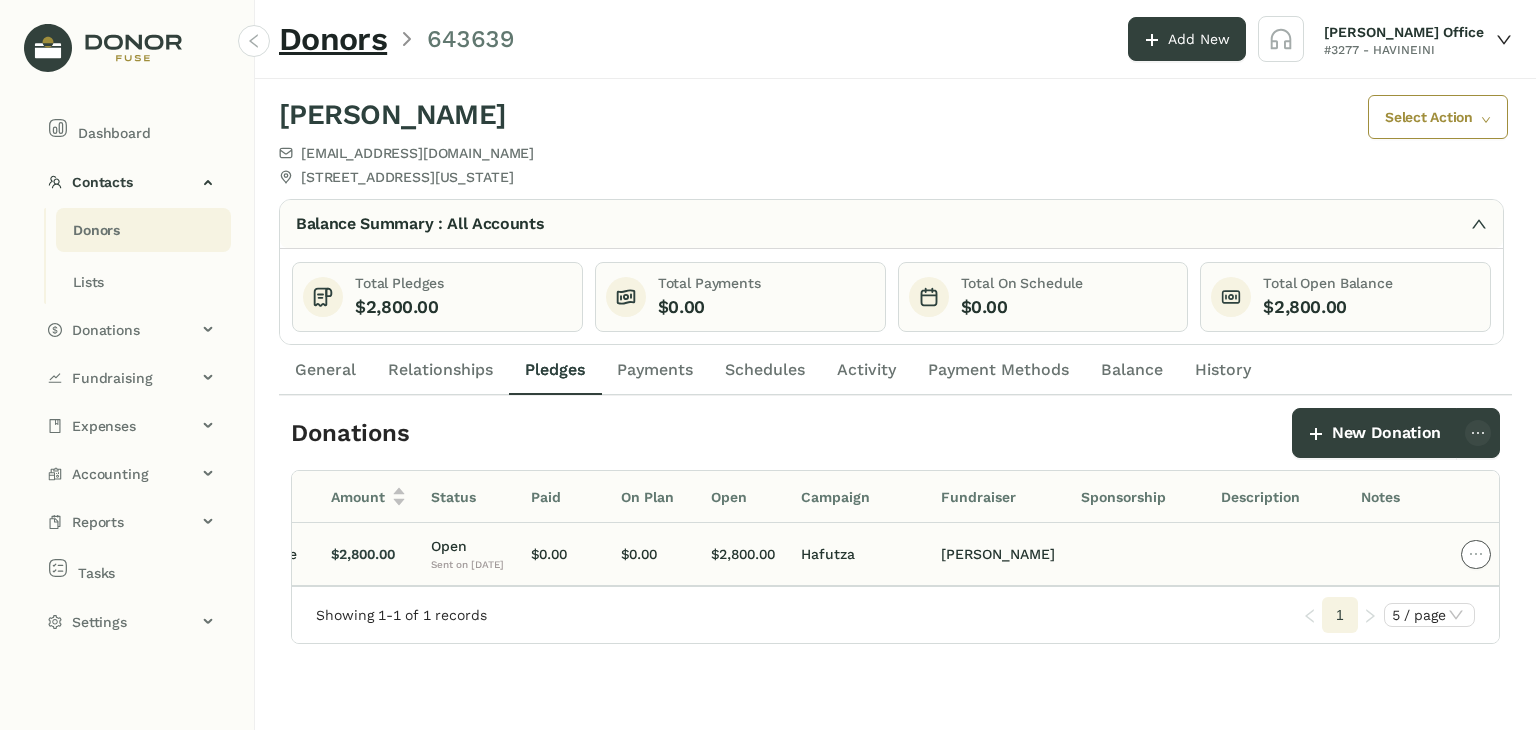 click 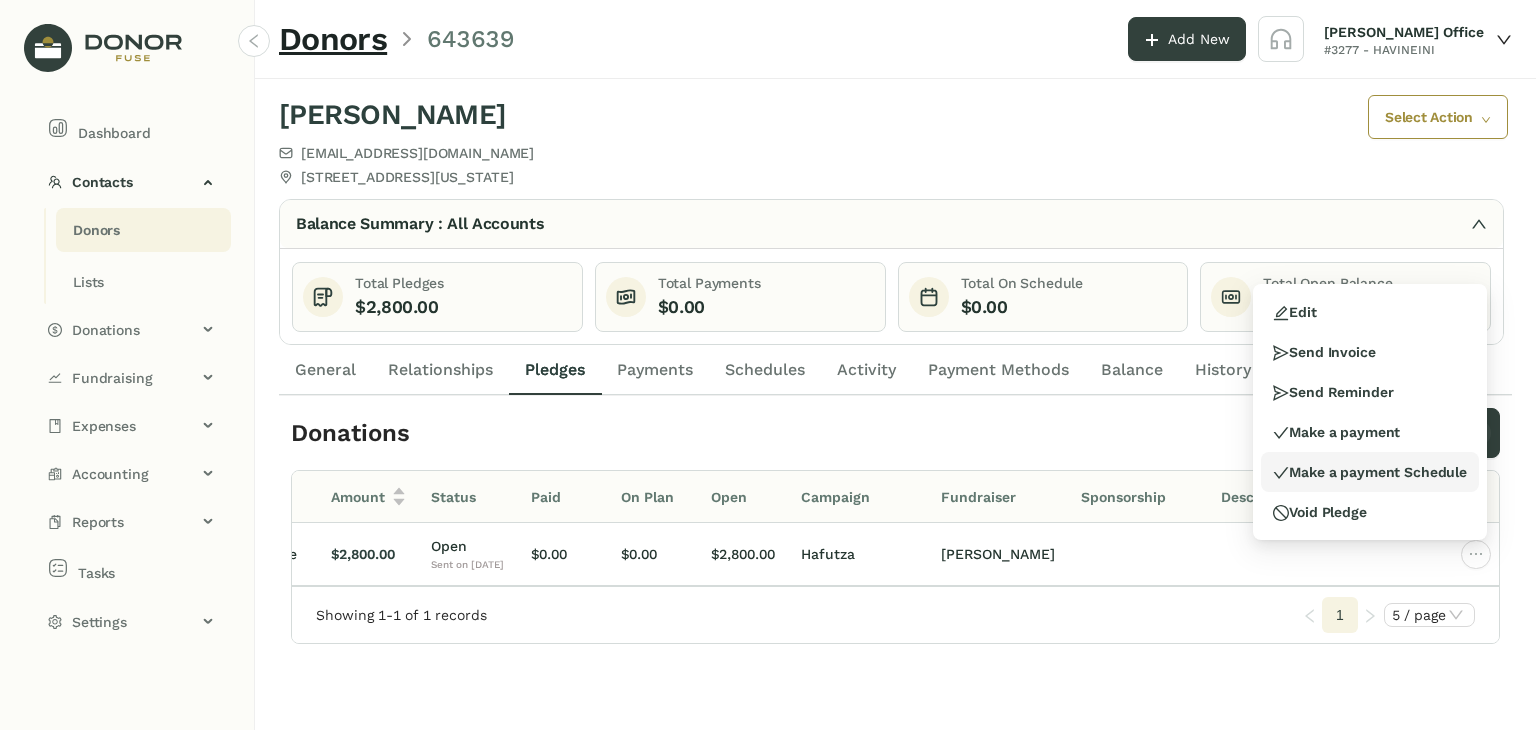 click on "Make a payment Schedule" at bounding box center (1370, 472) 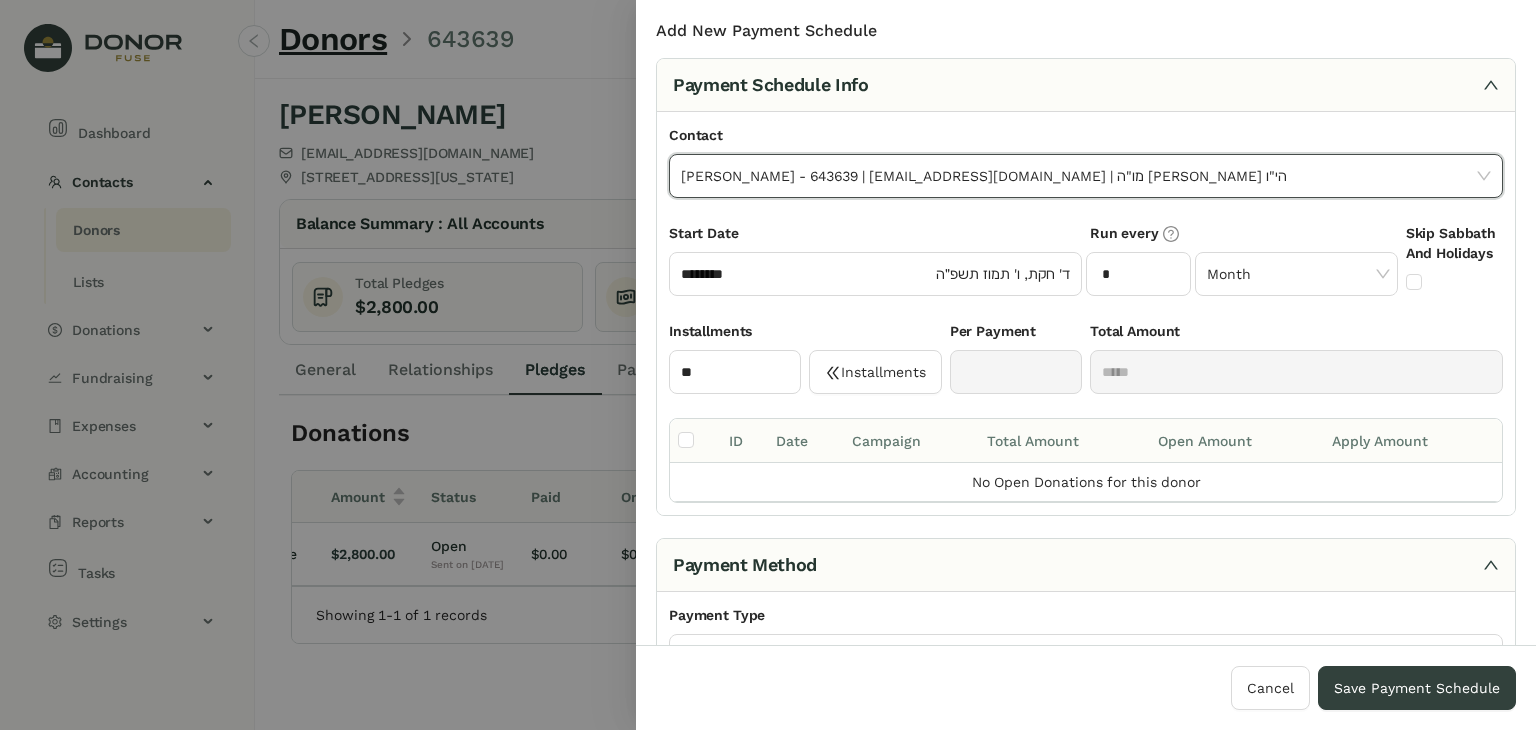 type on "*********" 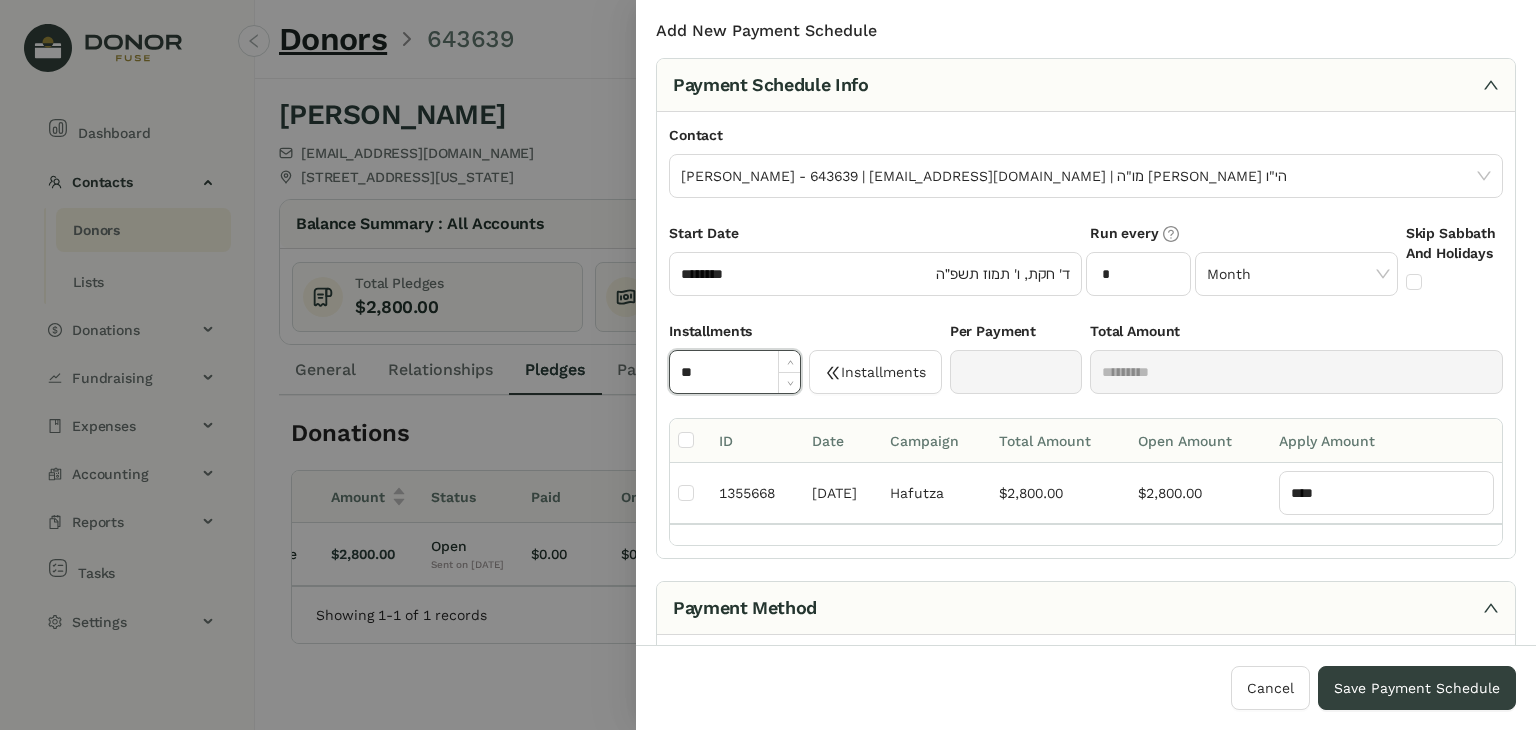 click on "**" 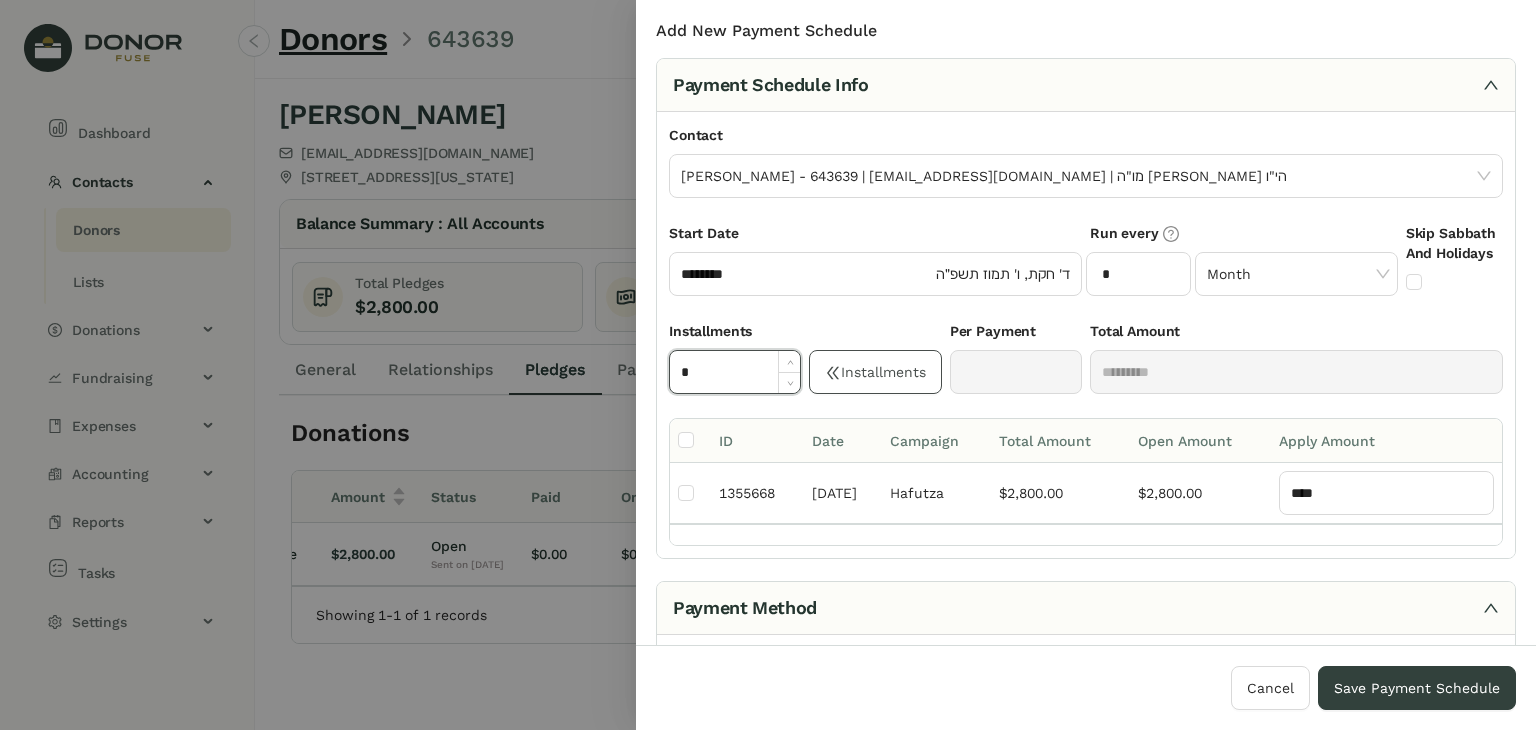 type on "*" 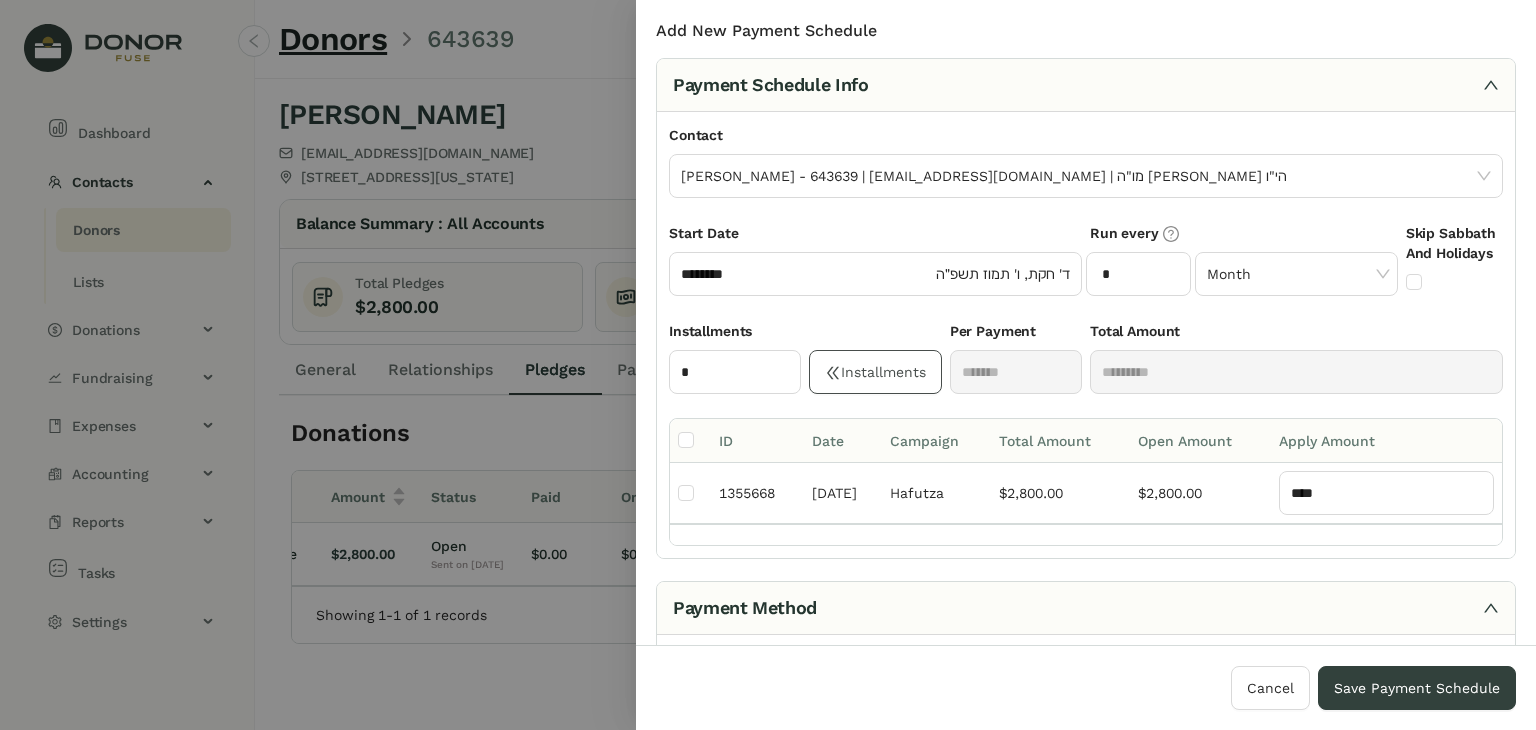 click on "Installments" 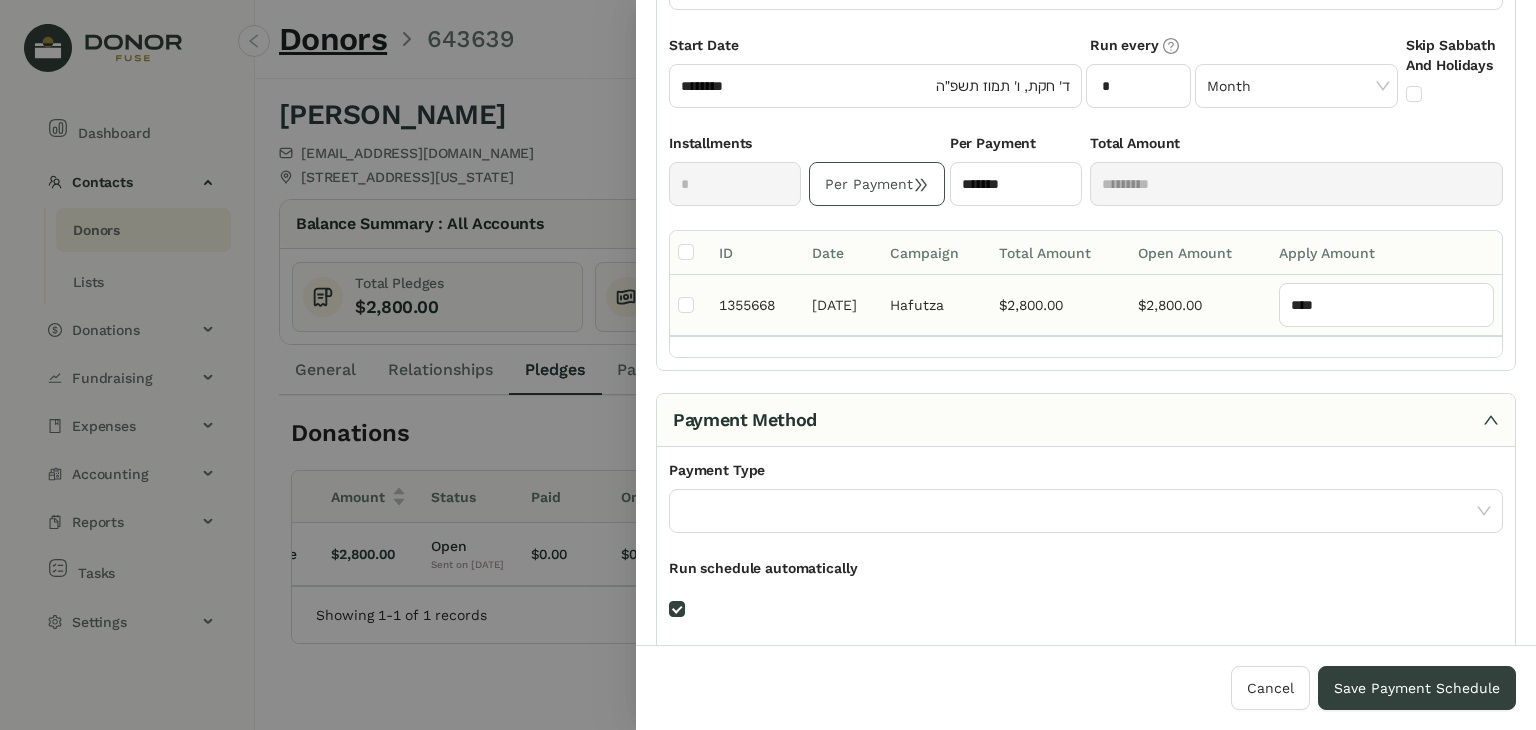 scroll, scrollTop: 200, scrollLeft: 0, axis: vertical 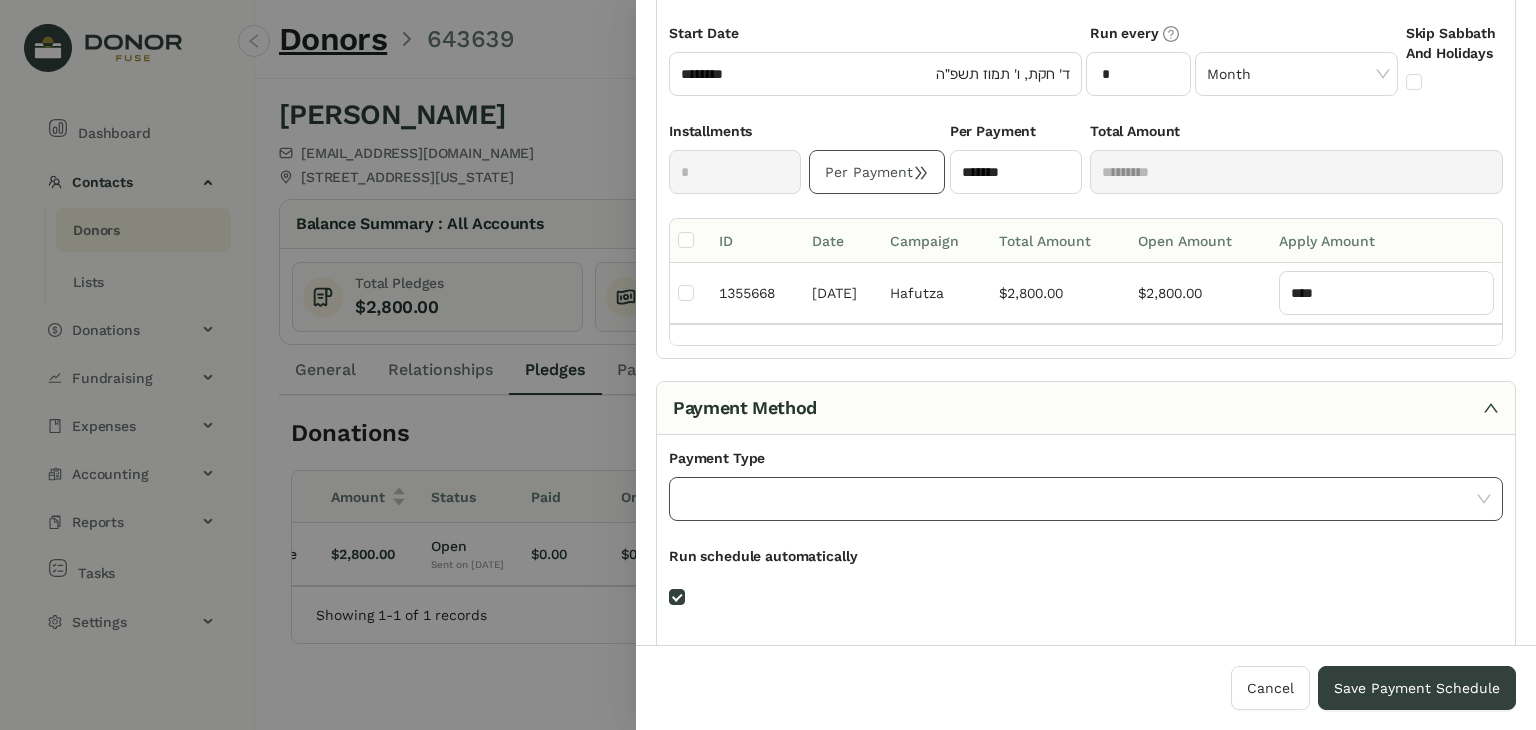 click 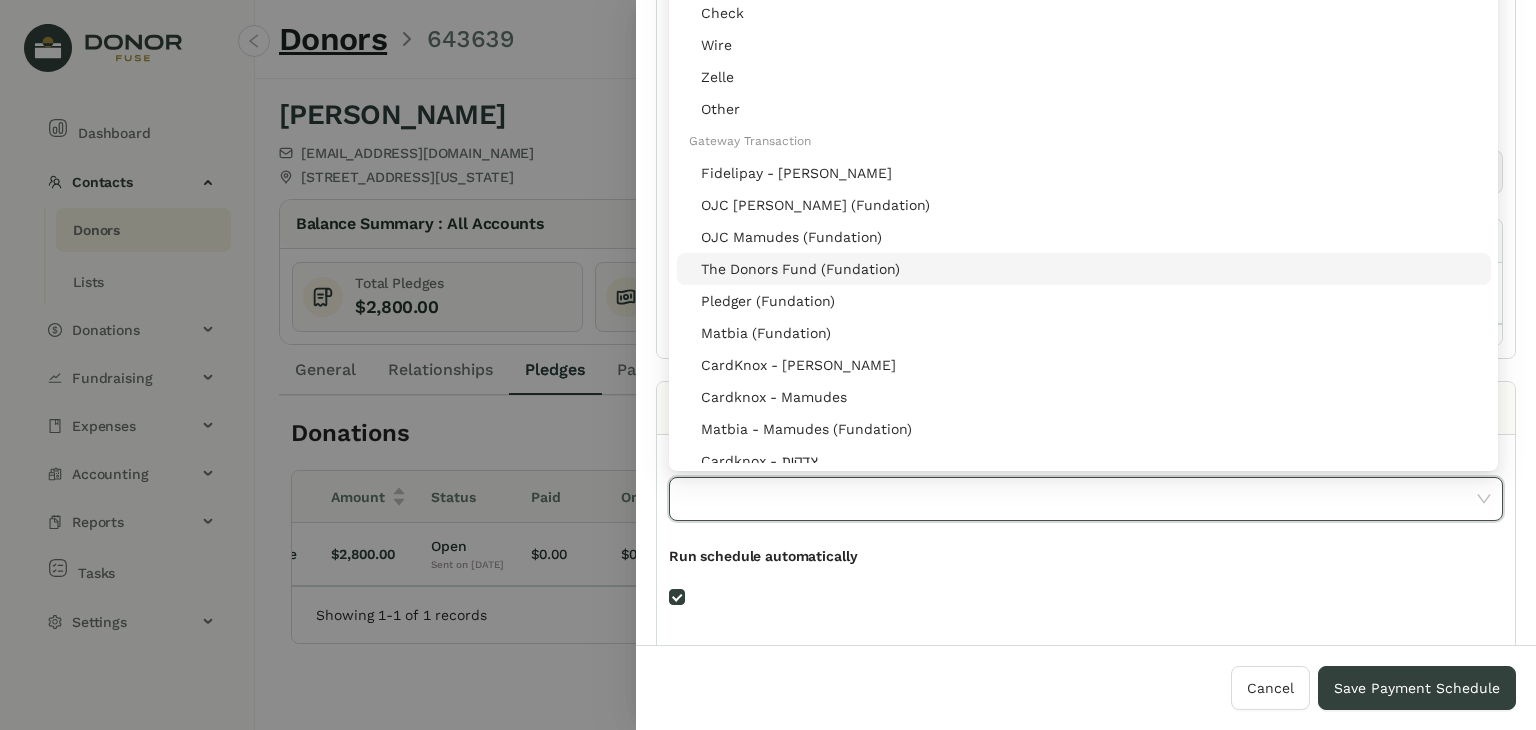 scroll, scrollTop: 0, scrollLeft: 0, axis: both 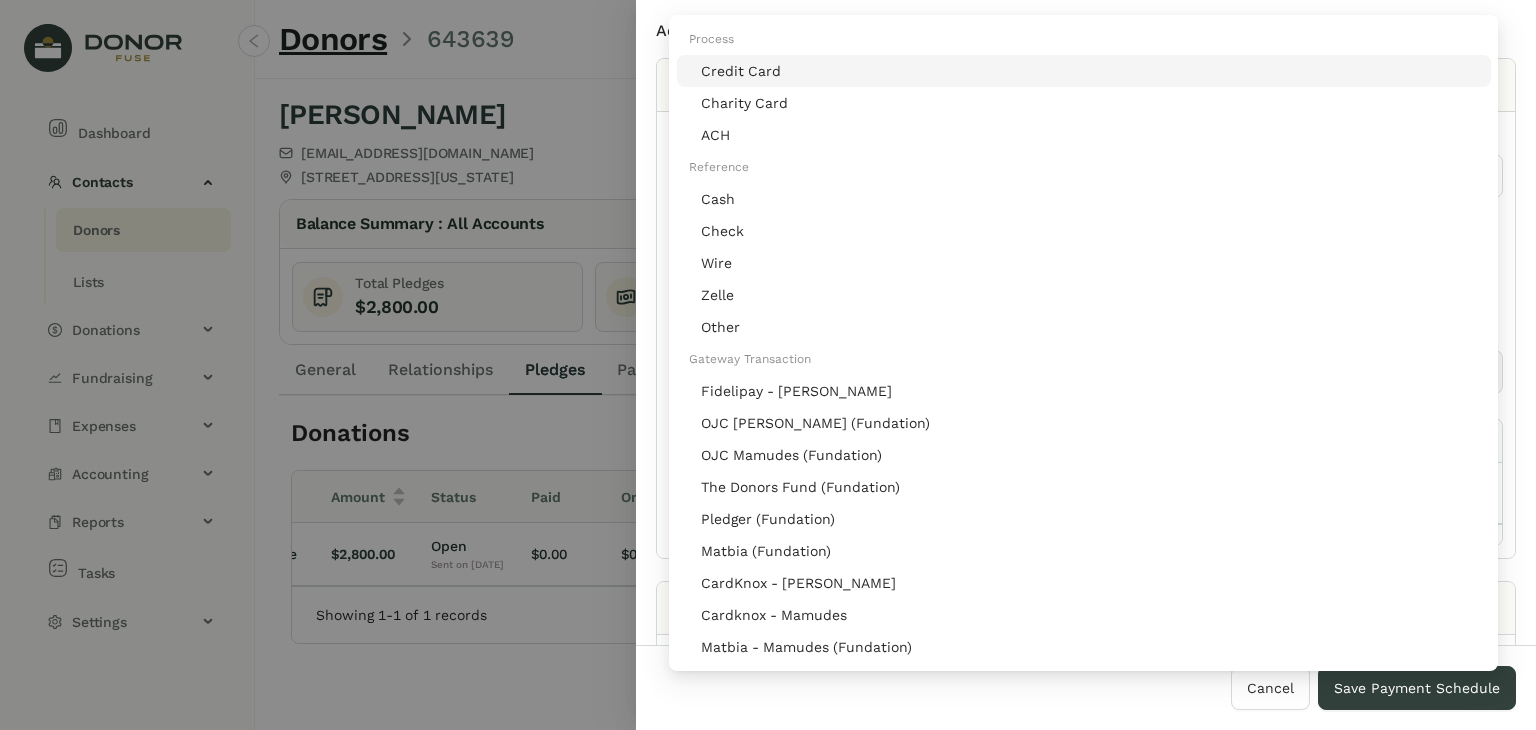 click on "Credit Card" 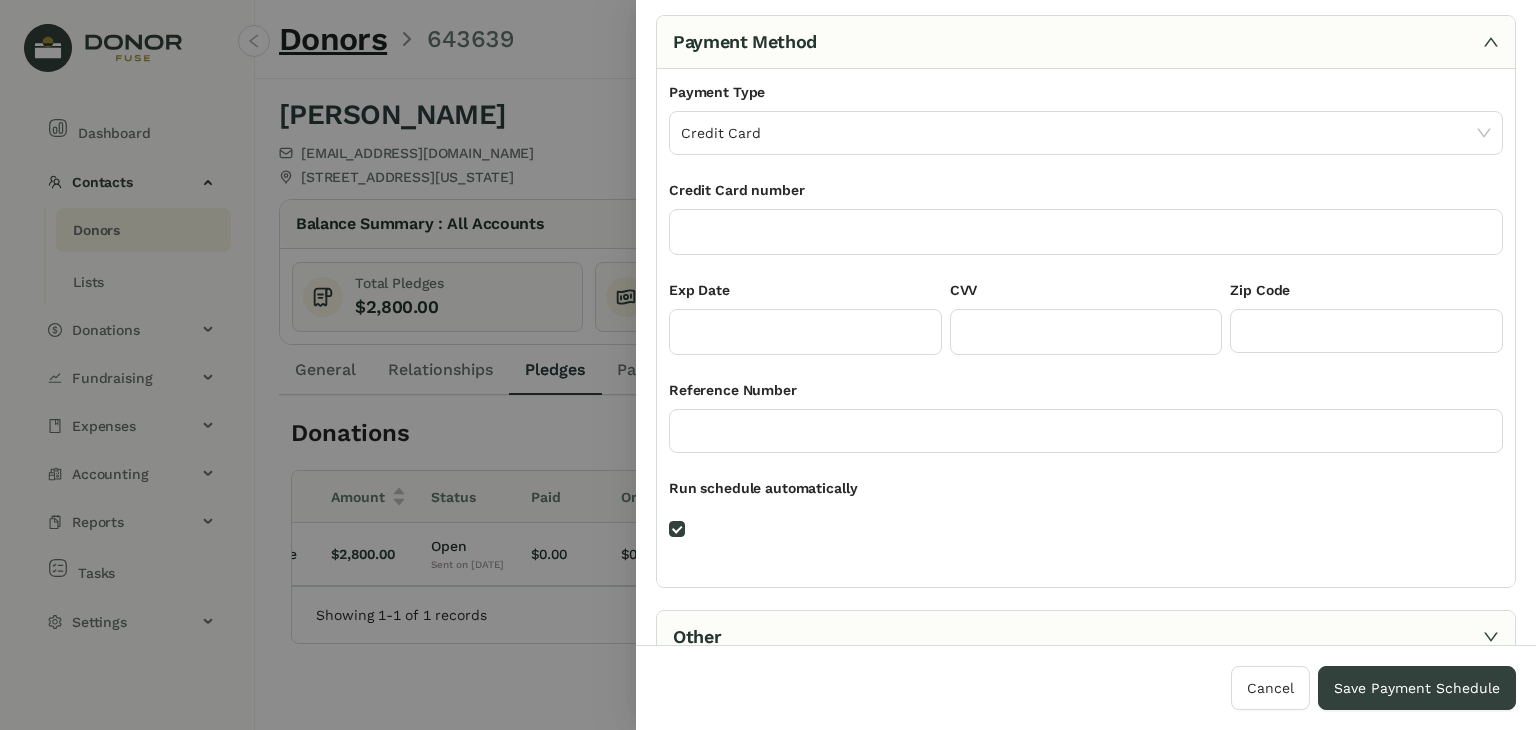 scroll, scrollTop: 601, scrollLeft: 0, axis: vertical 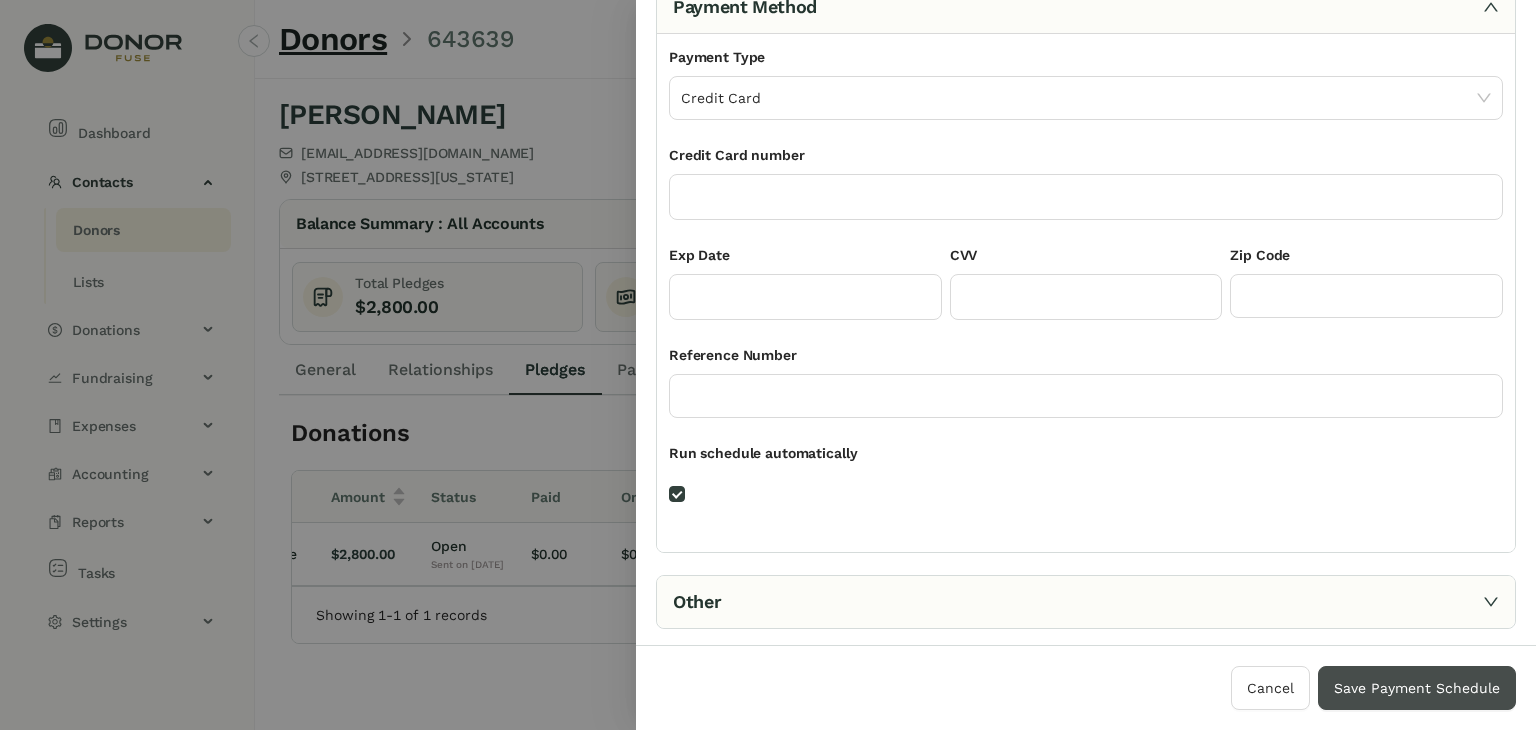 click on "Save Payment Schedule" at bounding box center [1417, 688] 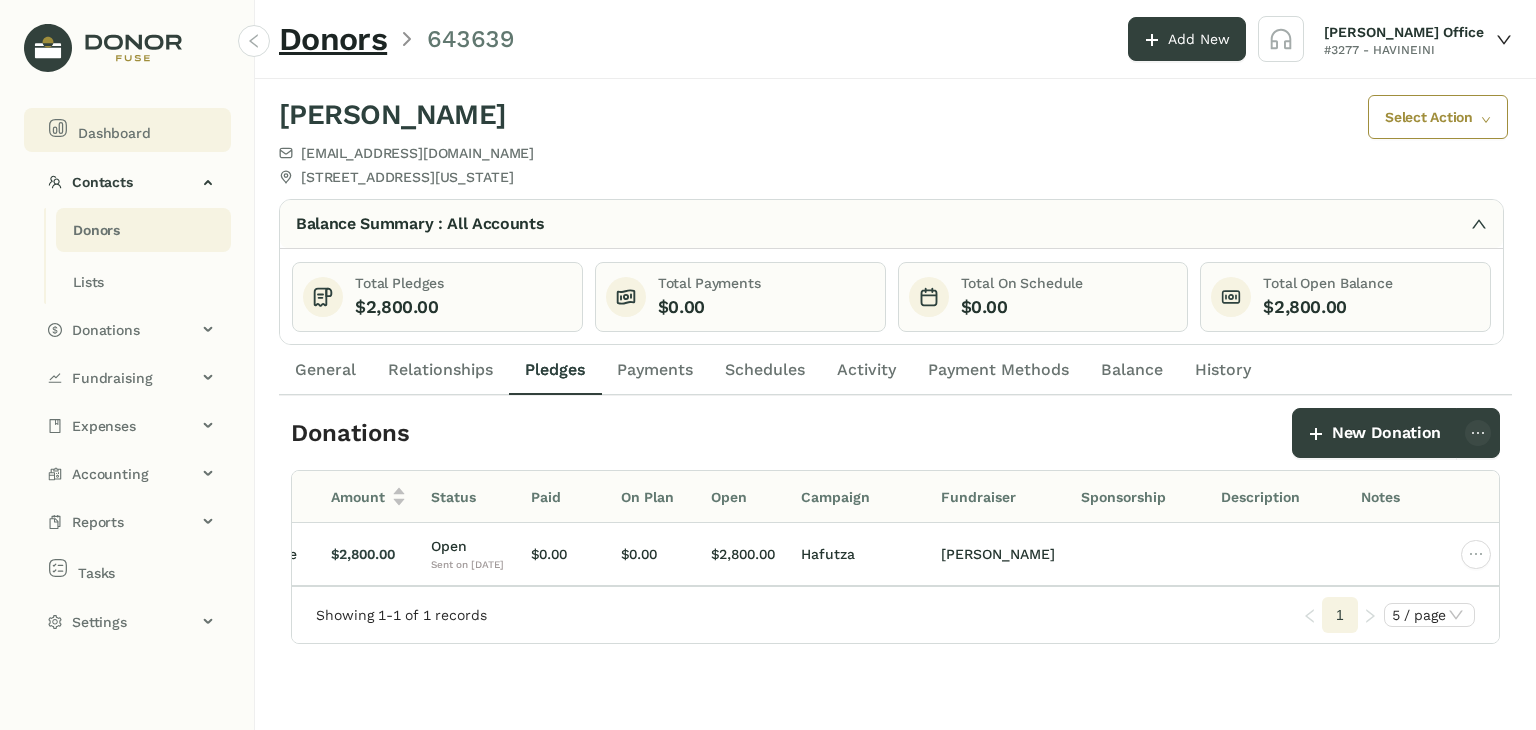 click on "Dashboard" 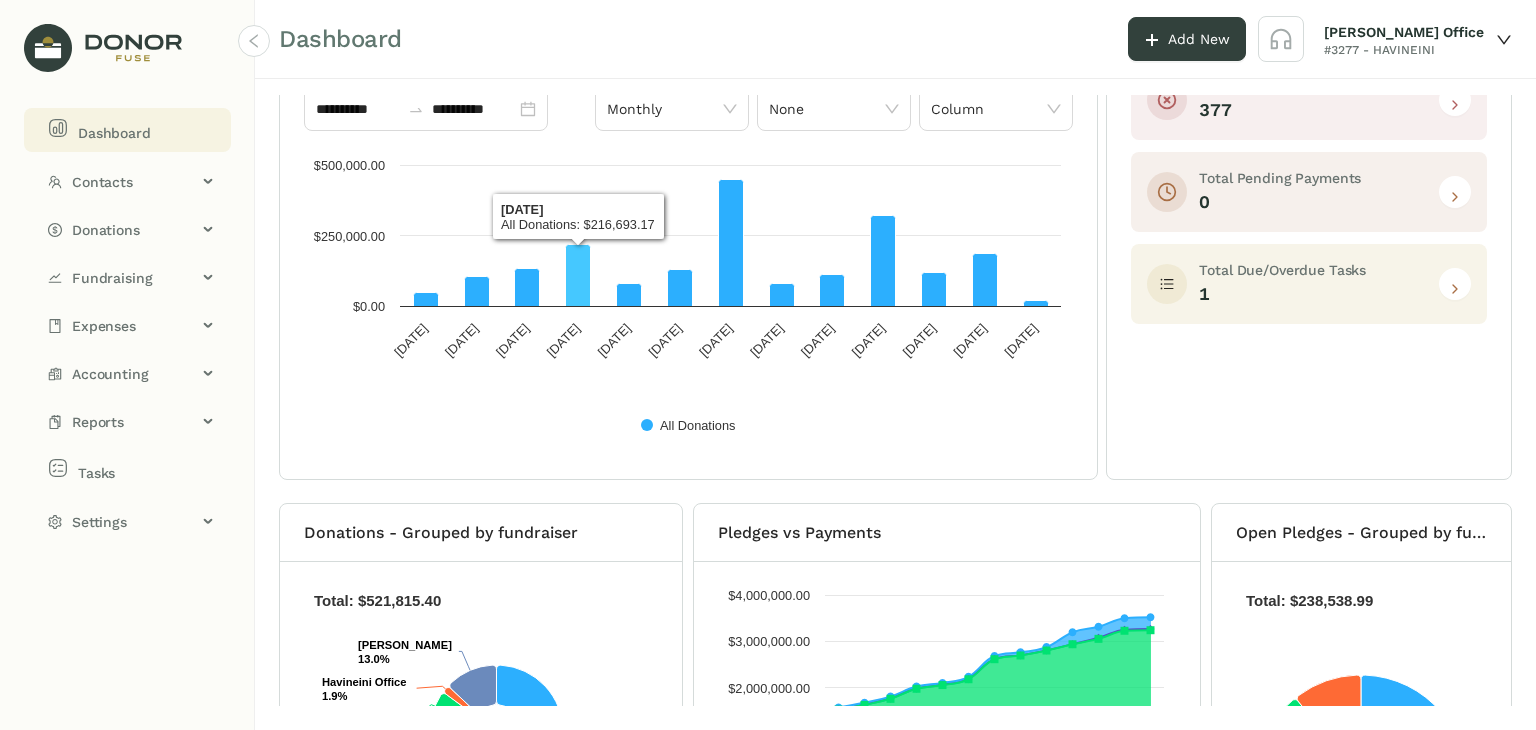 scroll, scrollTop: 300, scrollLeft: 0, axis: vertical 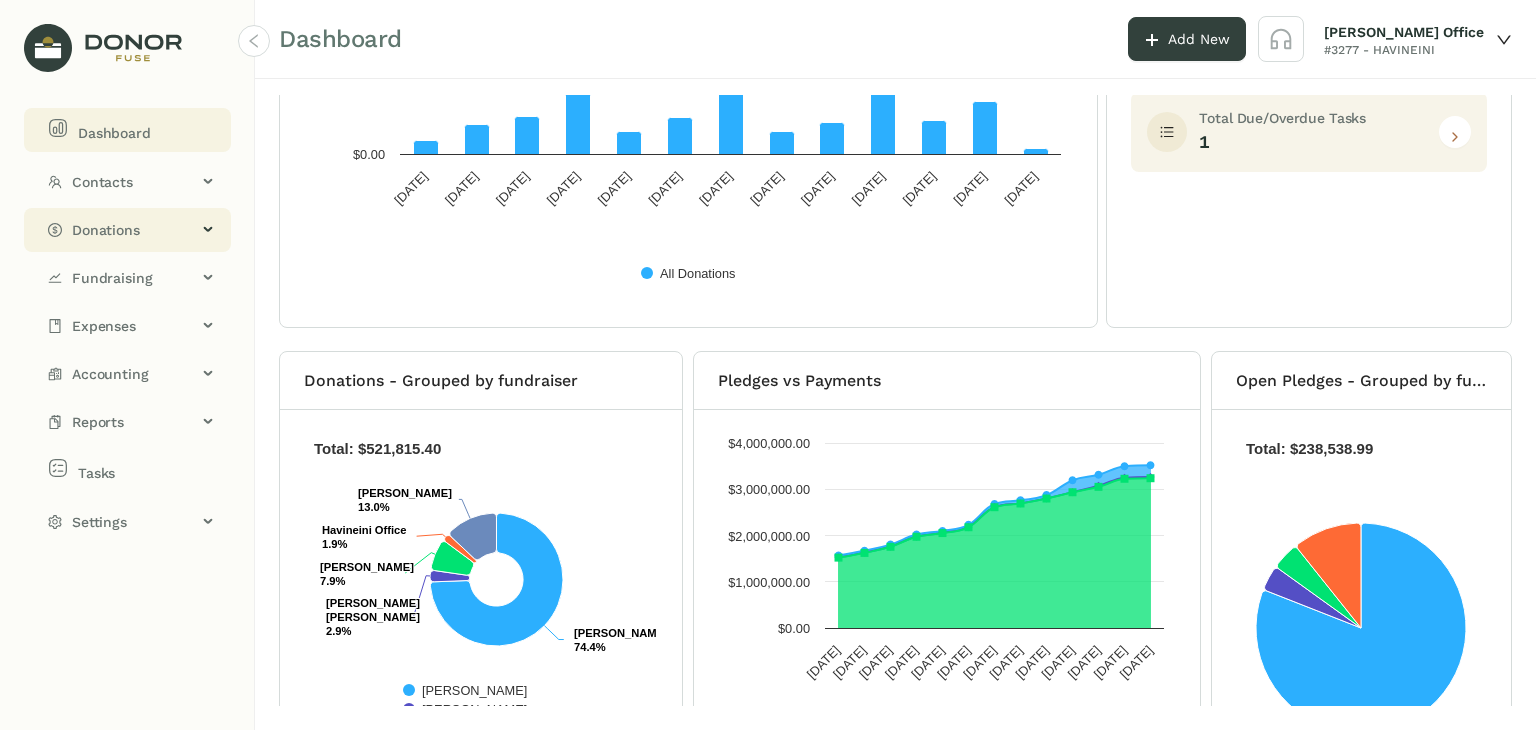 click on "Donations" 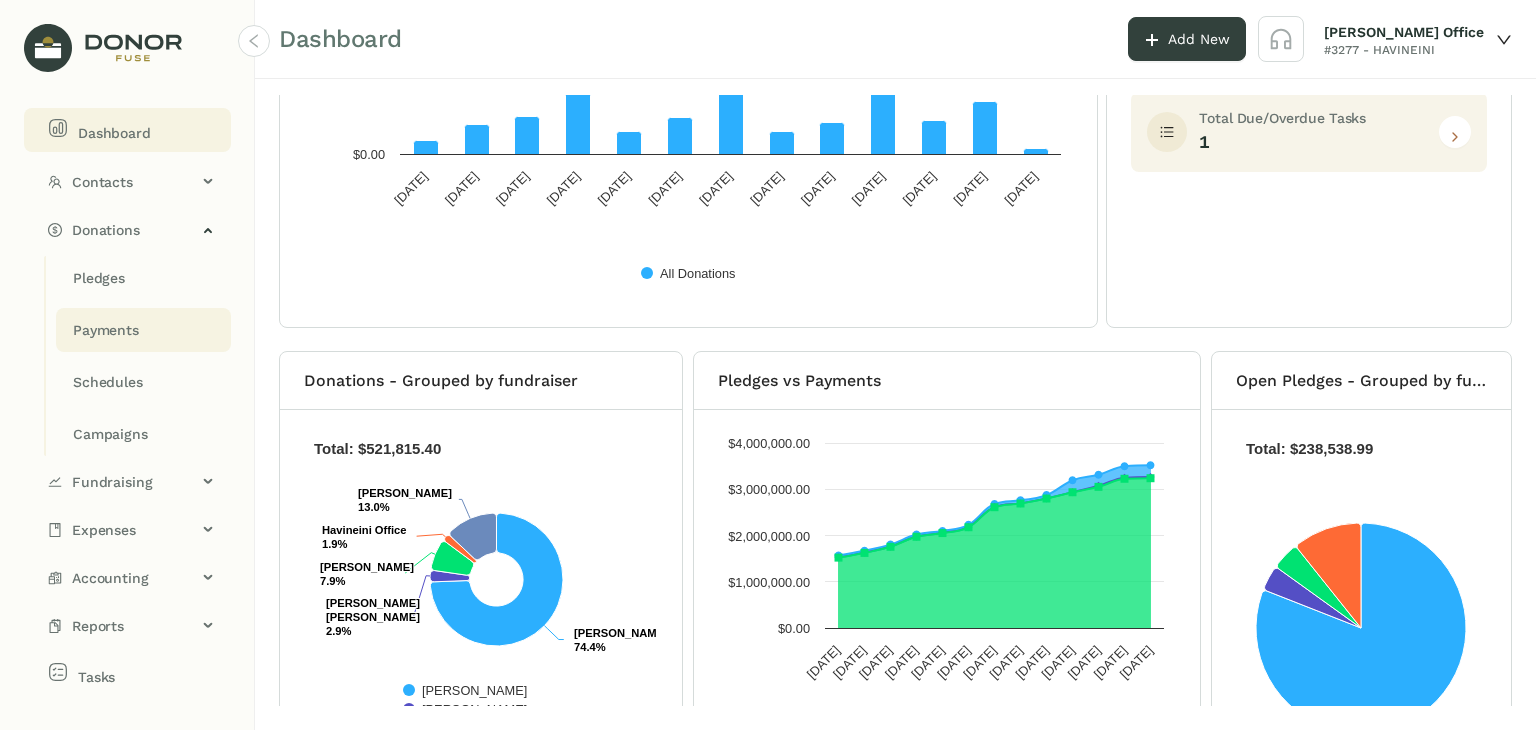 click on "Payments" 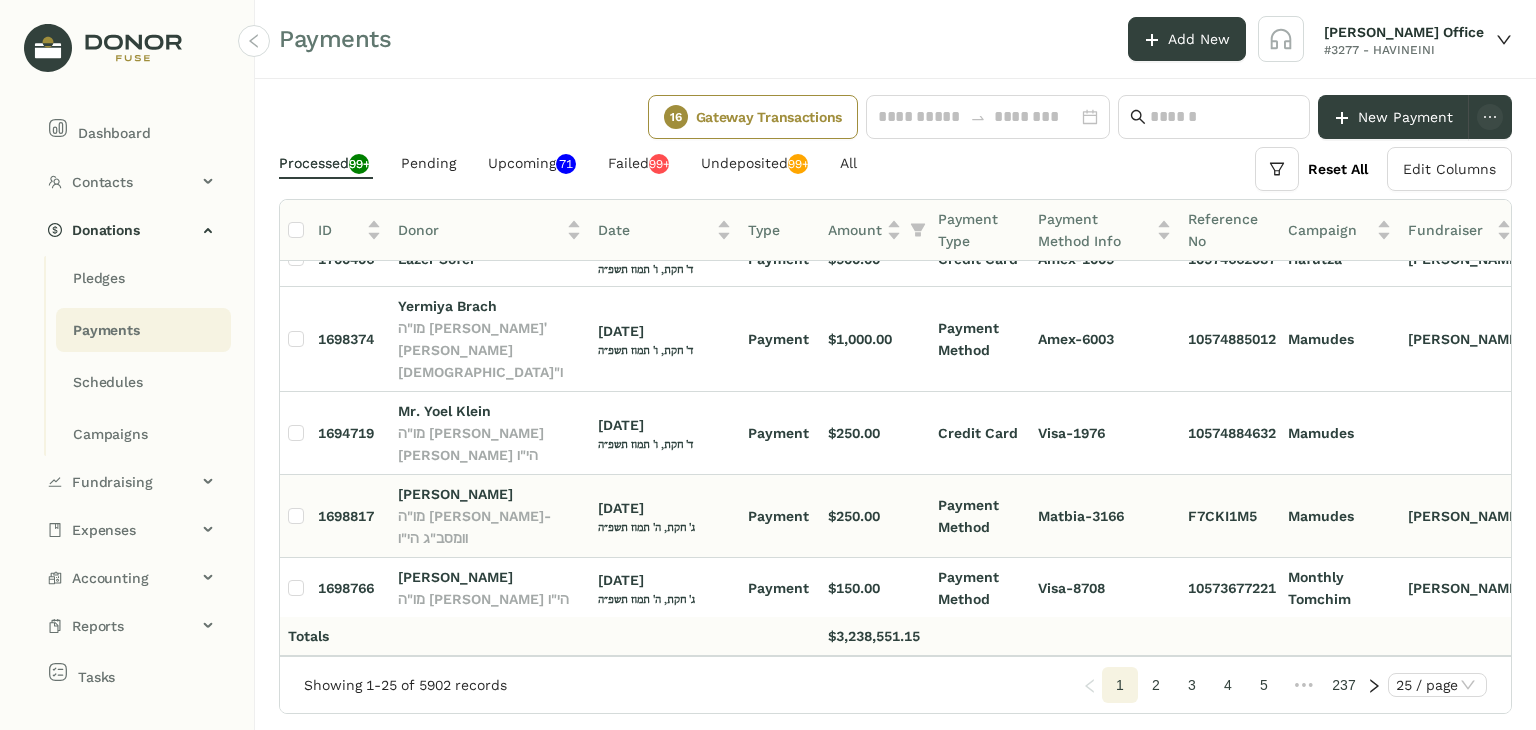 scroll, scrollTop: 0, scrollLeft: 0, axis: both 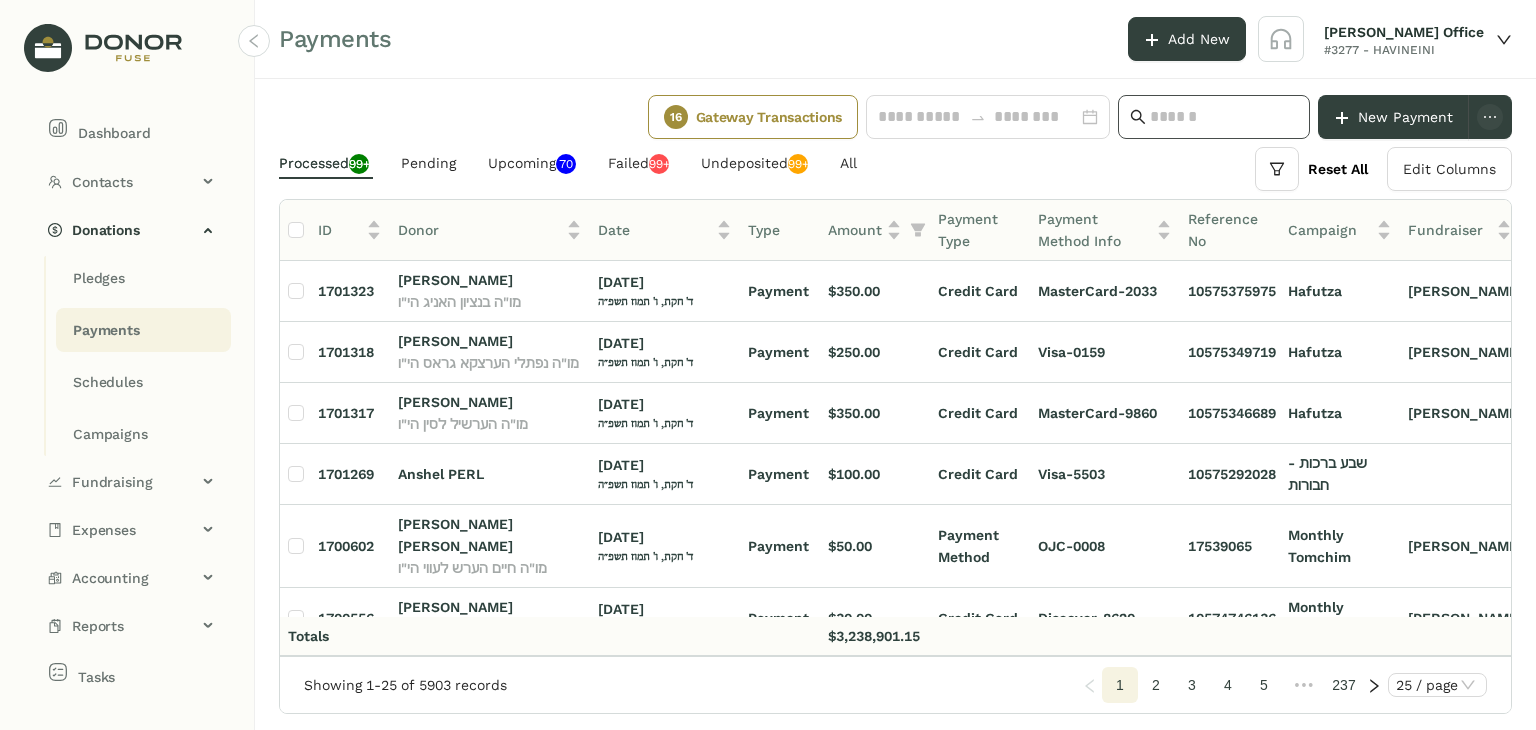 click on "Reset All  Edit Columns" 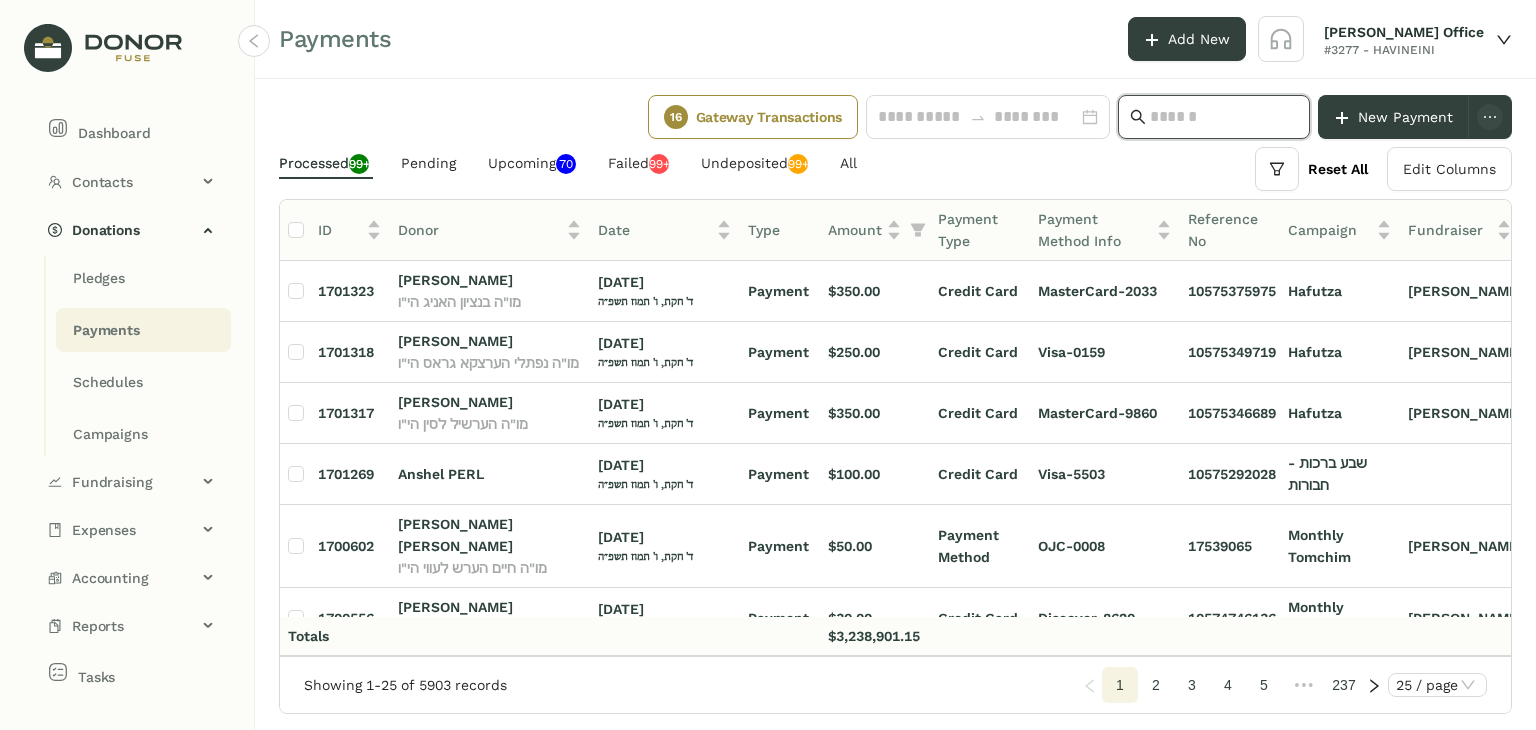click 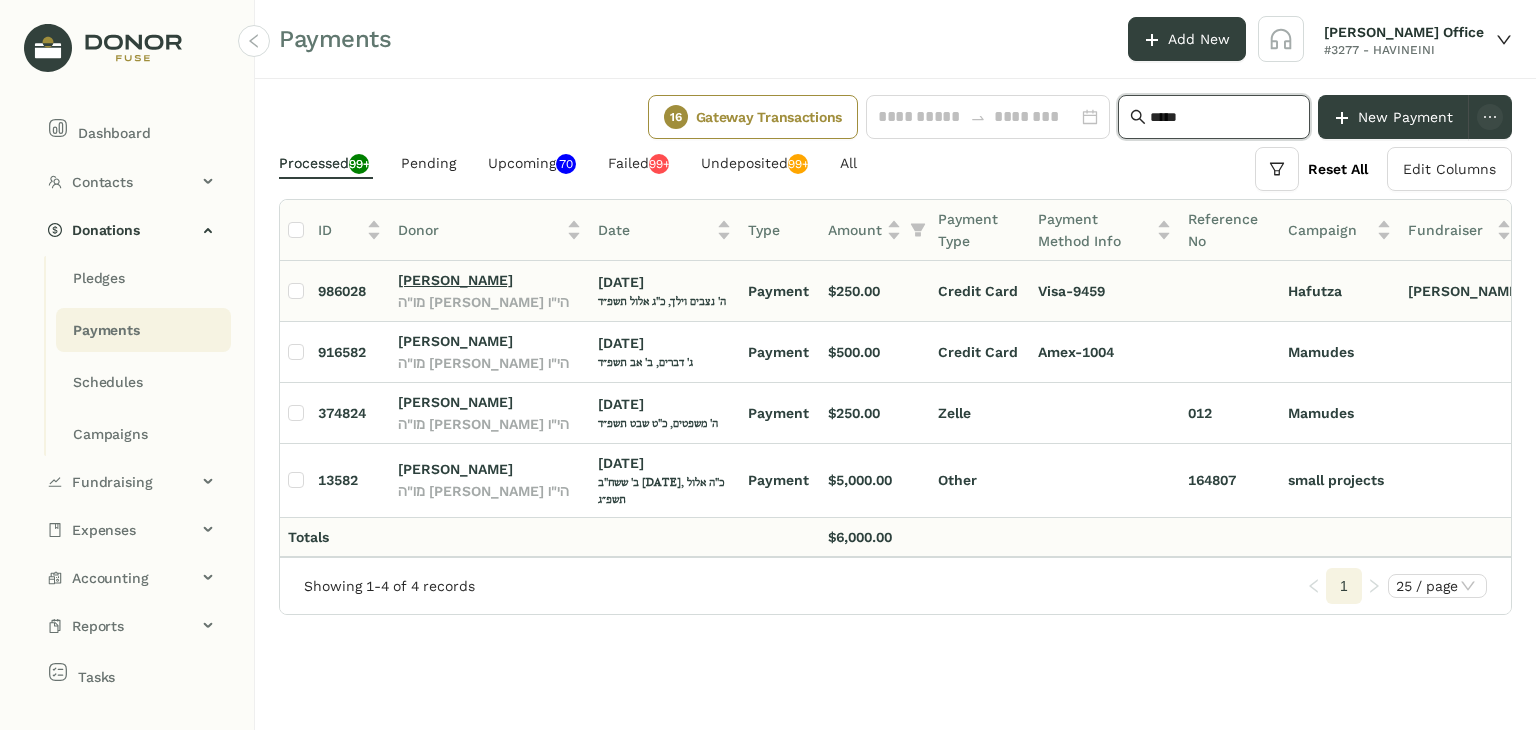 type on "*****" 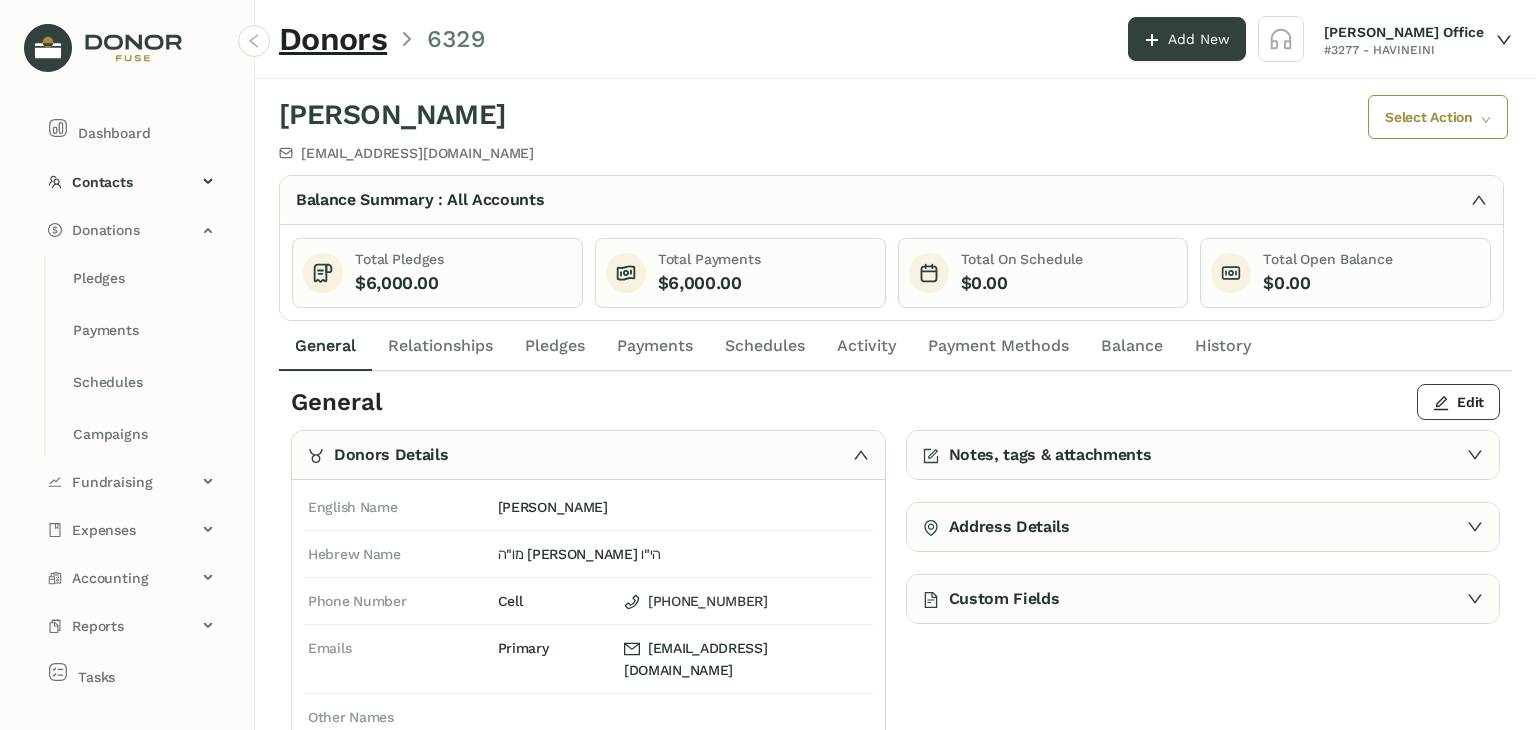 click on "Payments" 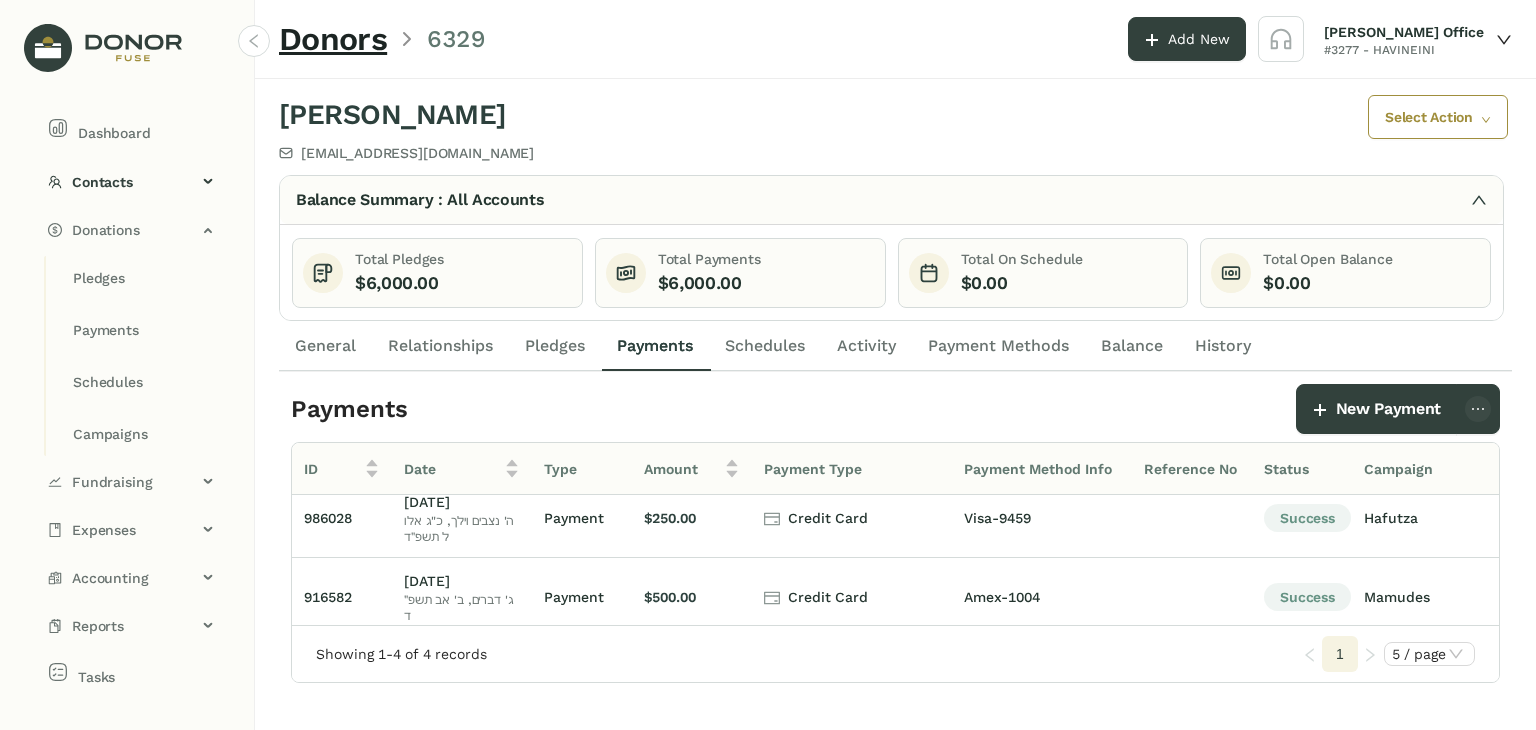 scroll, scrollTop: 0, scrollLeft: 0, axis: both 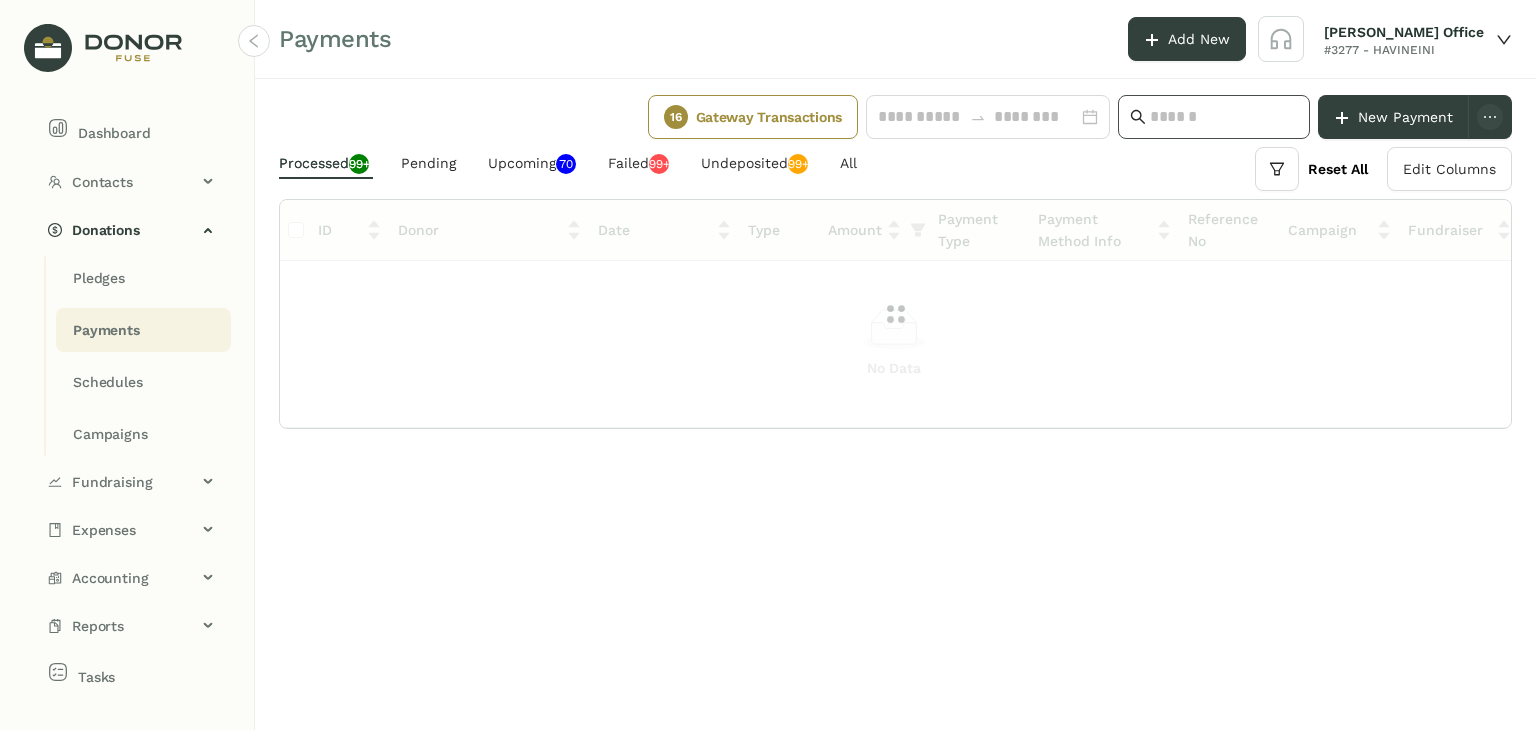 click 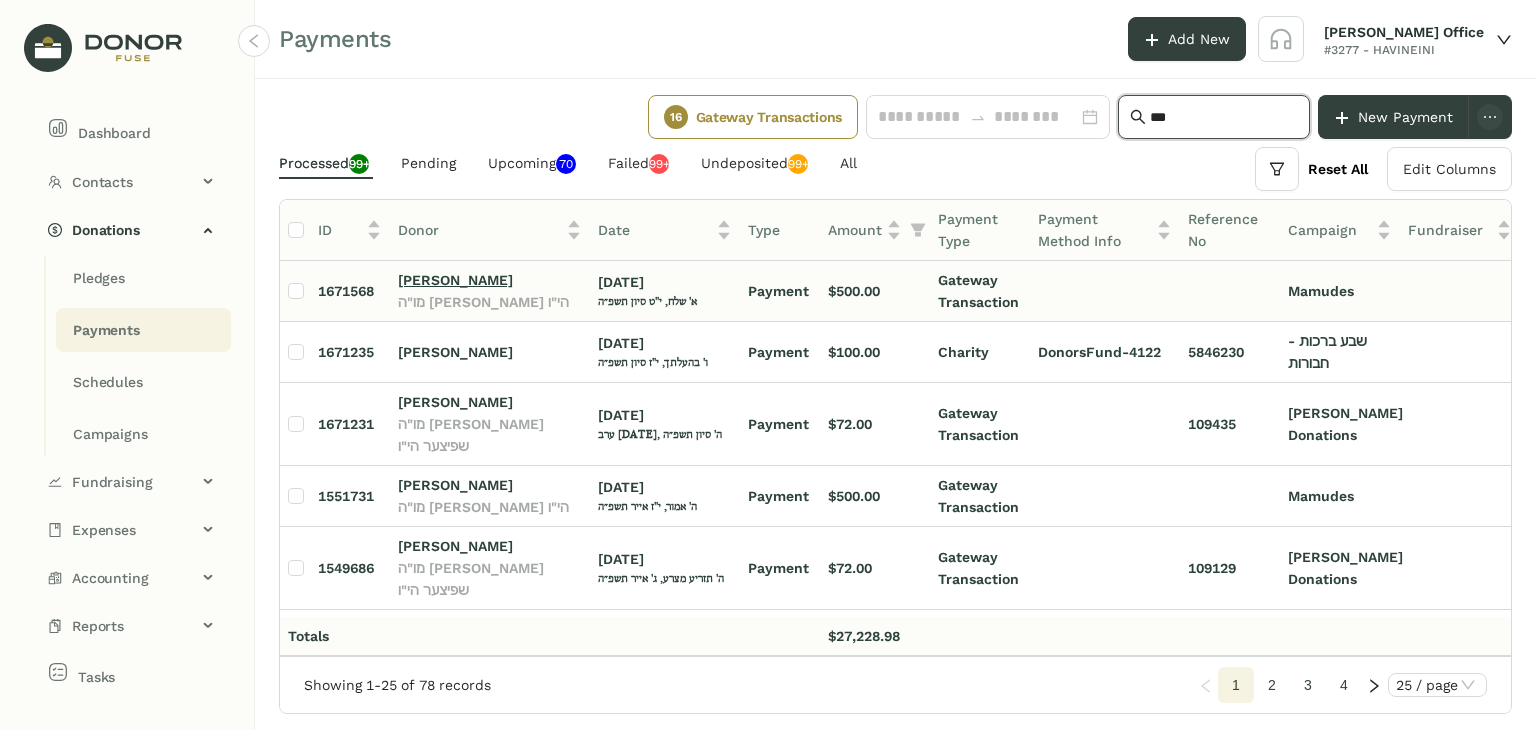 type on "***" 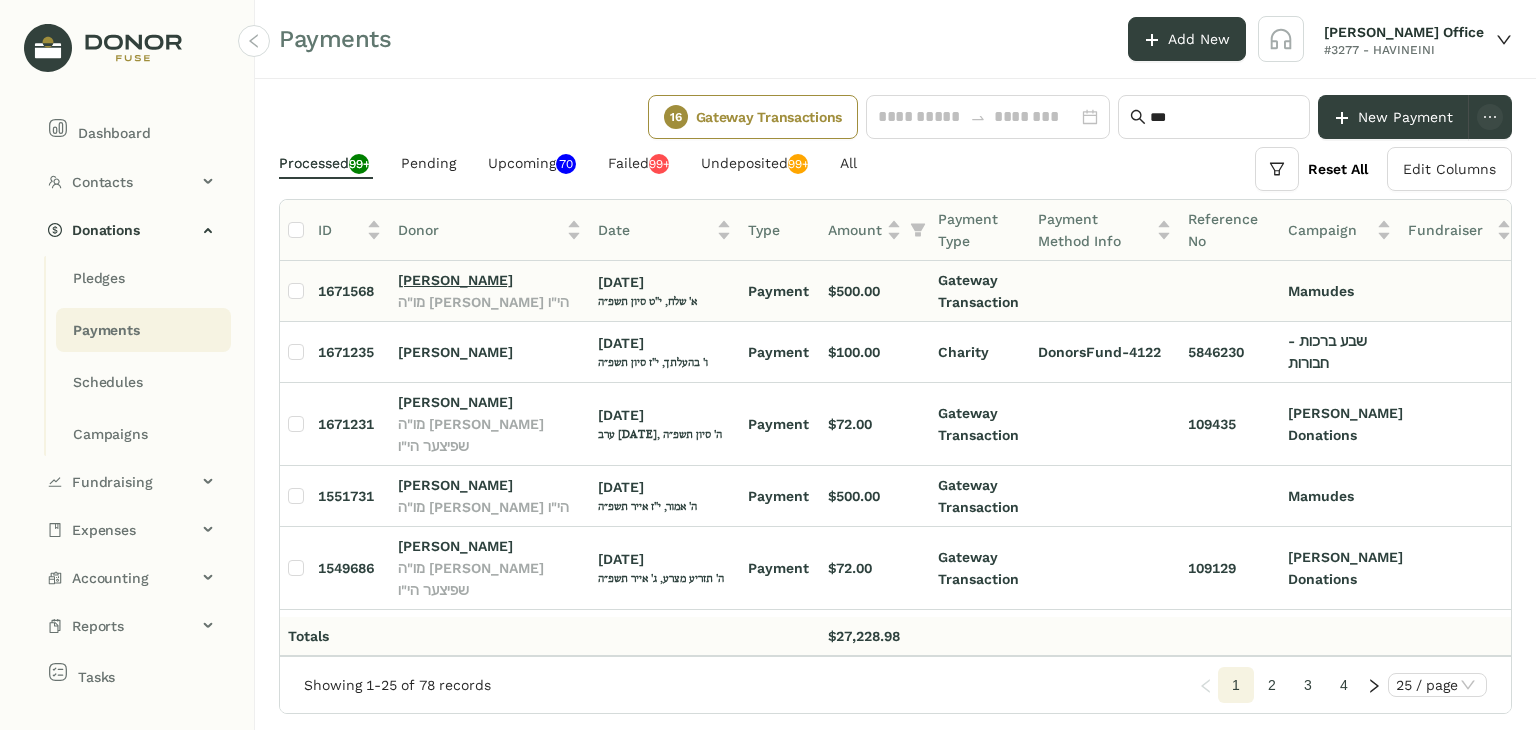 click on "Eliezer Spitzer" 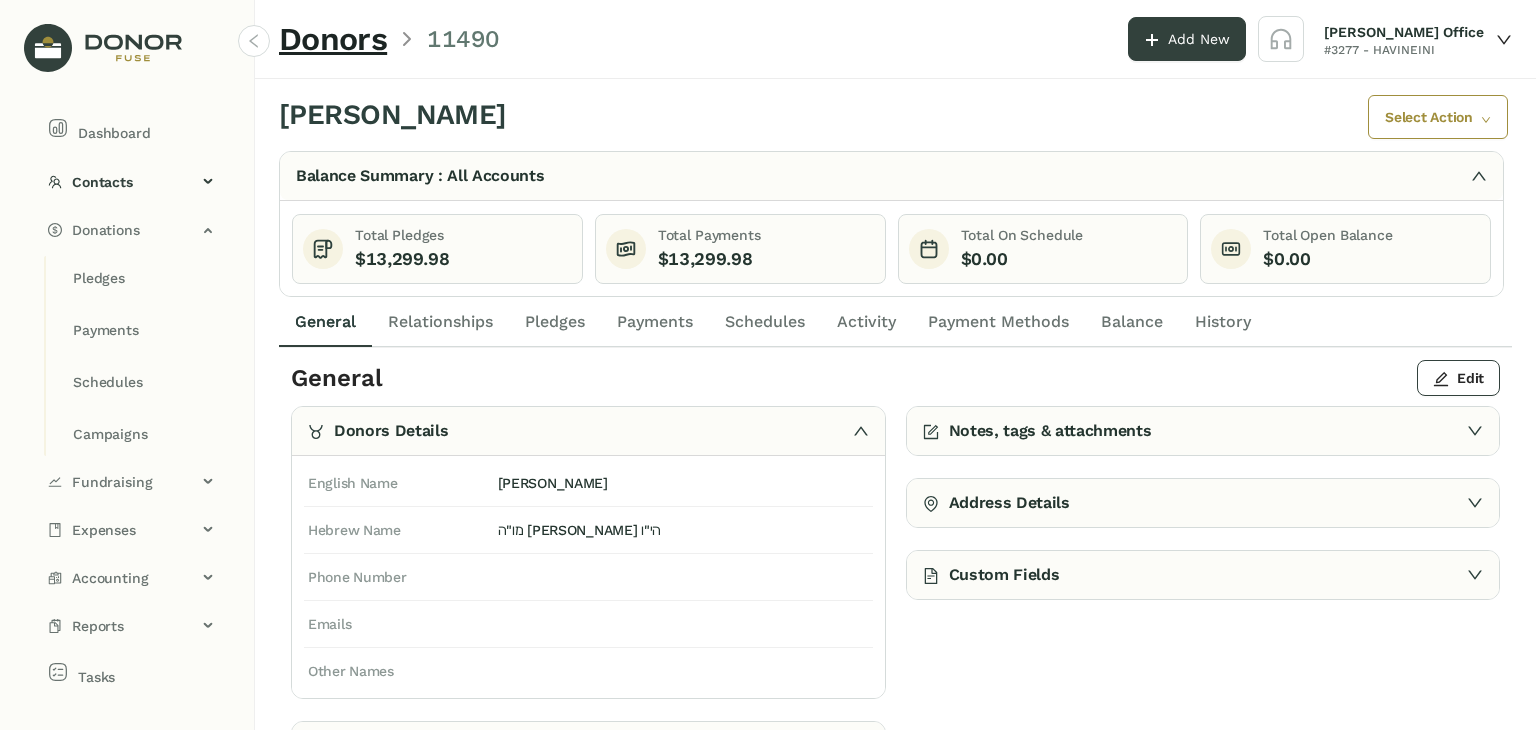click on "Payments" 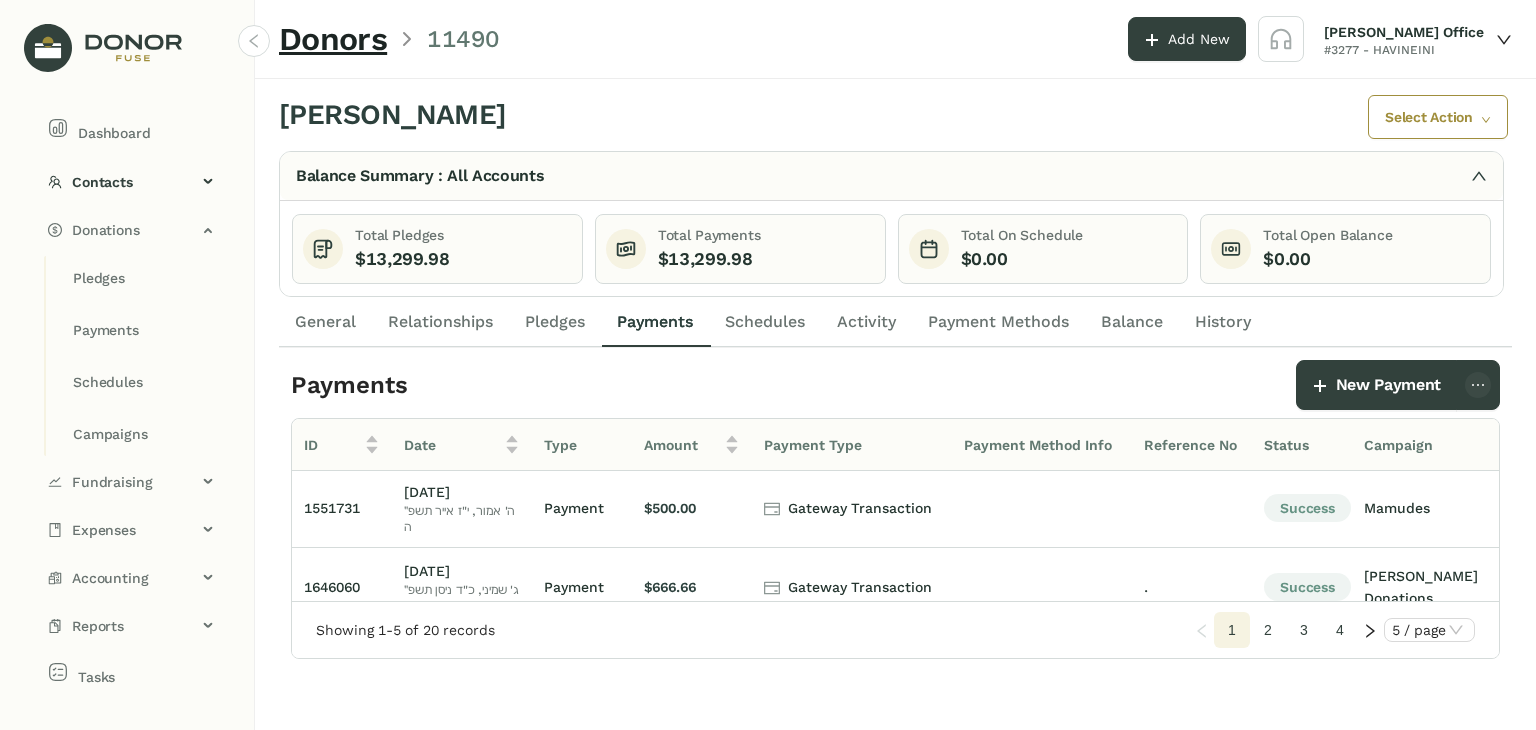 scroll, scrollTop: 100, scrollLeft: 0, axis: vertical 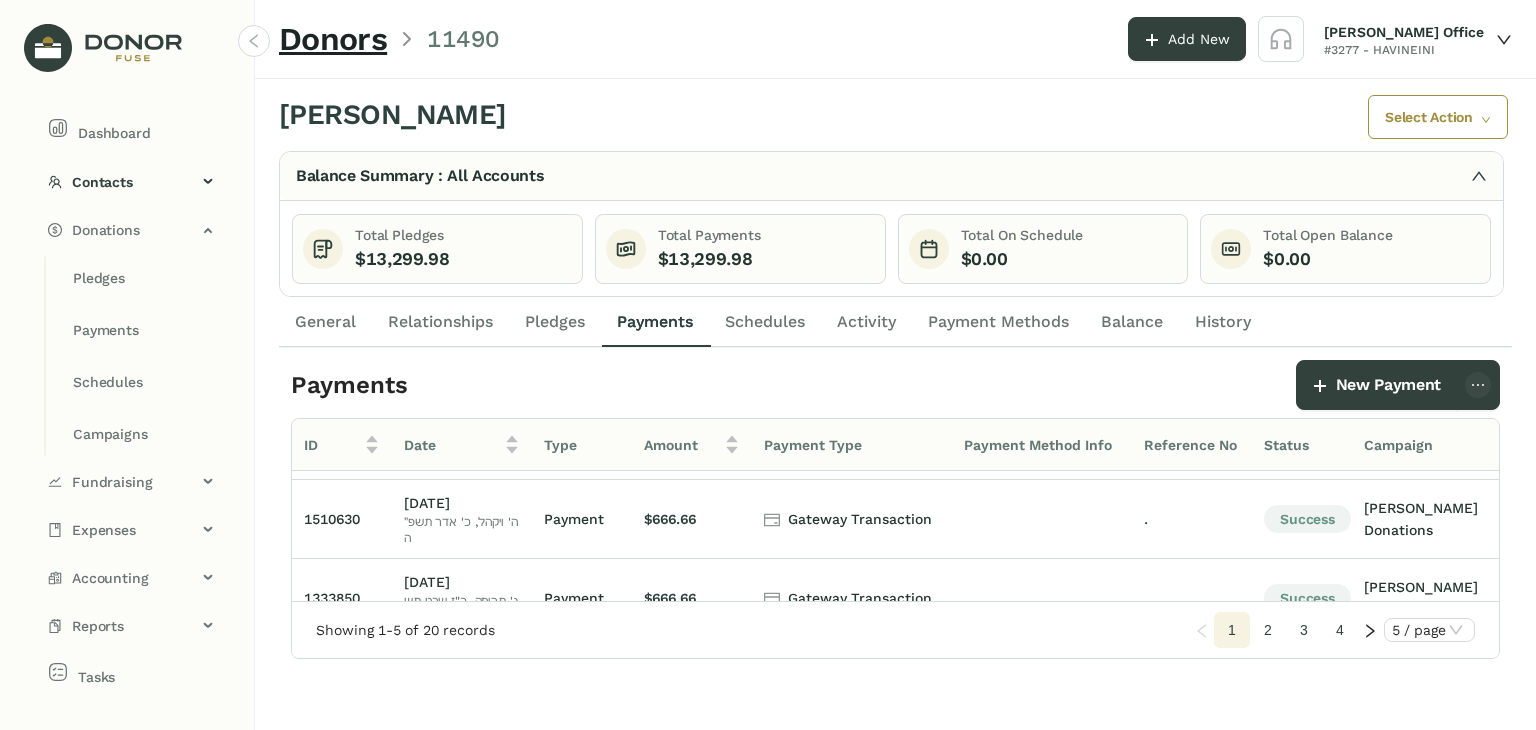 click on "2" 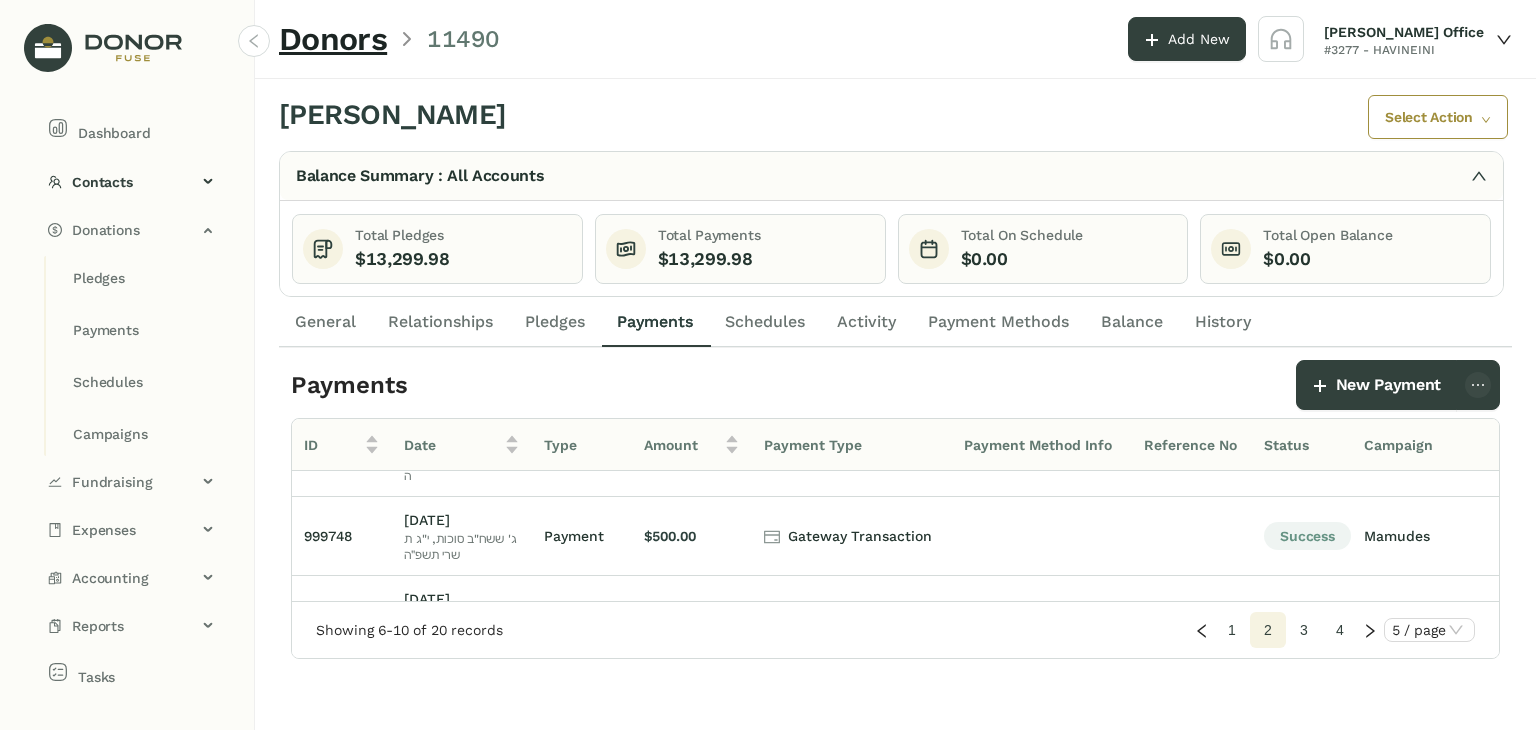 scroll, scrollTop: 232, scrollLeft: 0, axis: vertical 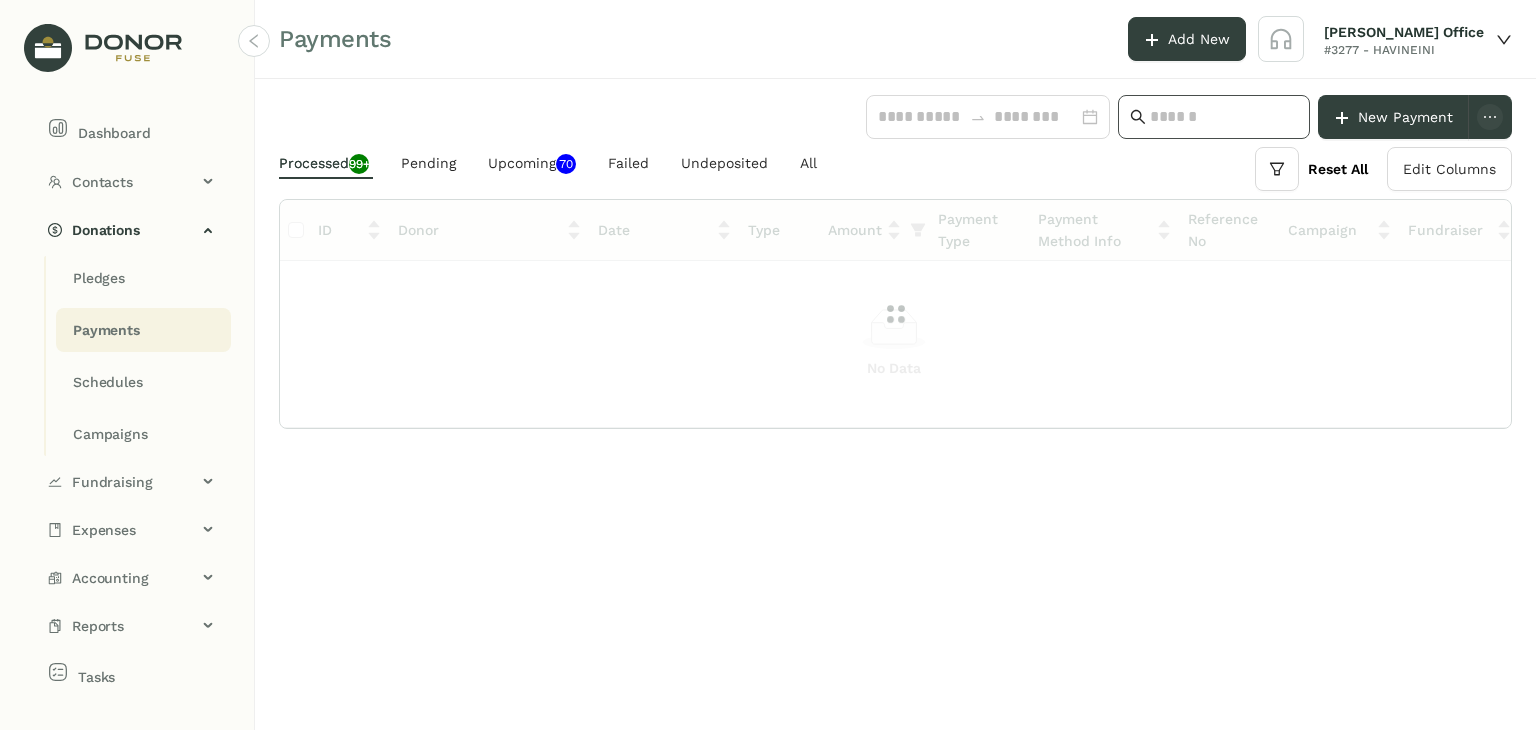 click 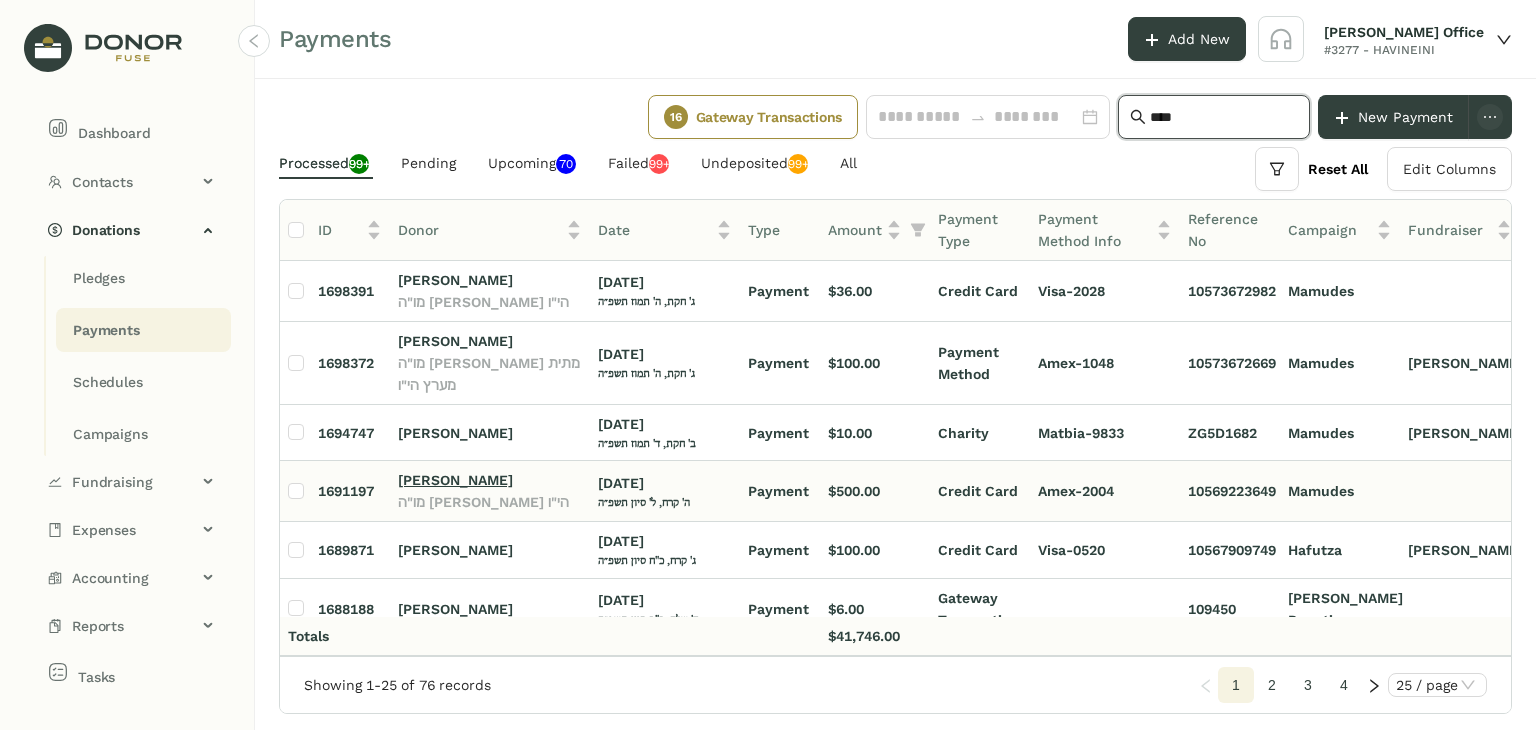 type on "****" 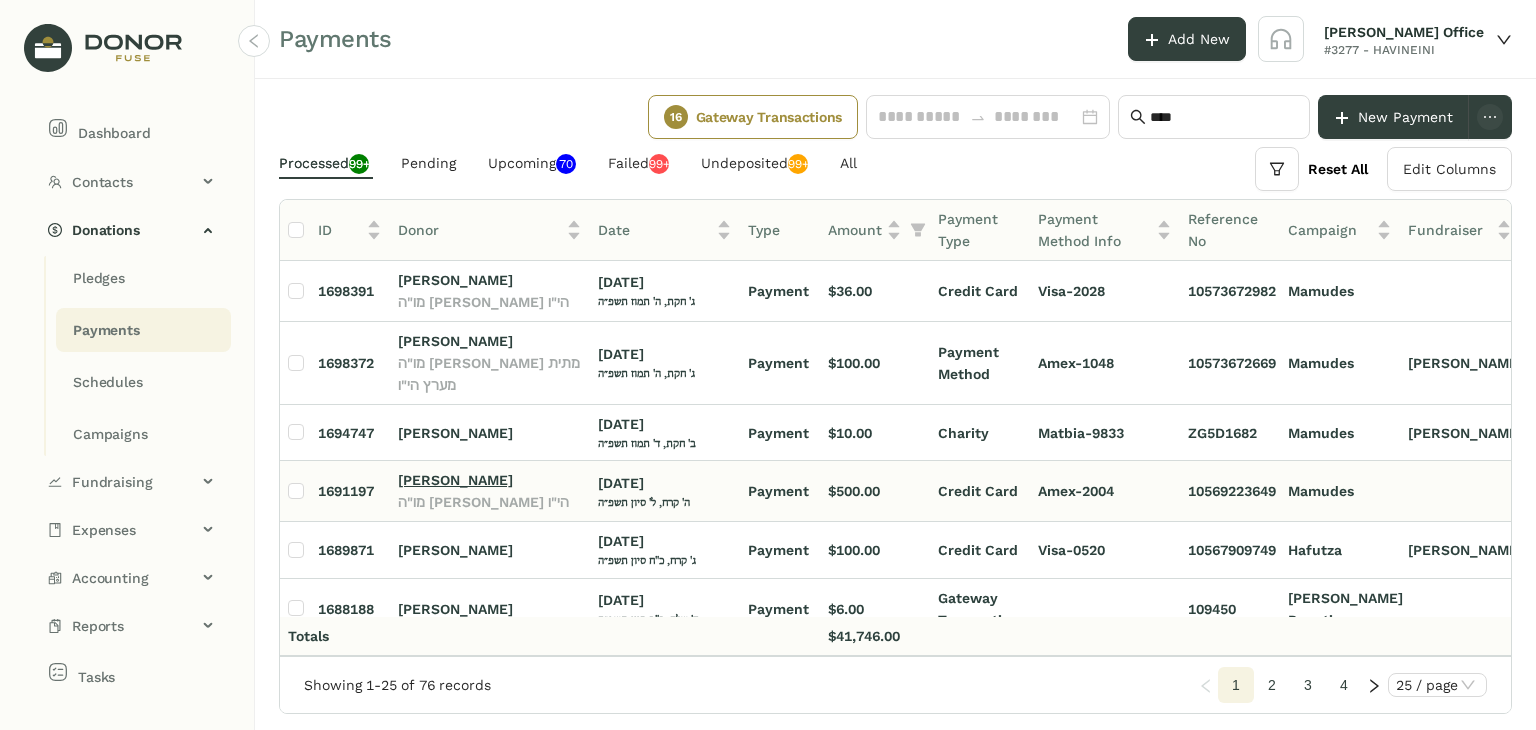 click on "Moshe Moskowitz" 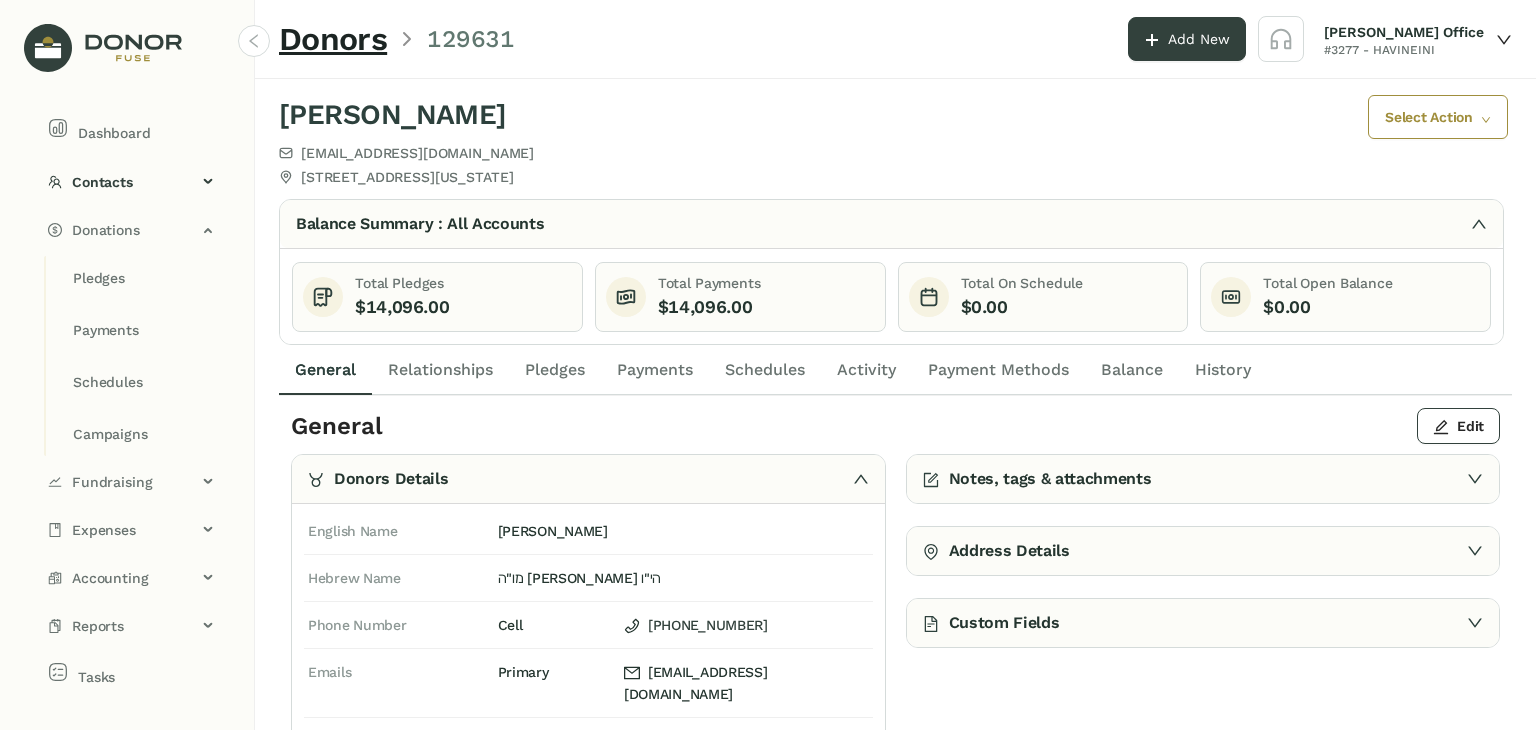 click on "Payments" 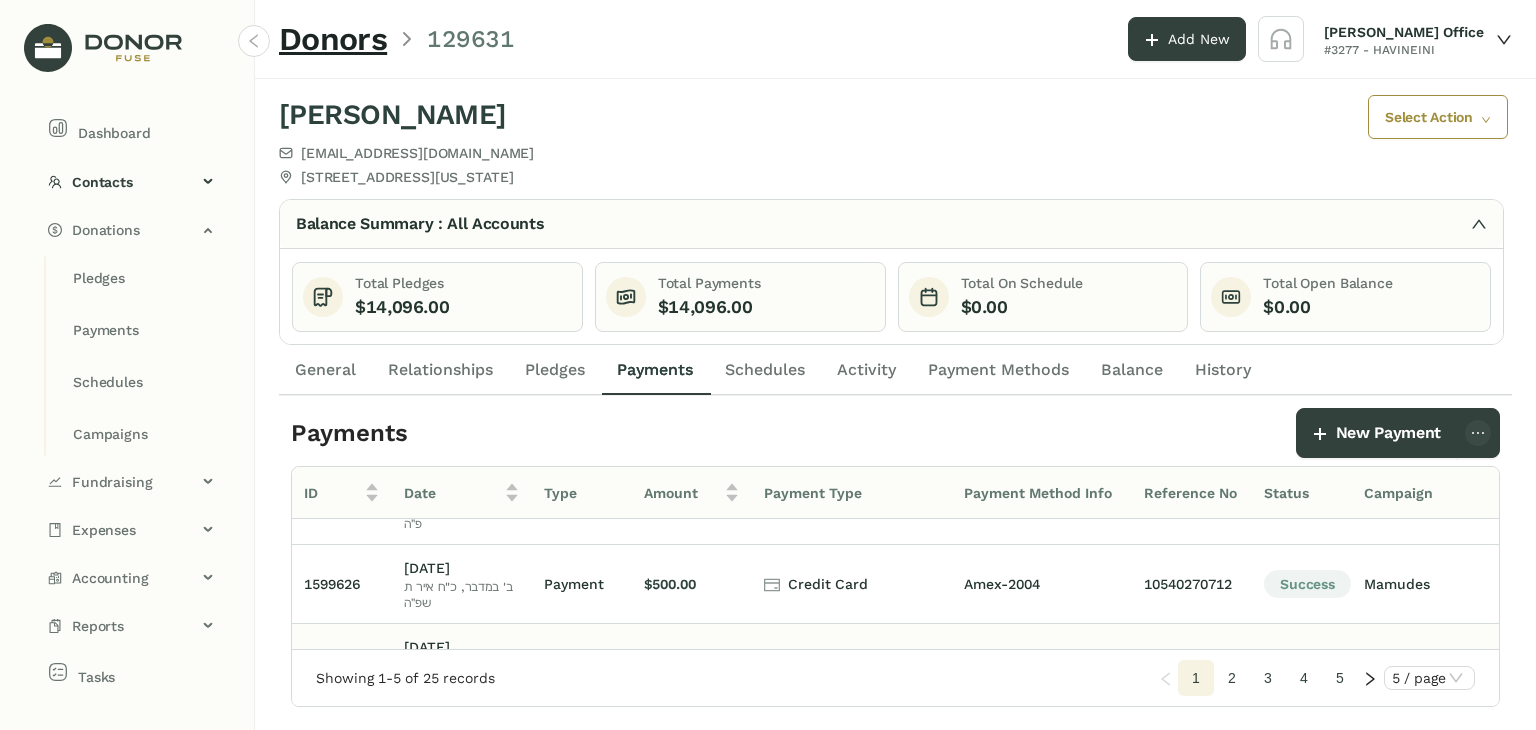 scroll, scrollTop: 221, scrollLeft: 0, axis: vertical 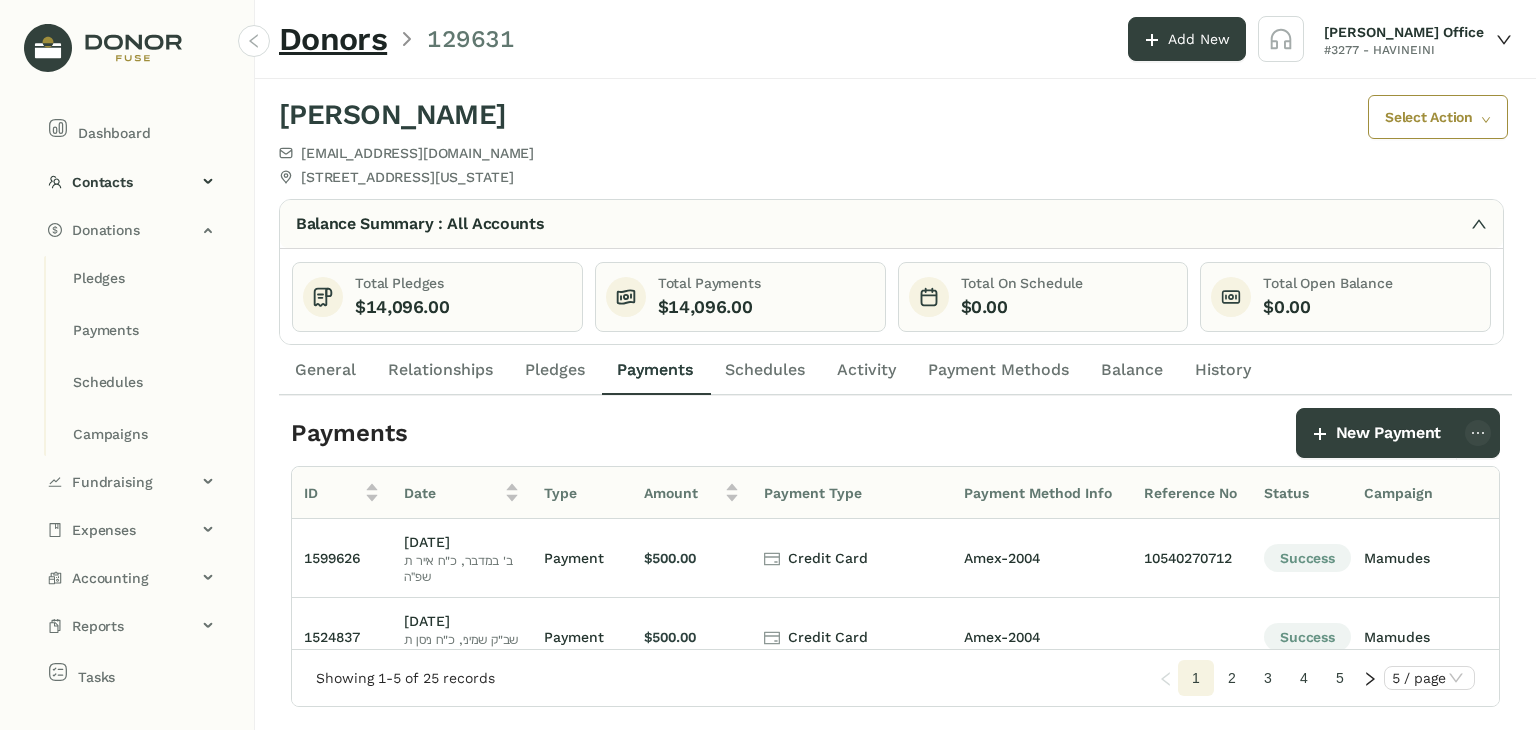 click on "2" 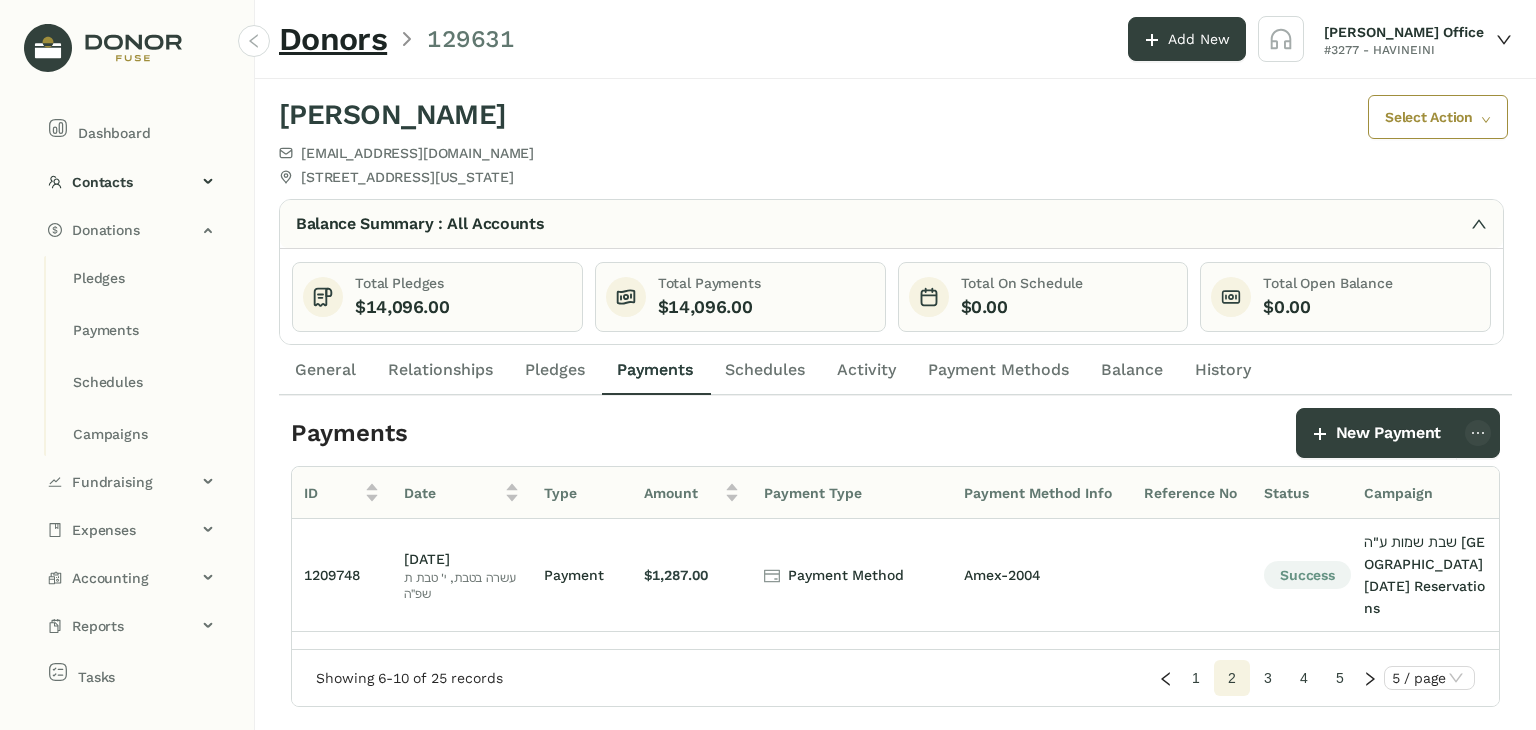 scroll, scrollTop: 249, scrollLeft: 0, axis: vertical 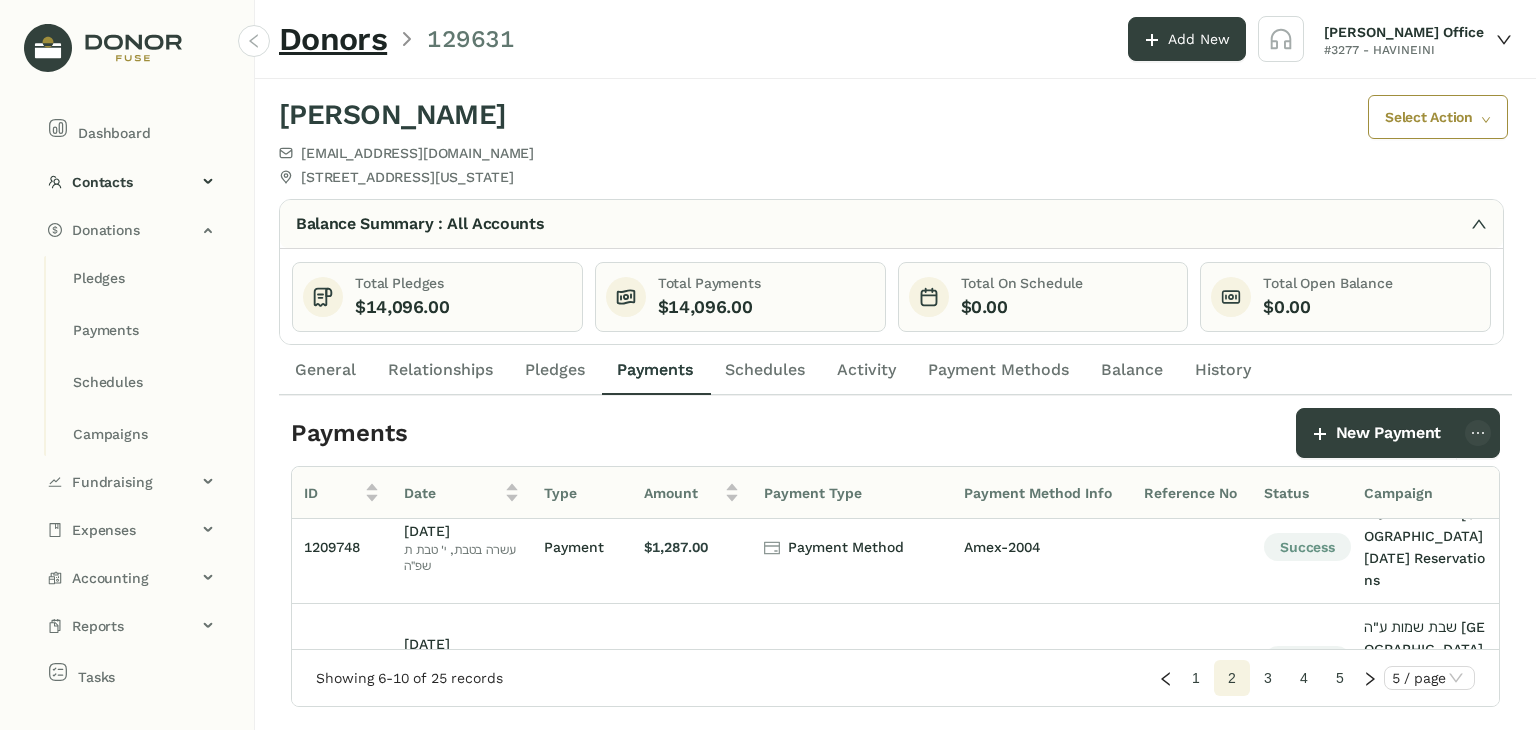 click on "3" 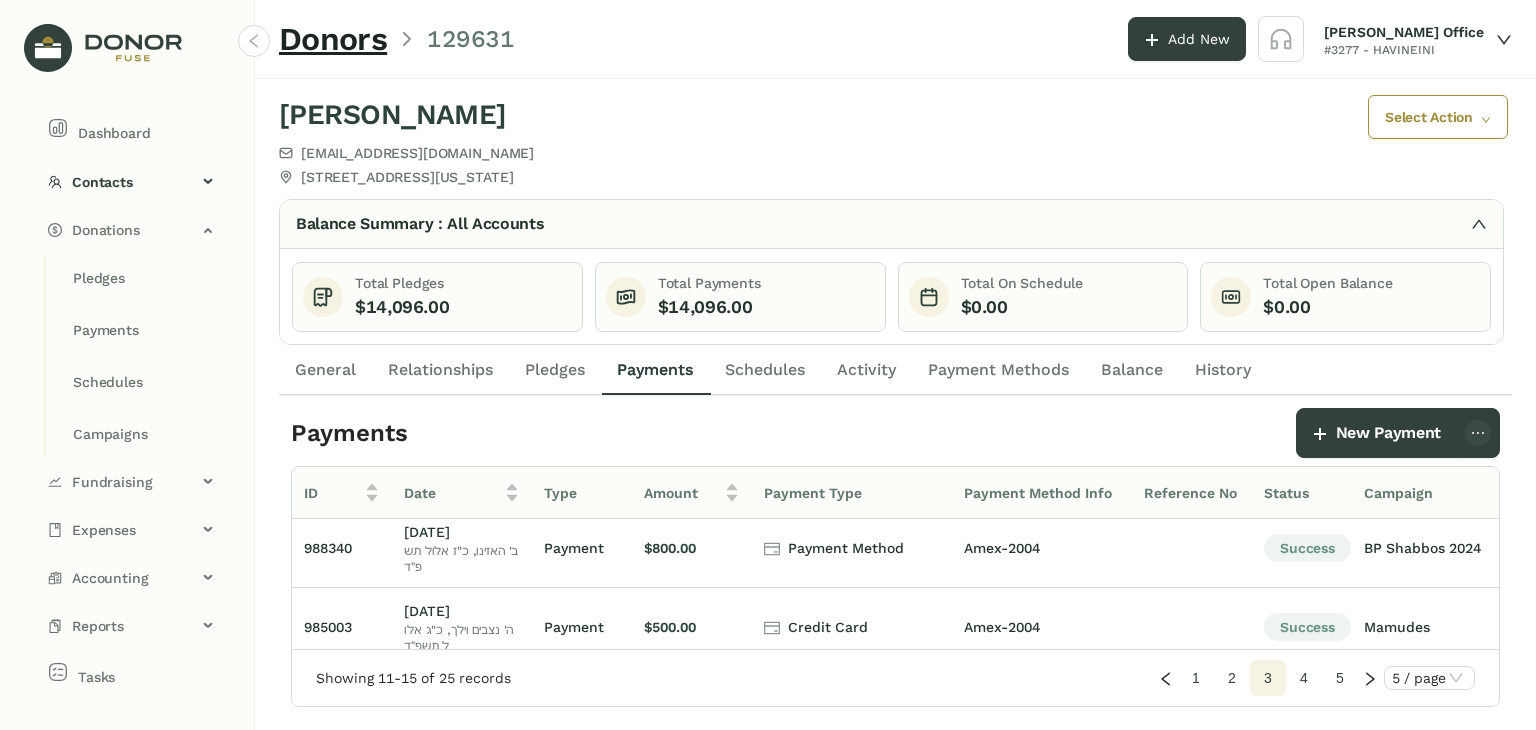 scroll, scrollTop: 248, scrollLeft: 0, axis: vertical 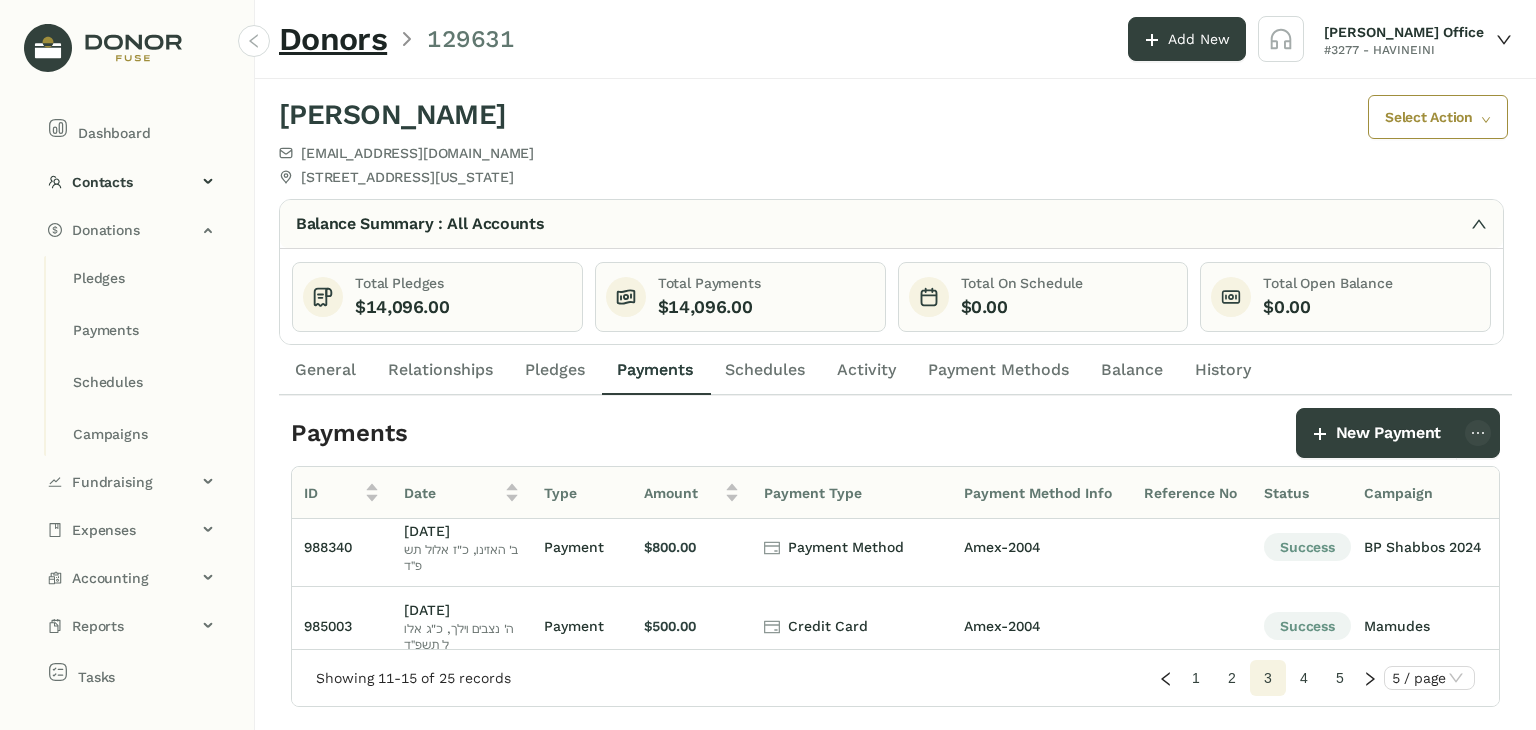 click on "4" 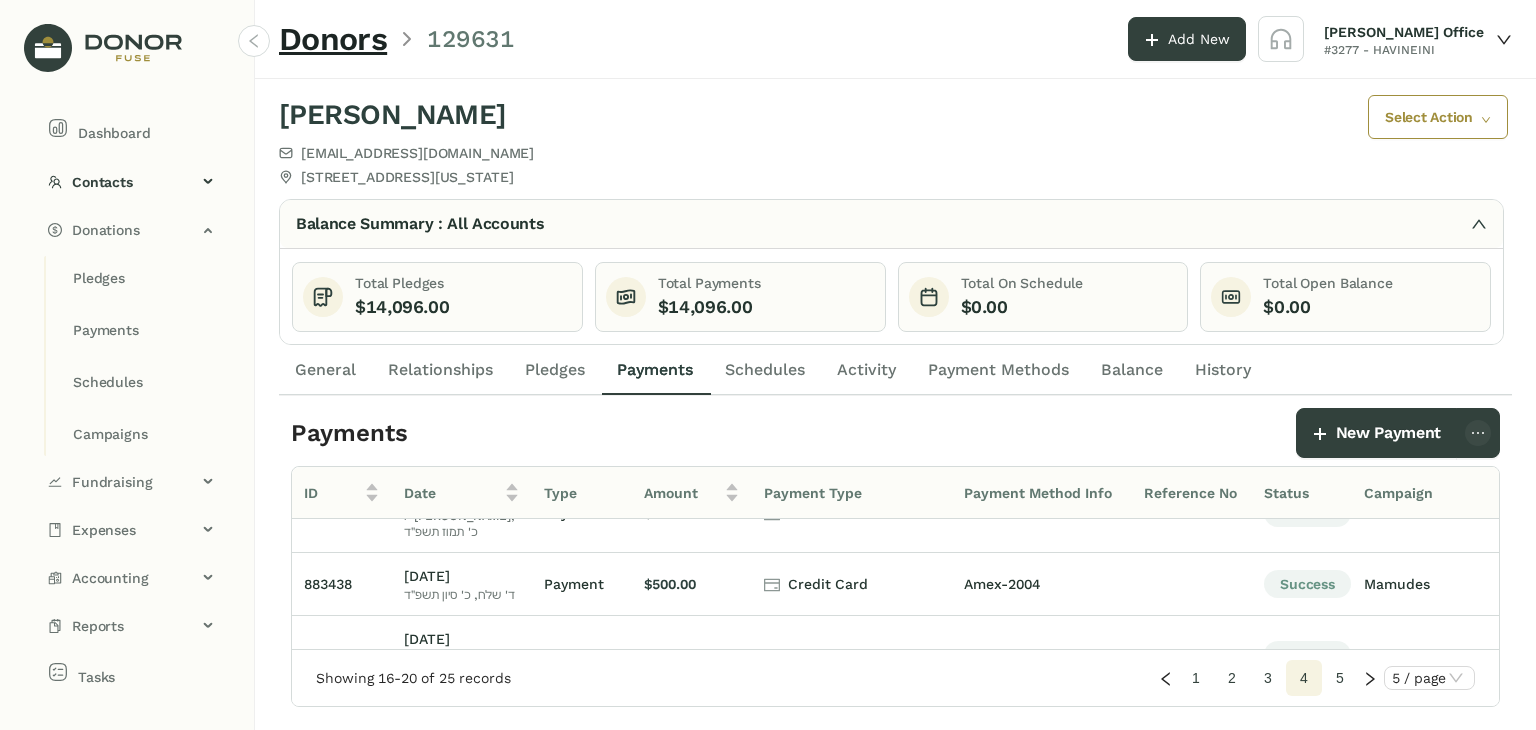 scroll, scrollTop: 0, scrollLeft: 0, axis: both 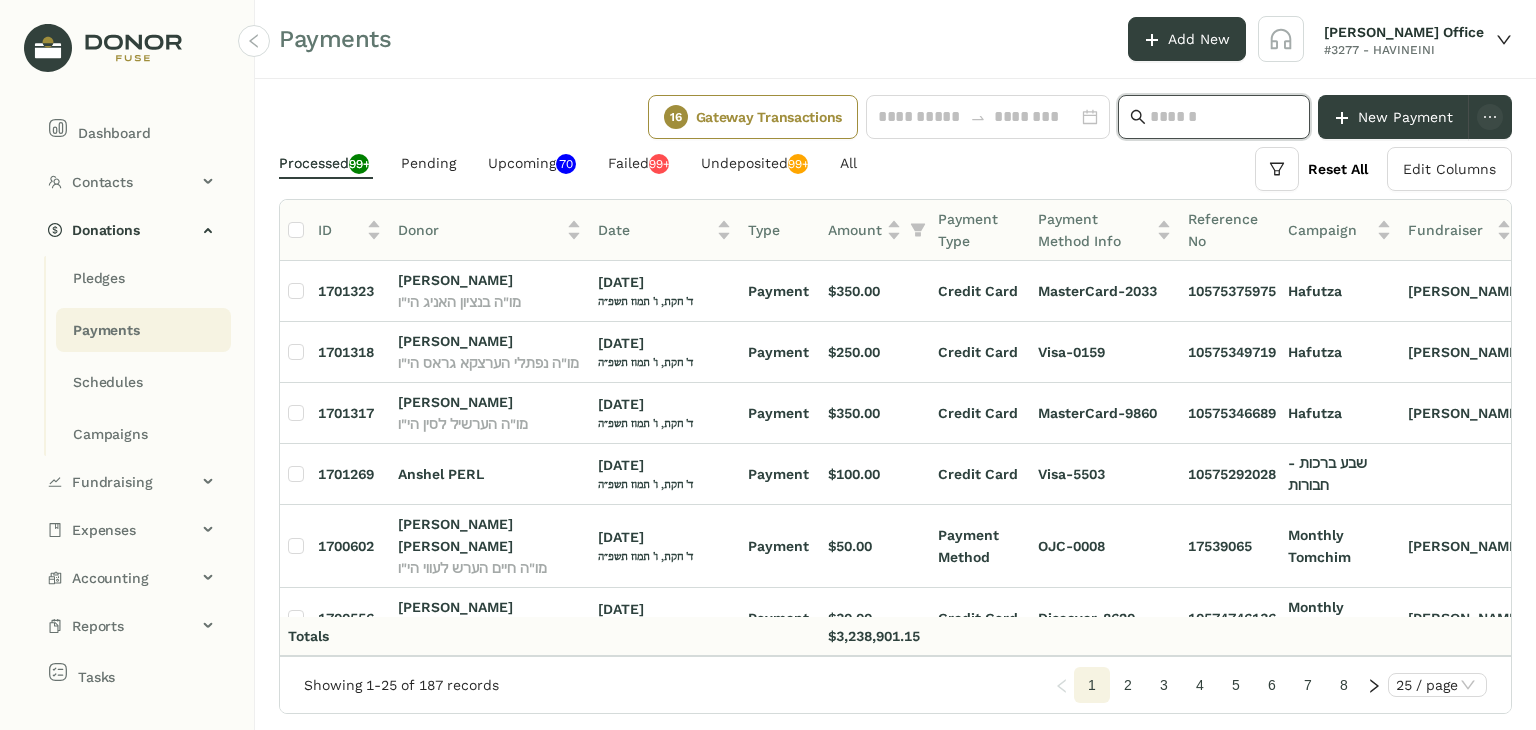 click 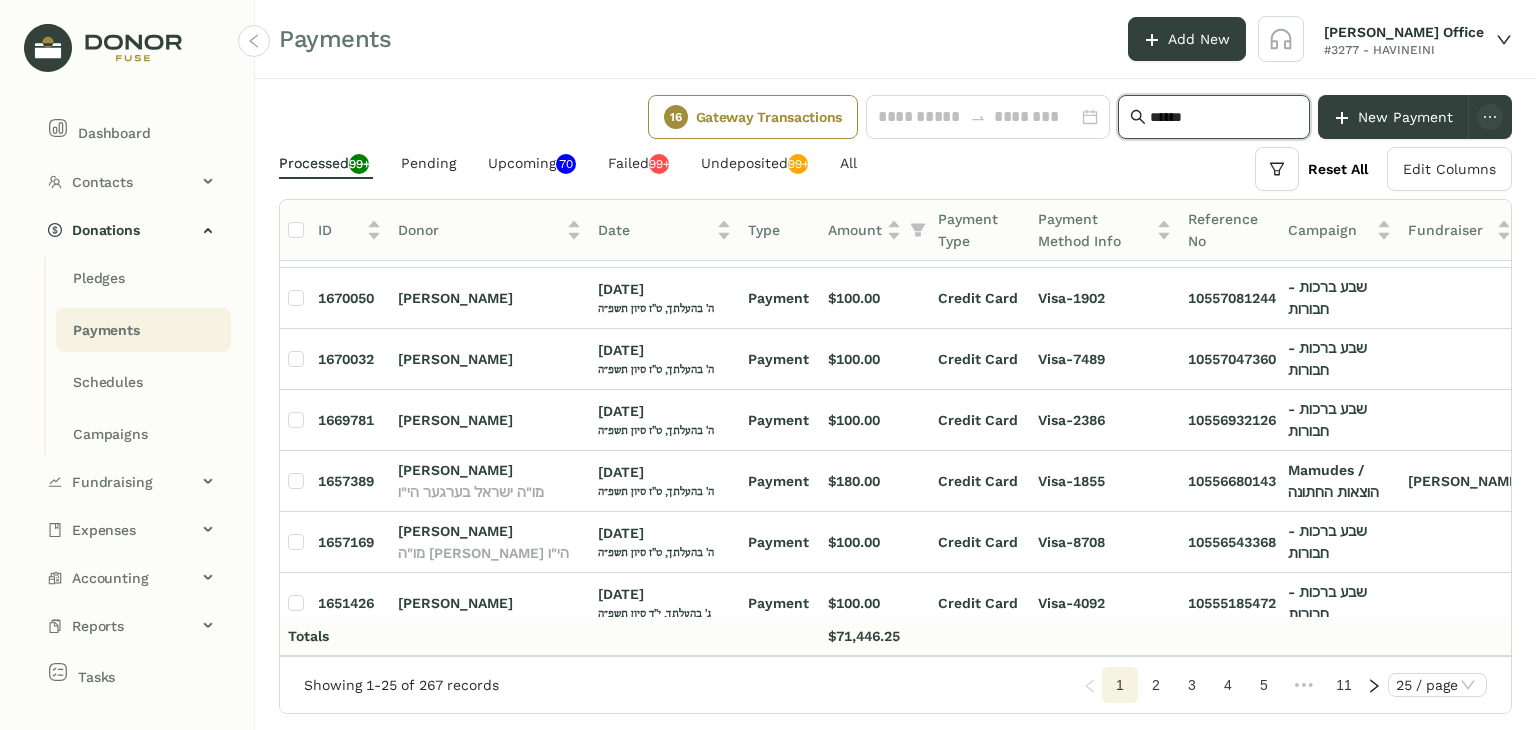 scroll, scrollTop: 800, scrollLeft: 0, axis: vertical 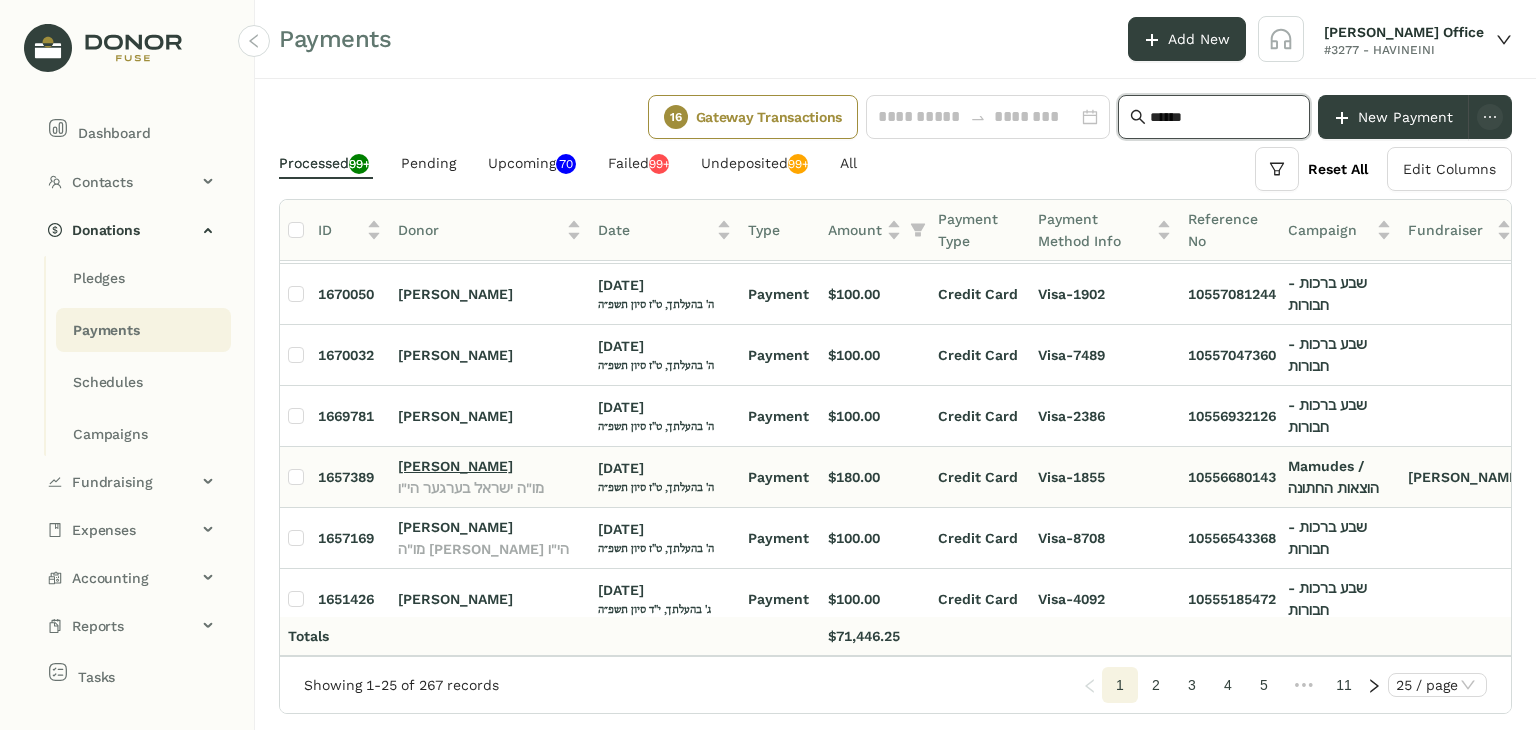 type on "******" 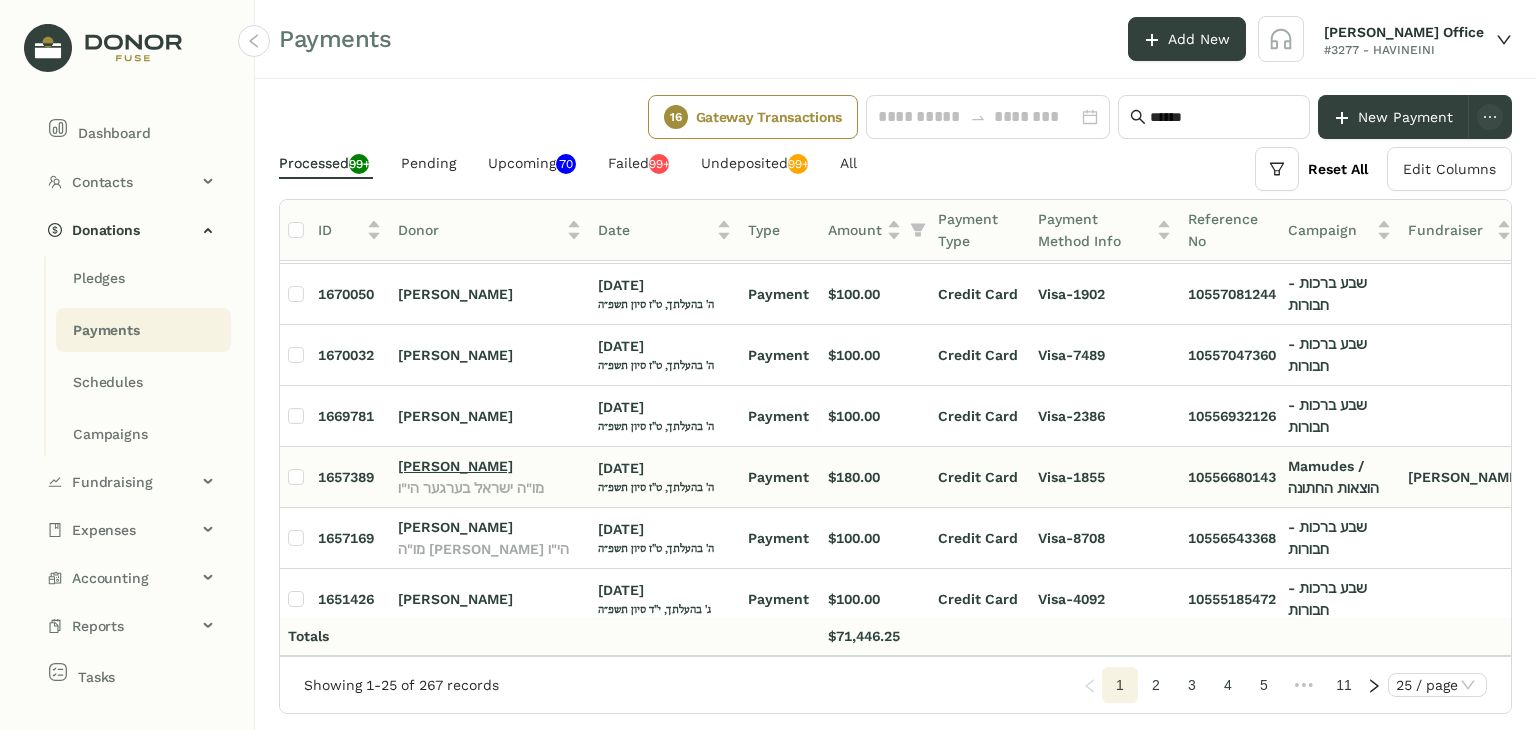 click on "[PERSON_NAME]" 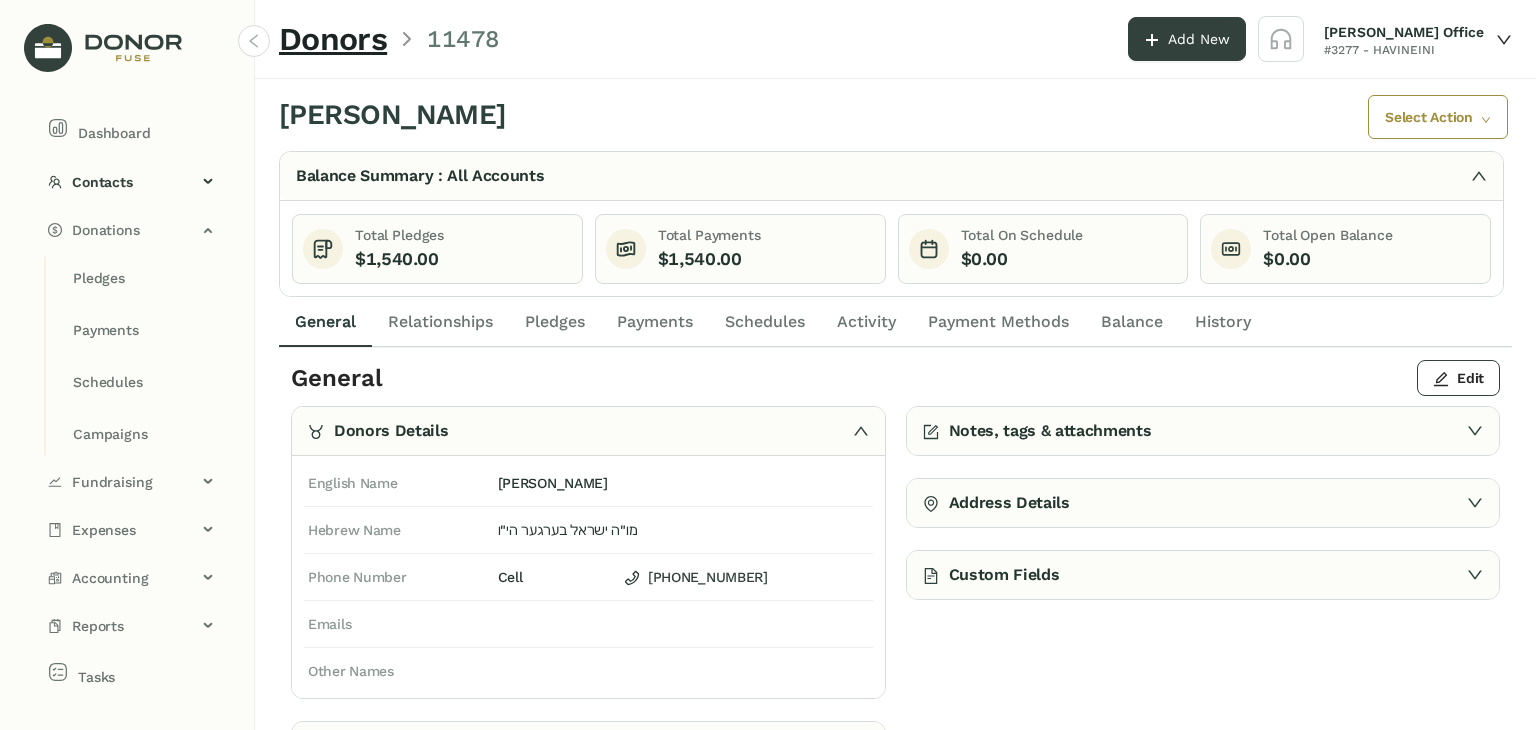 click on "Payments" 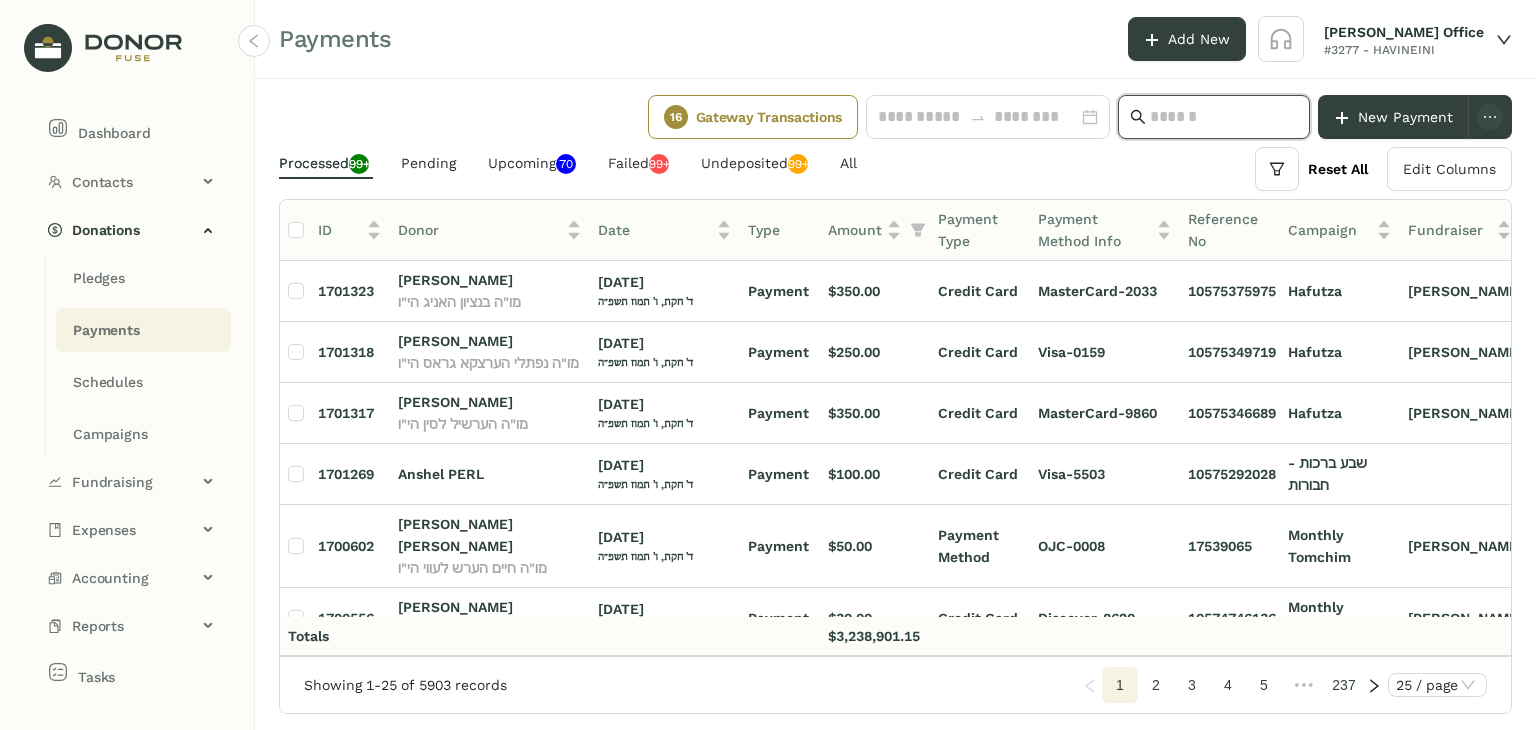 click 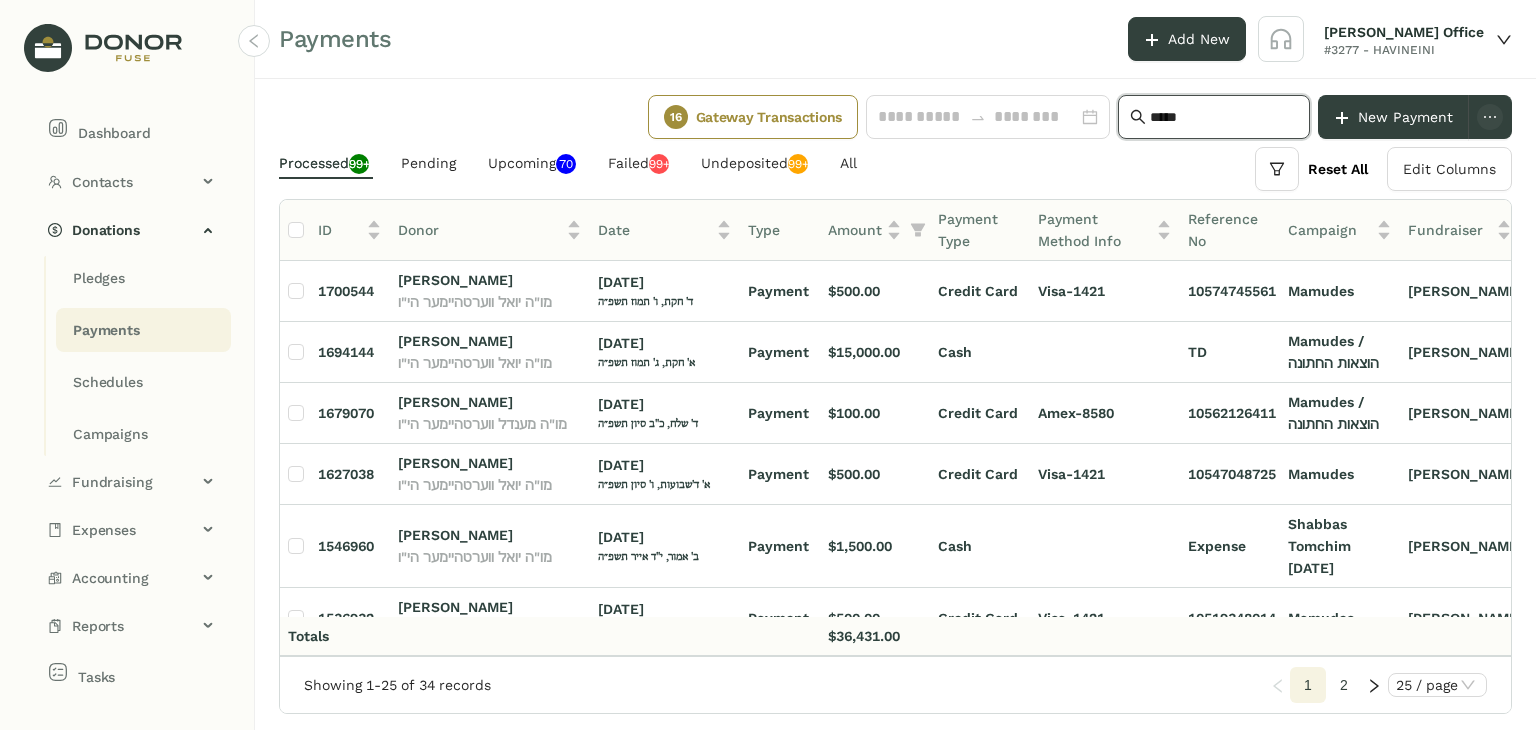 type on "*****" 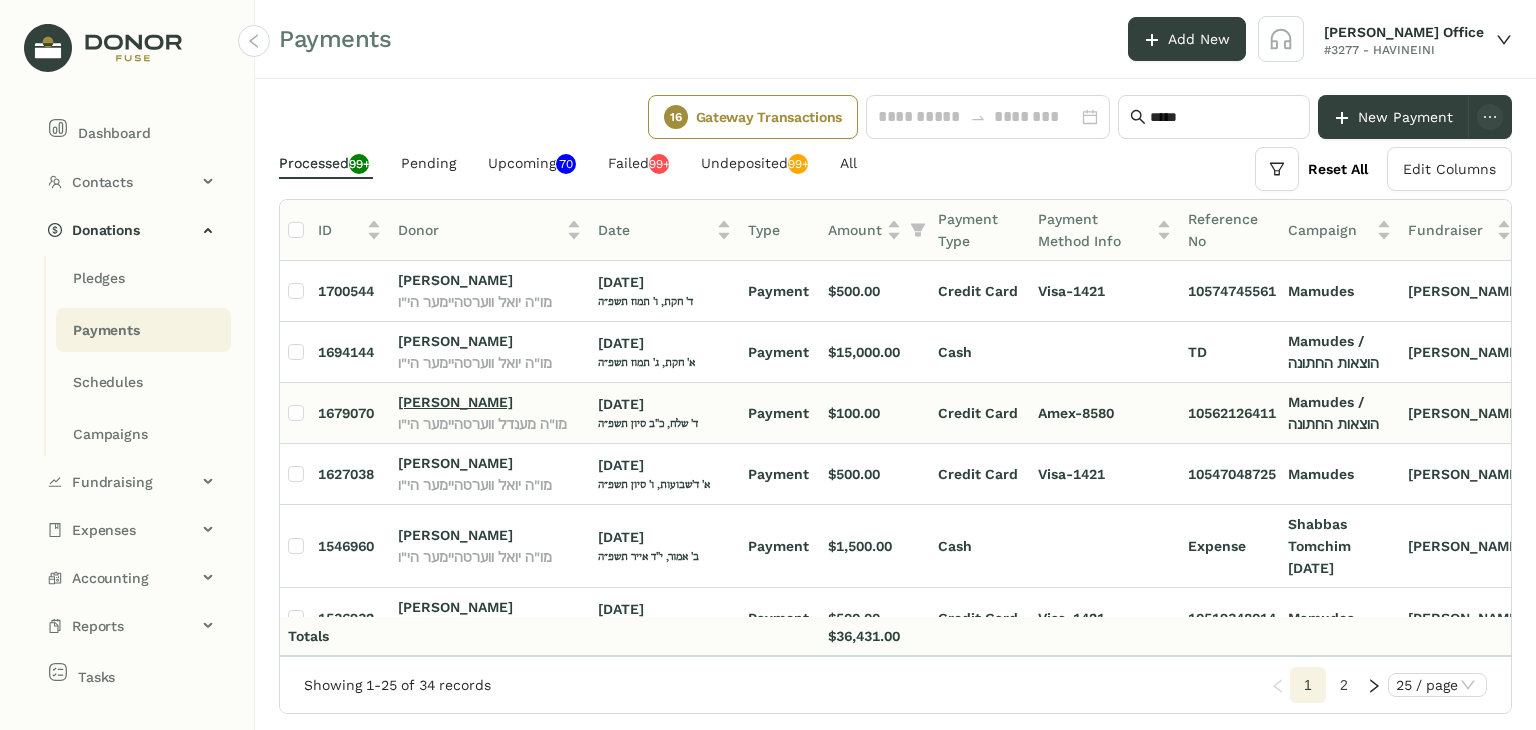 click on "Mendy Wertheimer" 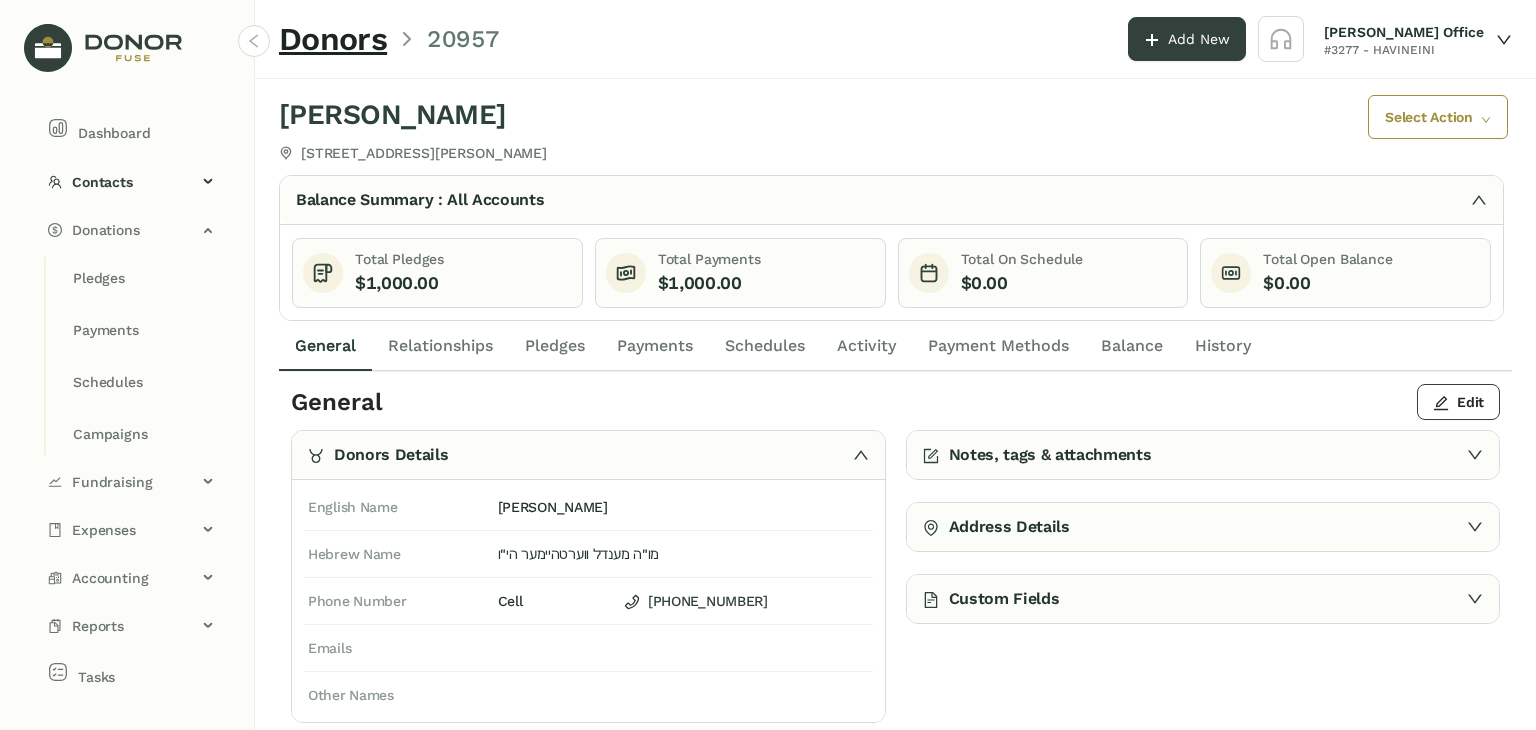 click on "Payments" 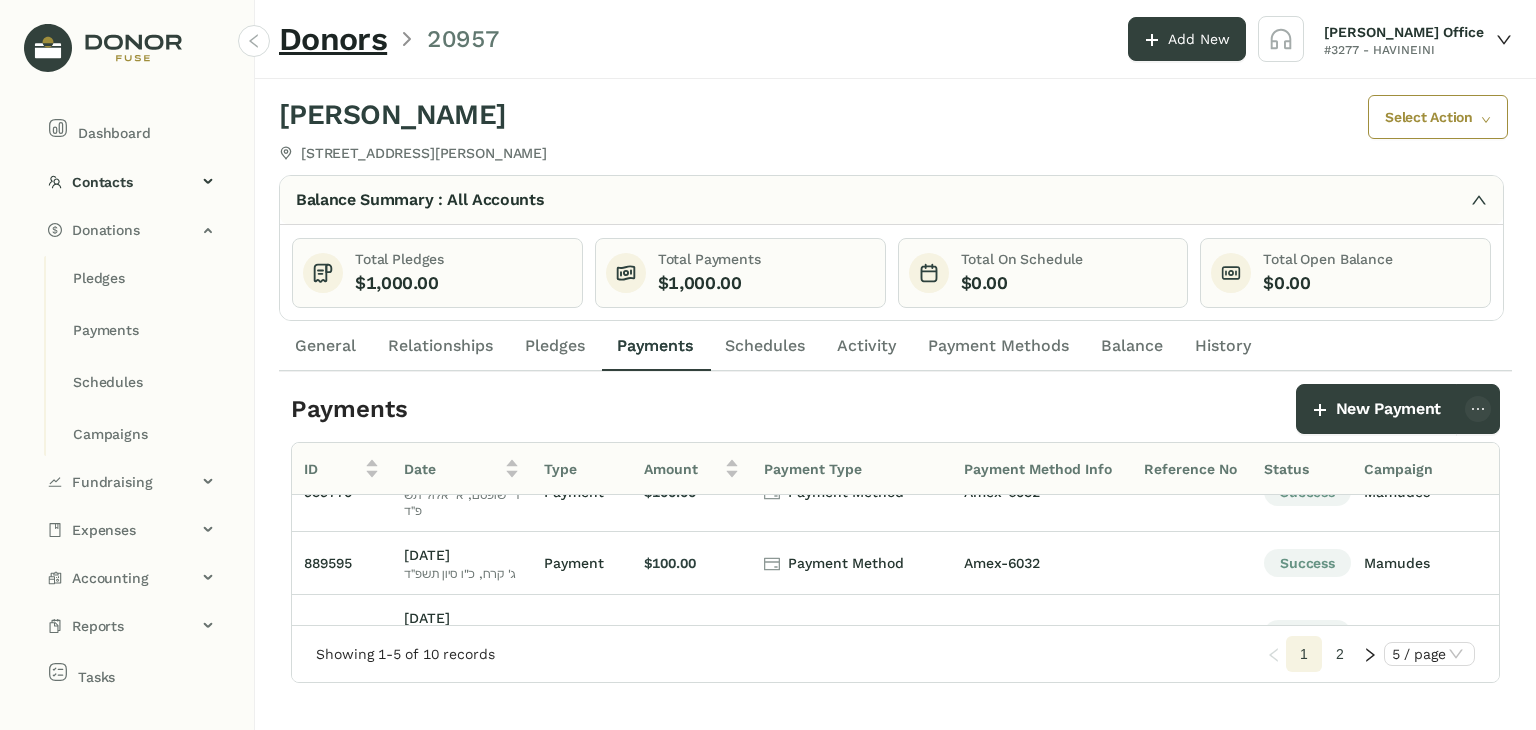 scroll, scrollTop: 0, scrollLeft: 0, axis: both 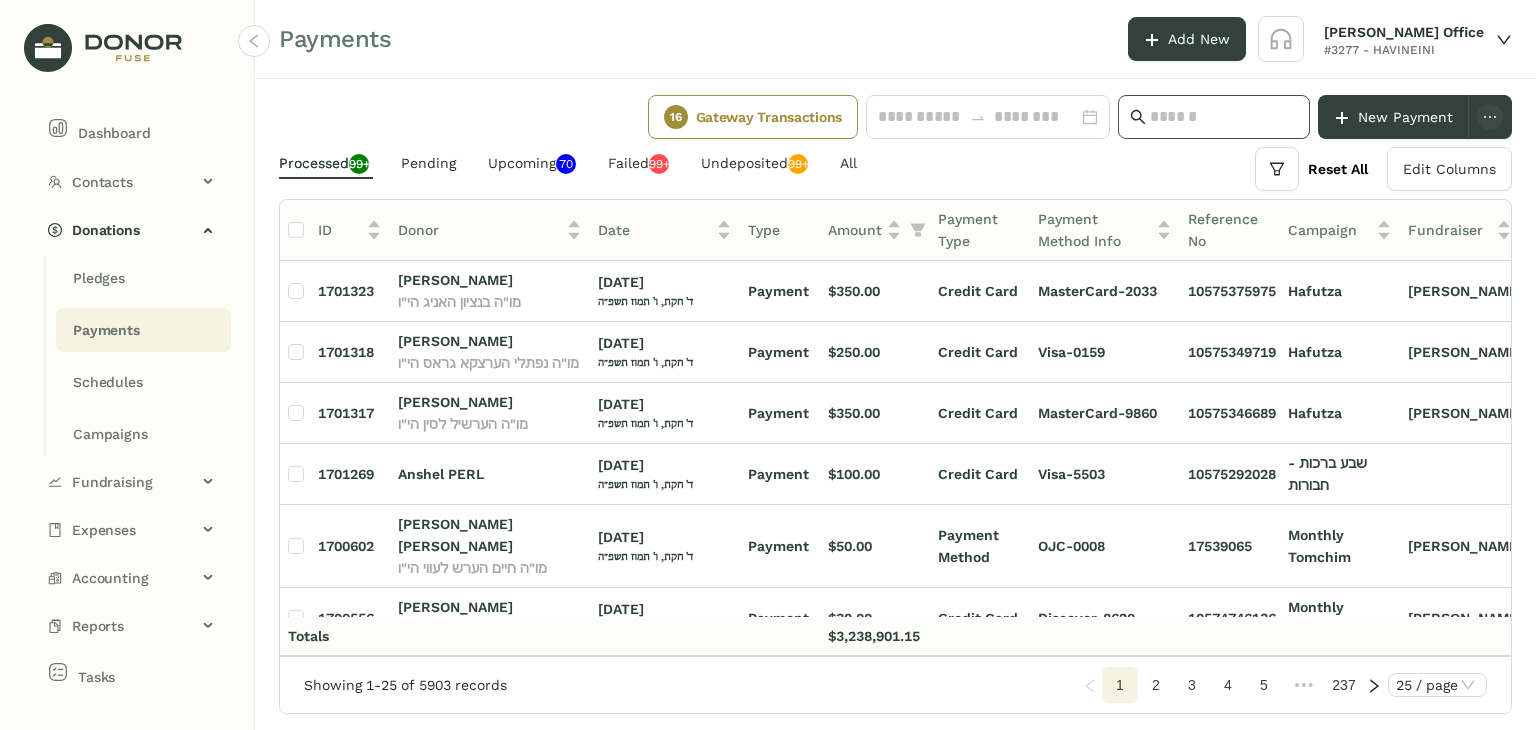 click 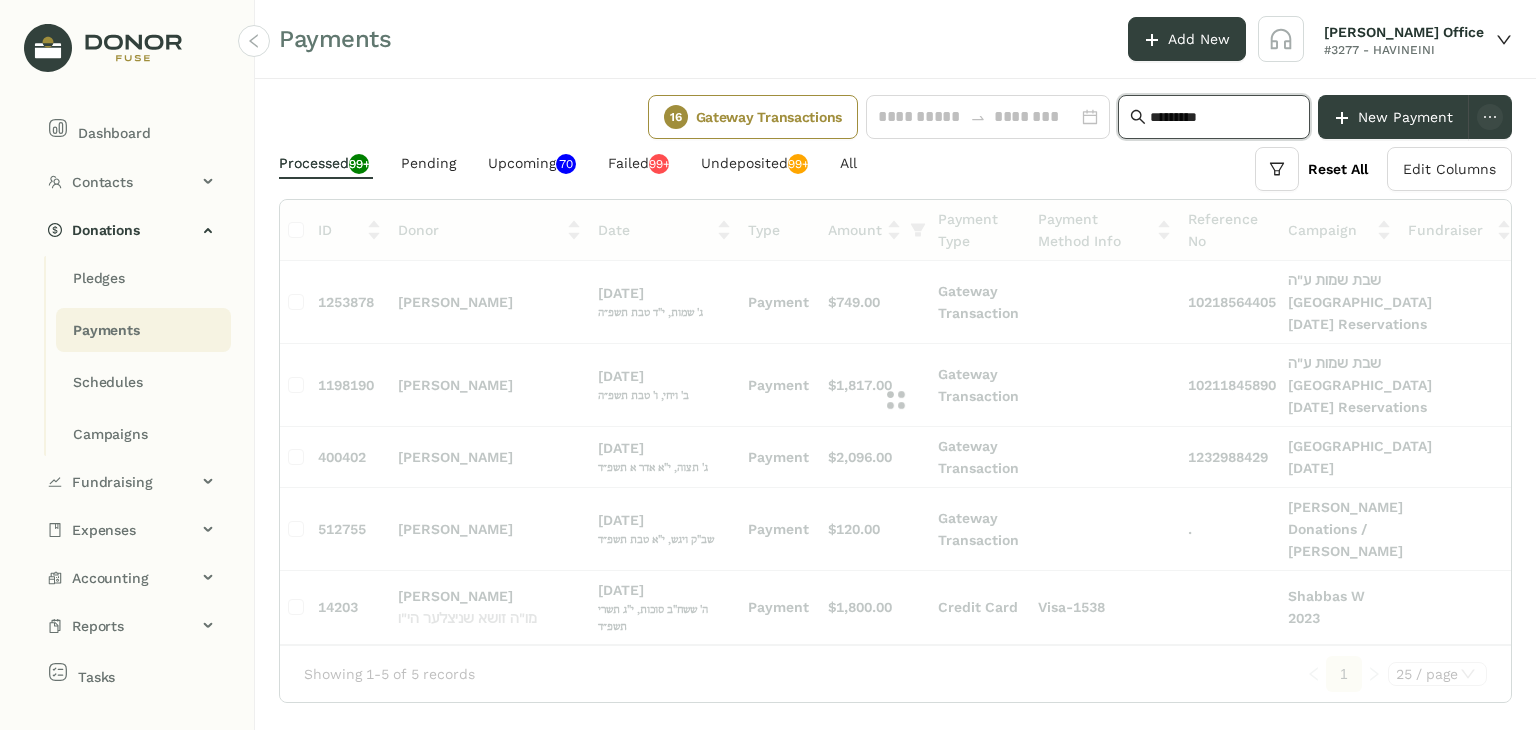 scroll, scrollTop: 0, scrollLeft: 0, axis: both 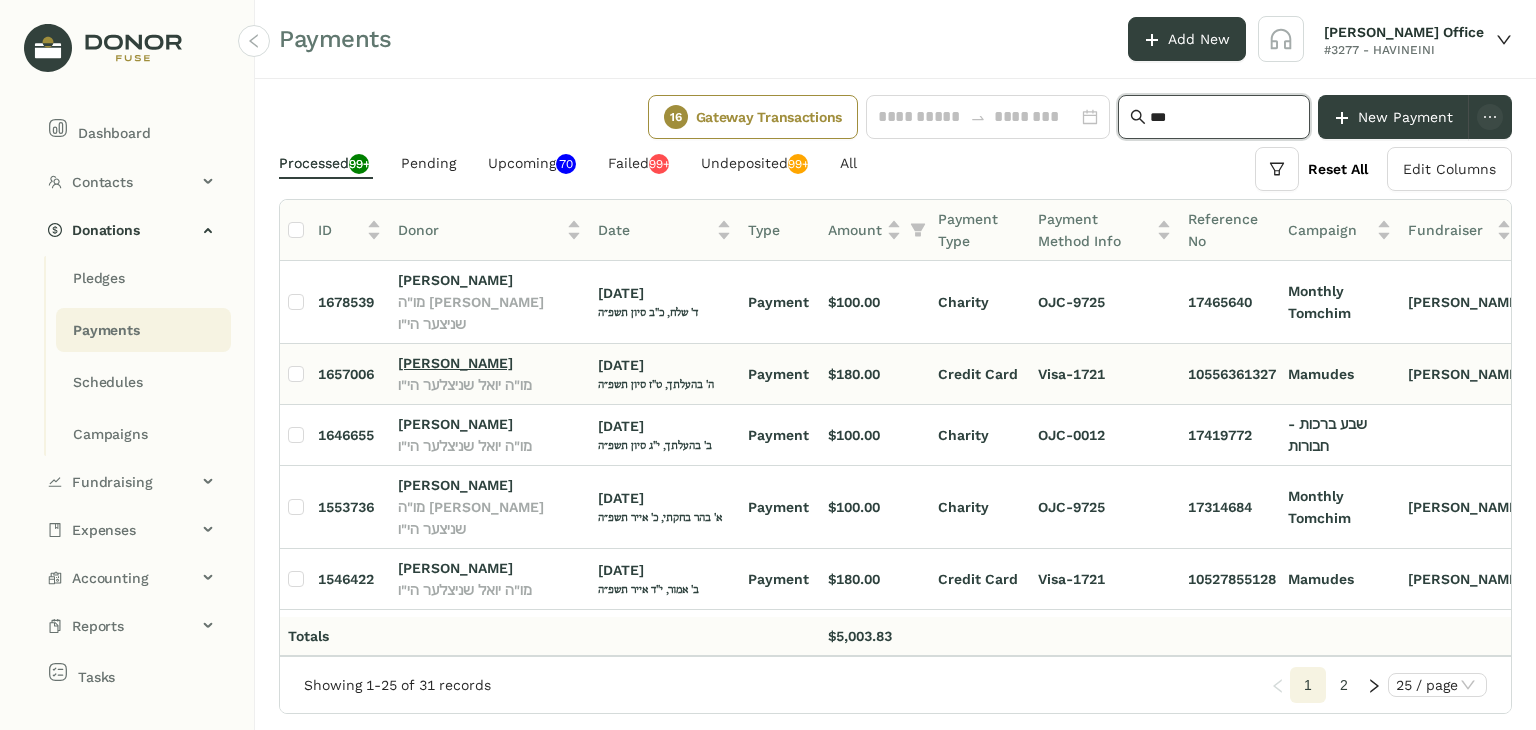 type on "***" 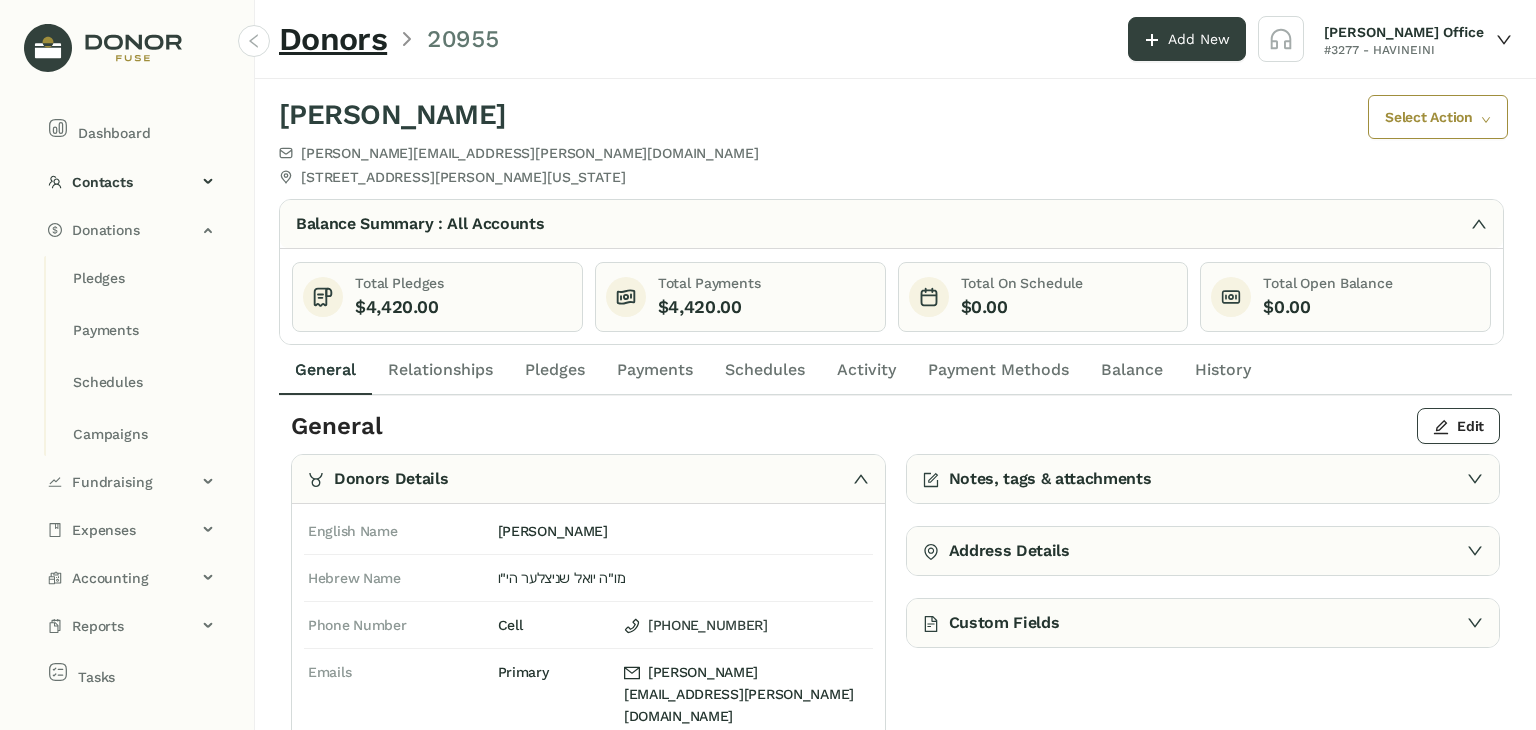 click on "Payments" 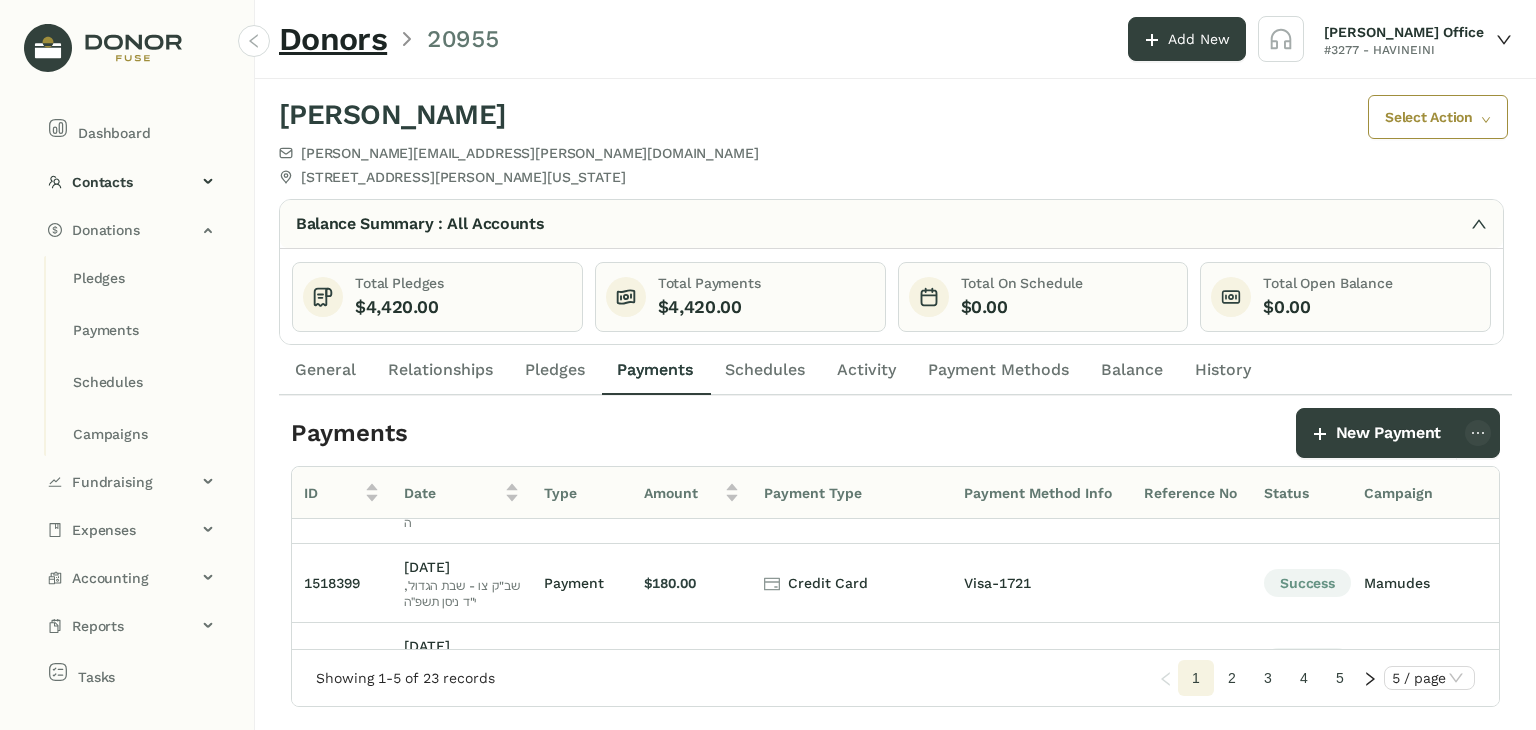 scroll, scrollTop: 216, scrollLeft: 0, axis: vertical 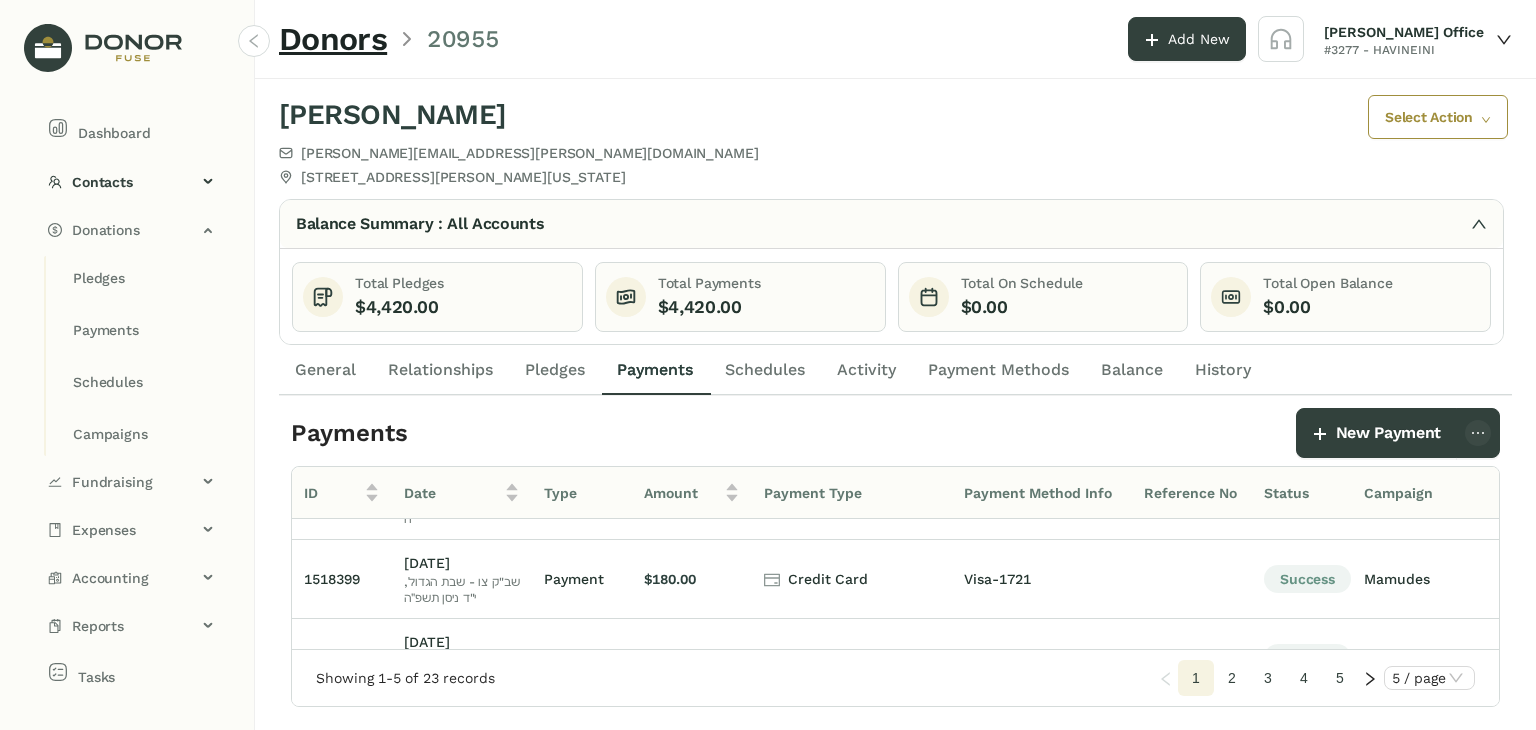 click on "2" 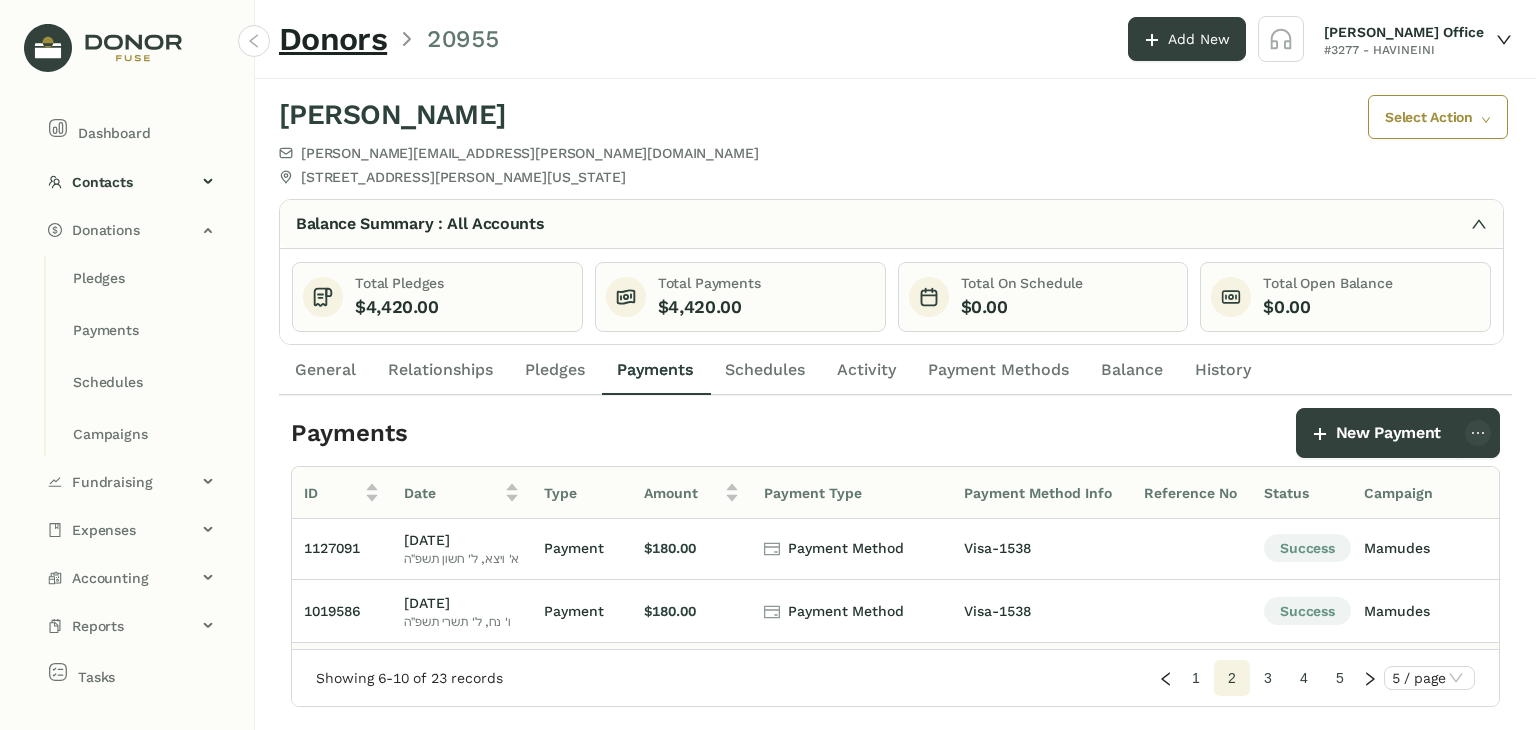 scroll, scrollTop: 193, scrollLeft: 0, axis: vertical 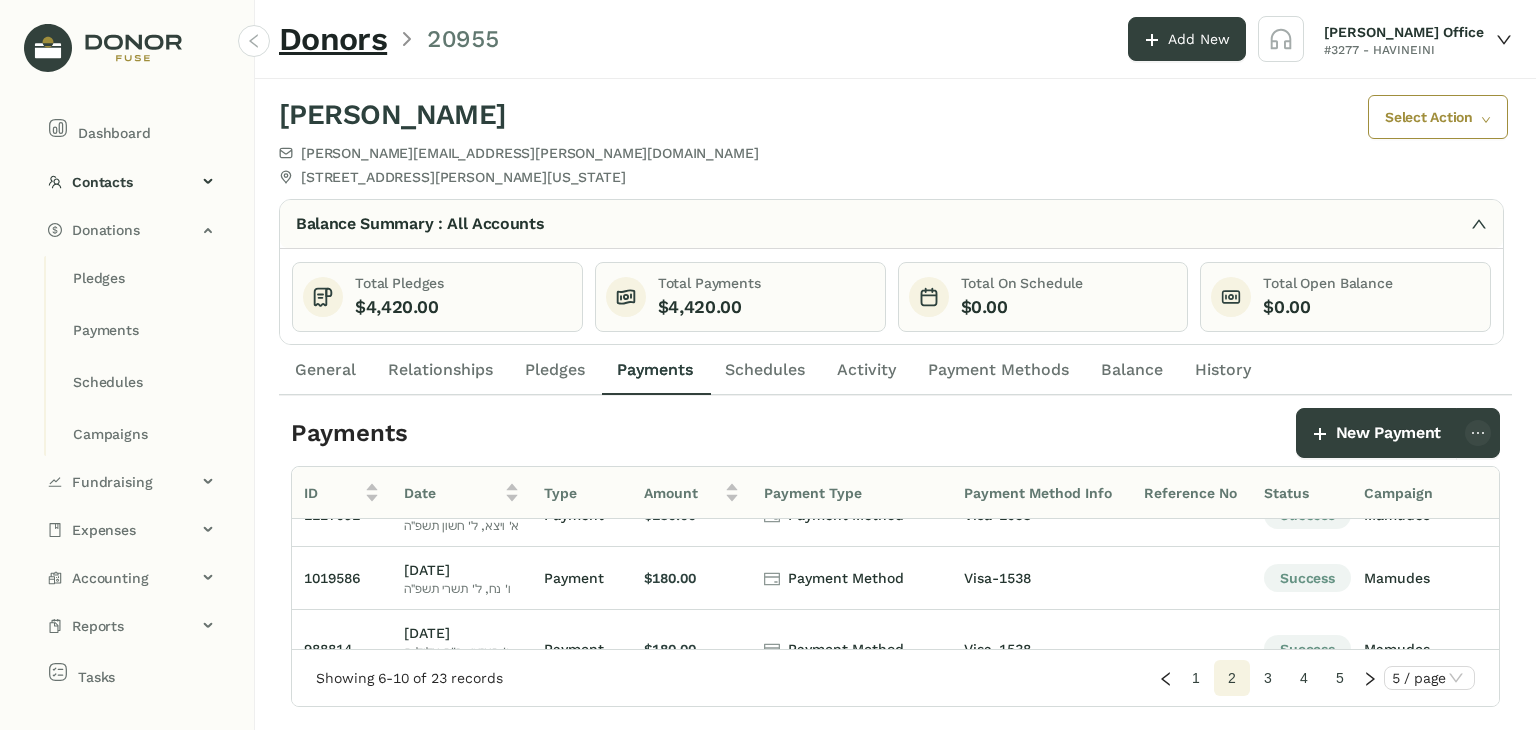 click on "3" 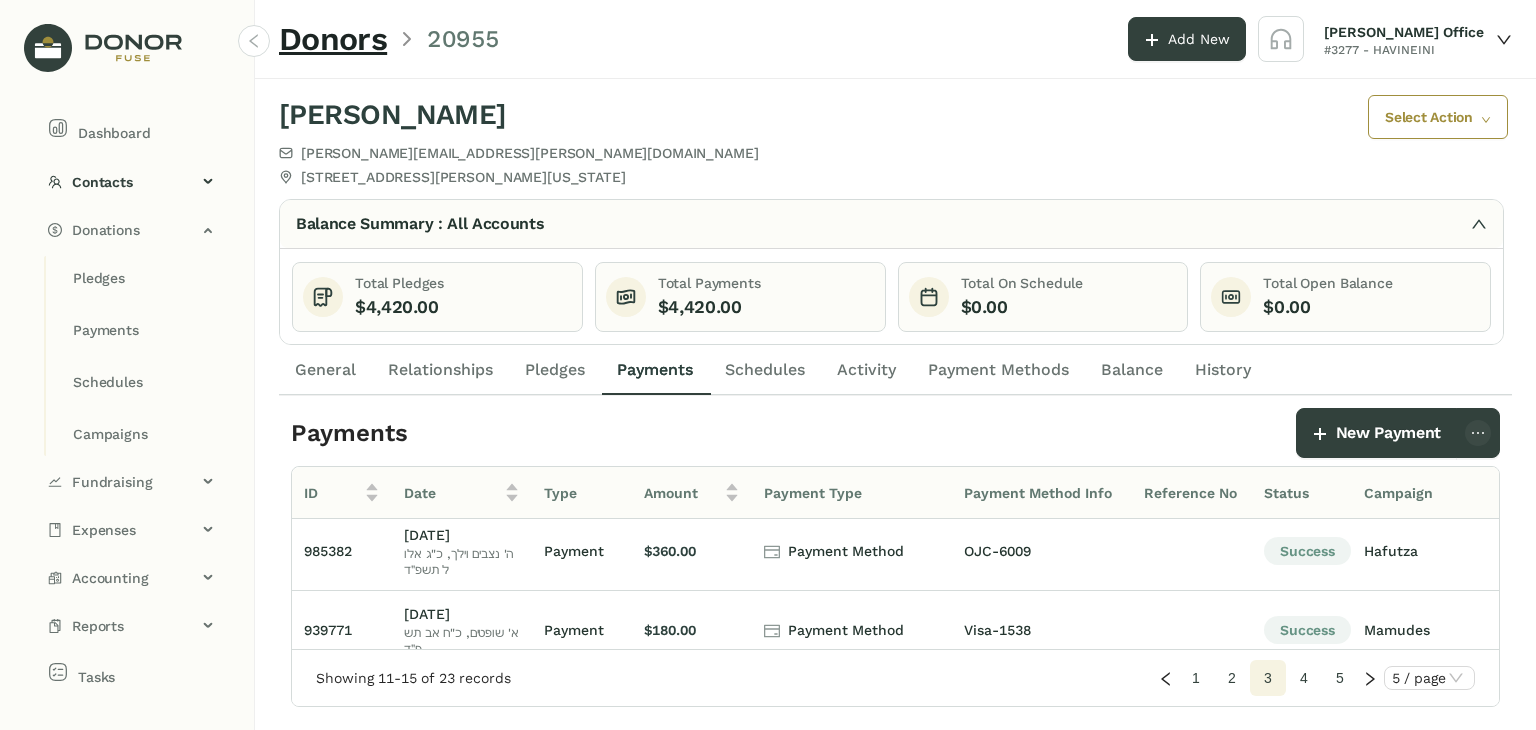 scroll, scrollTop: 0, scrollLeft: 0, axis: both 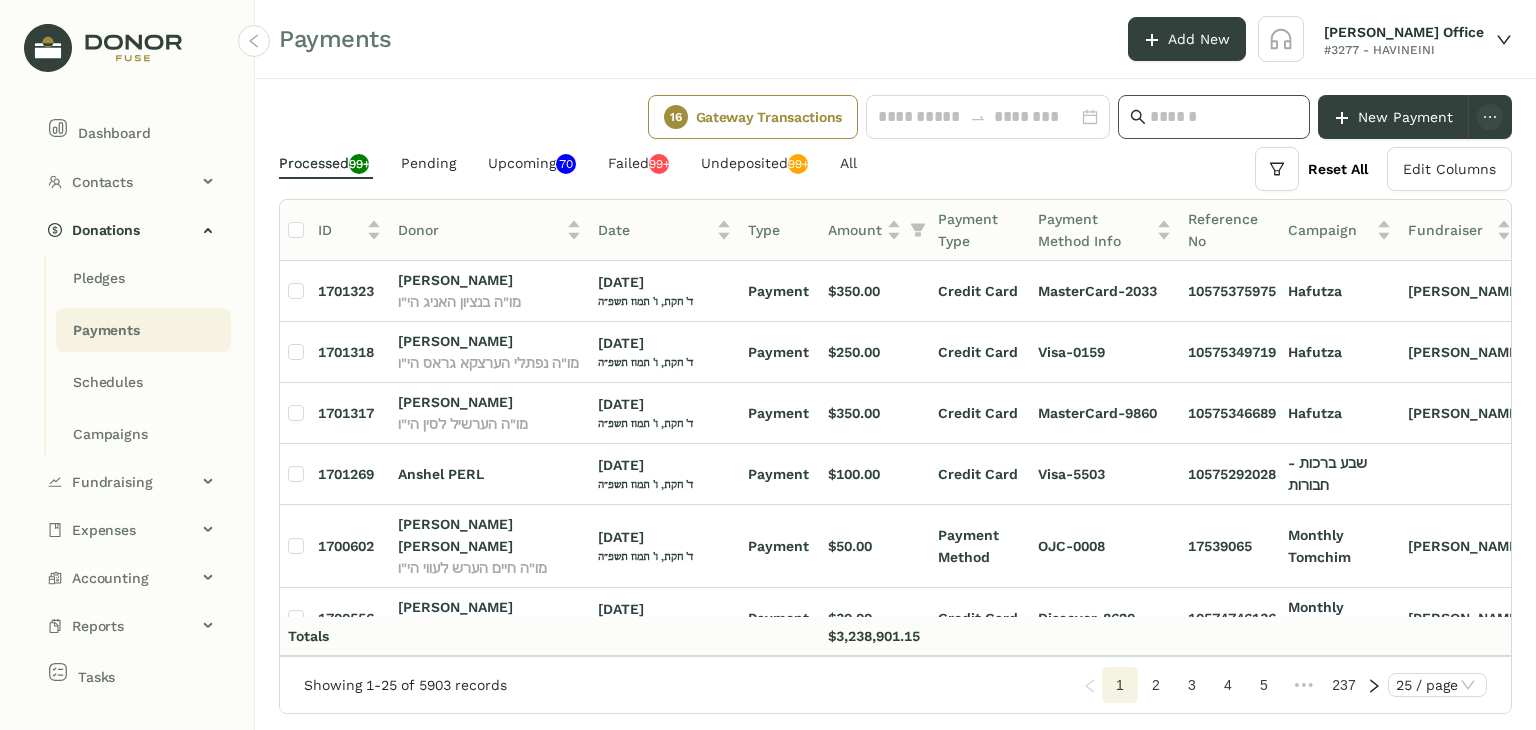 click 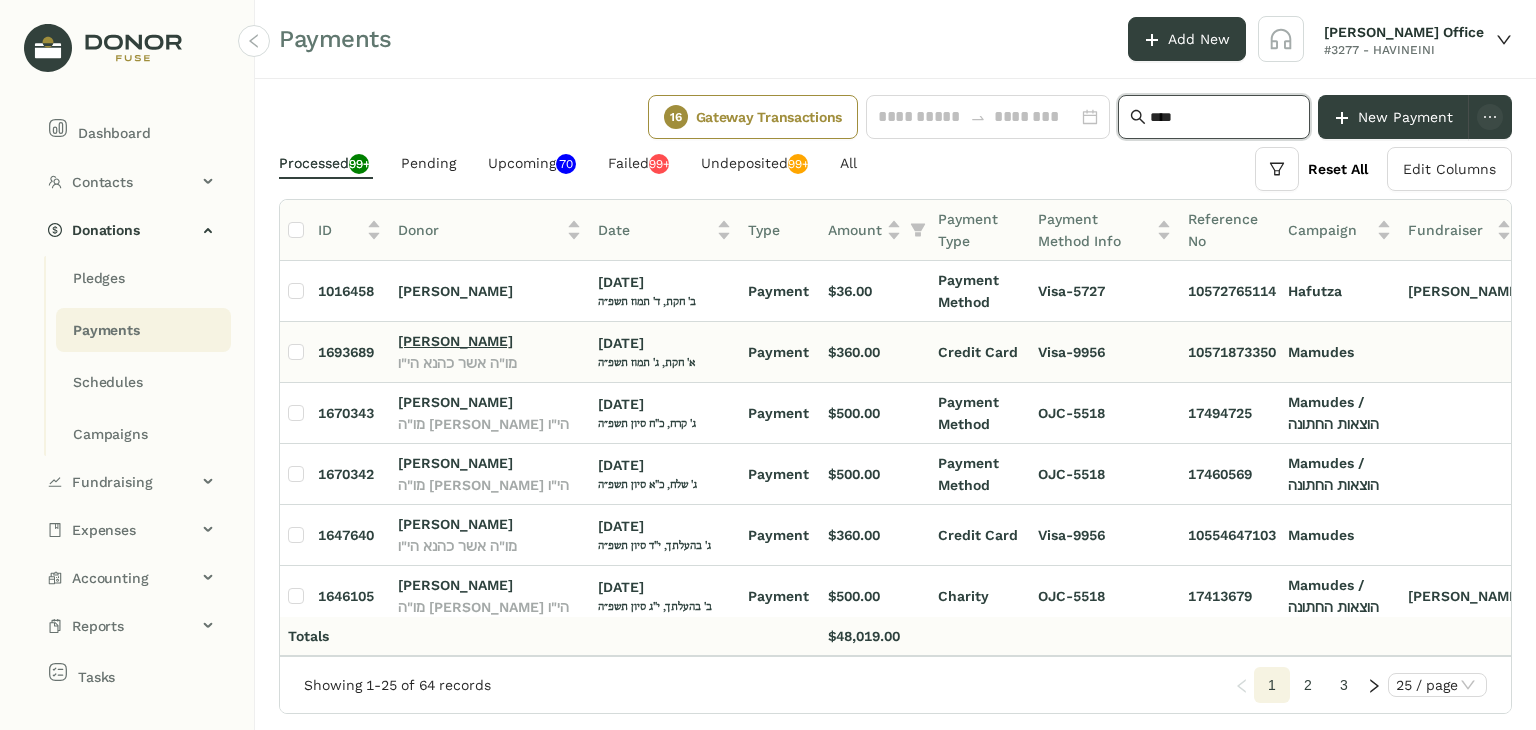 type on "****" 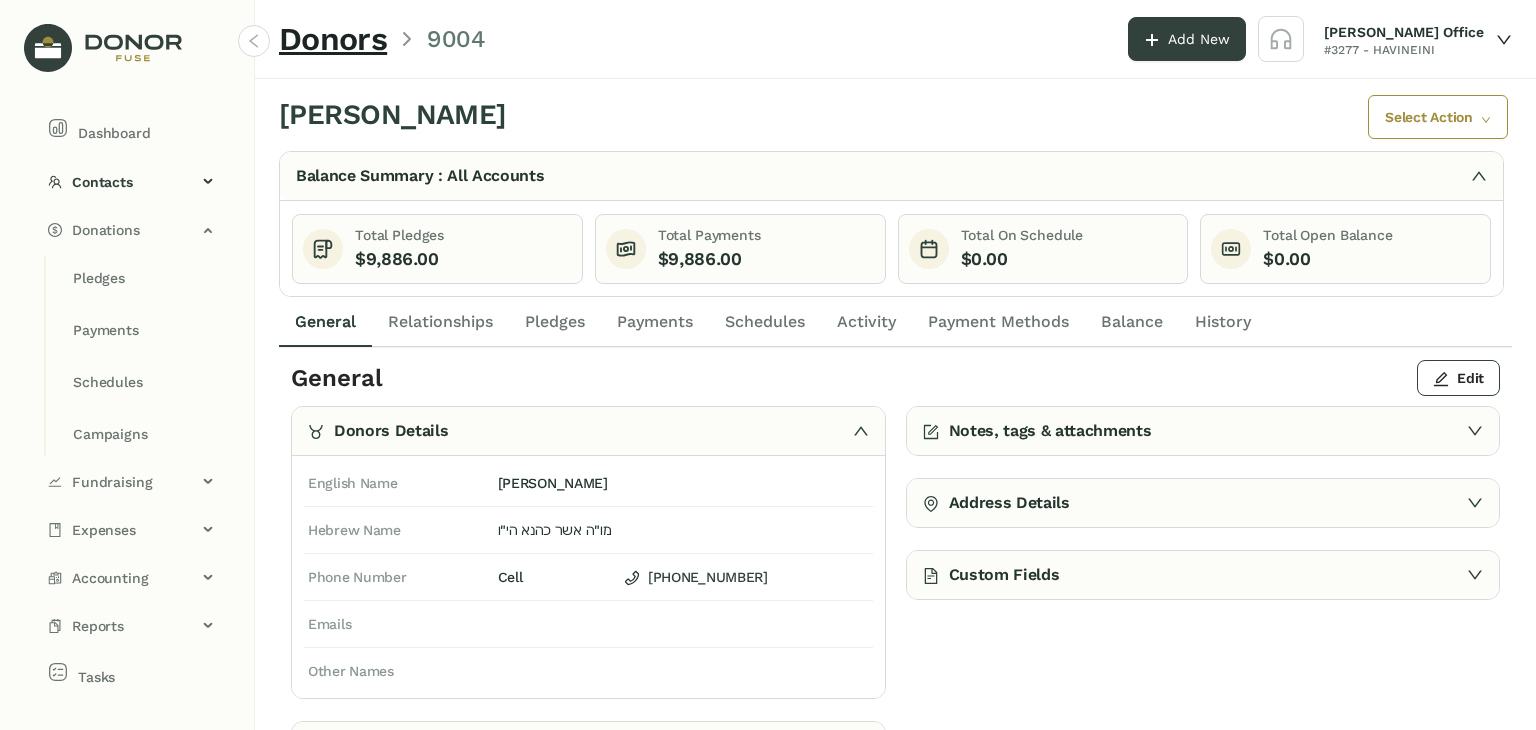 click on "Payments" 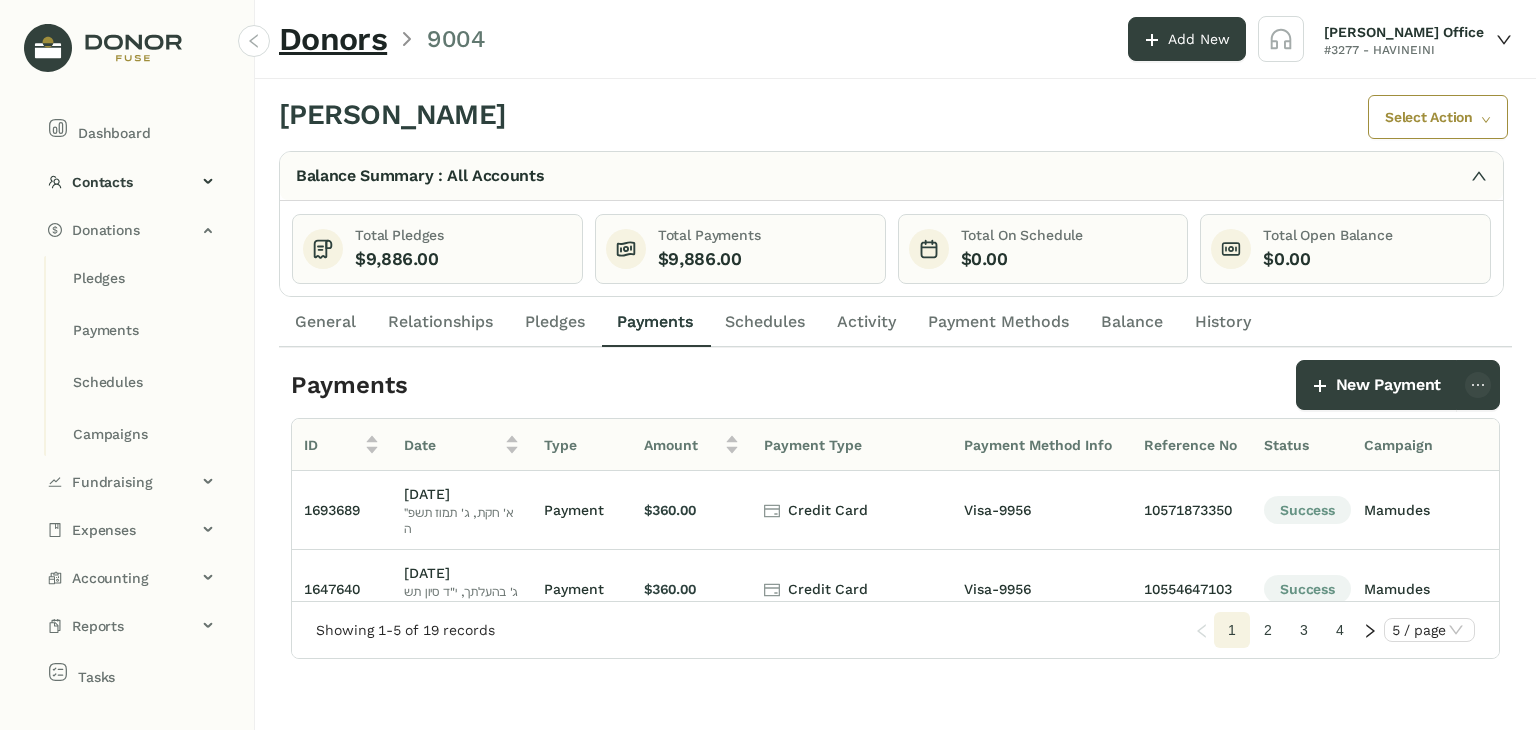 click on "2" 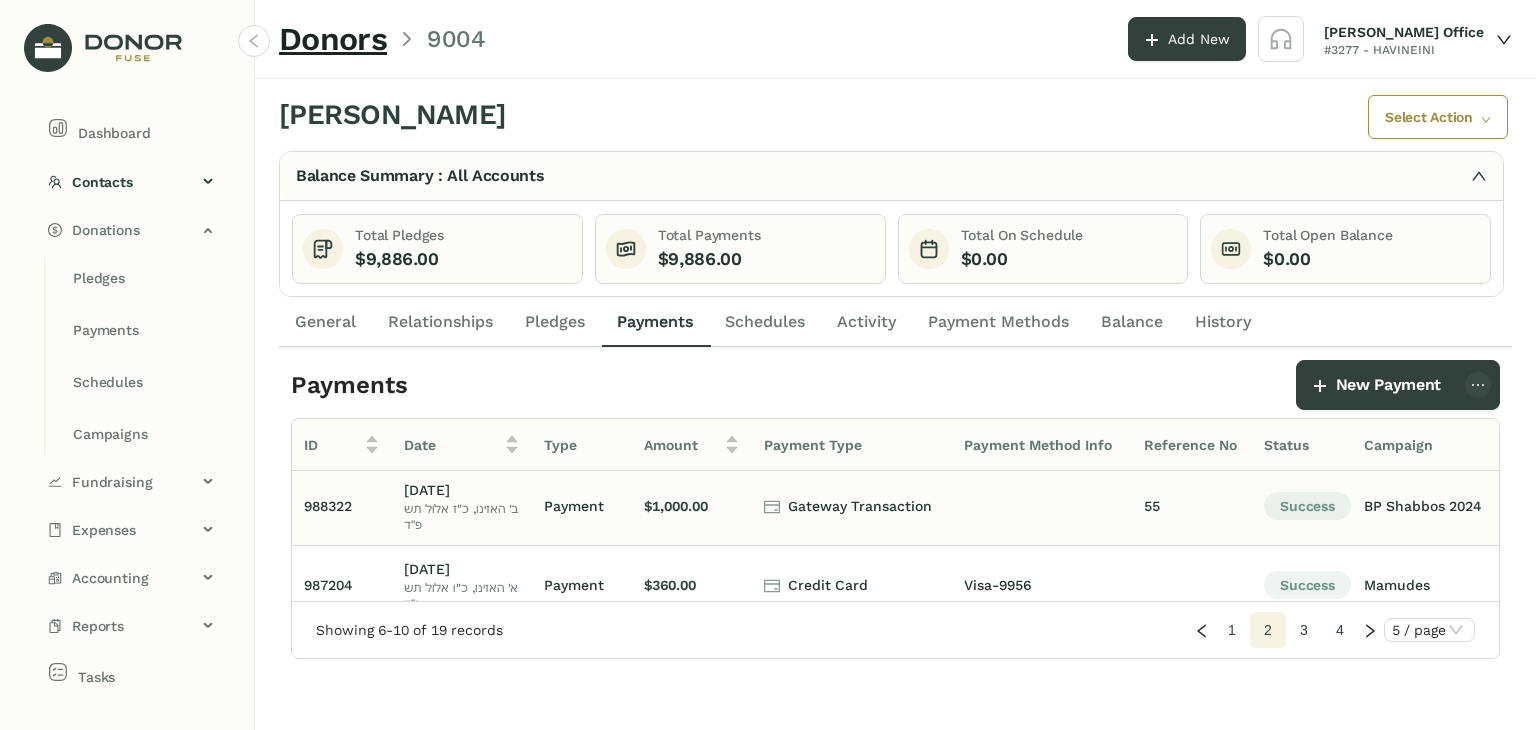scroll, scrollTop: 0, scrollLeft: 0, axis: both 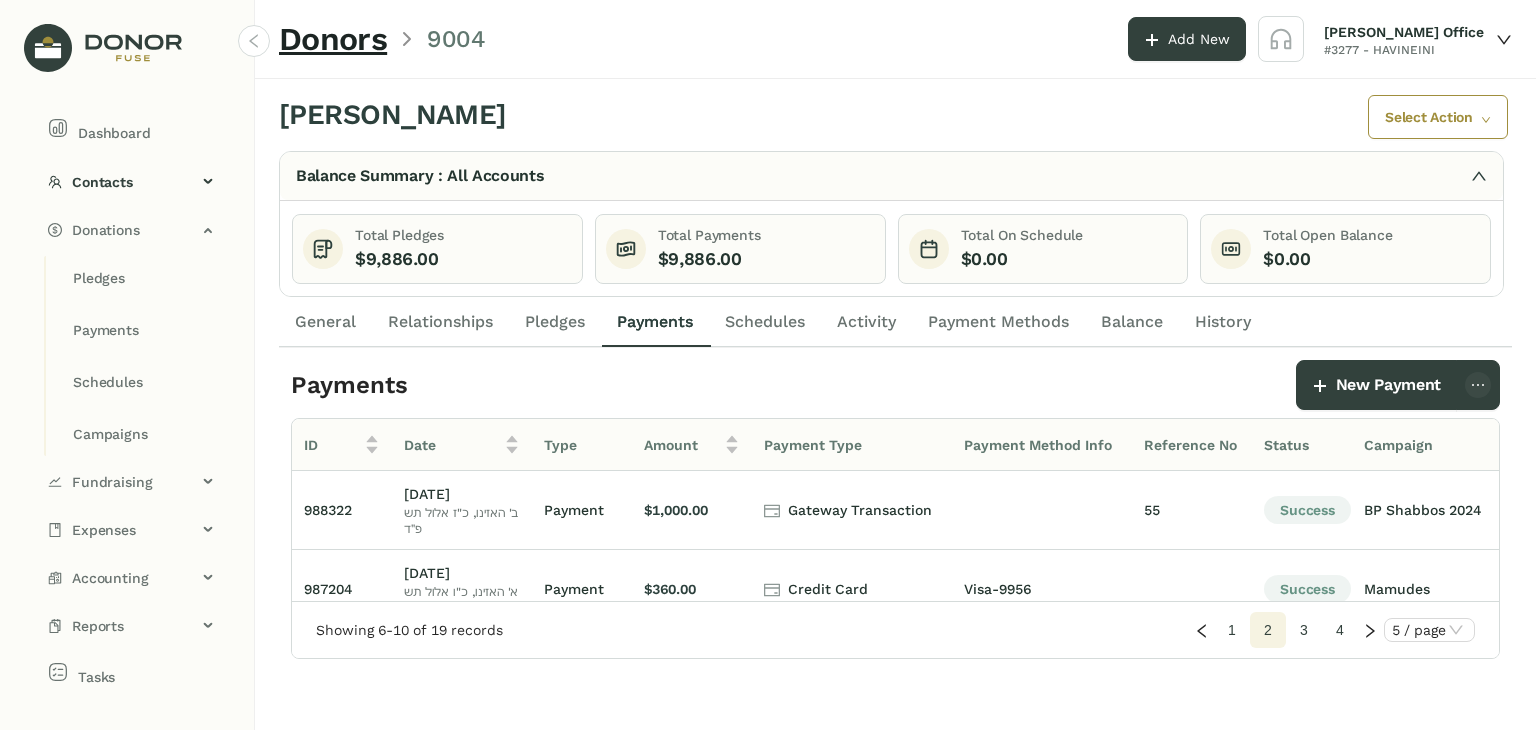 click on "1" 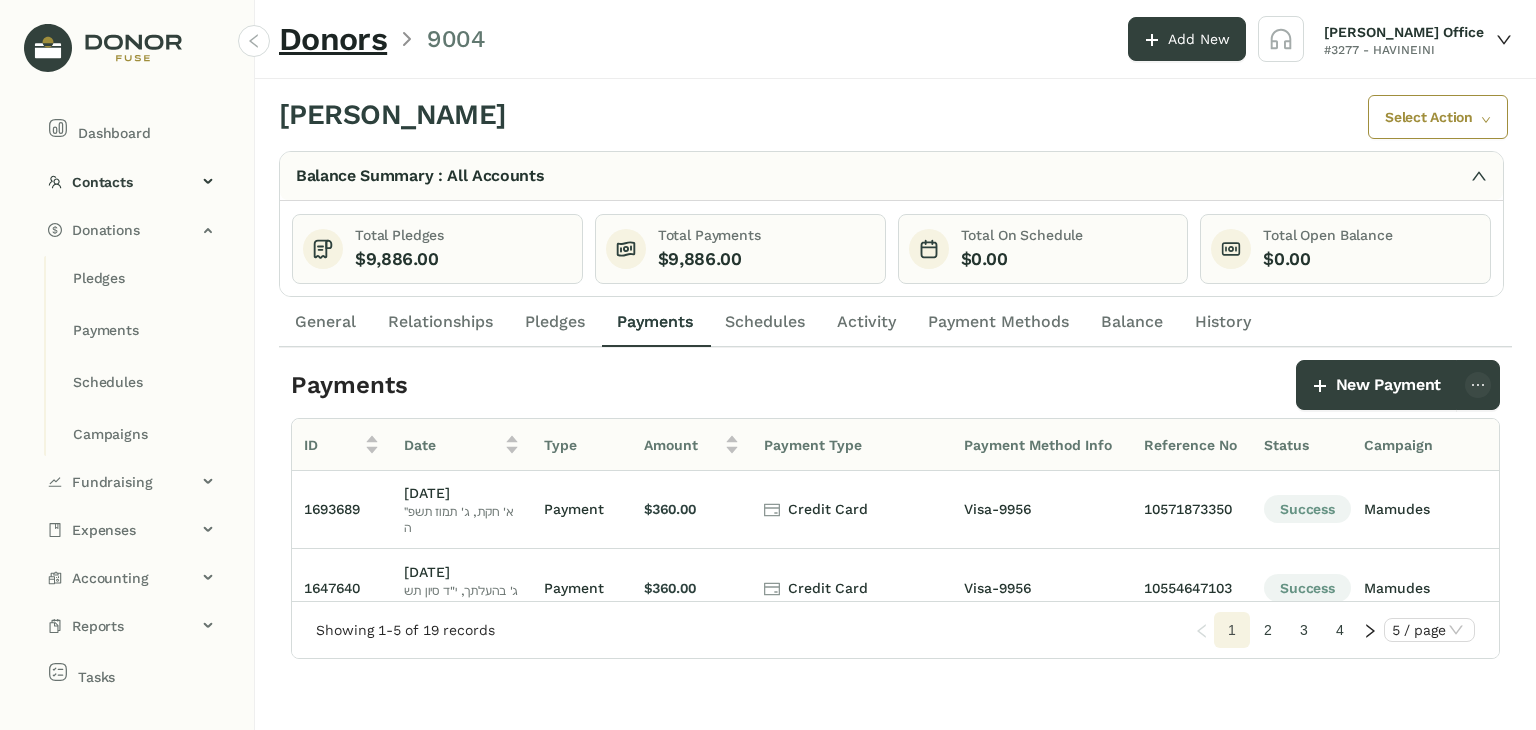 scroll, scrollTop: 0, scrollLeft: 0, axis: both 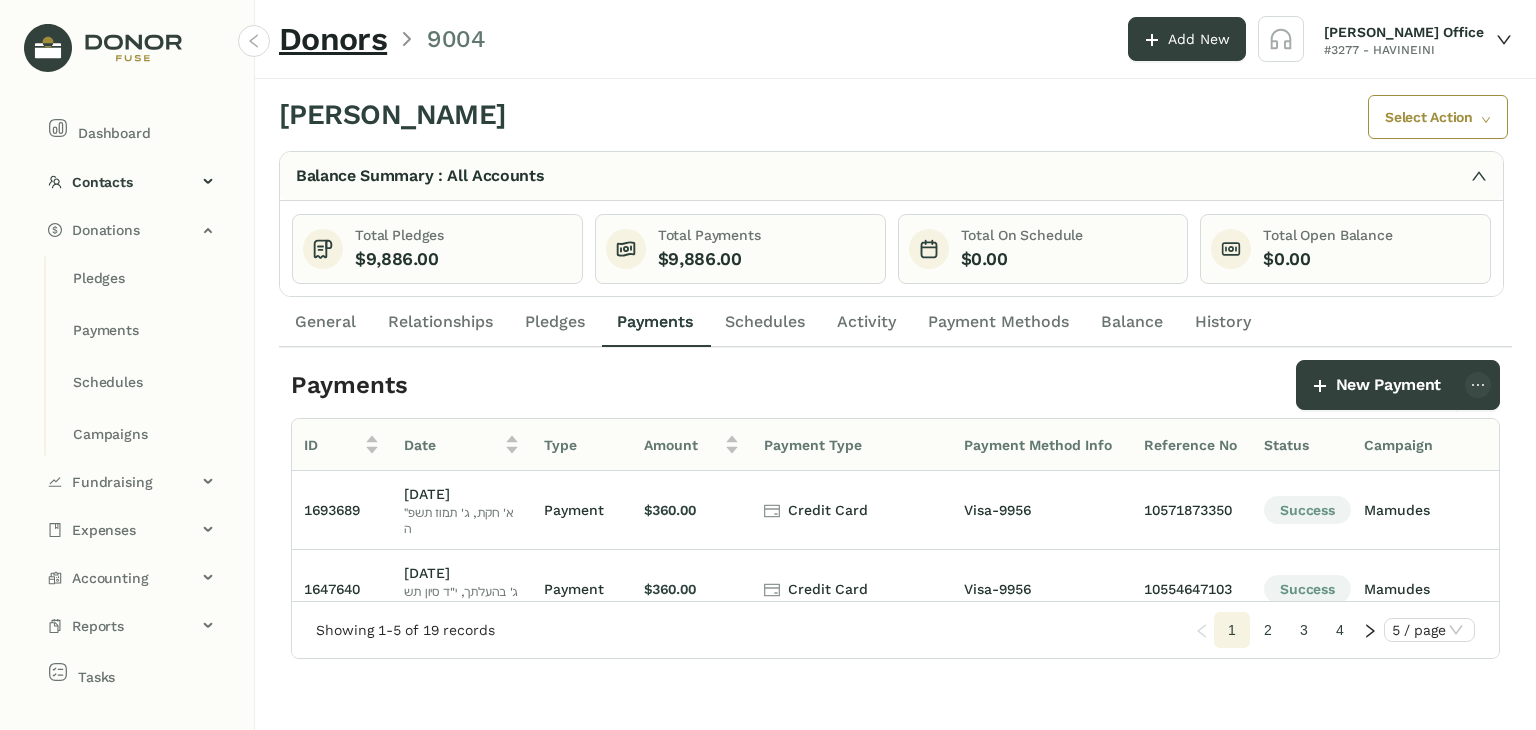 click on "2" 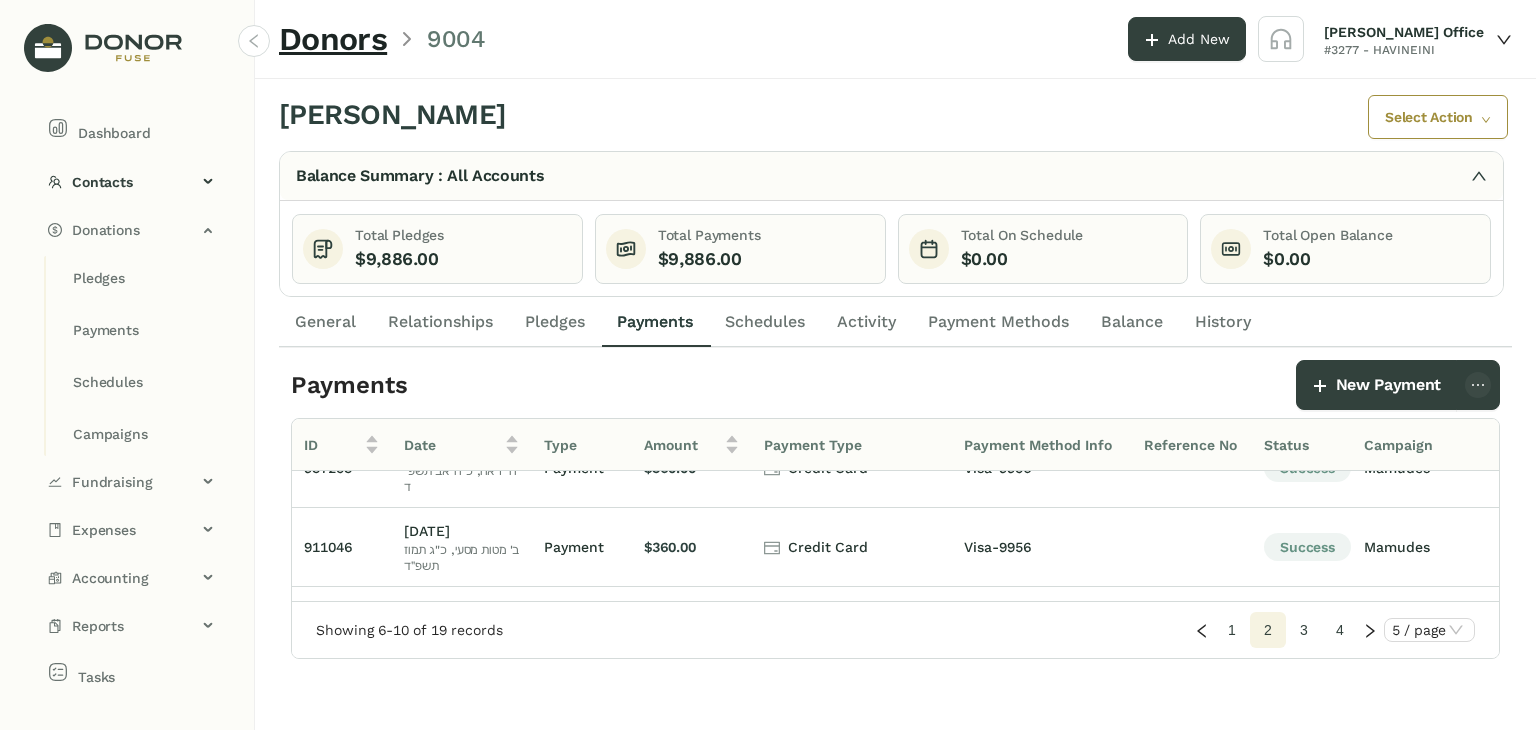 scroll, scrollTop: 216, scrollLeft: 0, axis: vertical 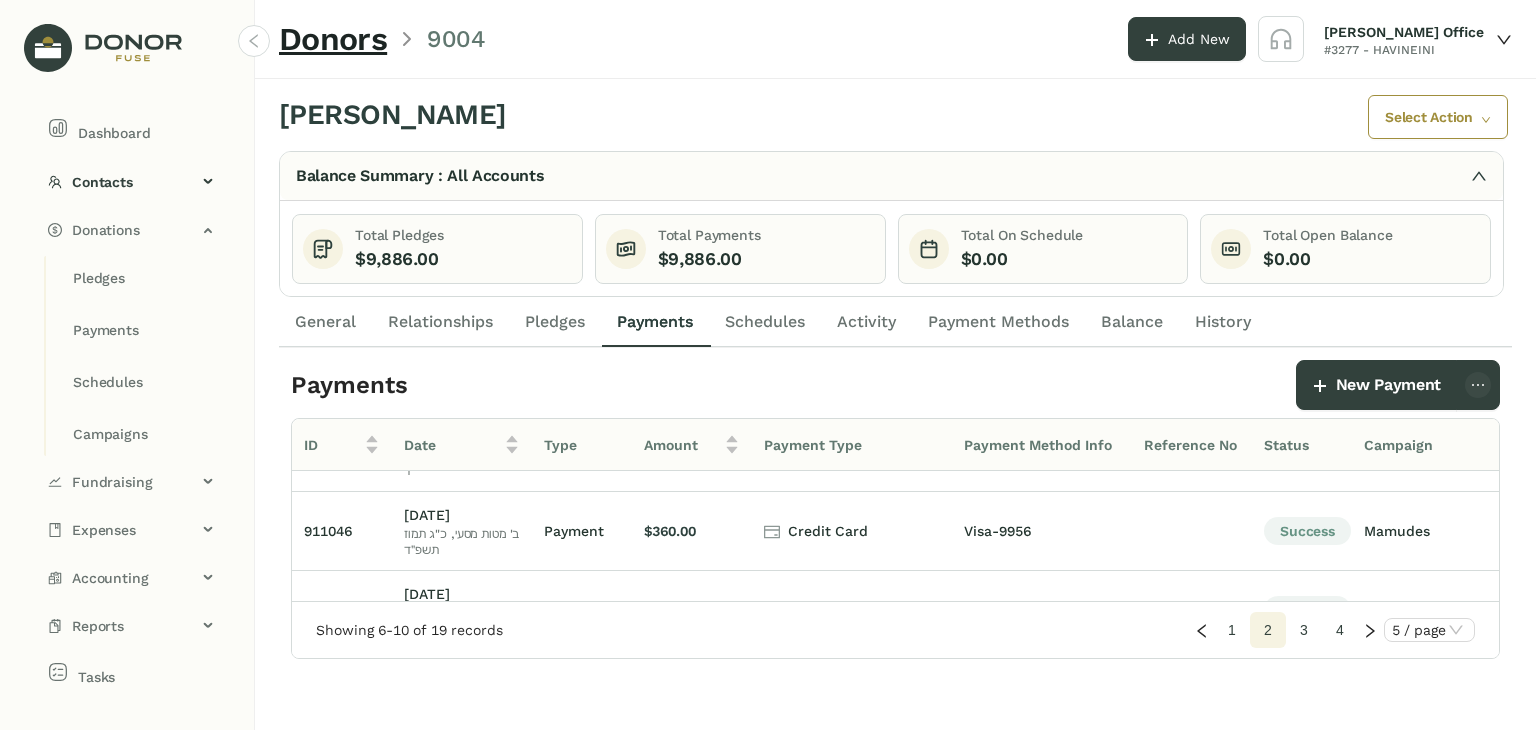 click on "3" 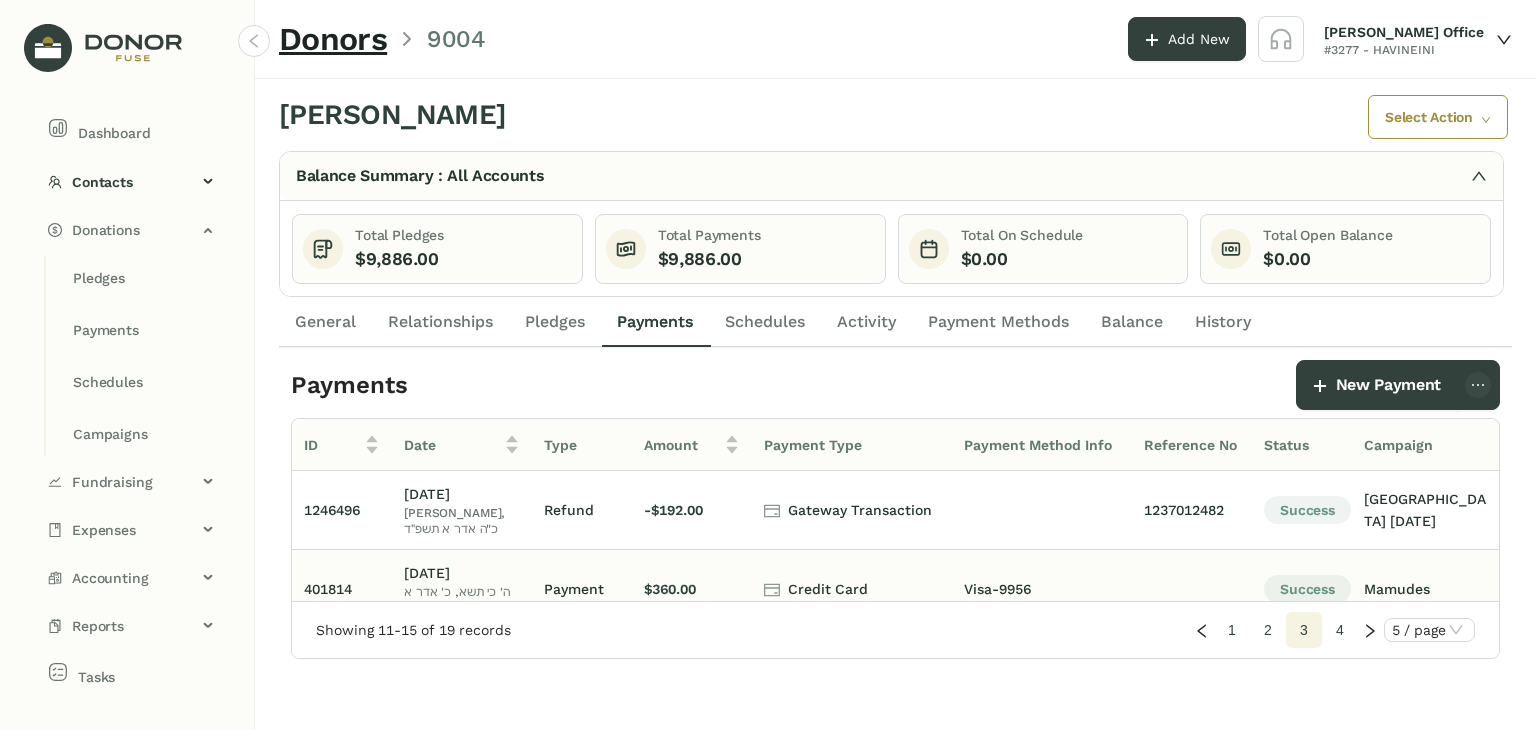scroll, scrollTop: 232, scrollLeft: 0, axis: vertical 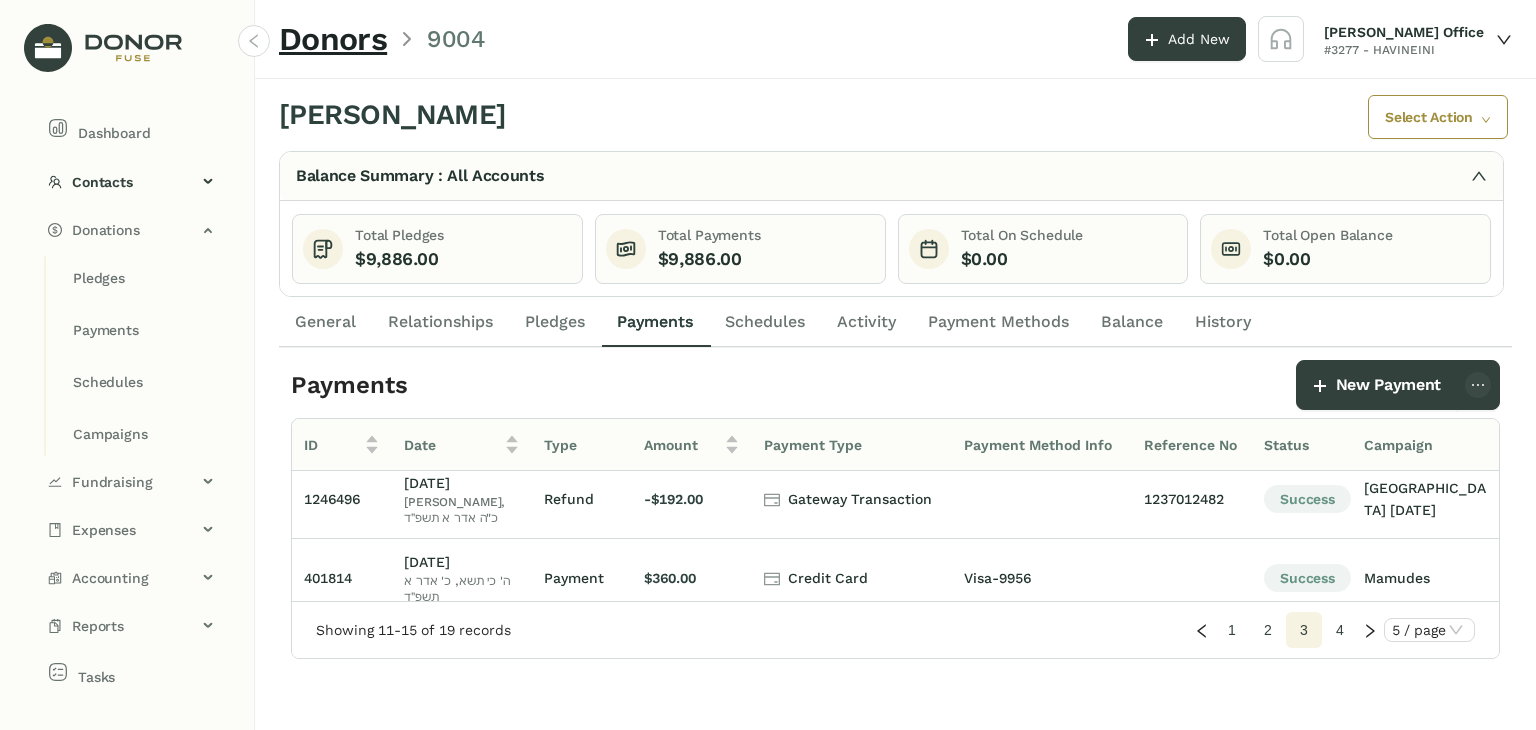 click on "4" 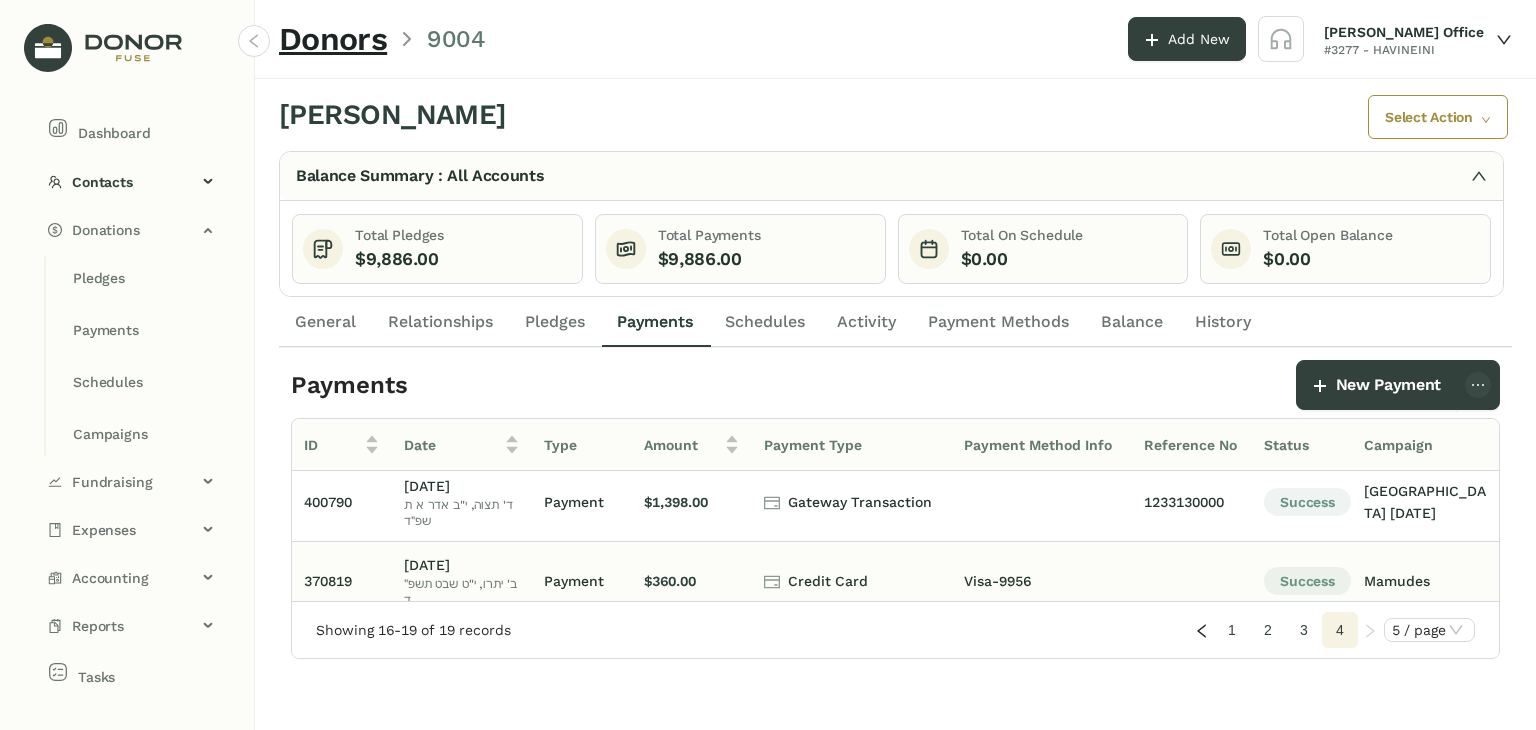 scroll, scrollTop: 0, scrollLeft: 0, axis: both 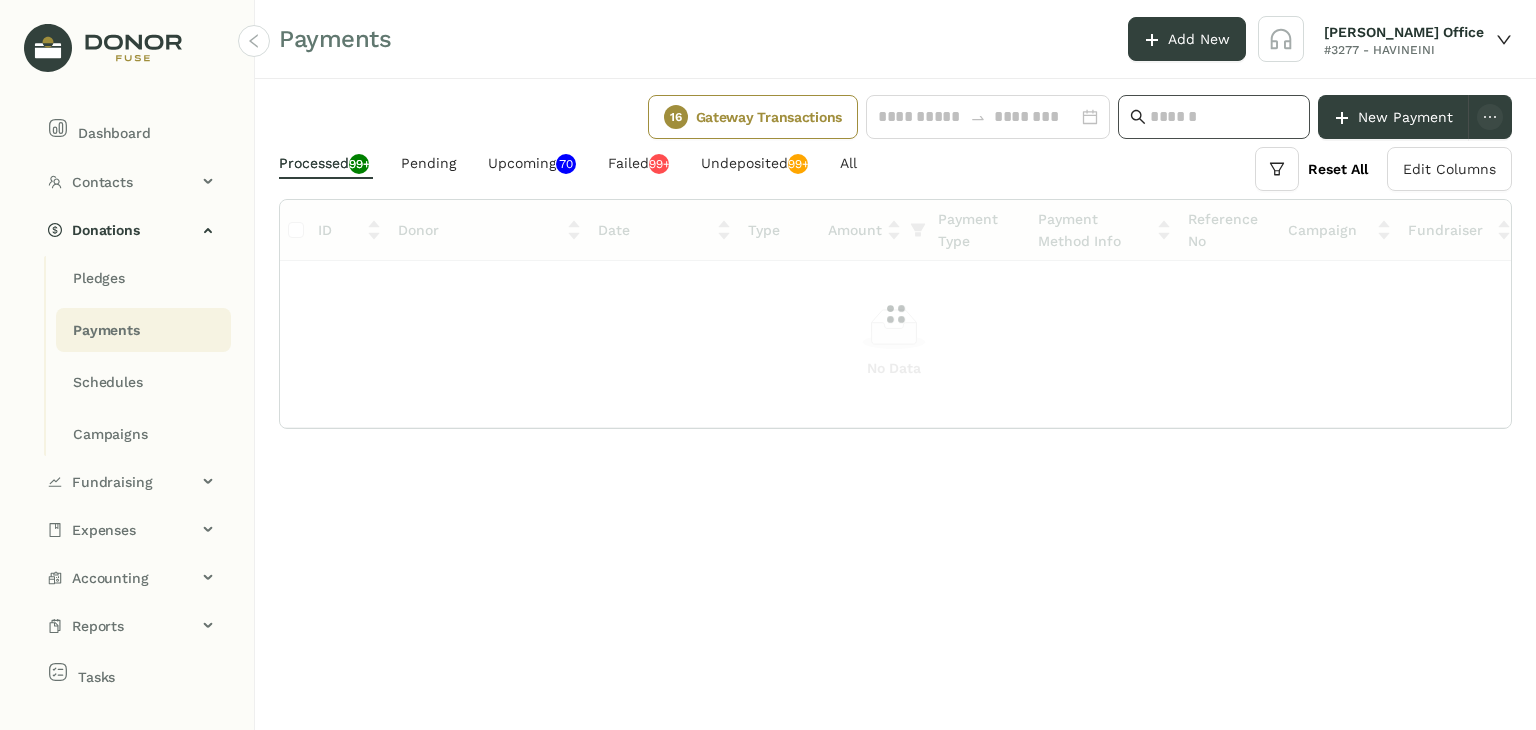 click 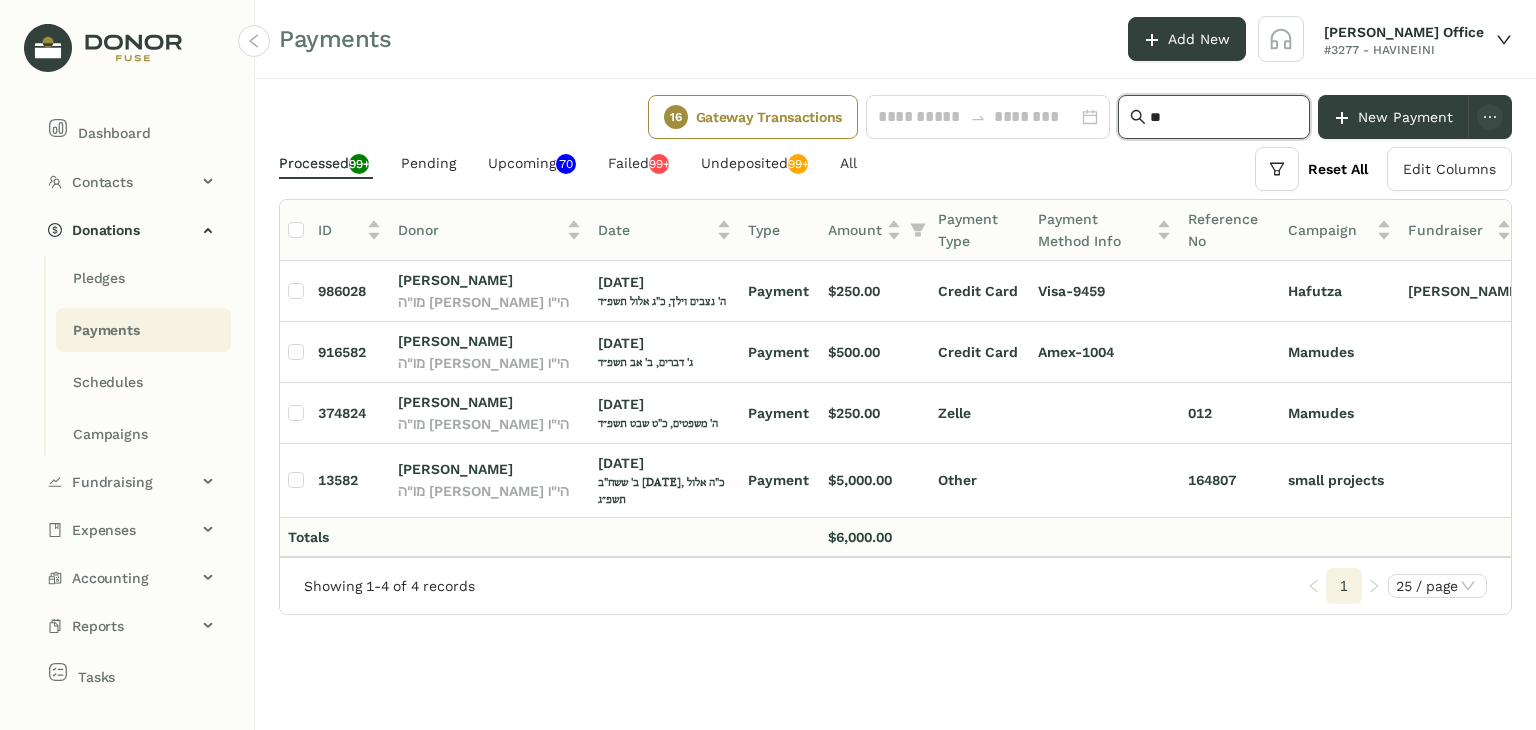 type on "*" 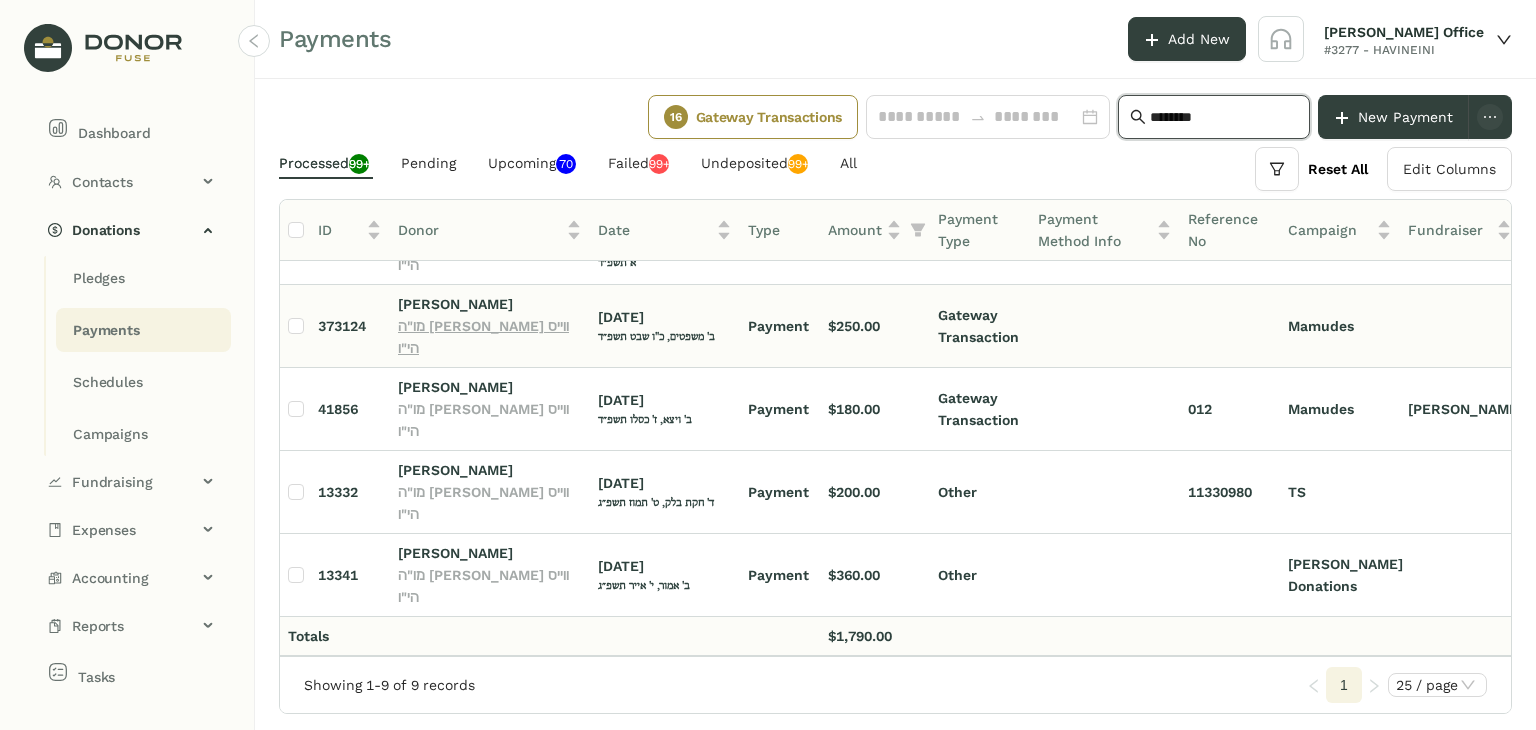 scroll, scrollTop: 201, scrollLeft: 0, axis: vertical 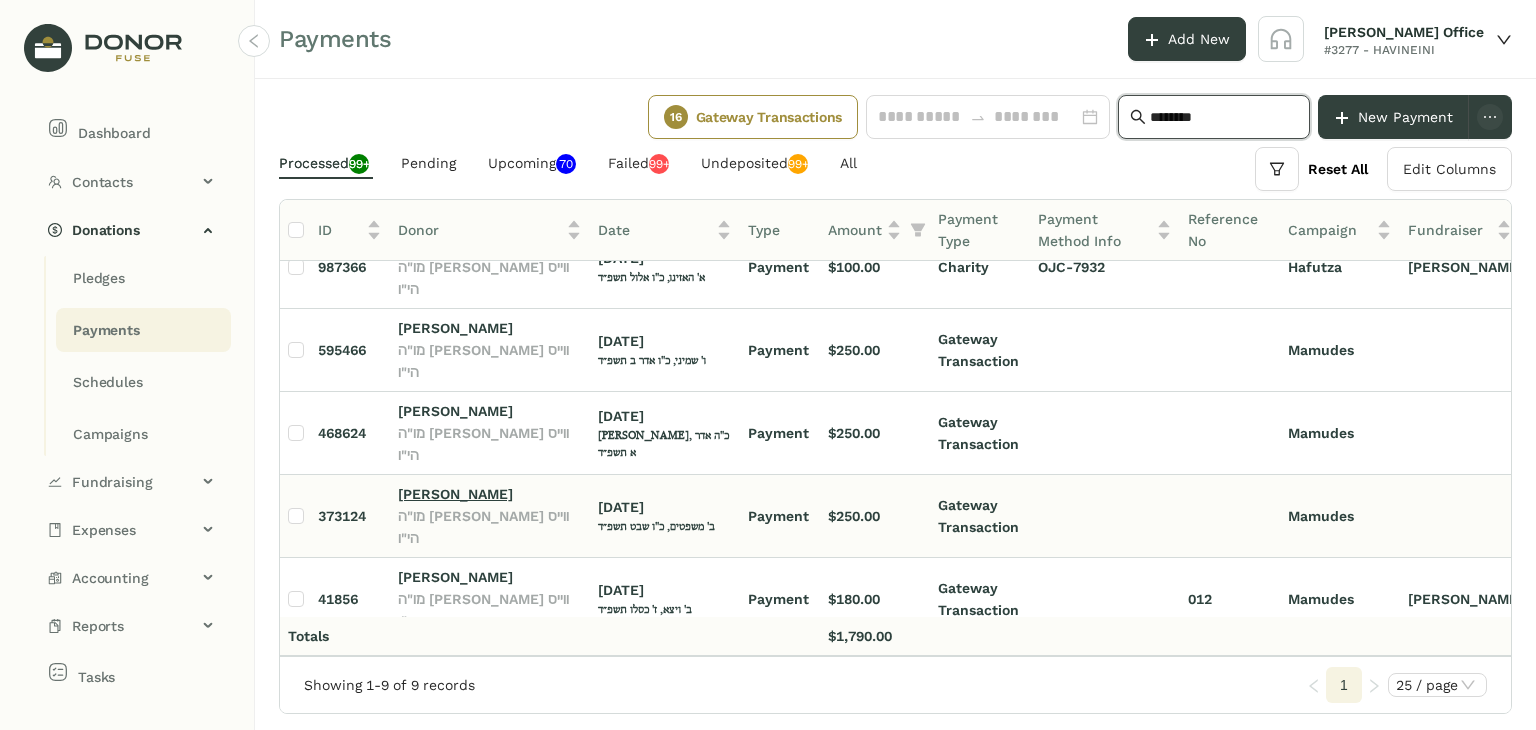 type on "********" 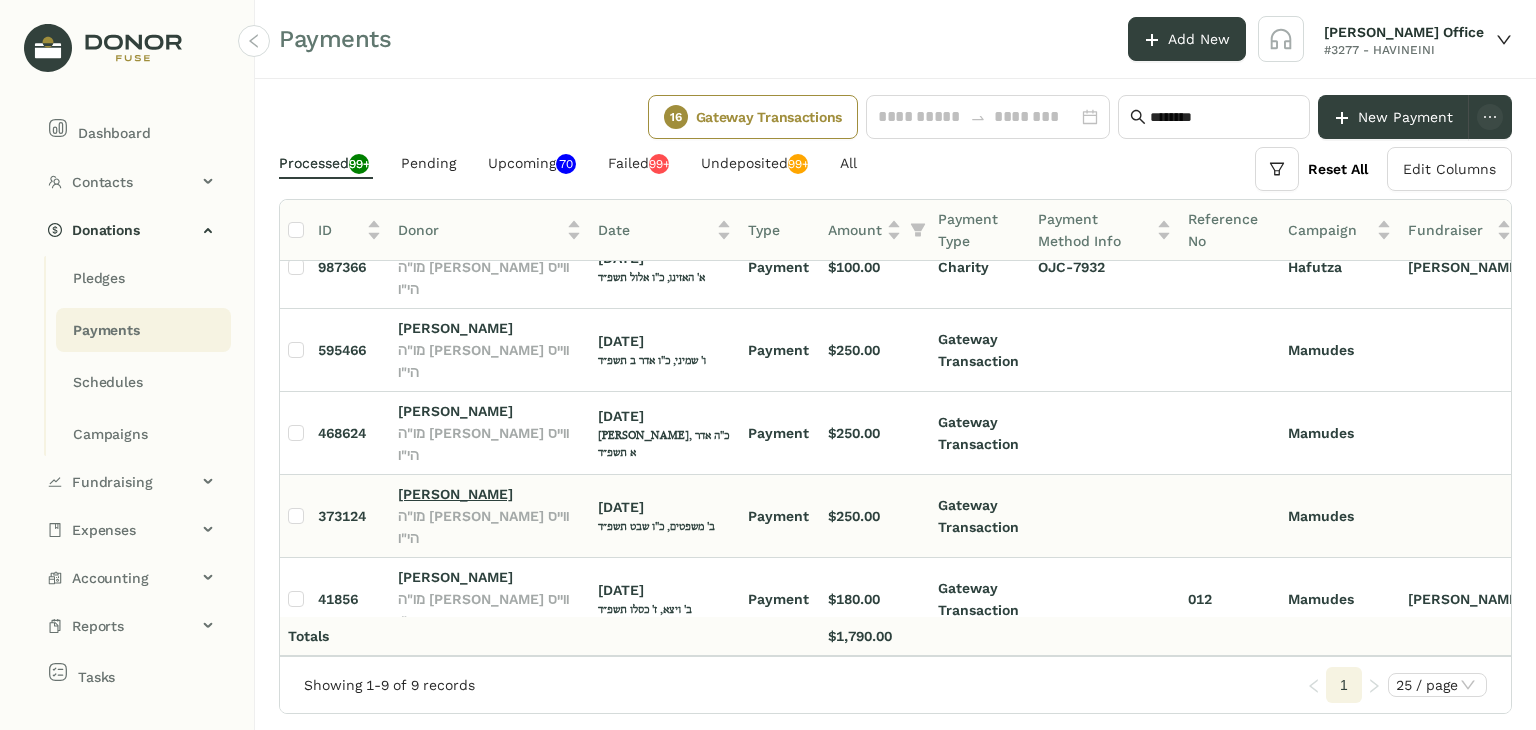 click on "Avrum Nuta Weiss" 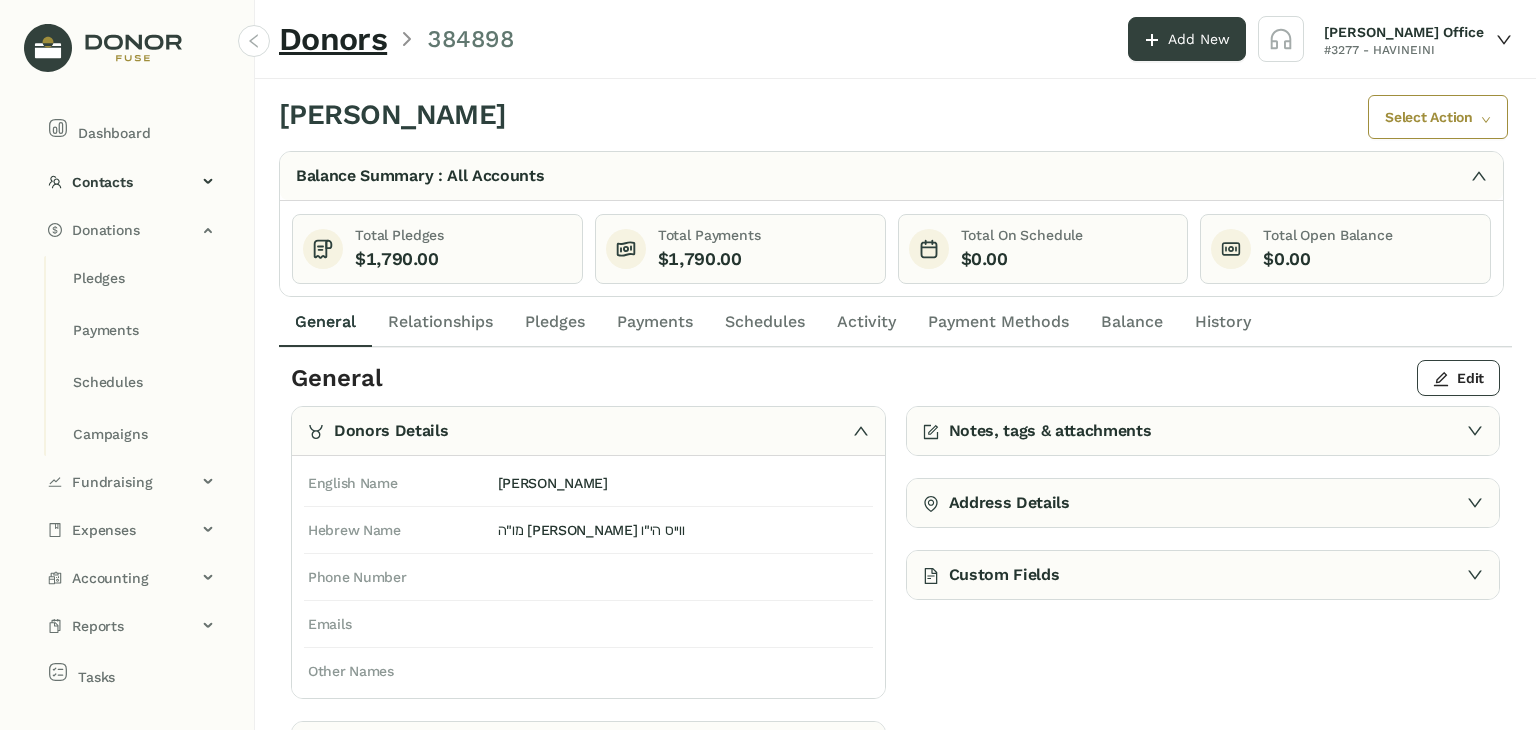 click on "Payments" 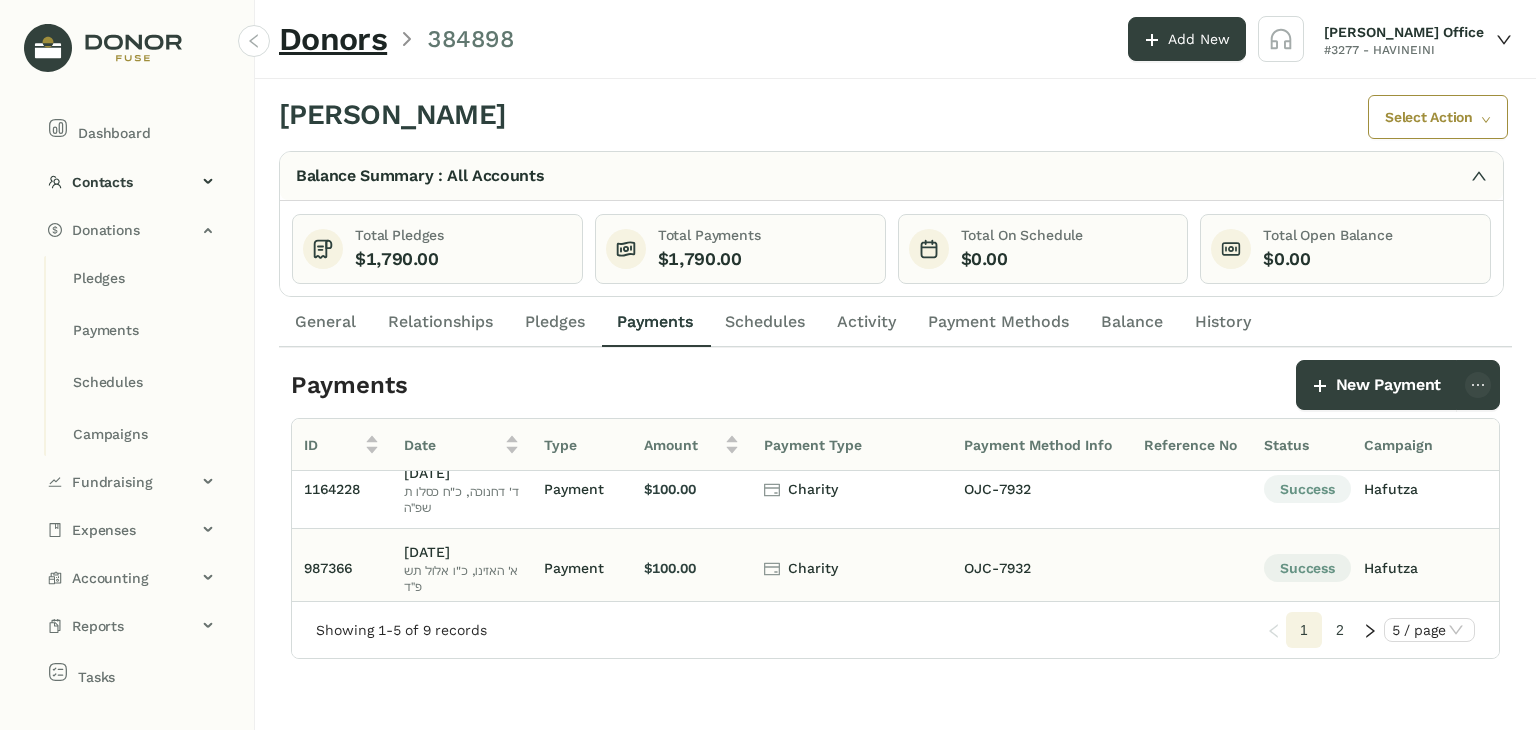scroll, scrollTop: 200, scrollLeft: 0, axis: vertical 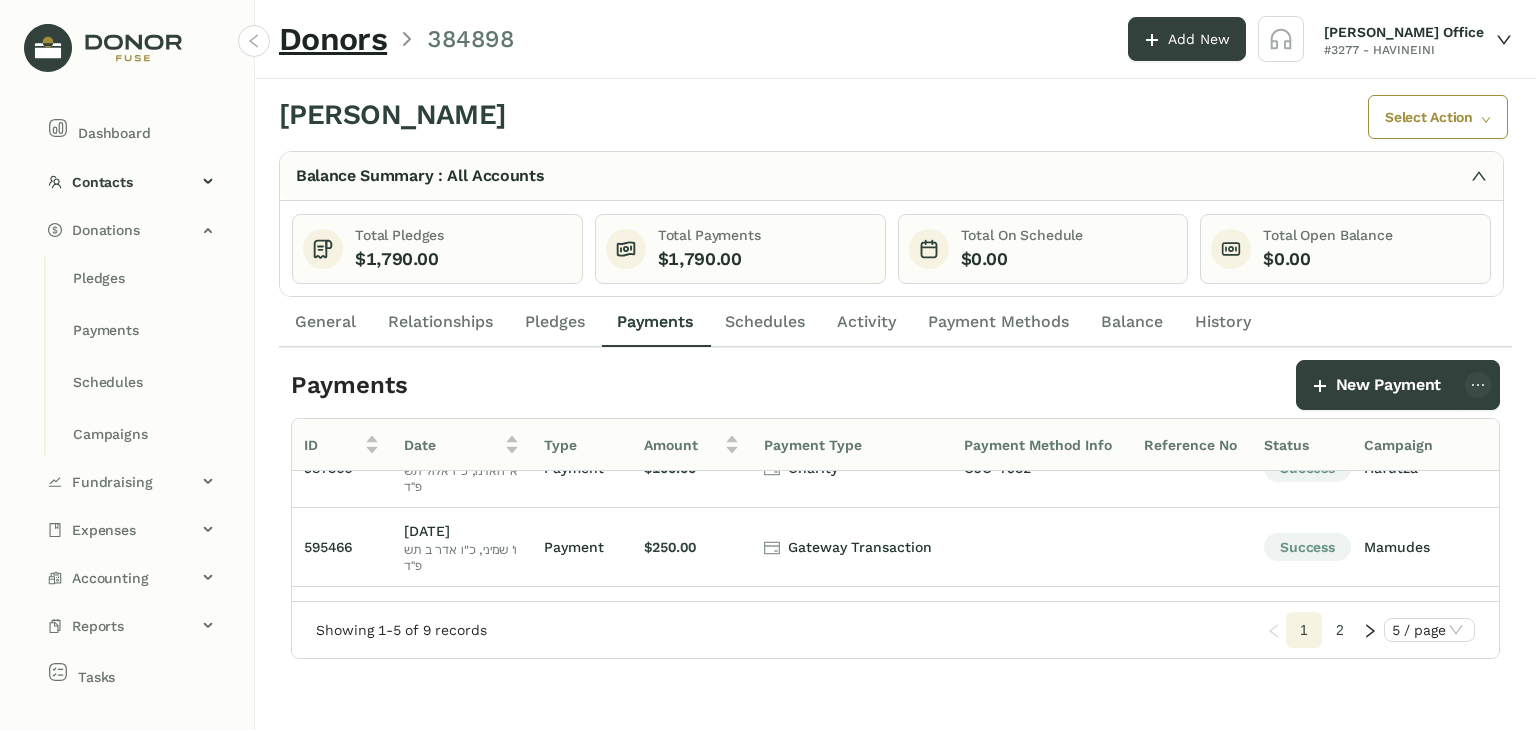 click on "2" 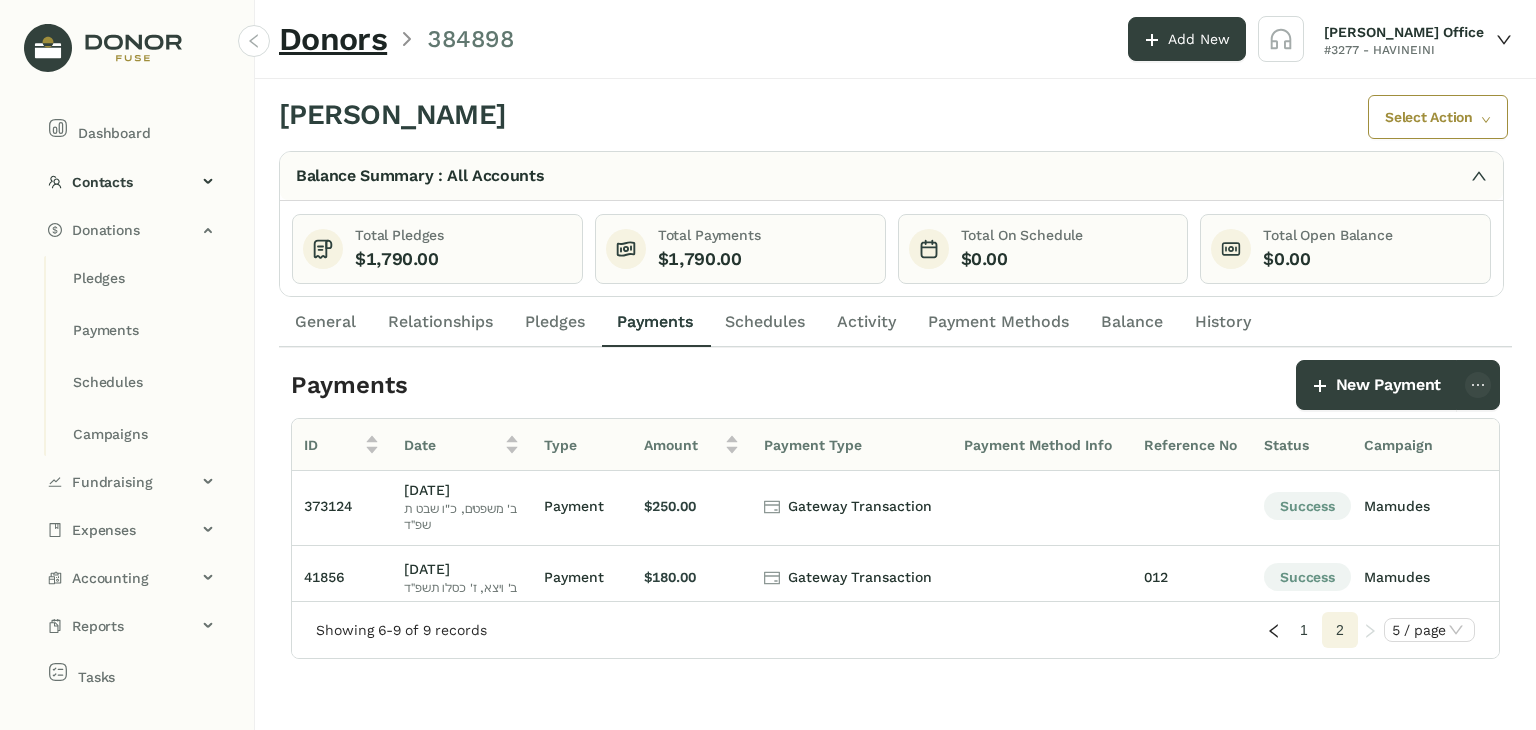 scroll, scrollTop: 0, scrollLeft: 0, axis: both 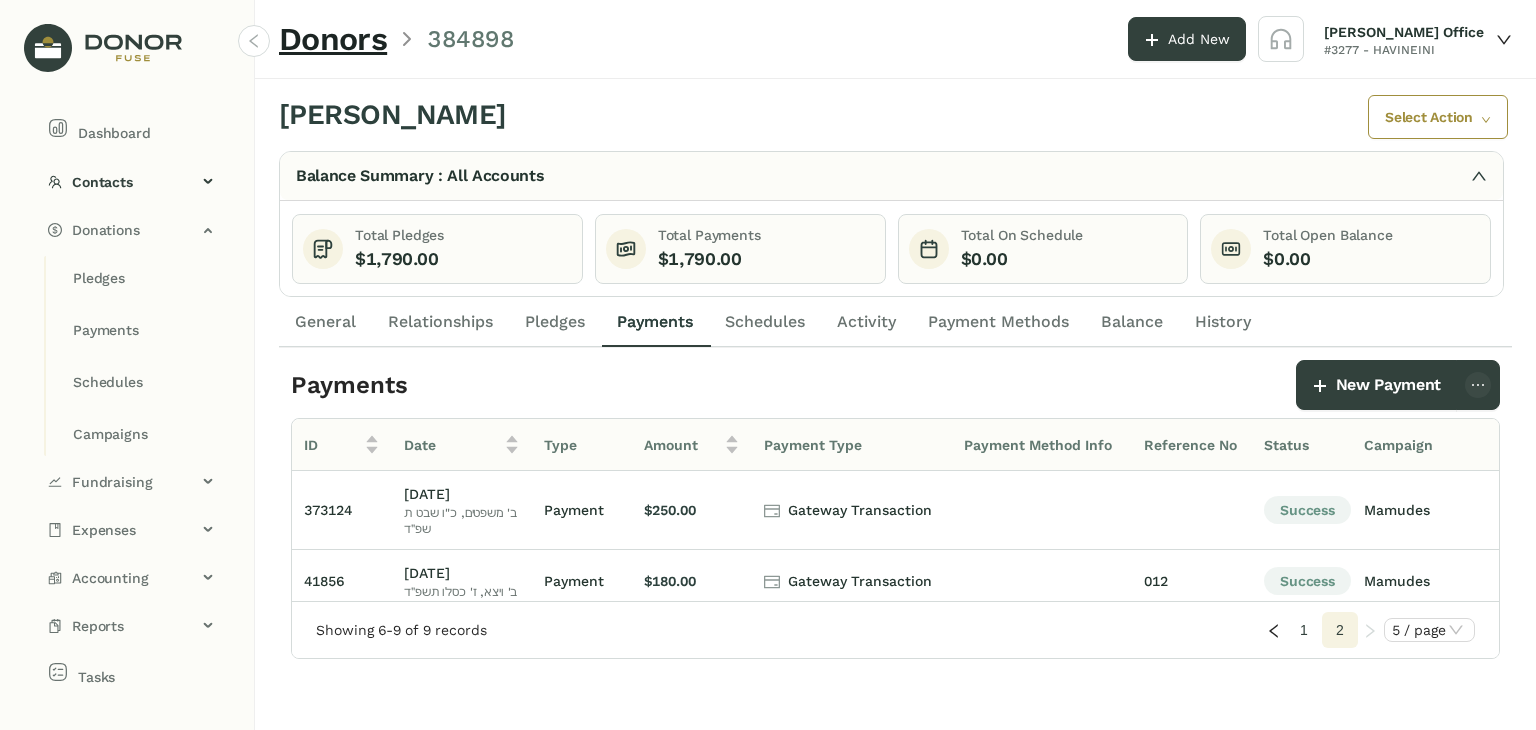 click on "1" 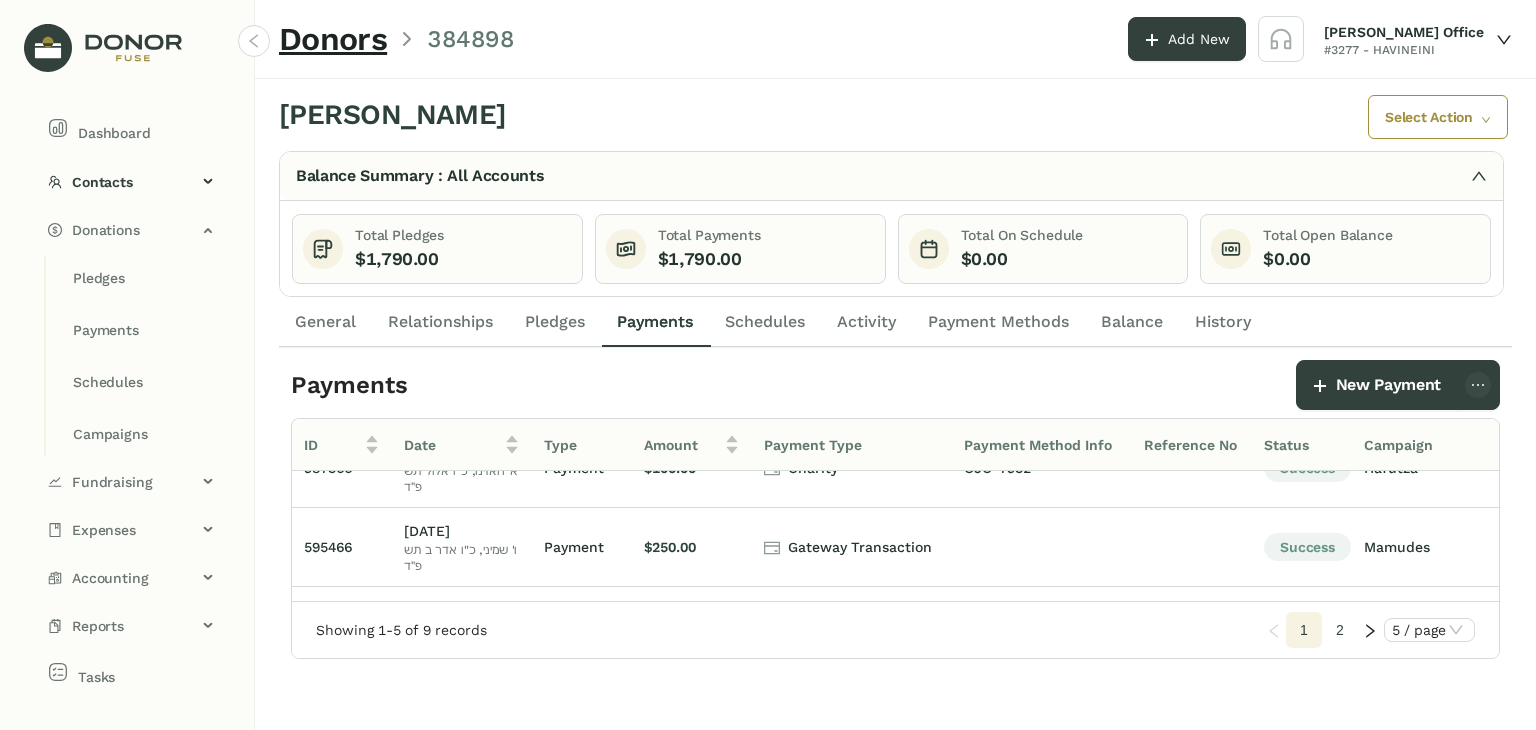 scroll, scrollTop: 0, scrollLeft: 0, axis: both 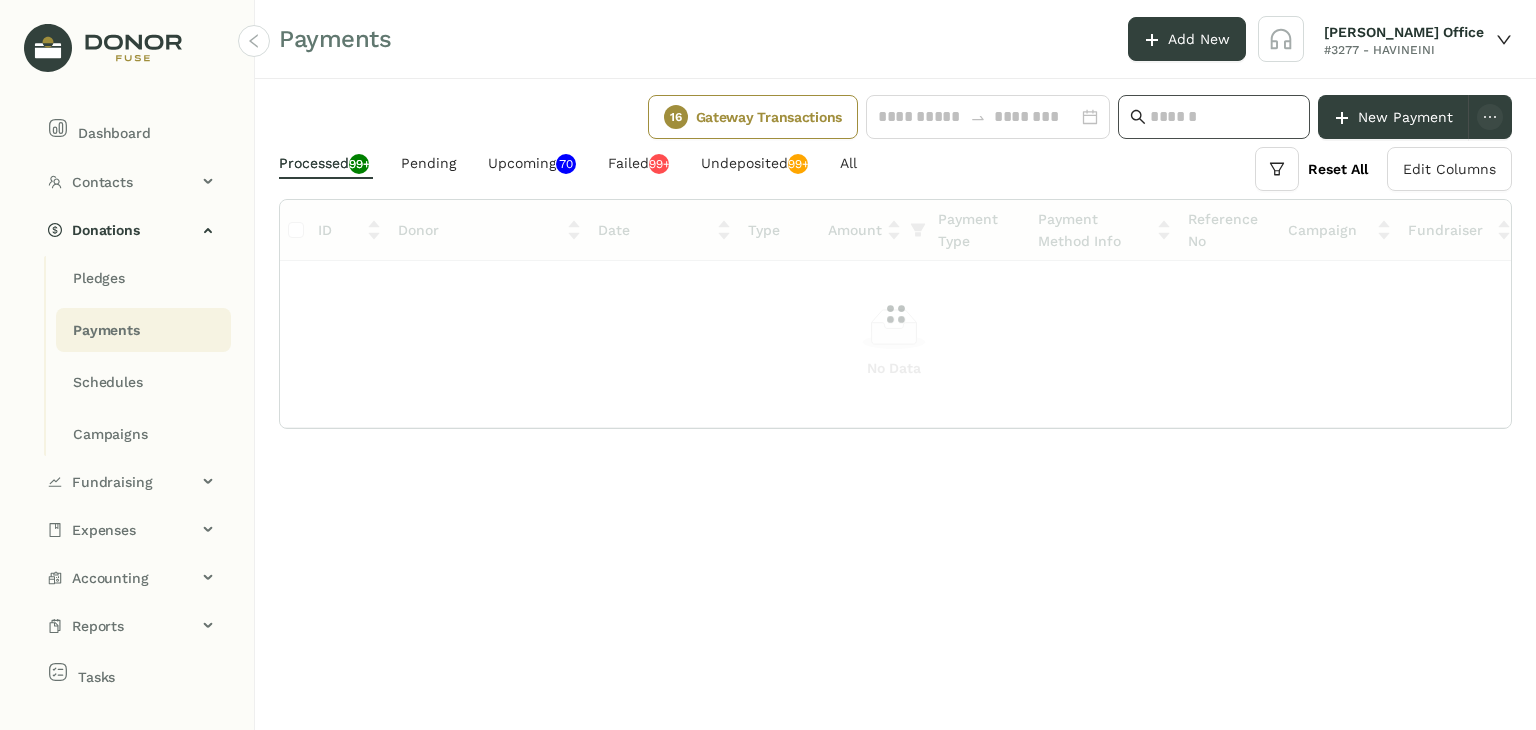click 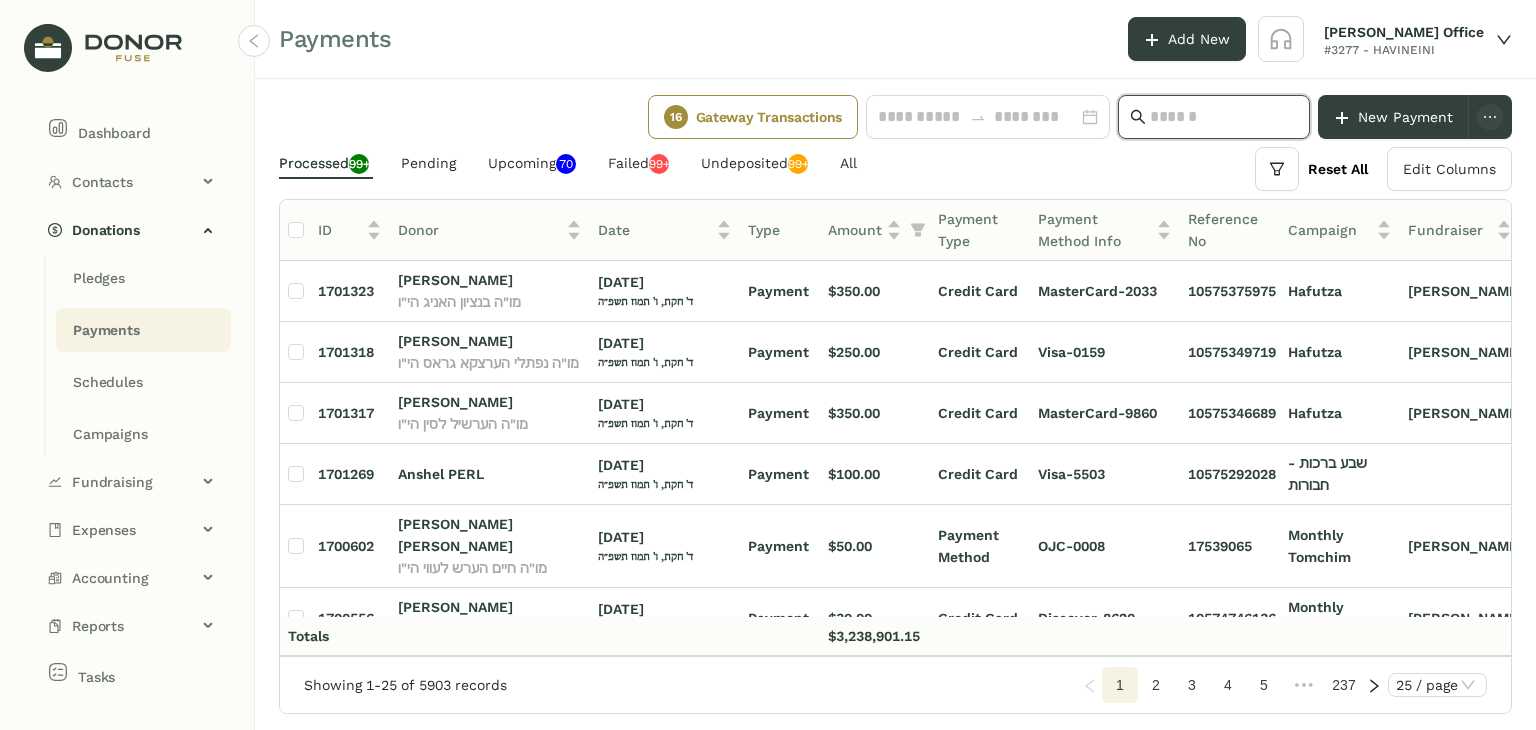 click 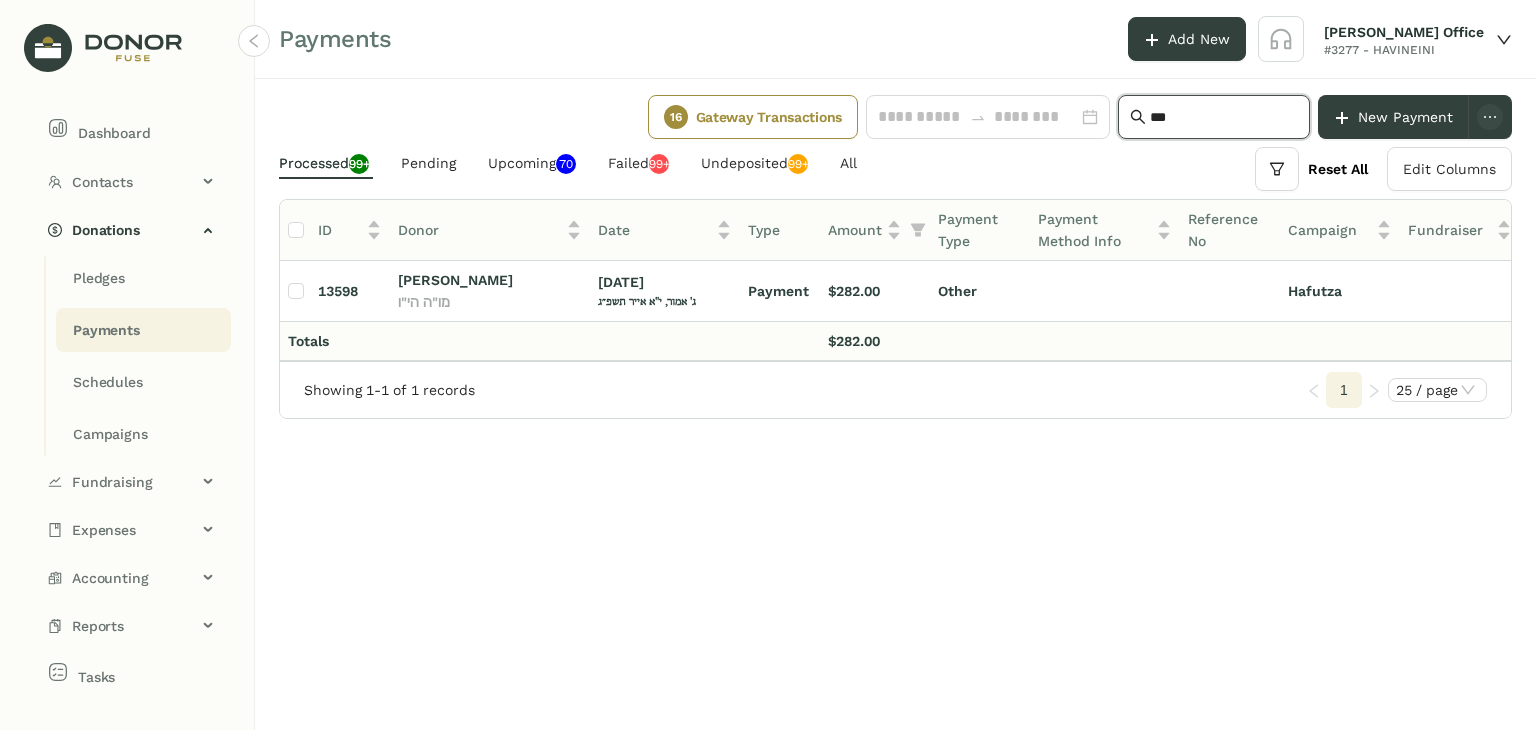 type on "**" 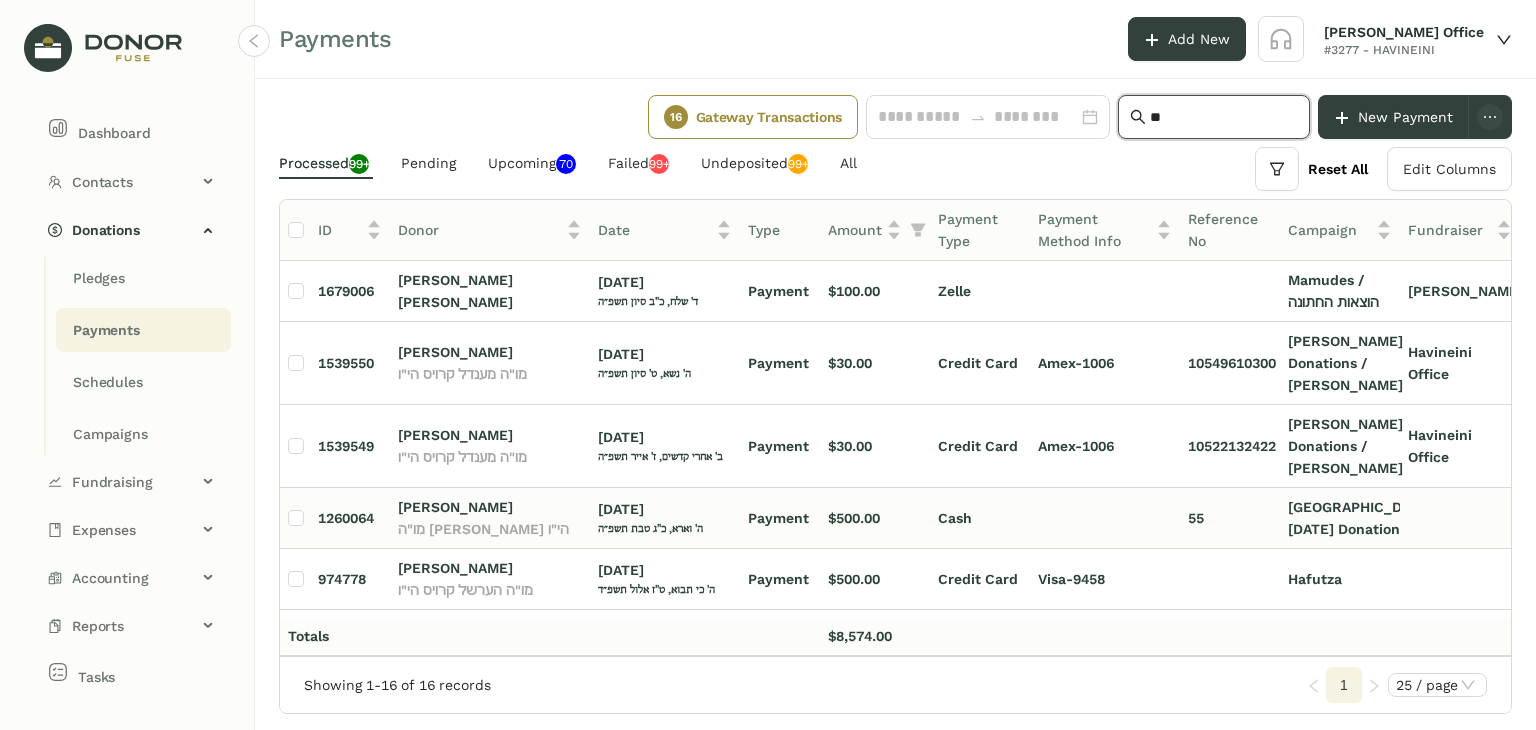 scroll, scrollTop: 100, scrollLeft: 0, axis: vertical 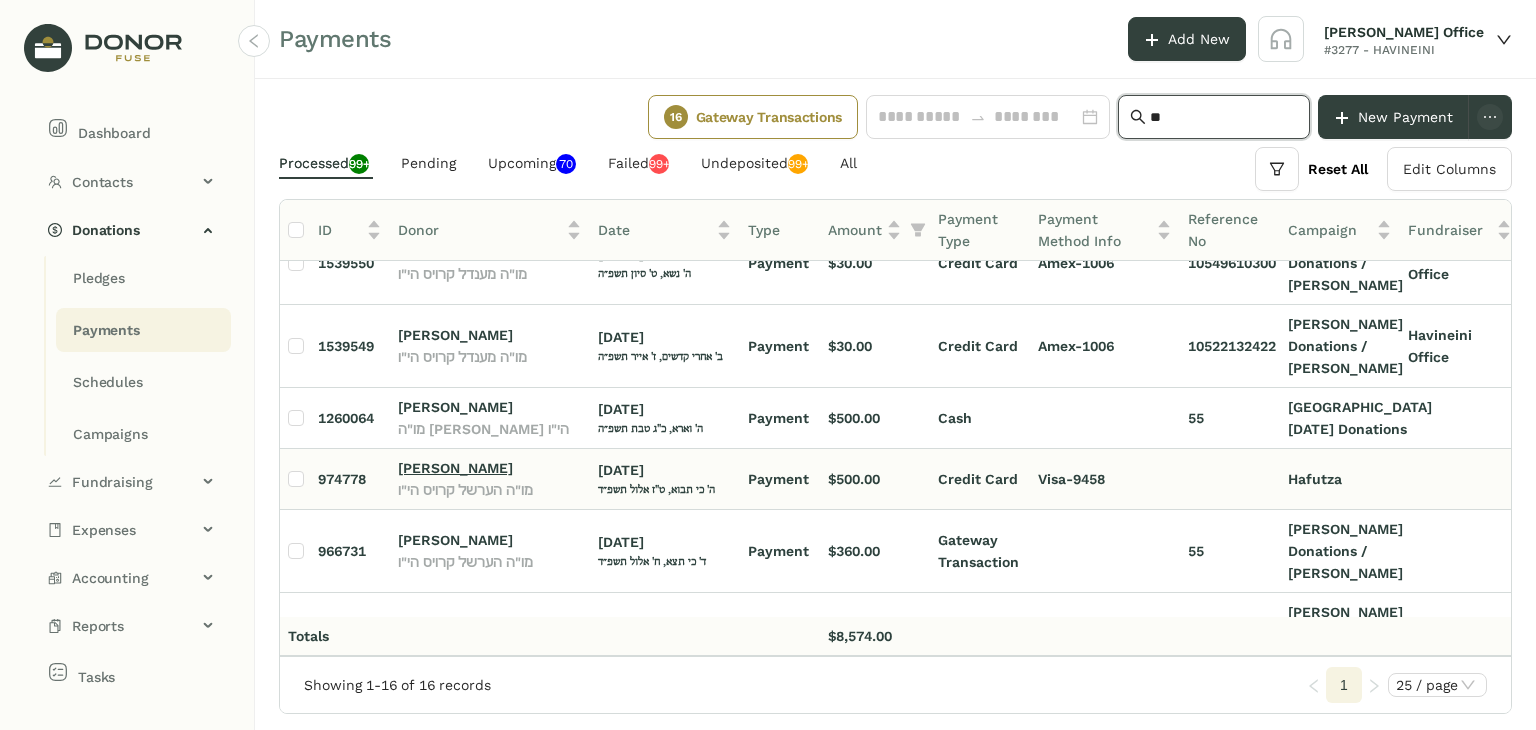 click on "Hershy Kraus" 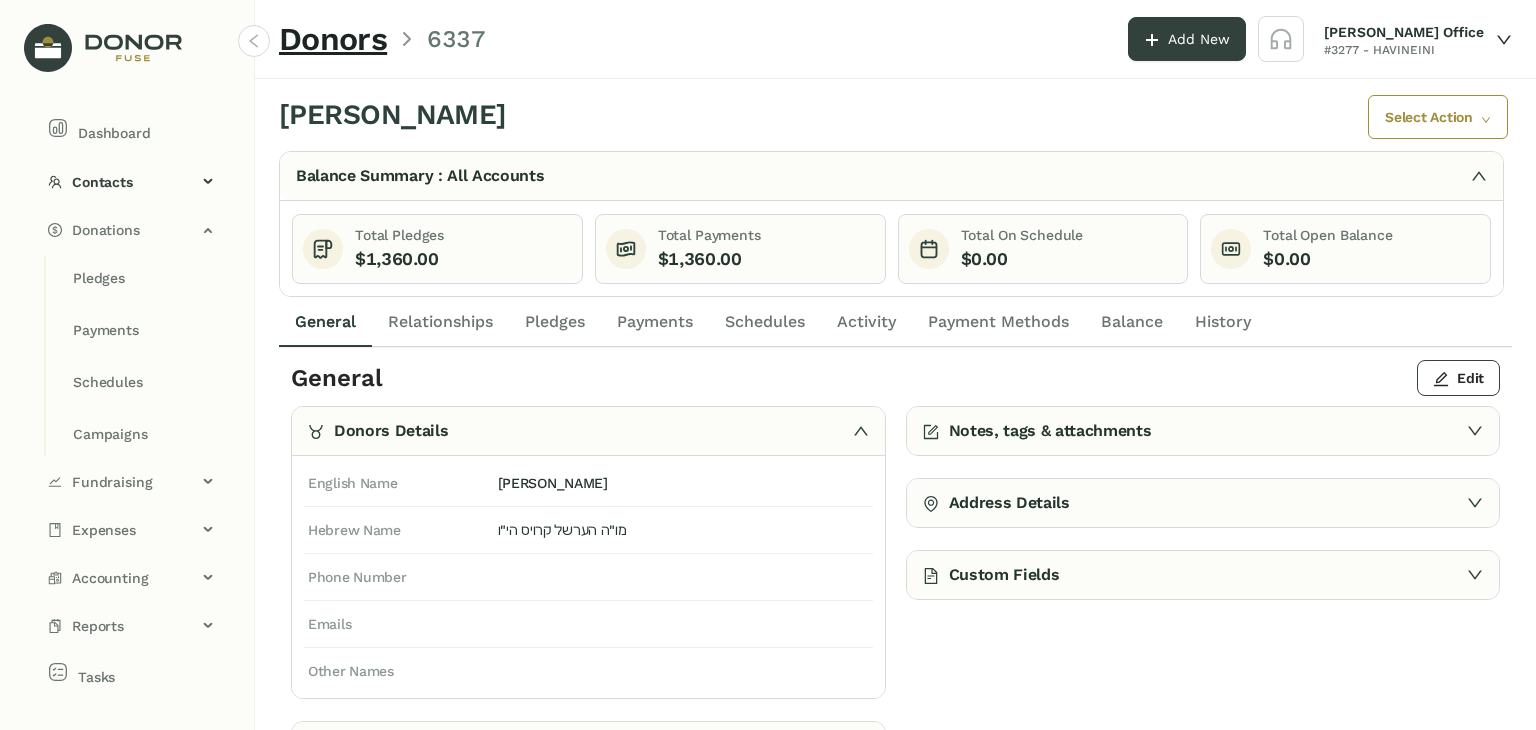 click on "Payments" 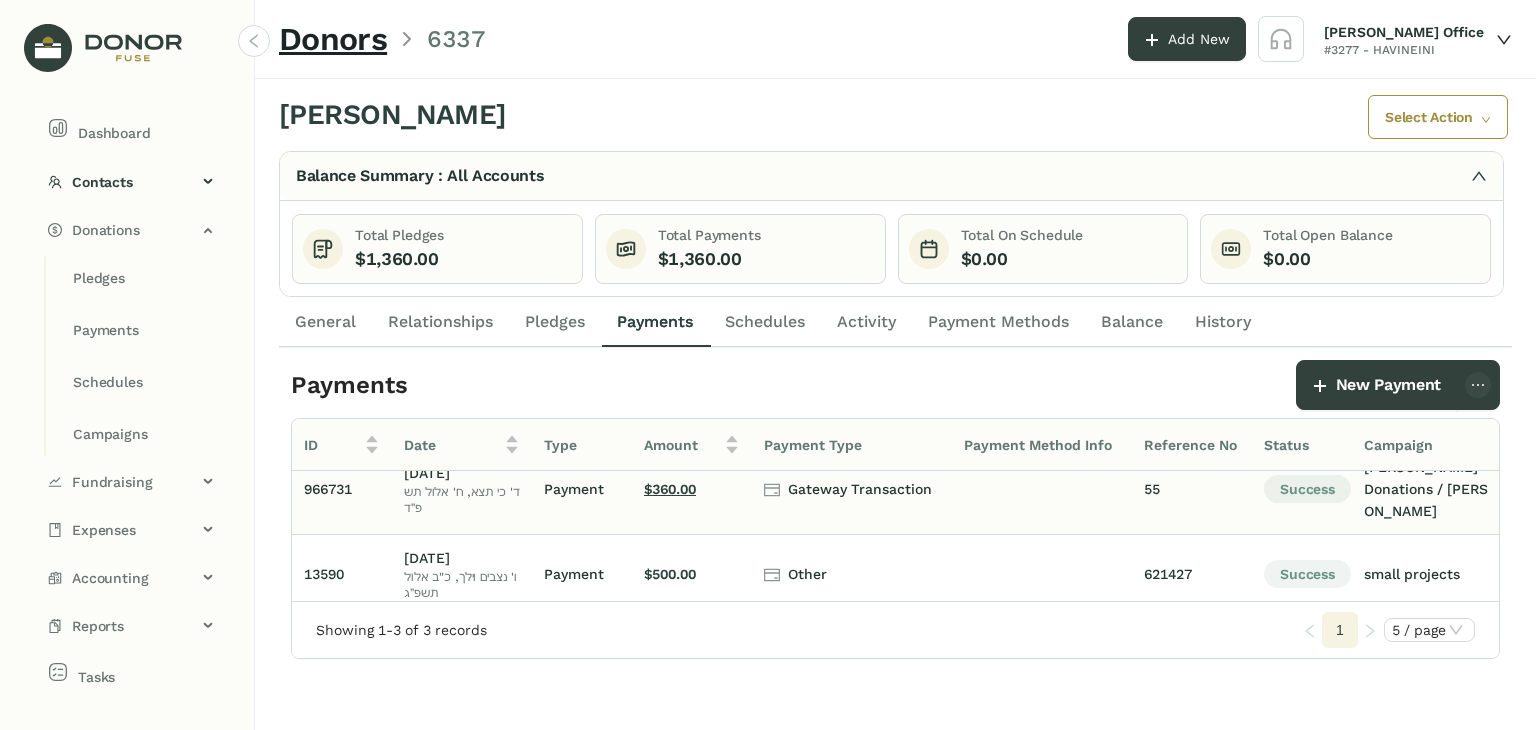 scroll, scrollTop: 0, scrollLeft: 0, axis: both 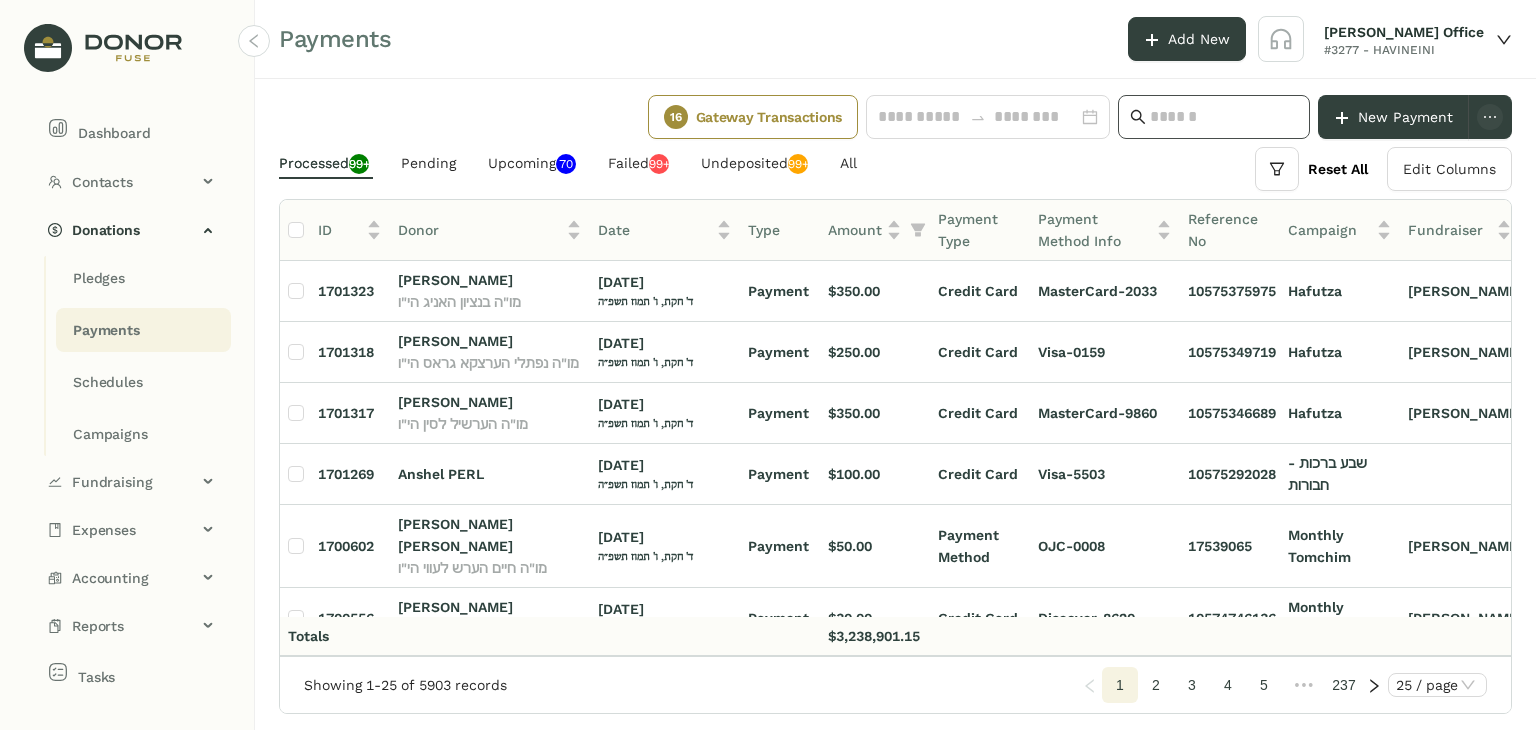 click 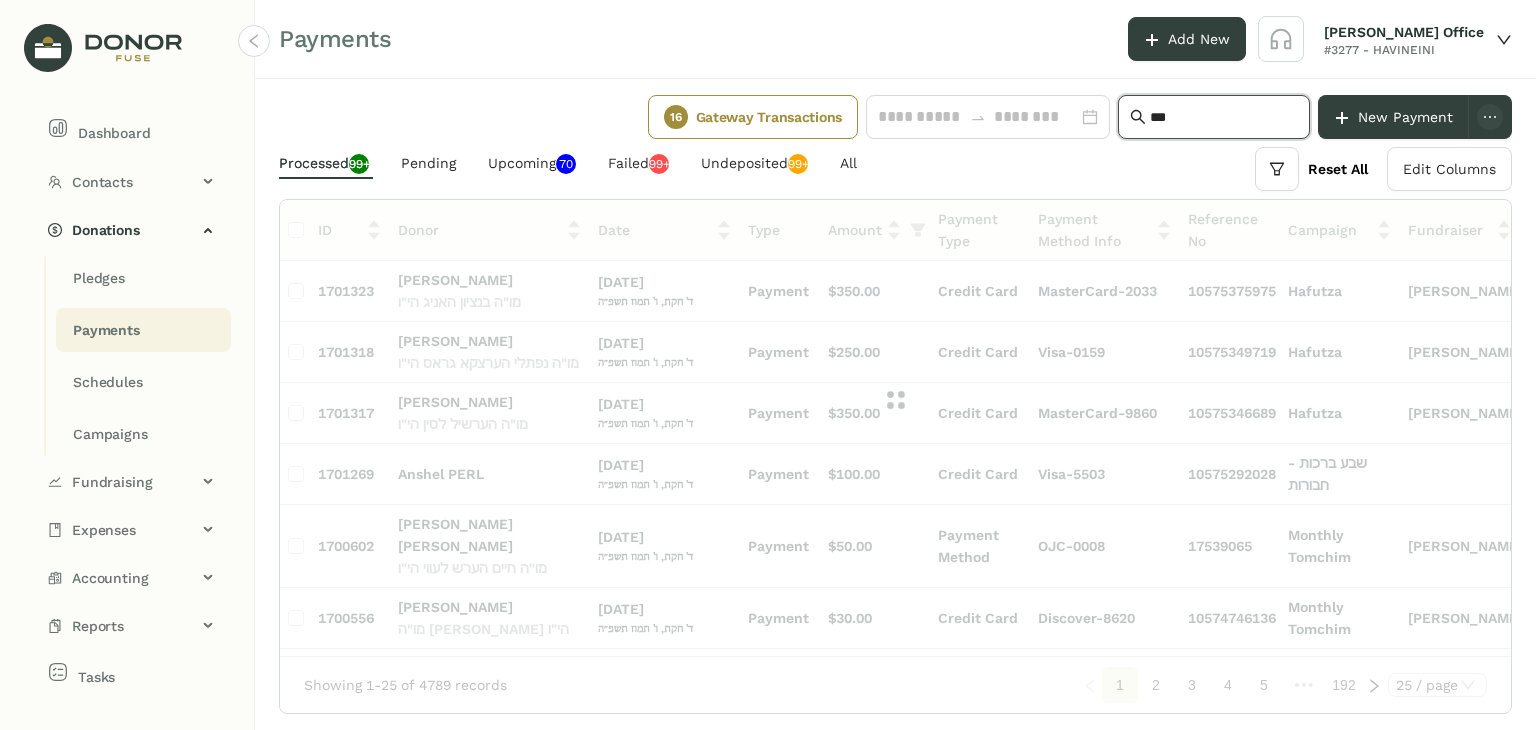 type on "****" 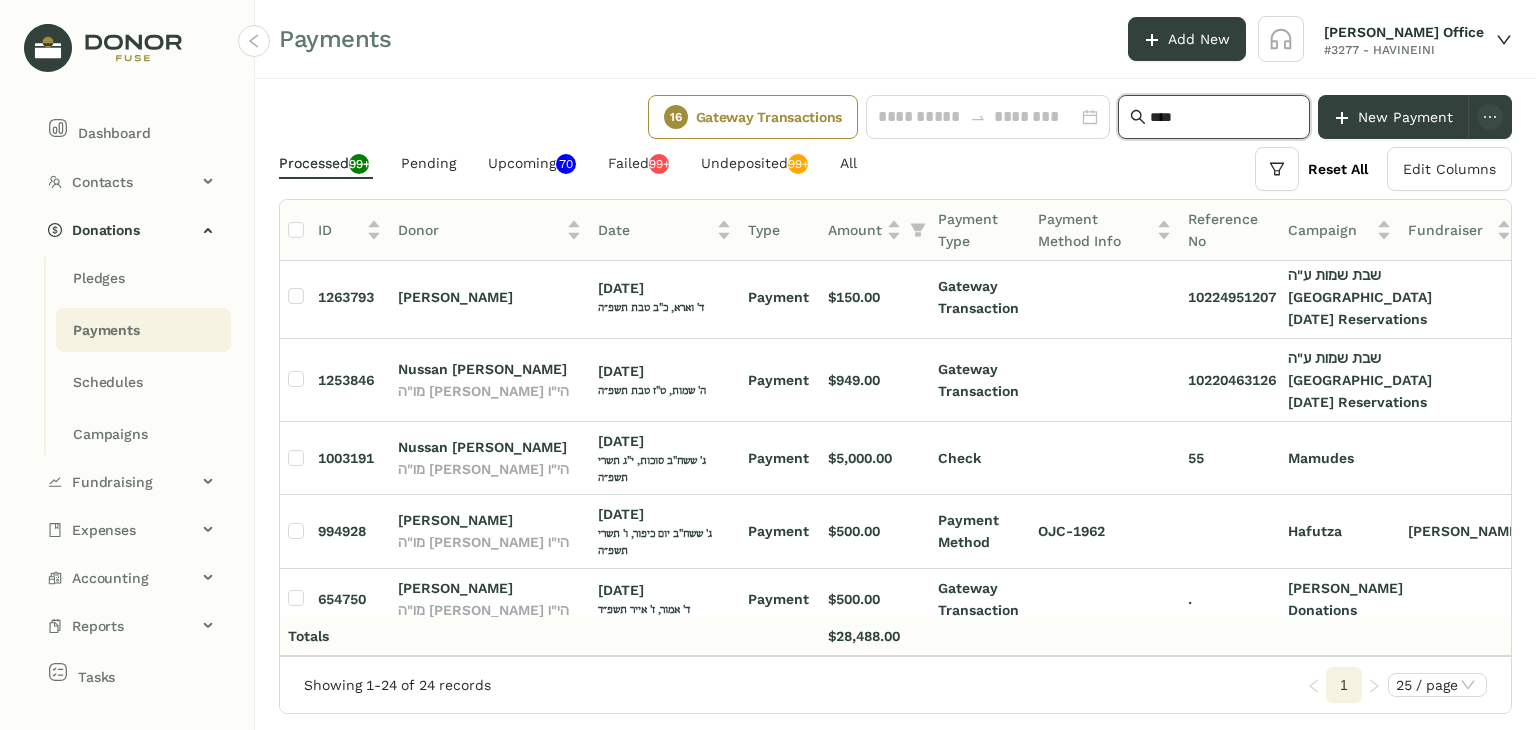 scroll, scrollTop: 700, scrollLeft: 0, axis: vertical 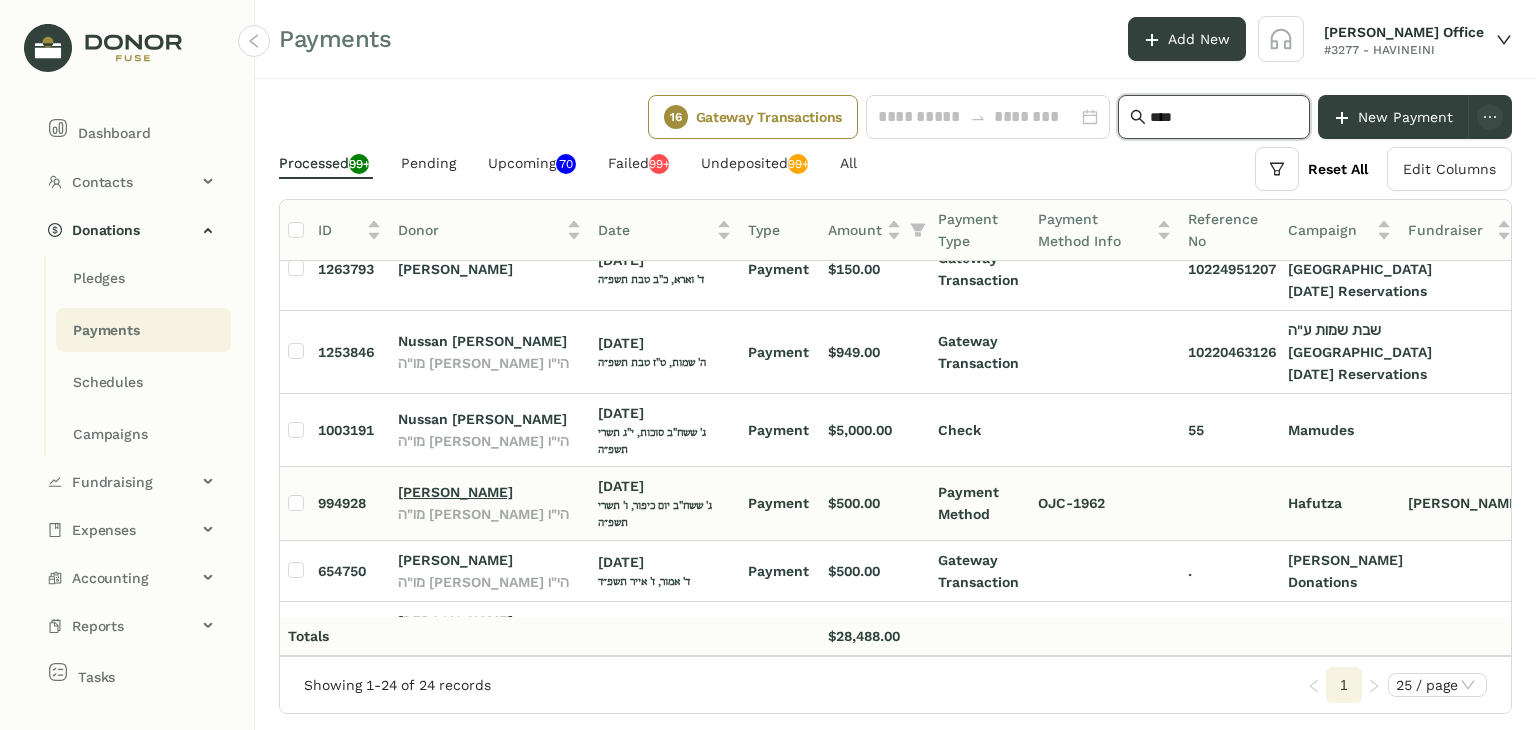 click on "Shimon Nussenzweig" 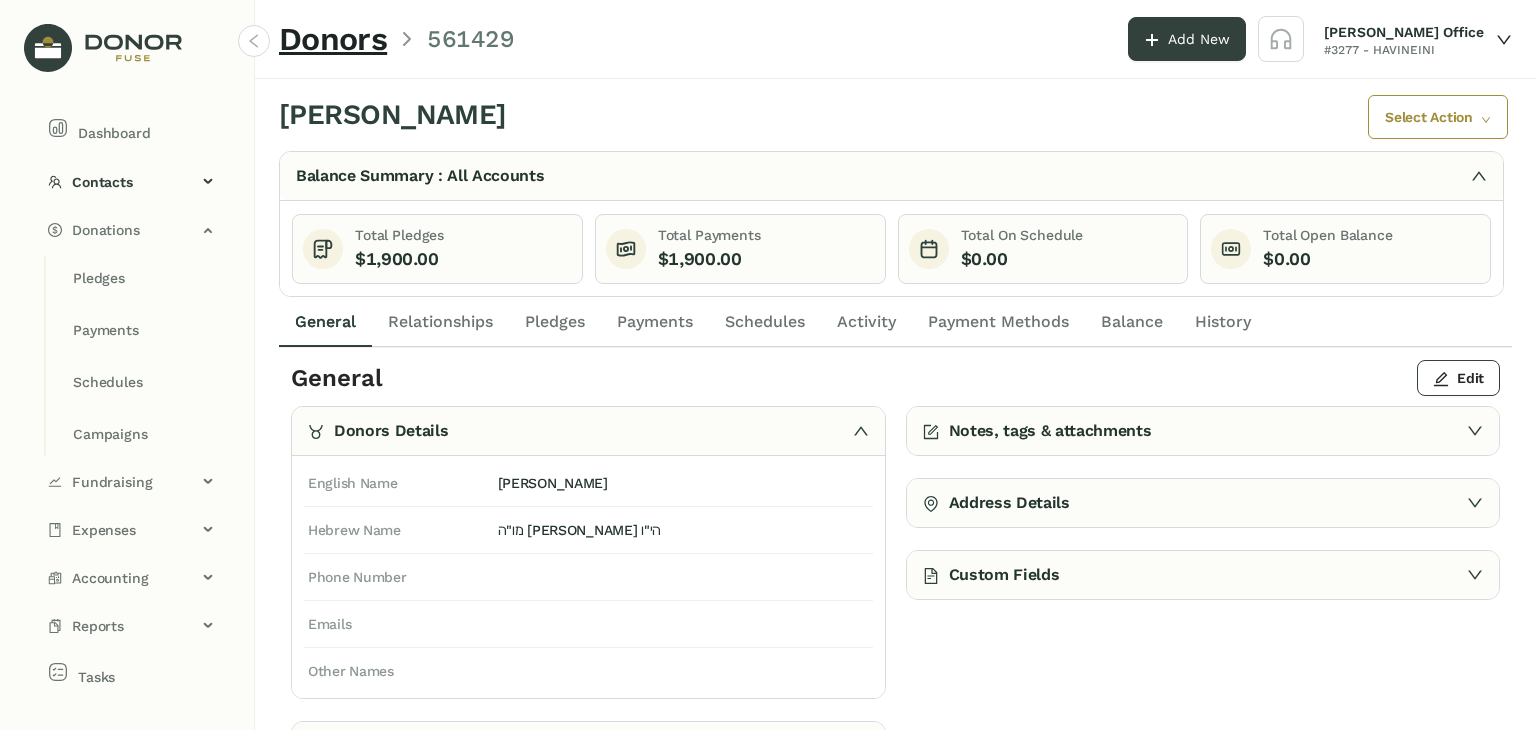 click on "Payments" 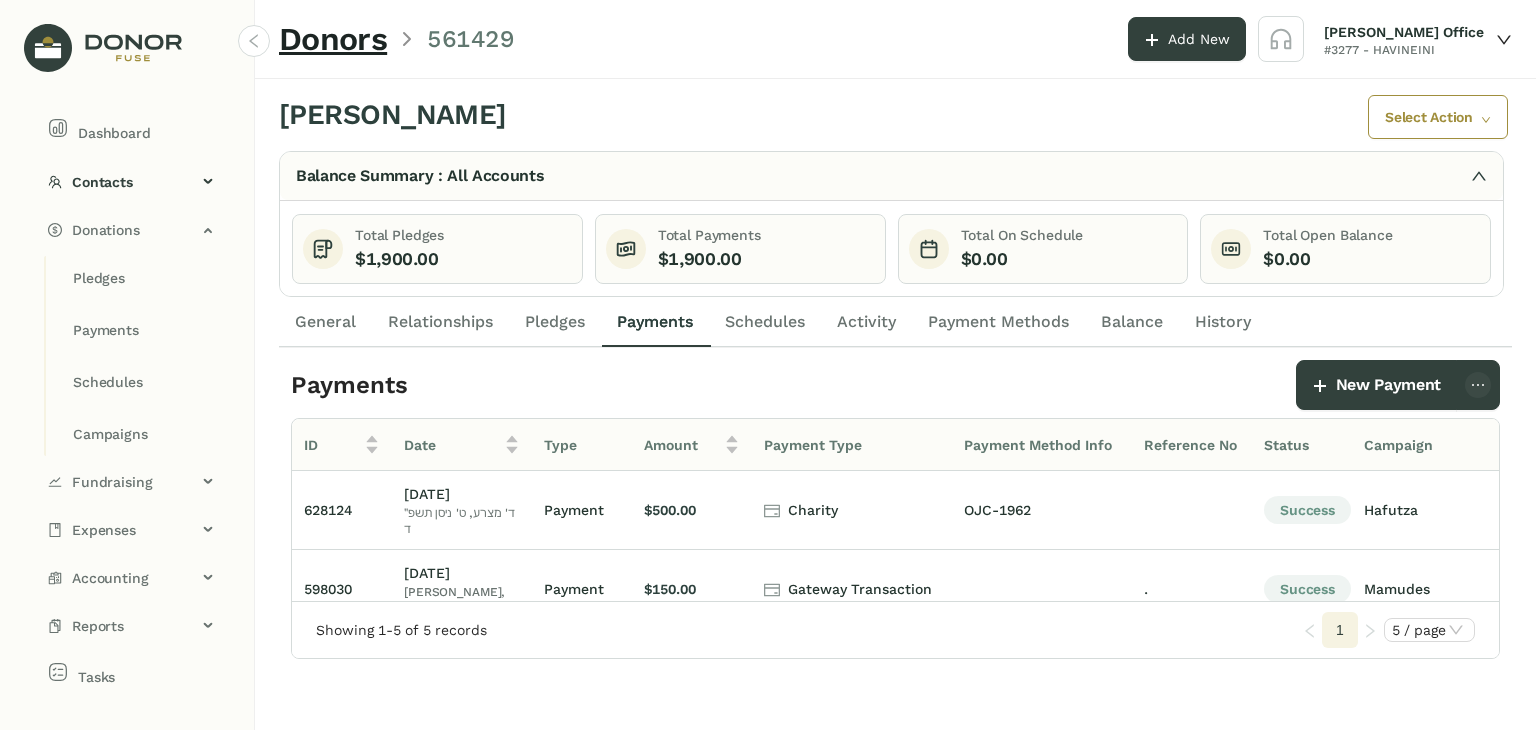 scroll, scrollTop: 228, scrollLeft: 0, axis: vertical 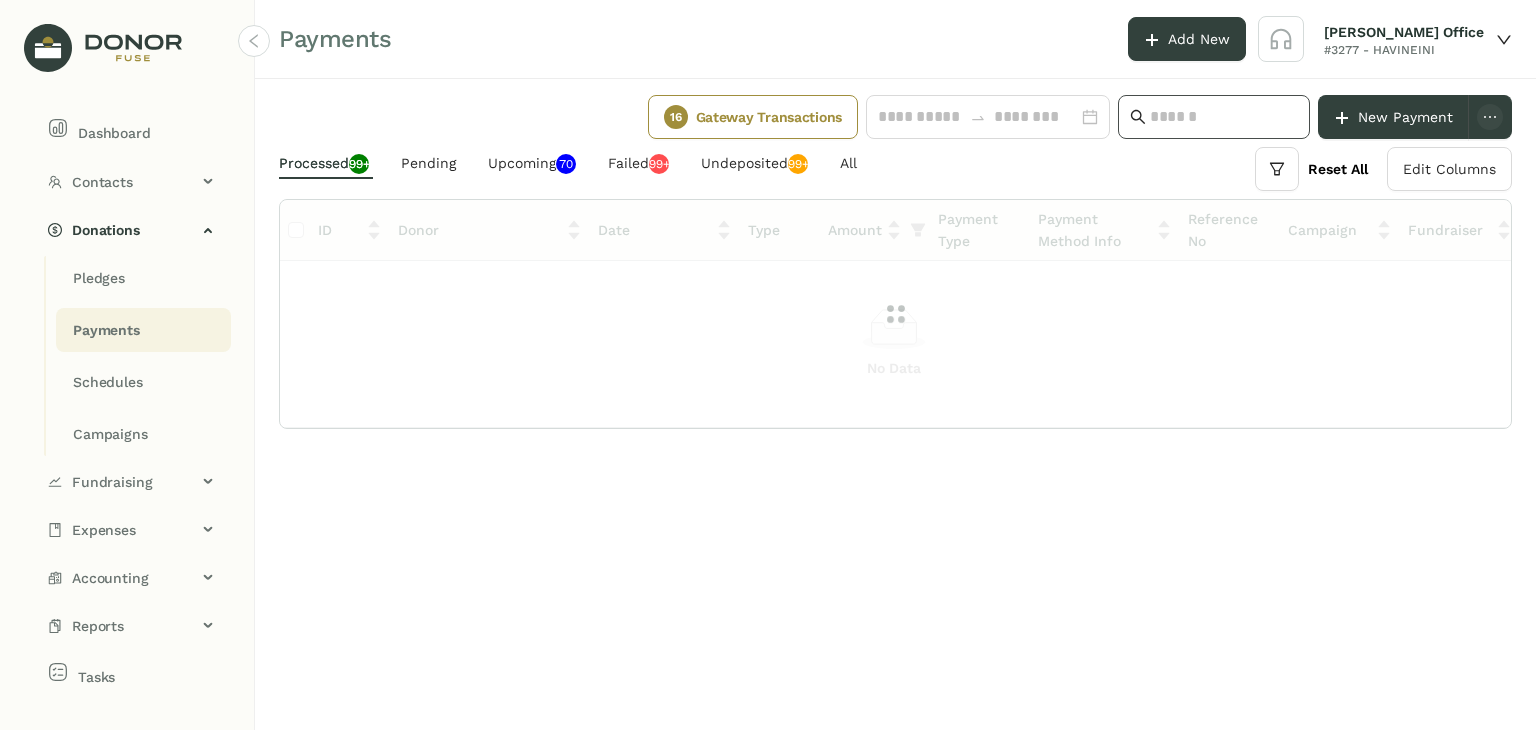 click 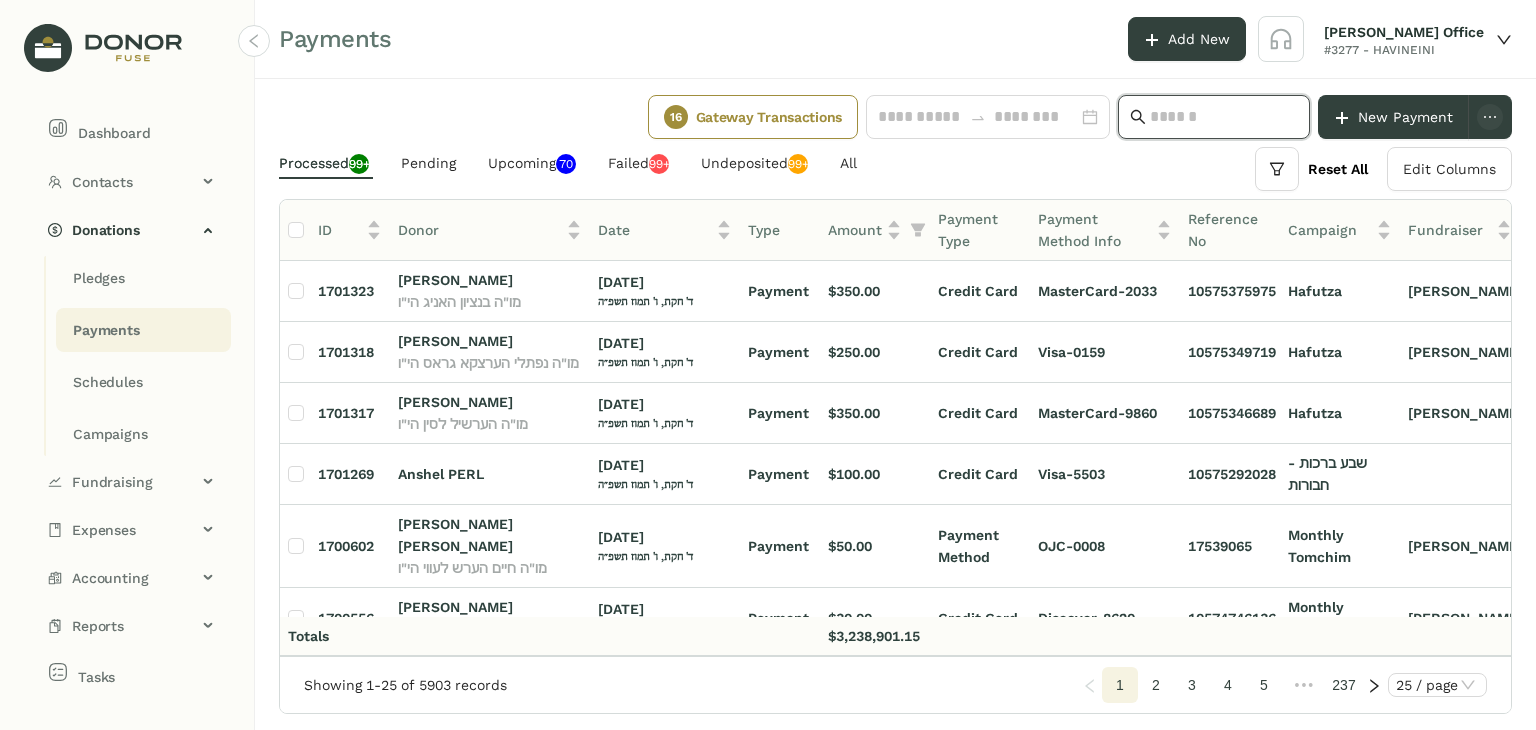 click 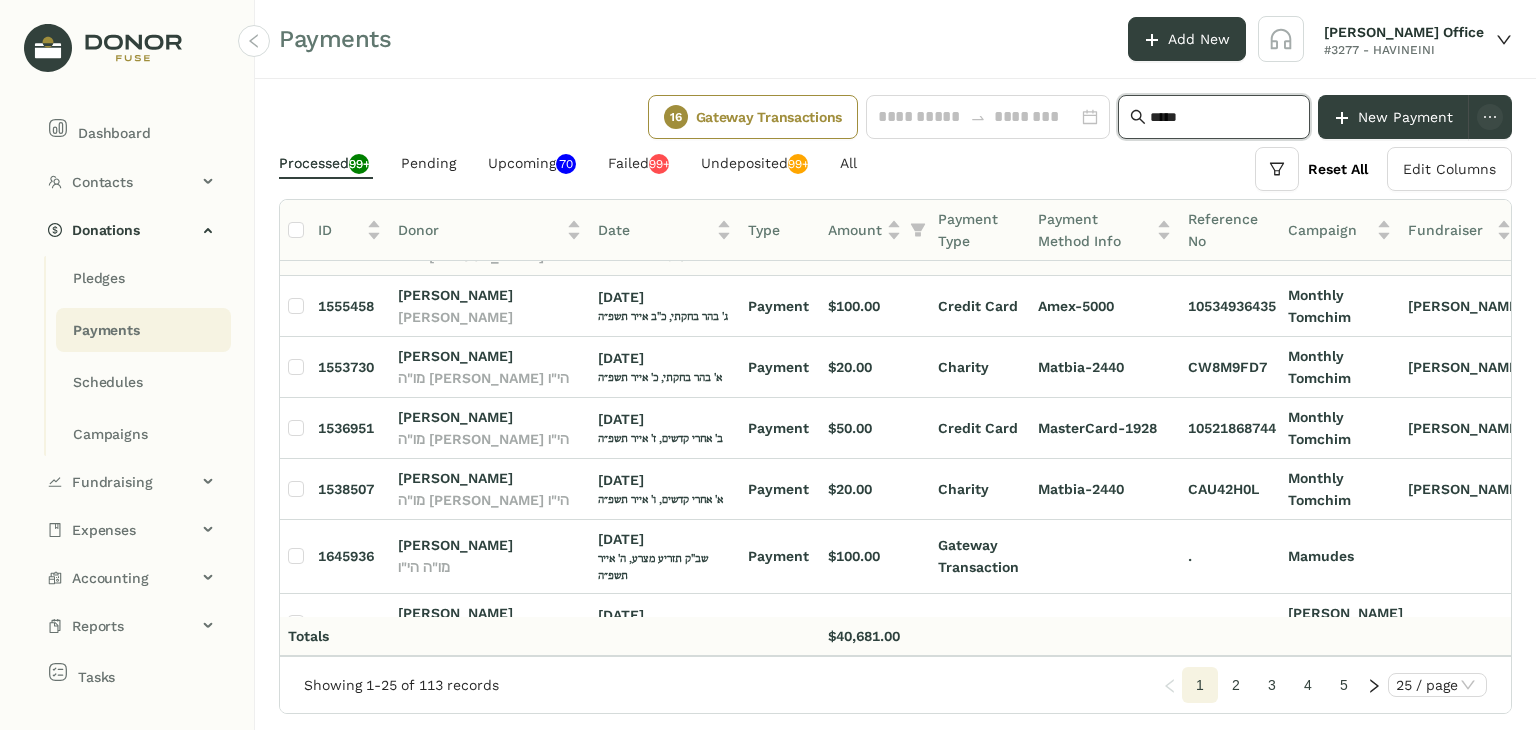 scroll, scrollTop: 1100, scrollLeft: 0, axis: vertical 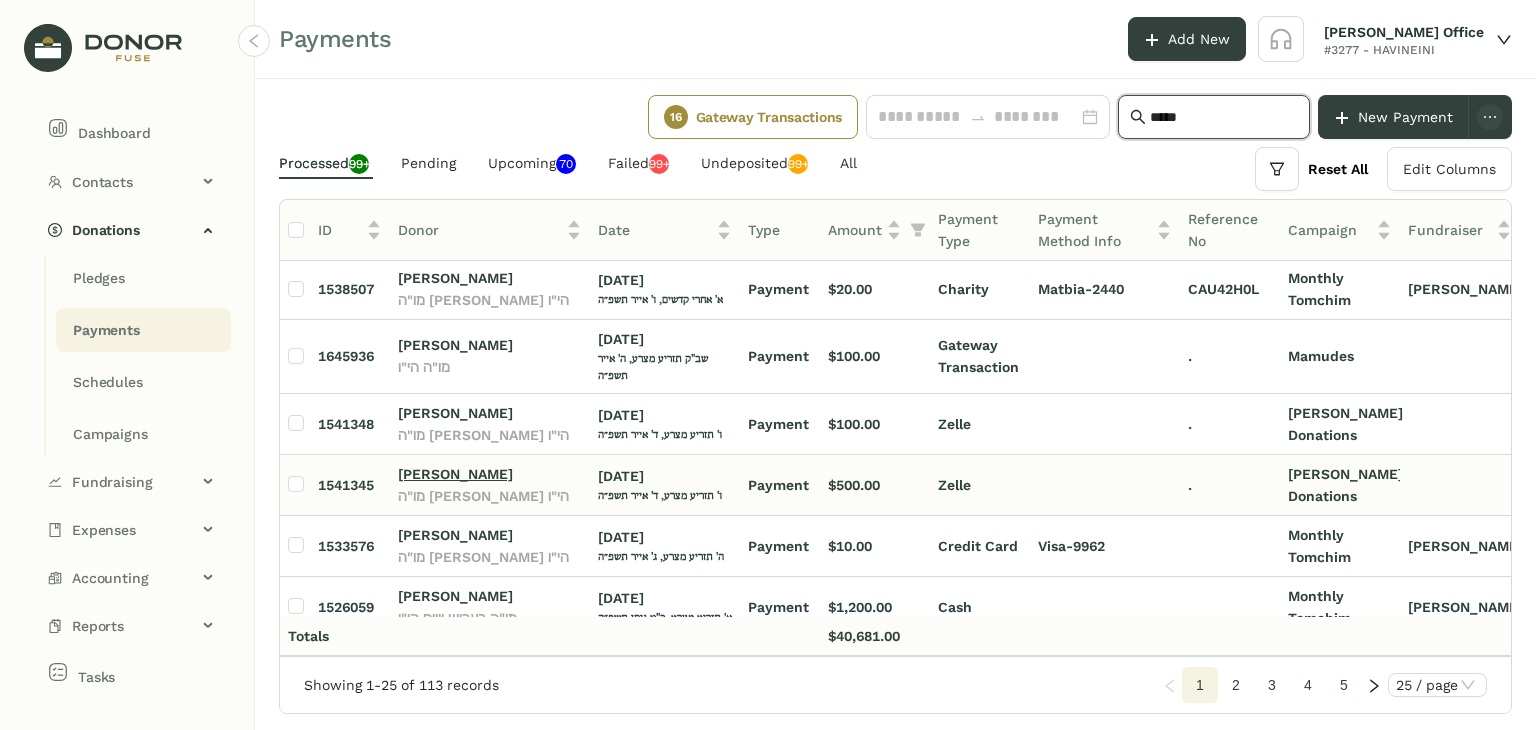 type on "*****" 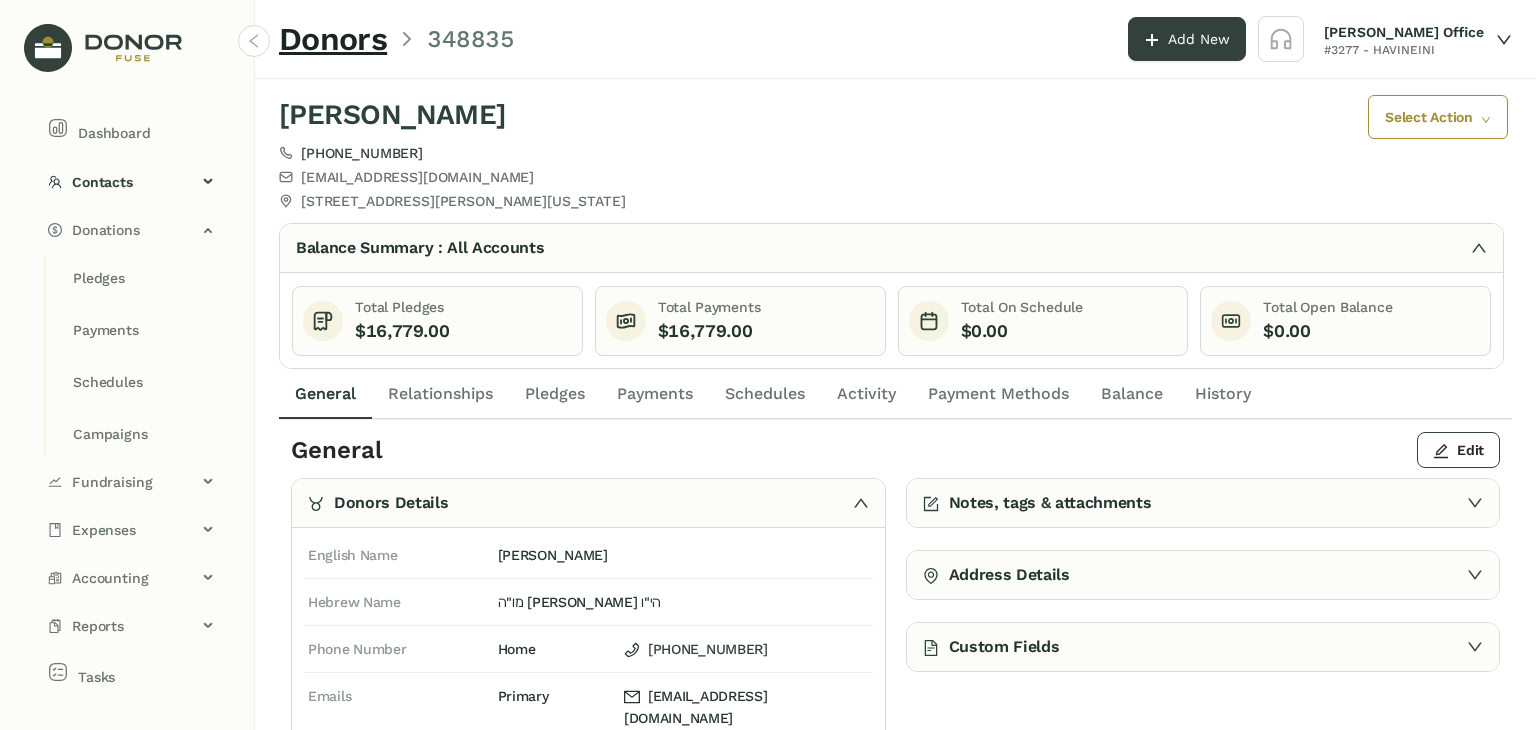 click on "Payments" 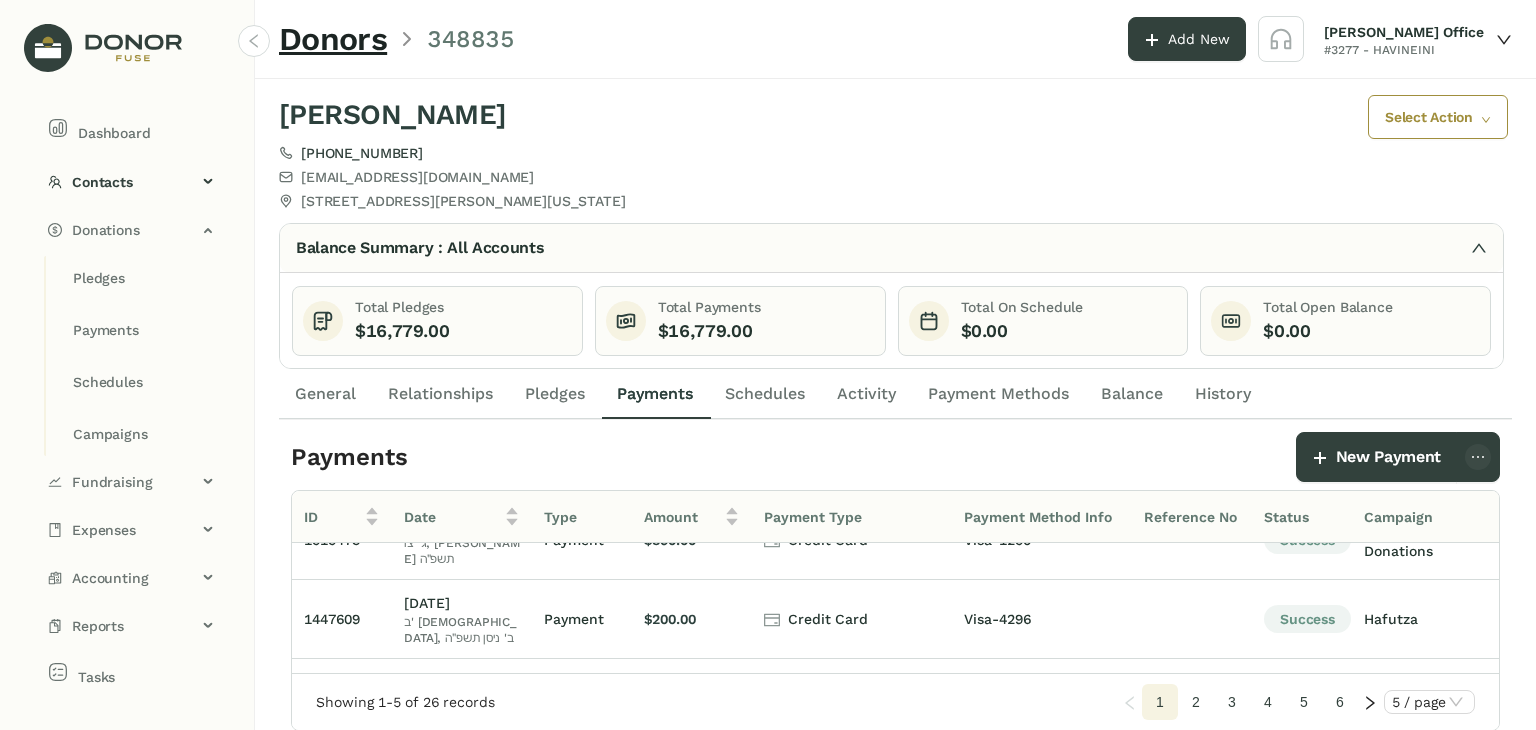 scroll, scrollTop: 244, scrollLeft: 0, axis: vertical 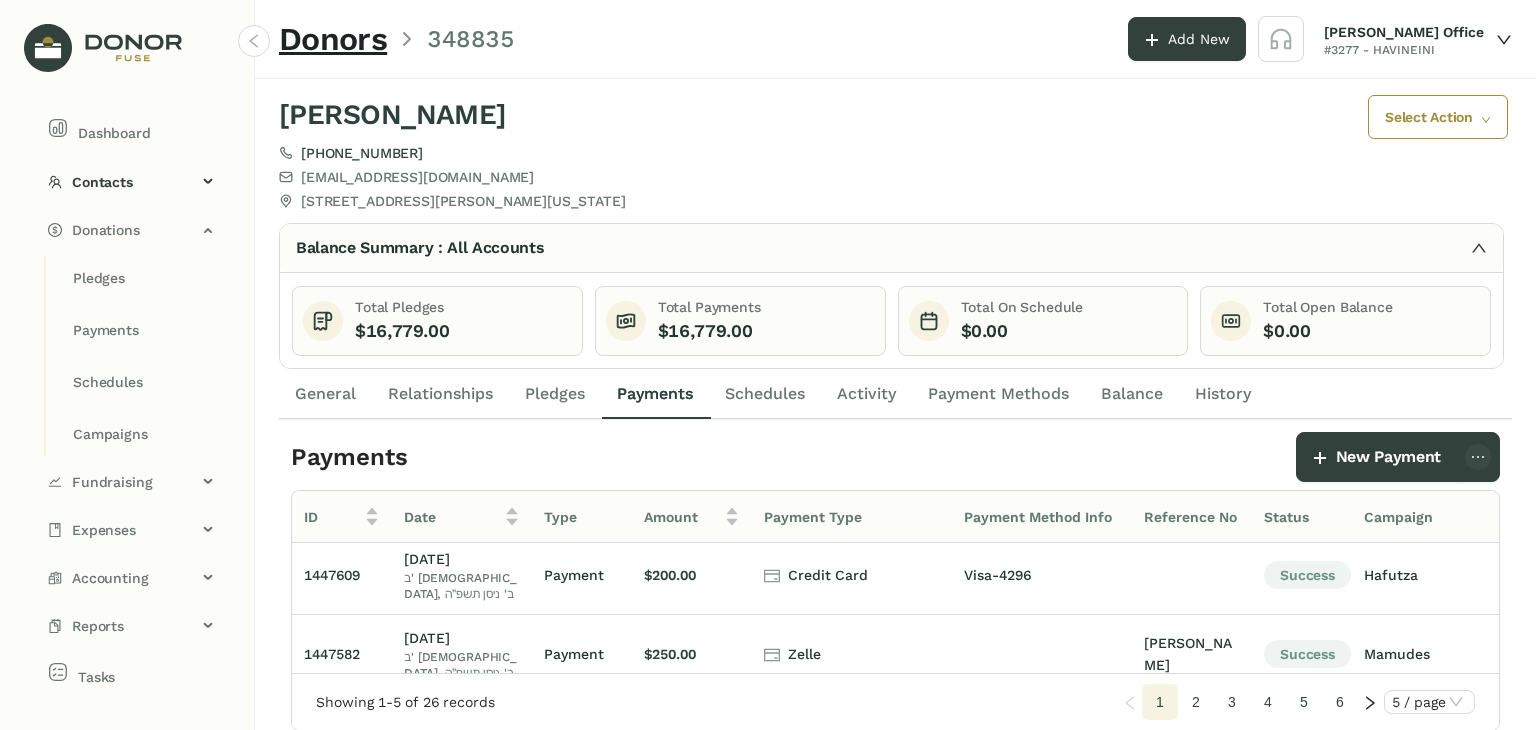 click on "2" 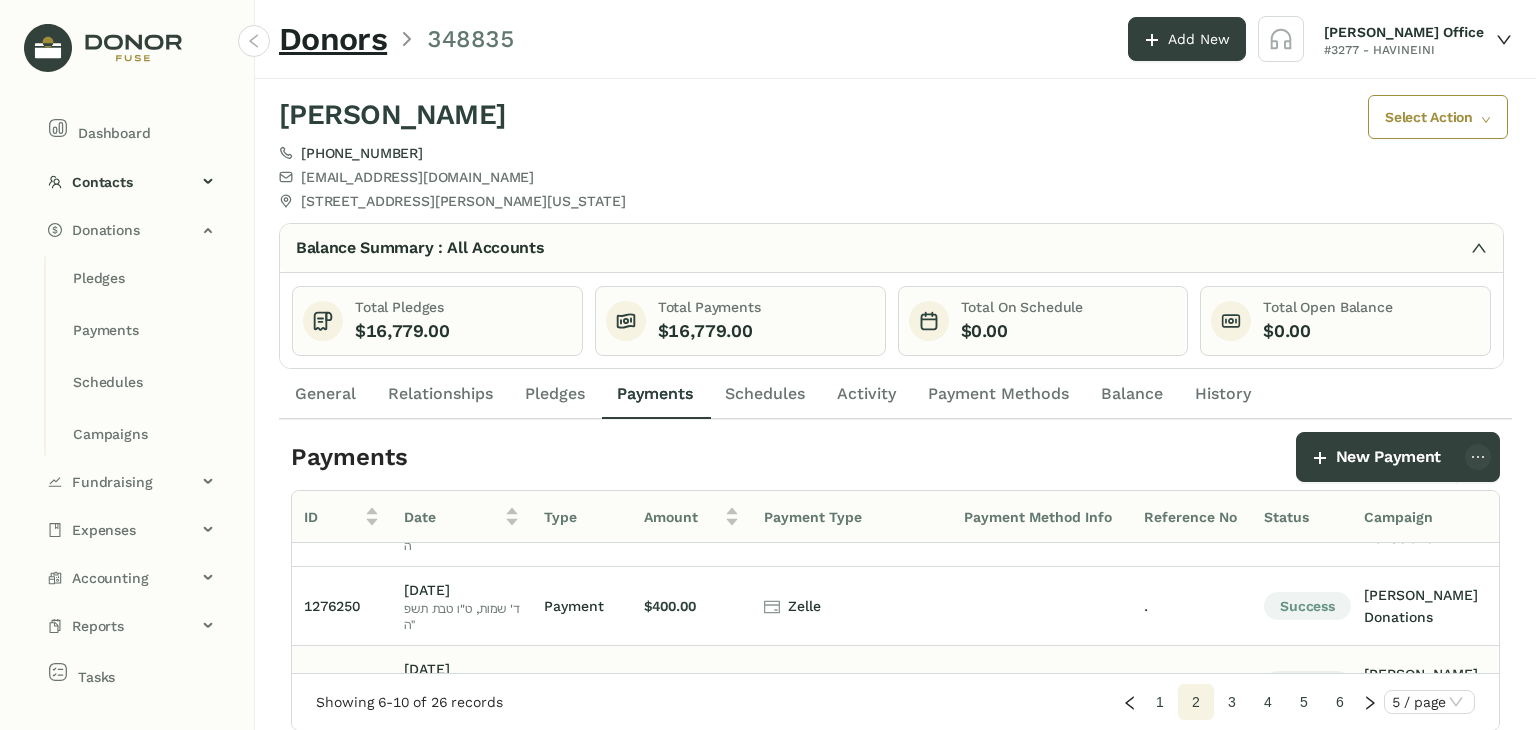 scroll, scrollTop: 224, scrollLeft: 0, axis: vertical 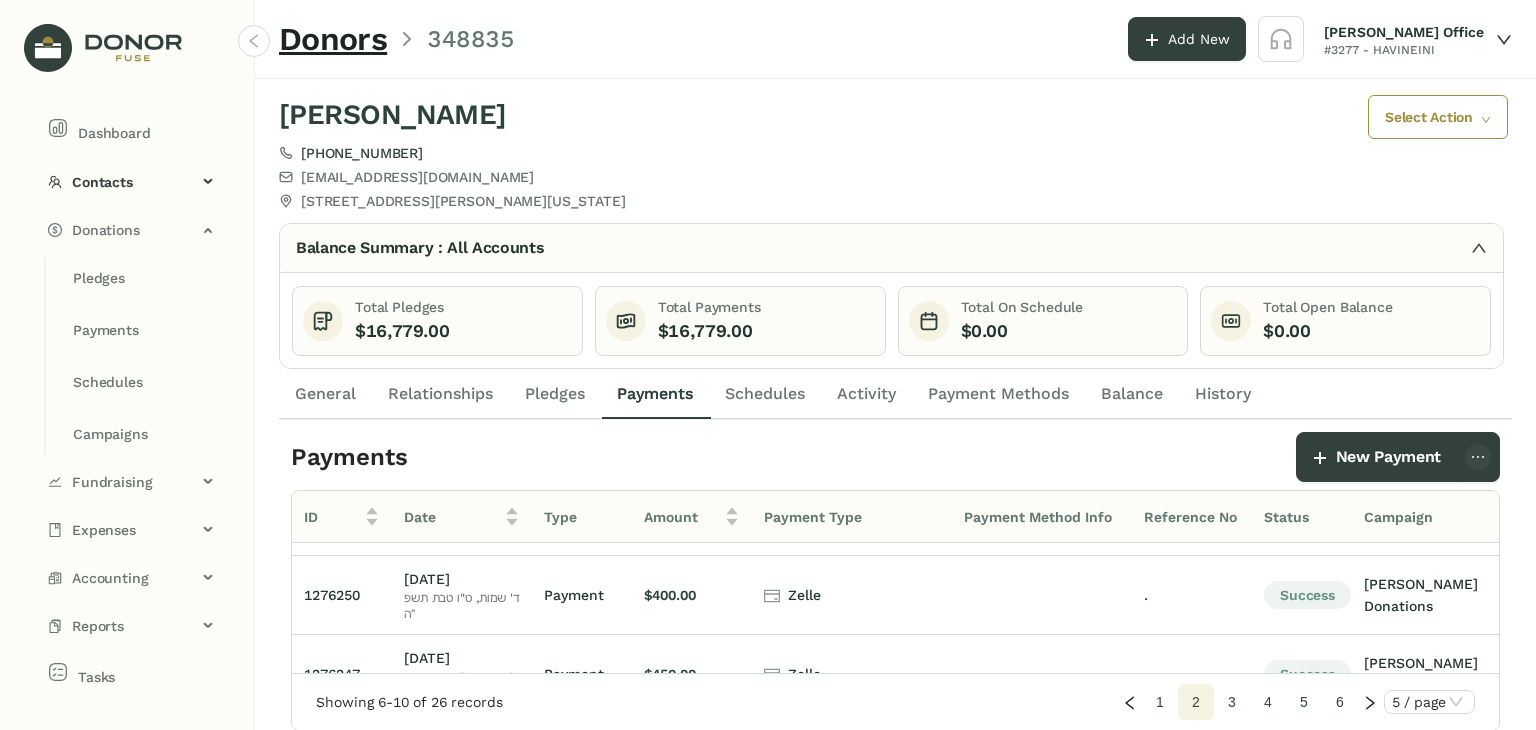 click on "3" 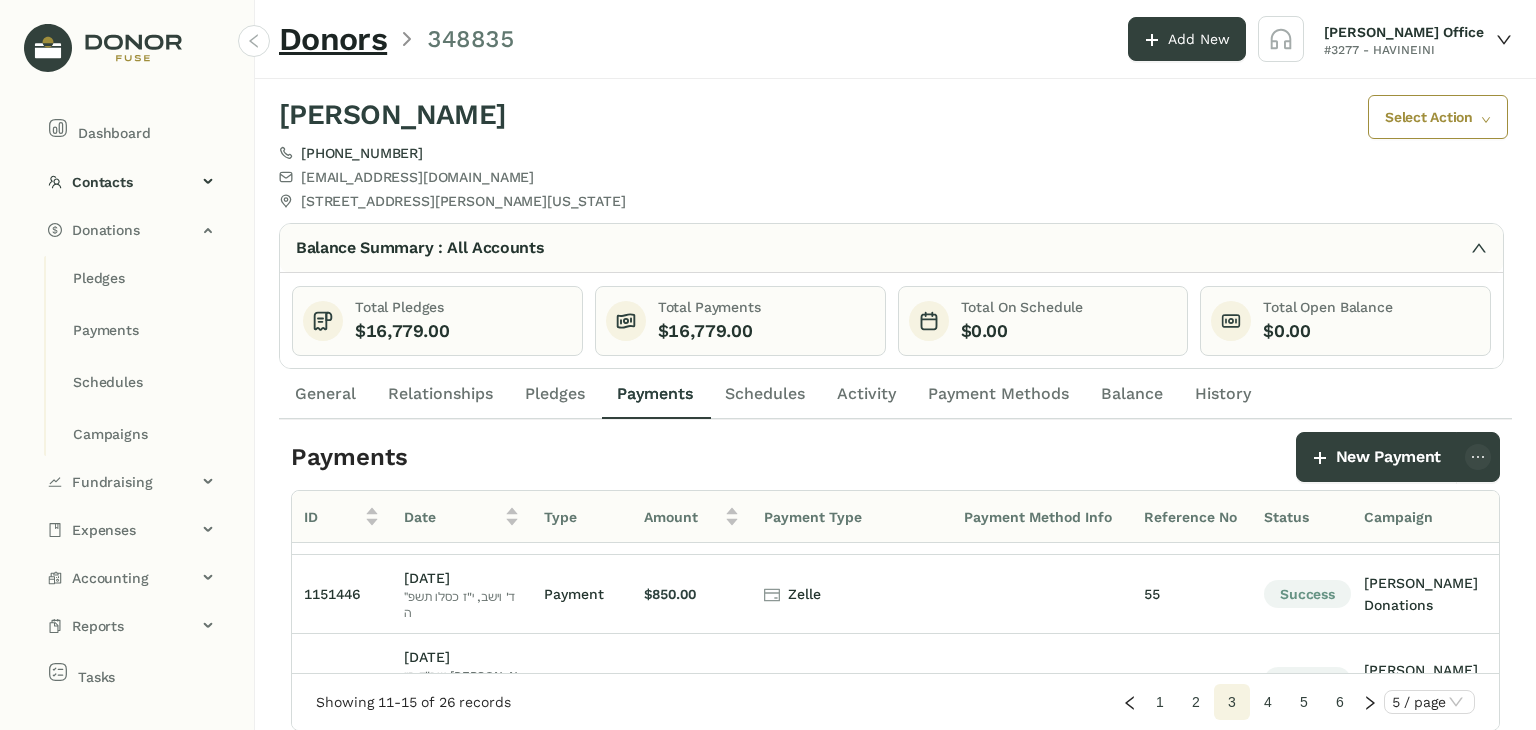 scroll, scrollTop: 228, scrollLeft: 0, axis: vertical 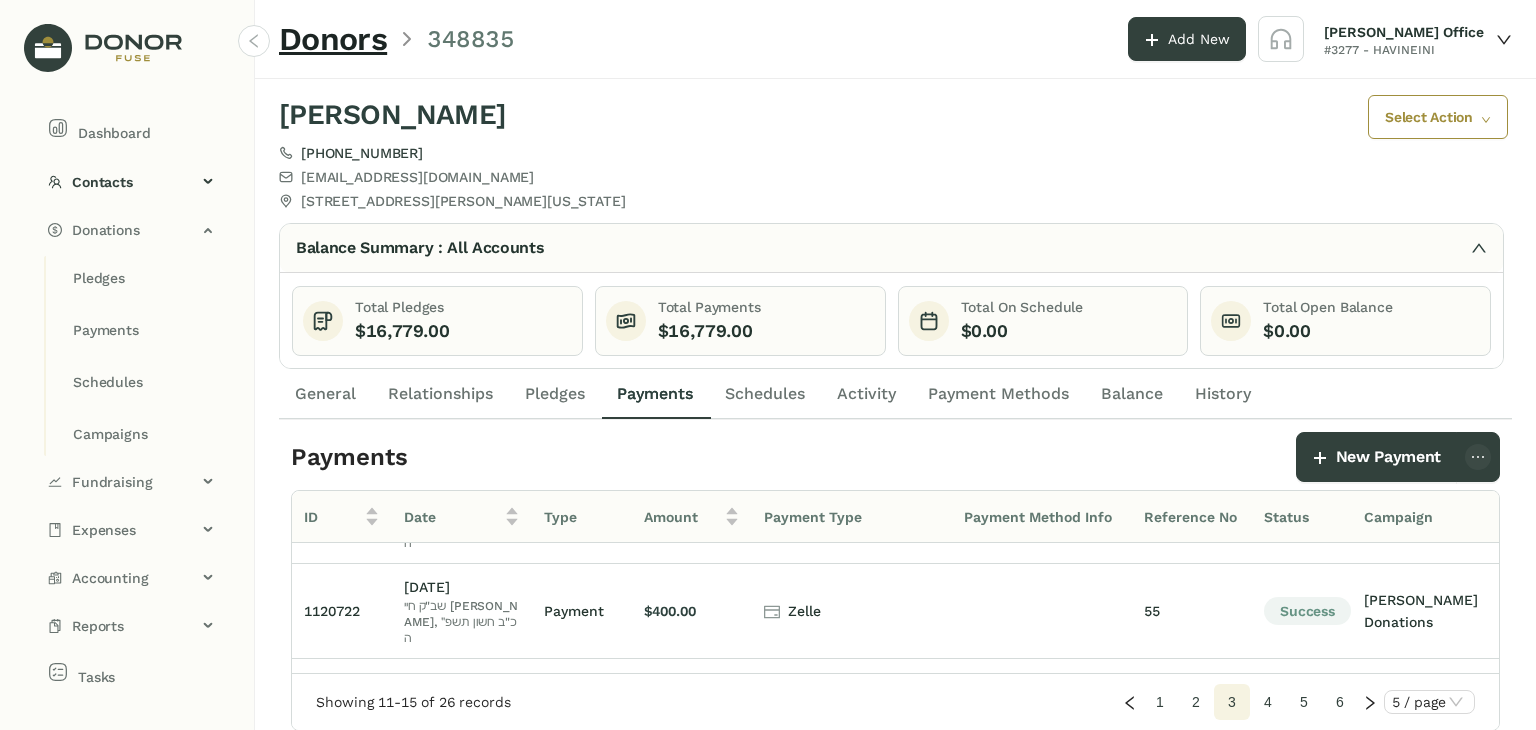 click on "4" 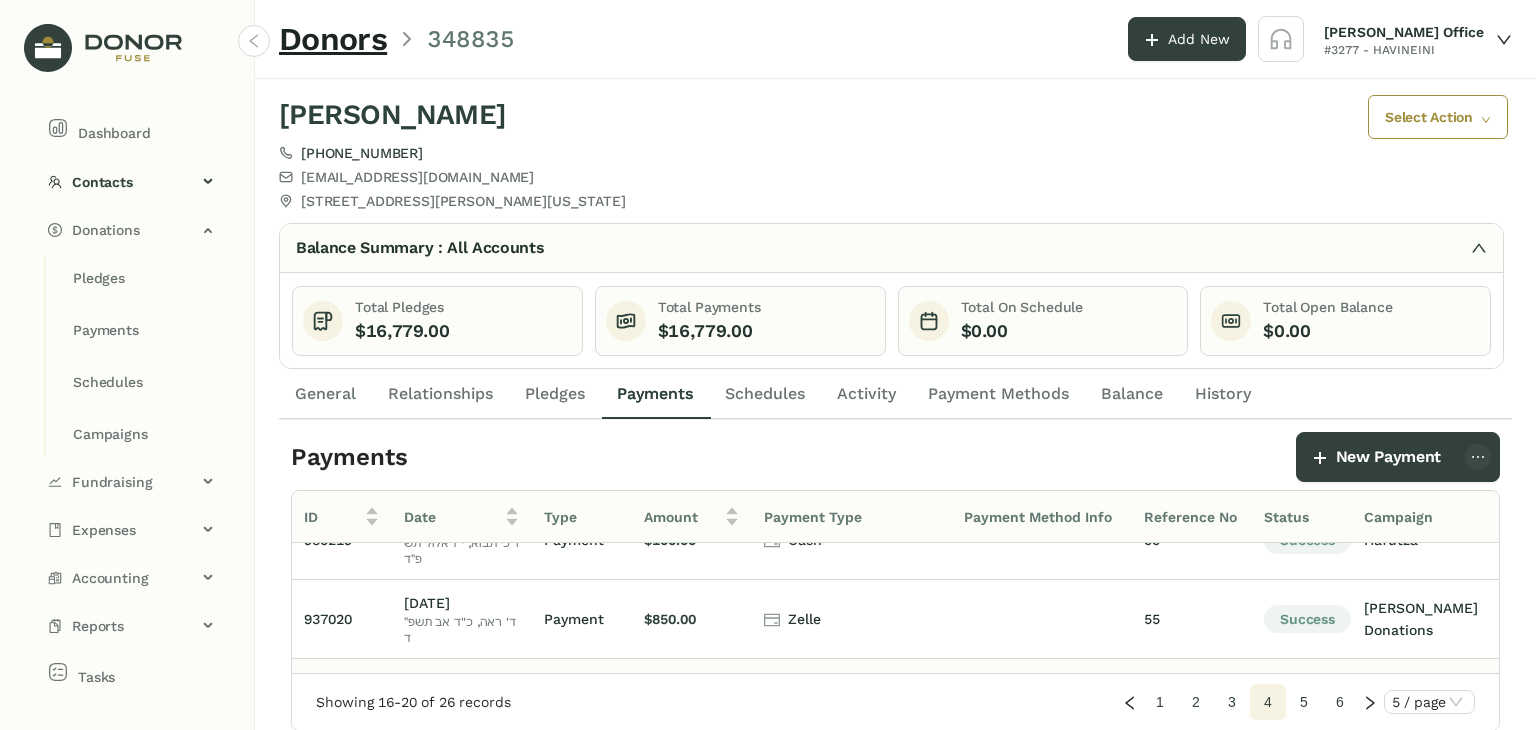 scroll, scrollTop: 100, scrollLeft: 0, axis: vertical 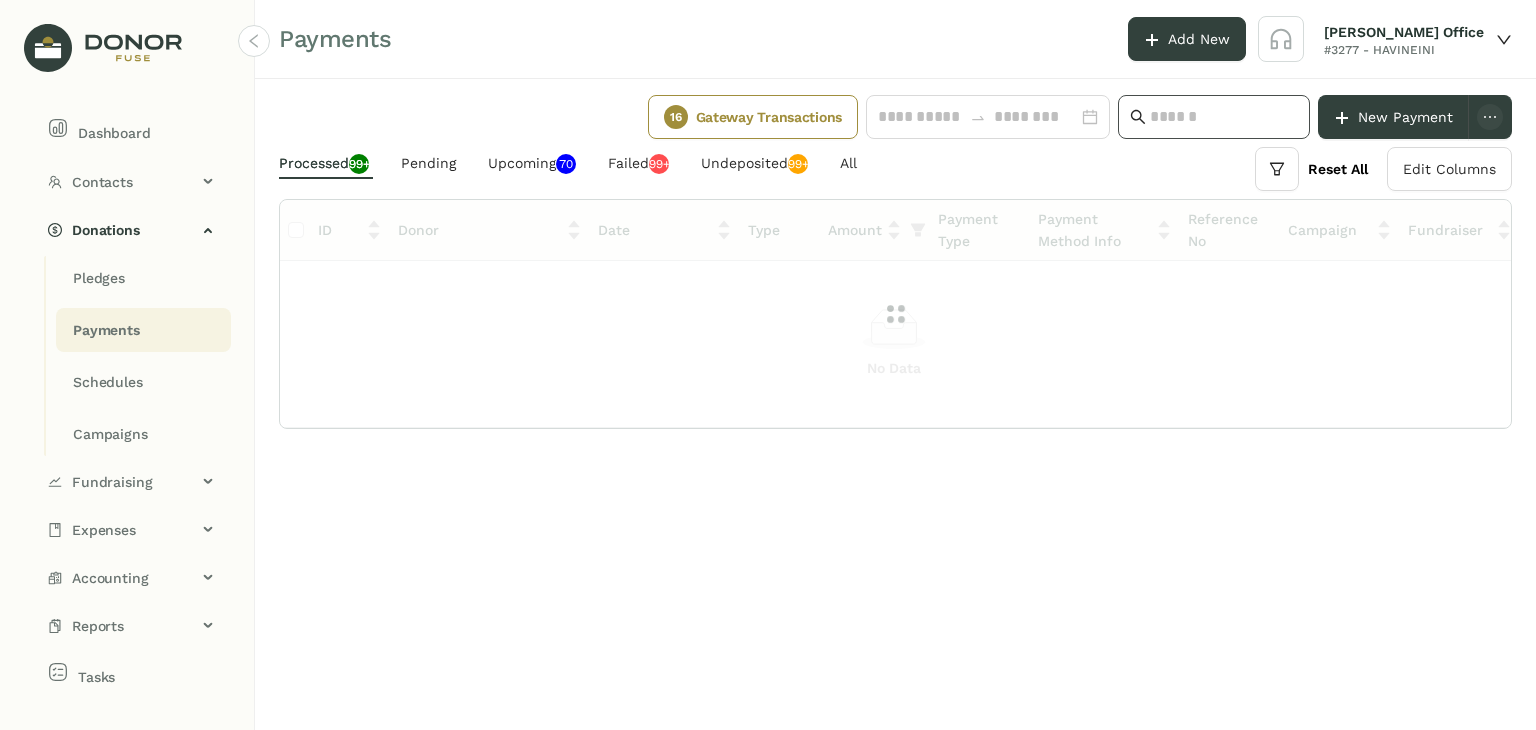 click 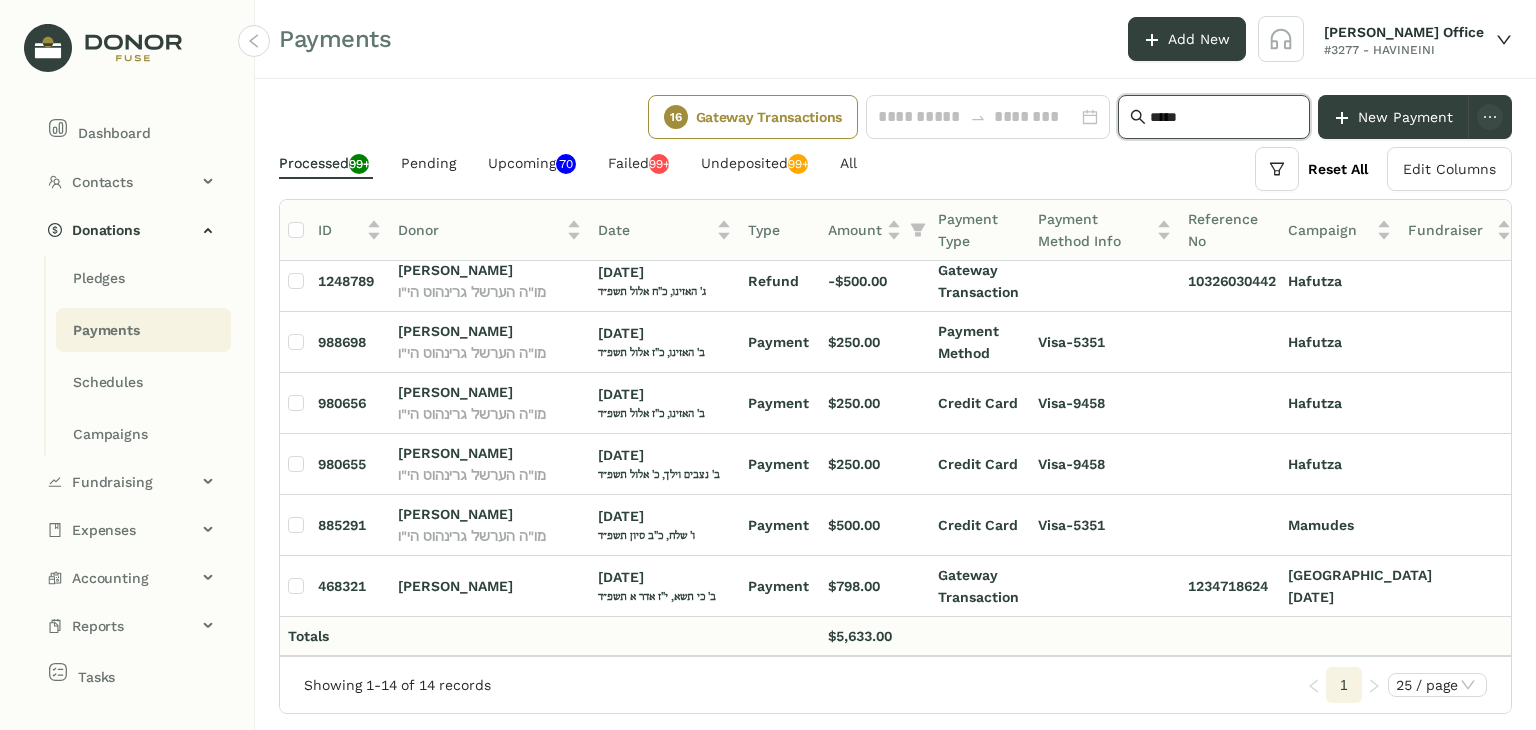 scroll, scrollTop: 693, scrollLeft: 0, axis: vertical 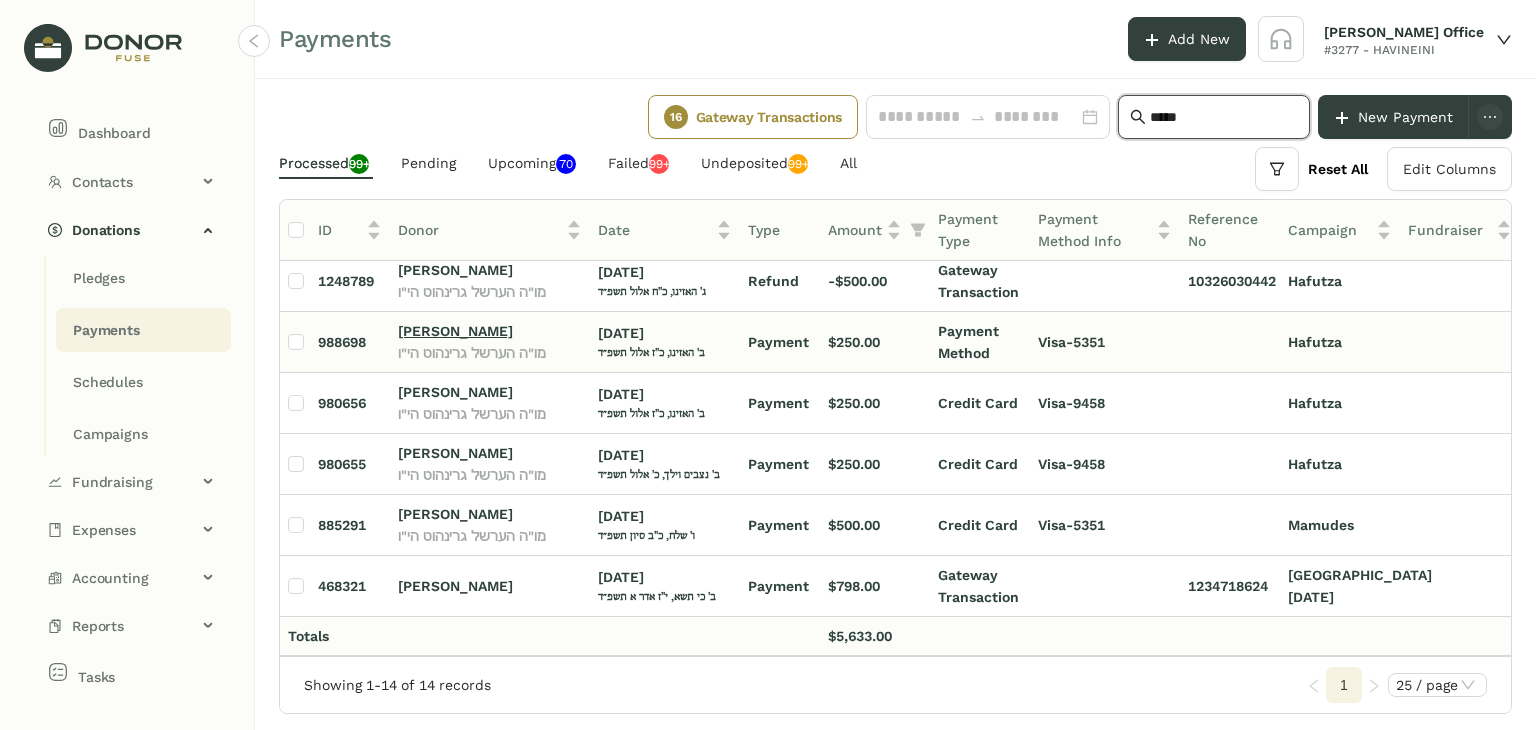 type on "*****" 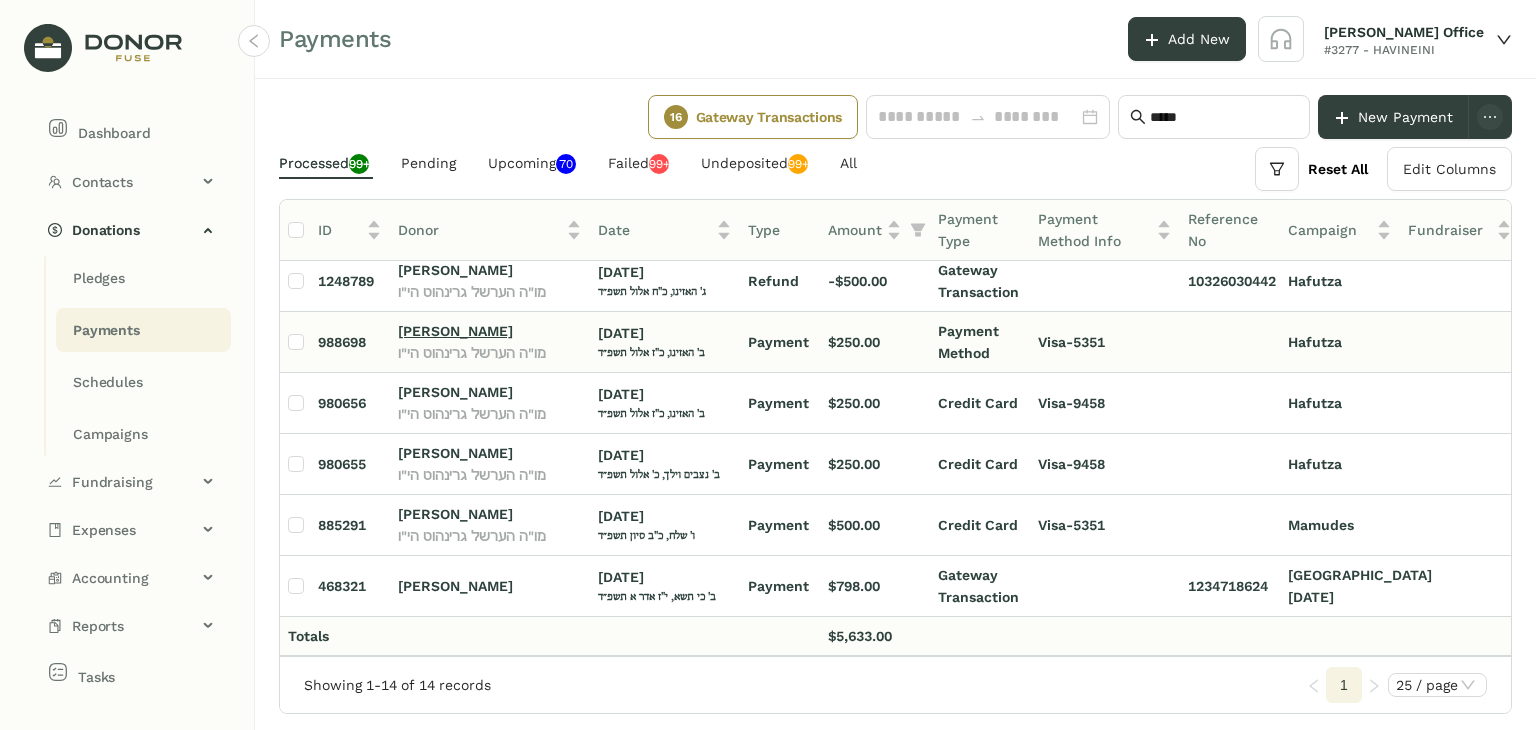 click on "Hershel Grunhut" 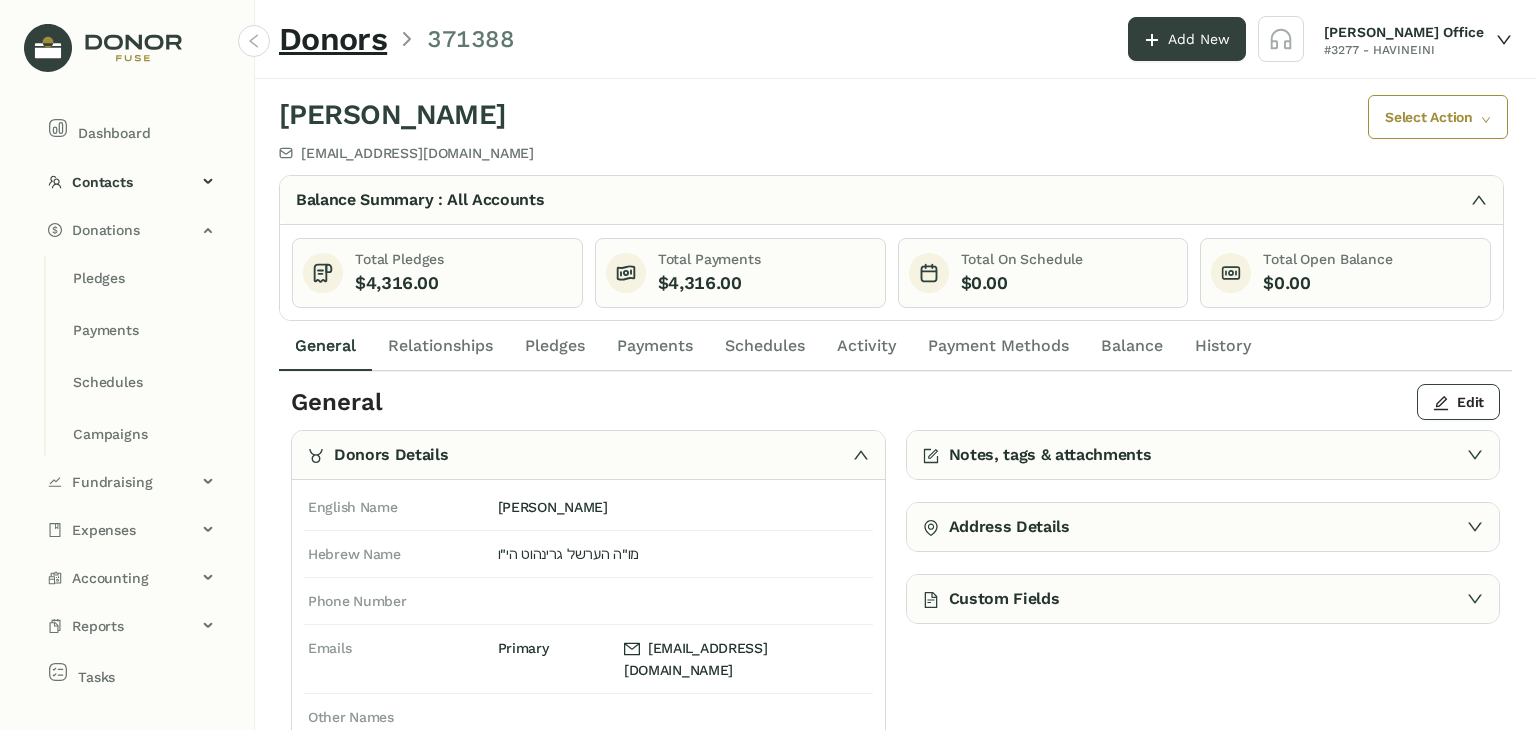 click on "Payments" 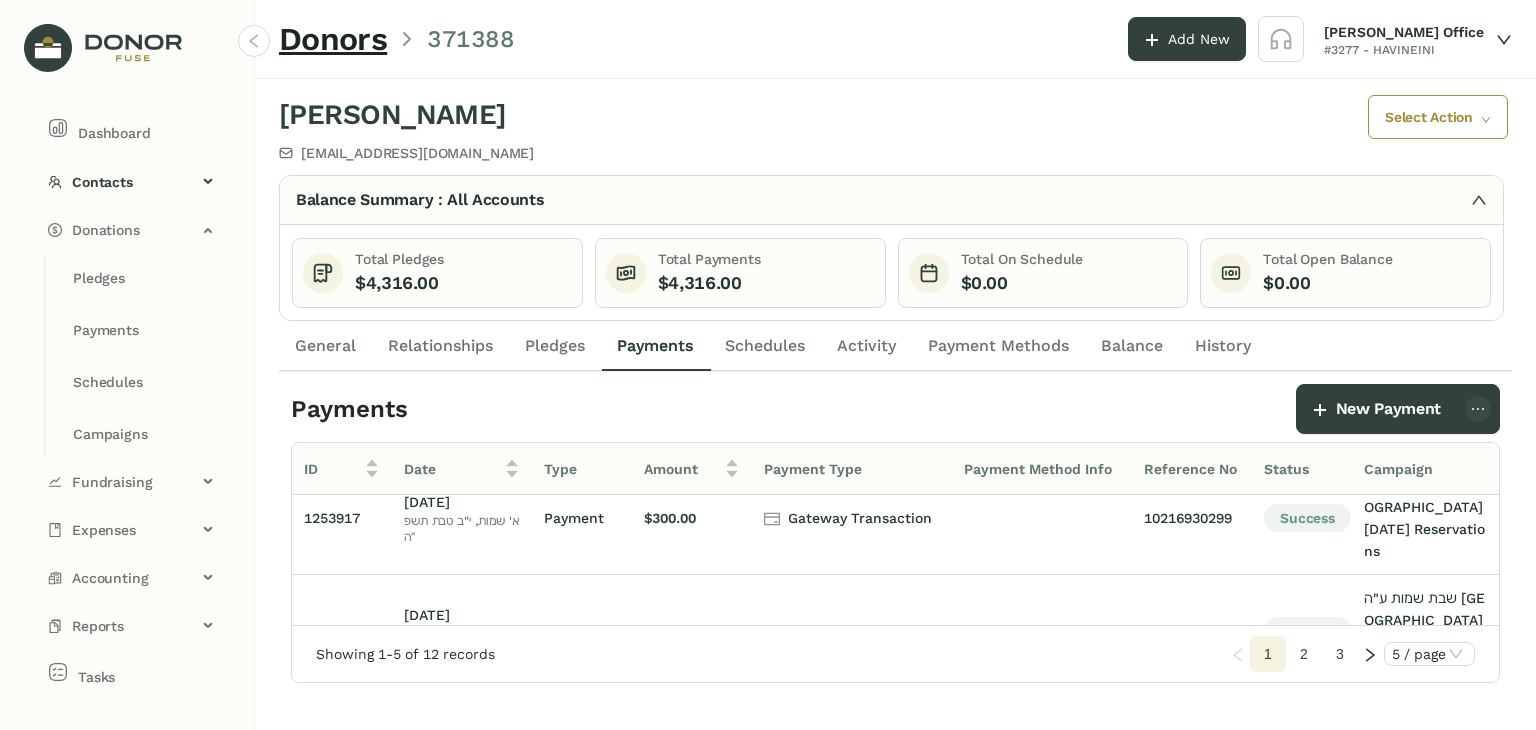 scroll, scrollTop: 268, scrollLeft: 0, axis: vertical 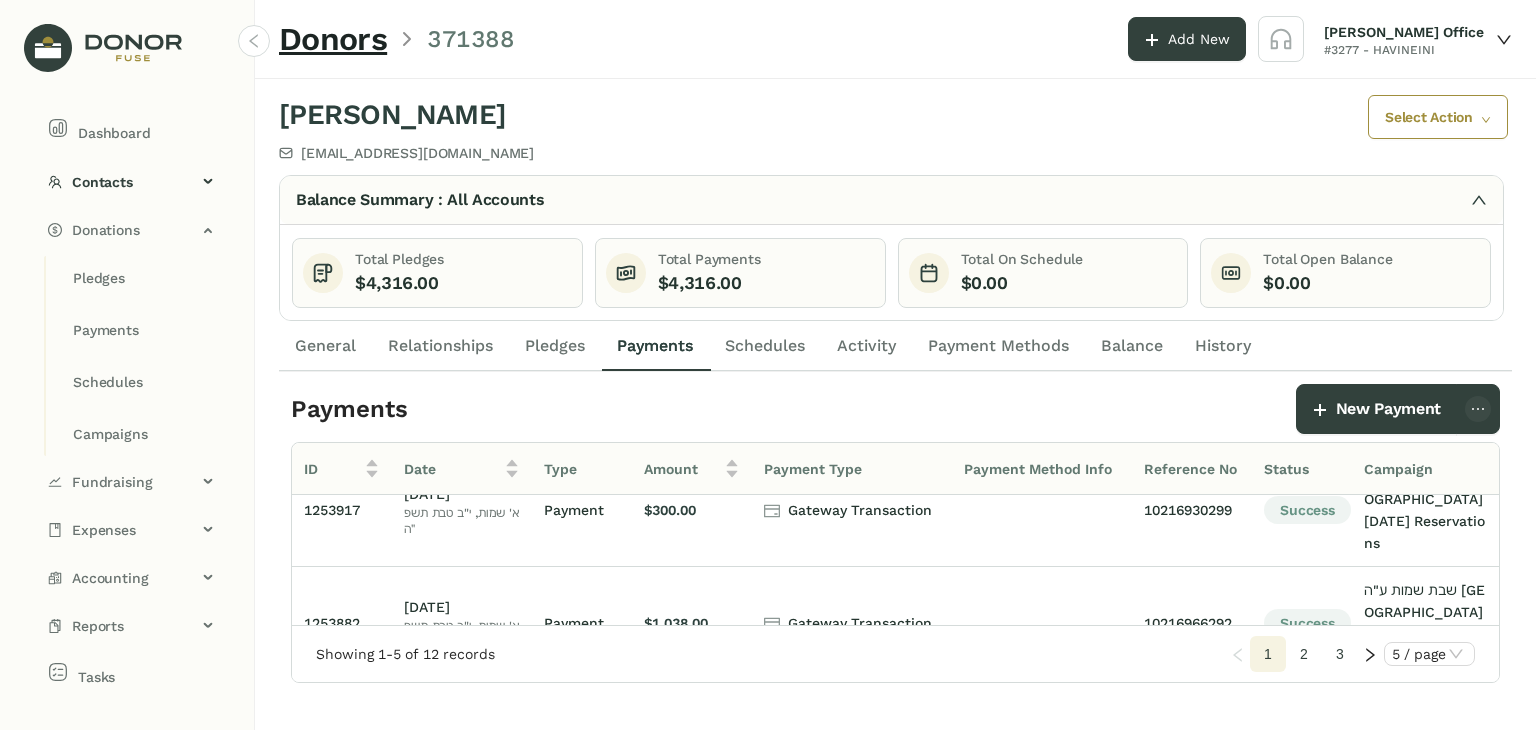 click on "2" 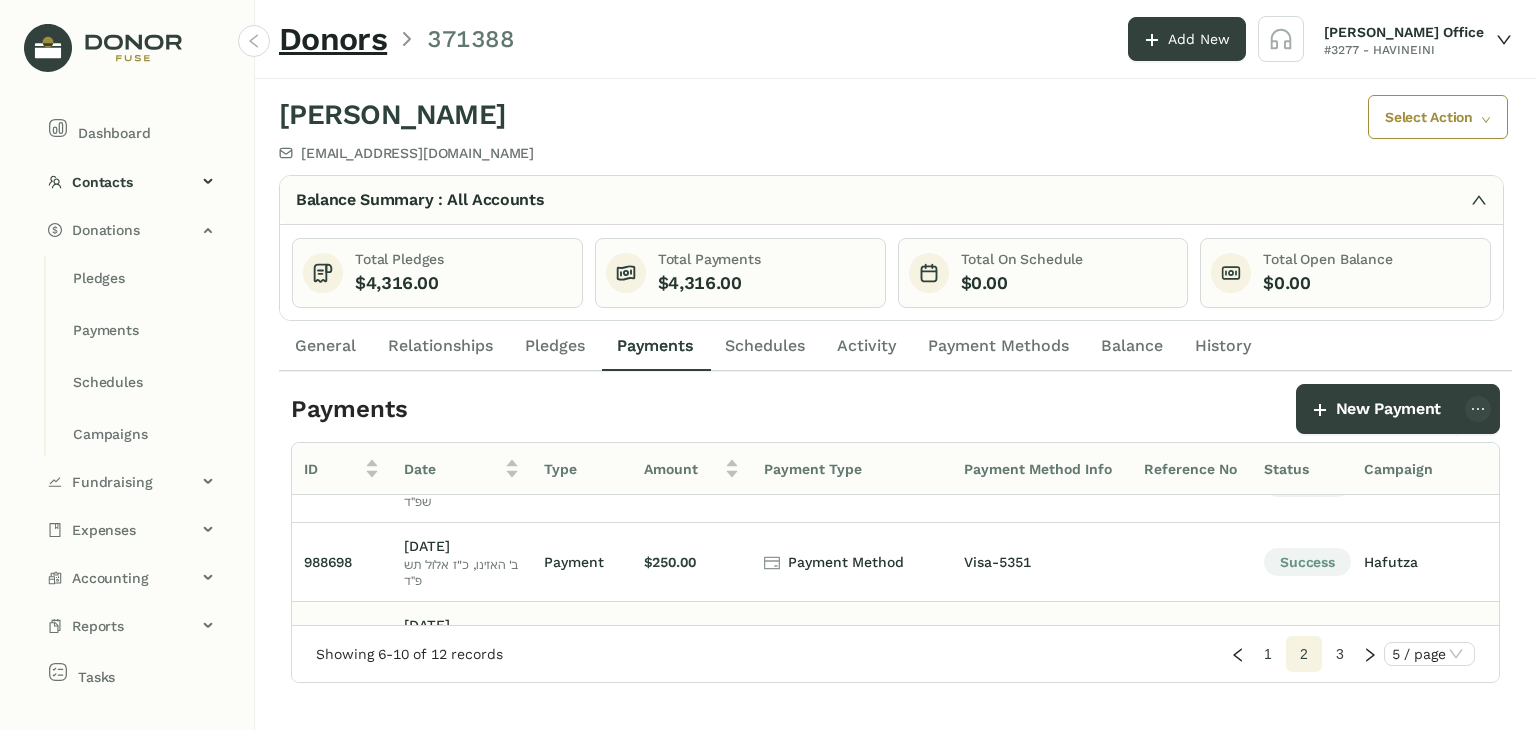 scroll, scrollTop: 256, scrollLeft: 0, axis: vertical 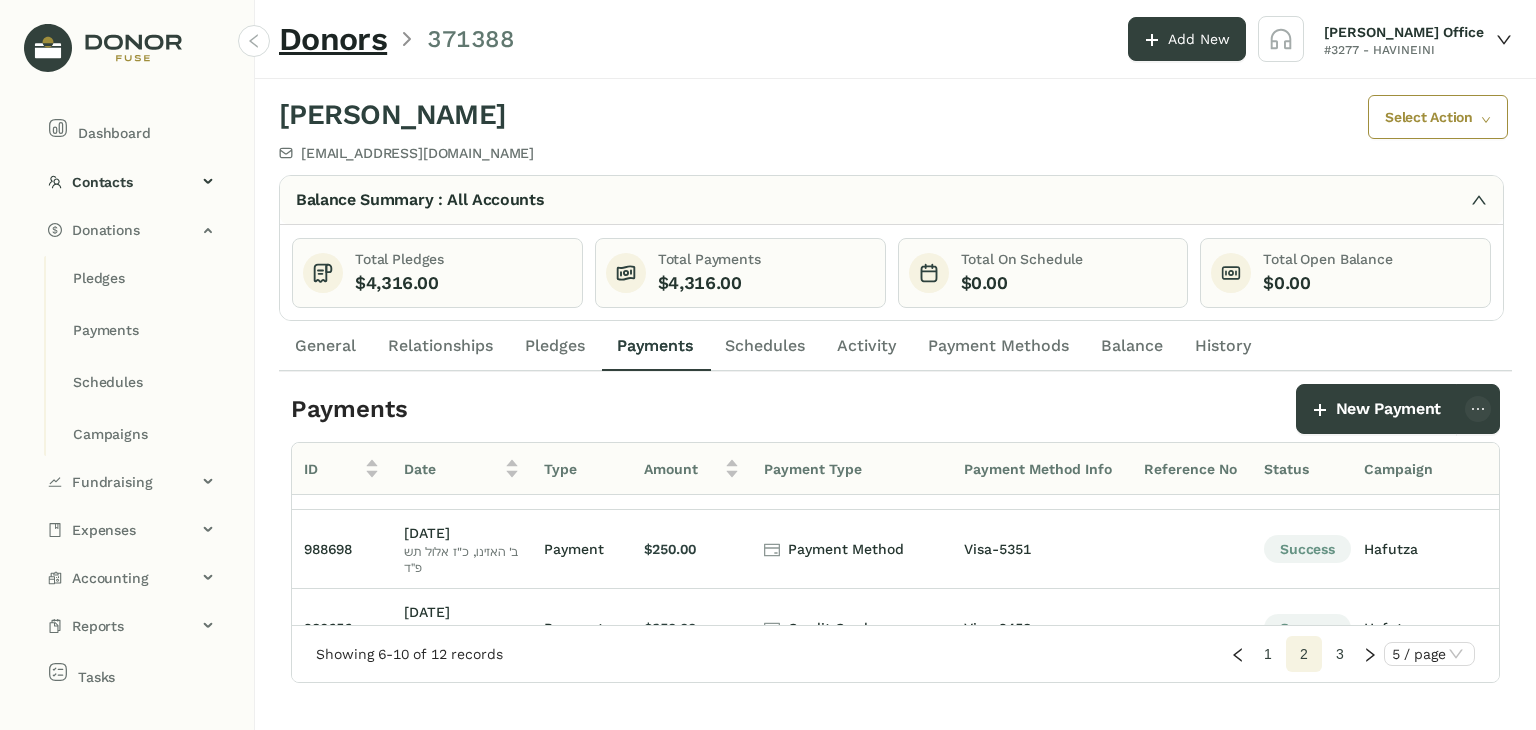 click on "3" 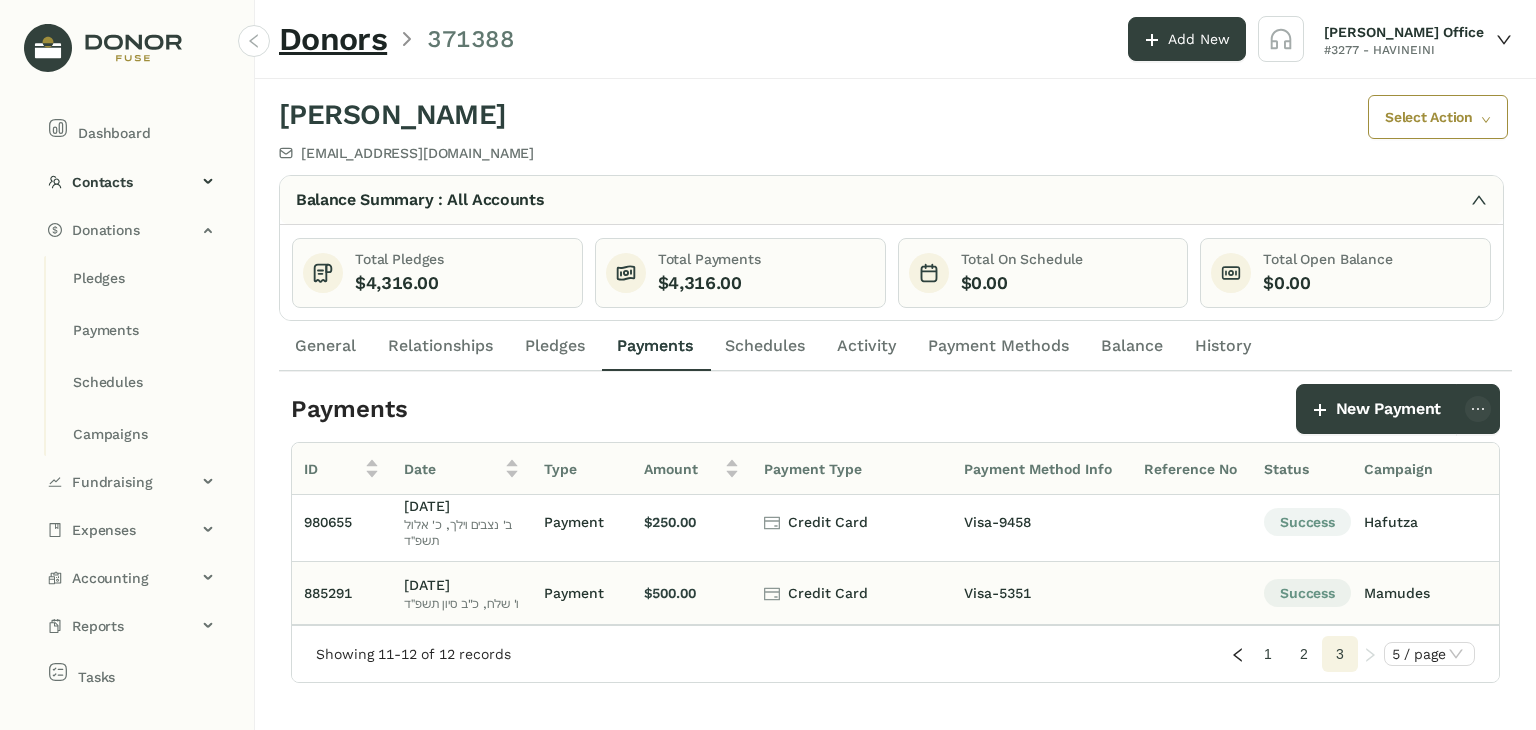 scroll, scrollTop: 0, scrollLeft: 0, axis: both 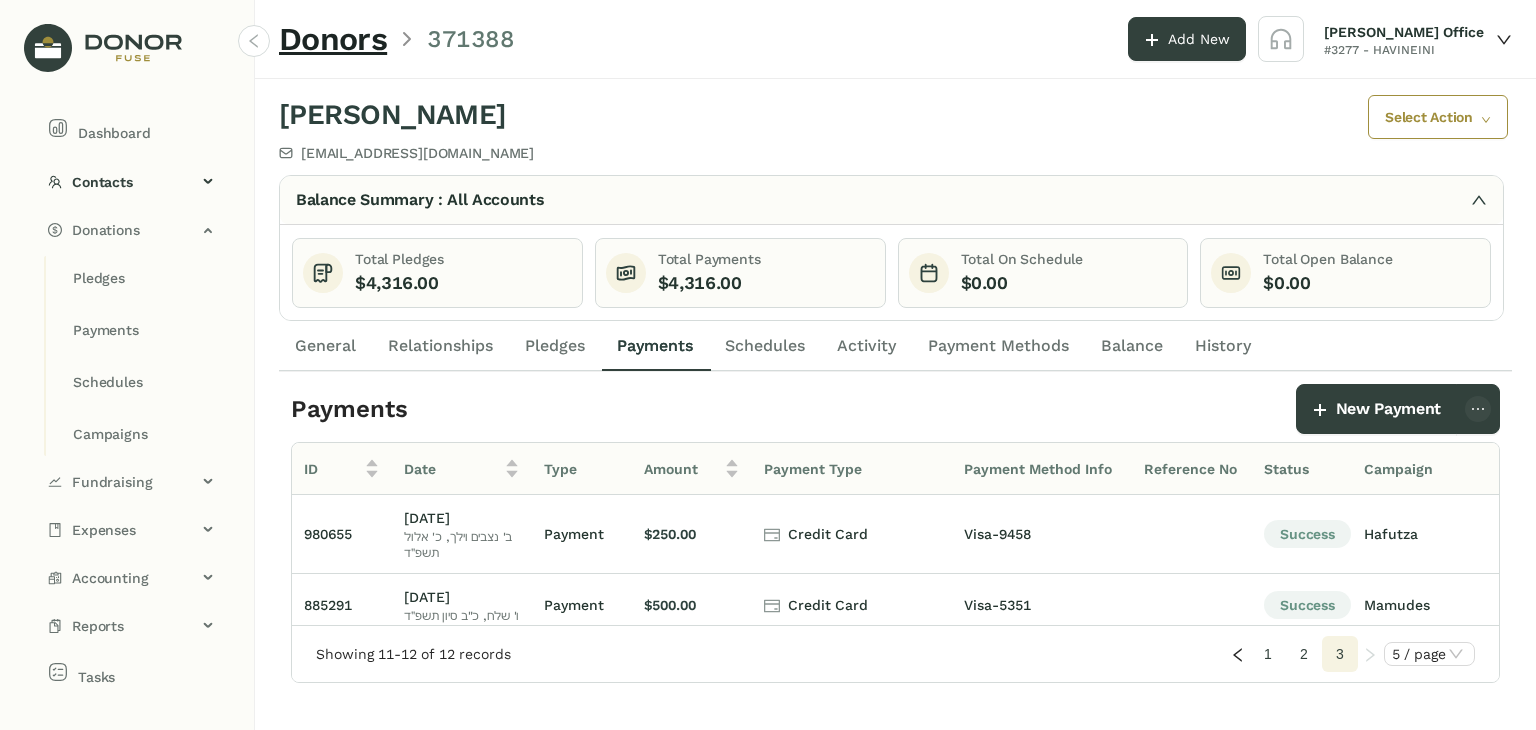 click on "2" 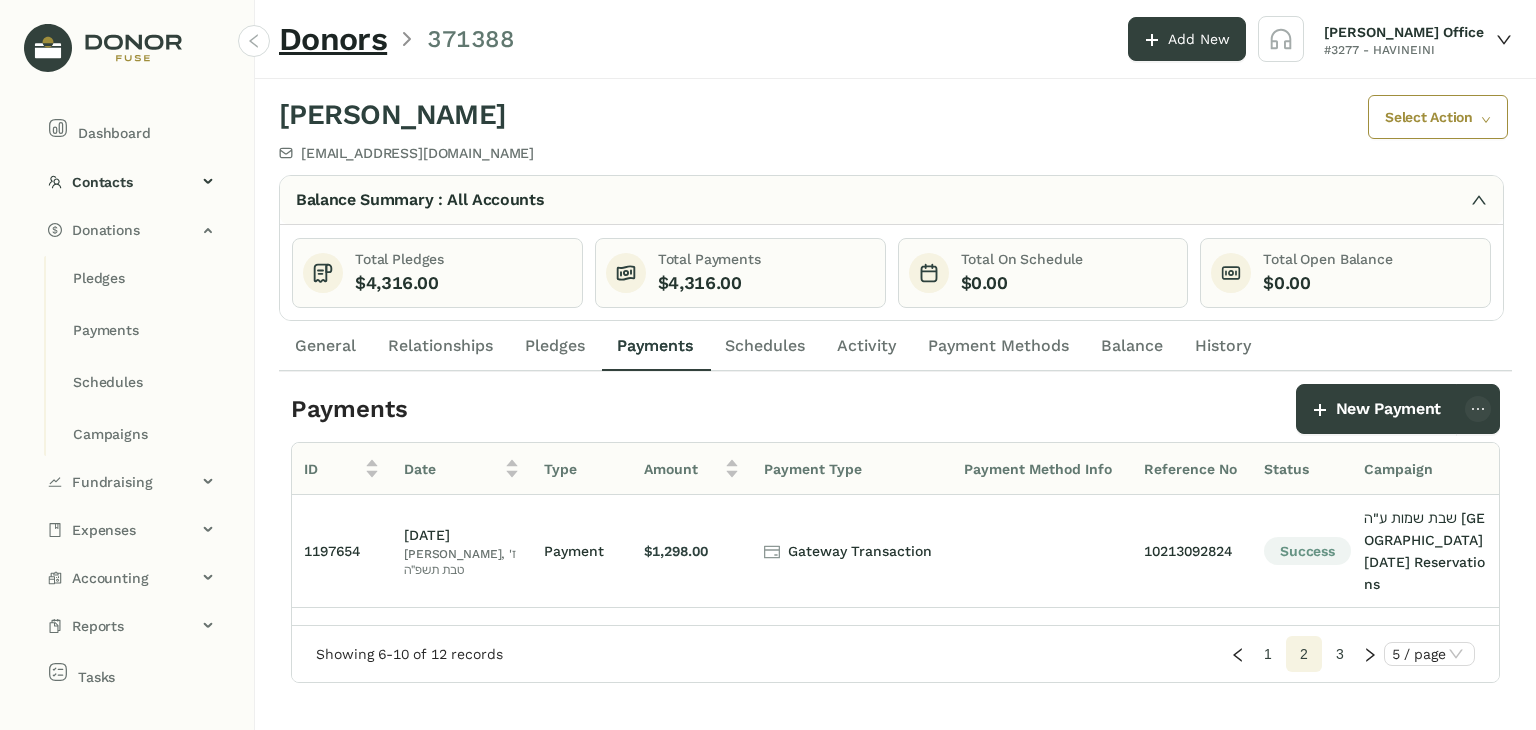 scroll, scrollTop: 100, scrollLeft: 0, axis: vertical 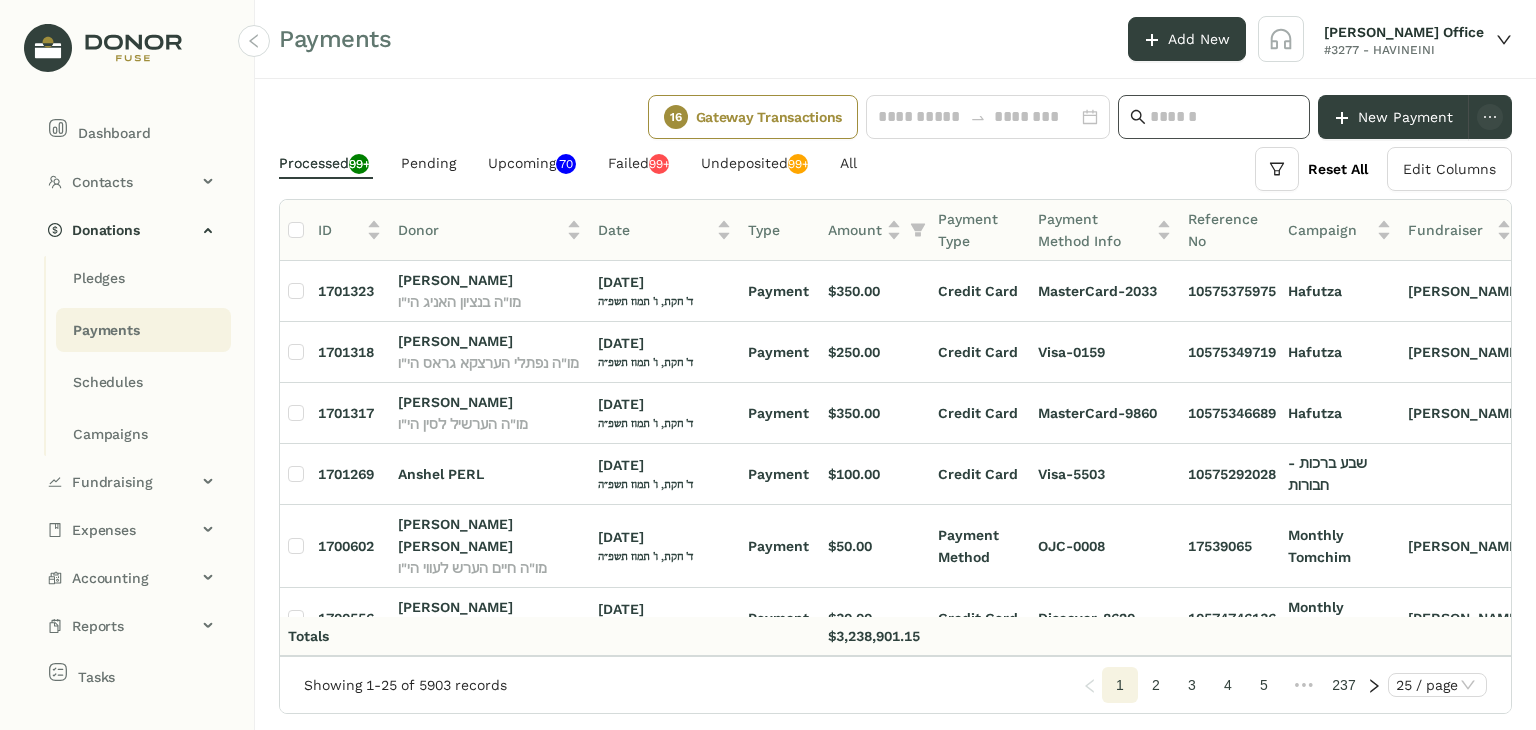 click 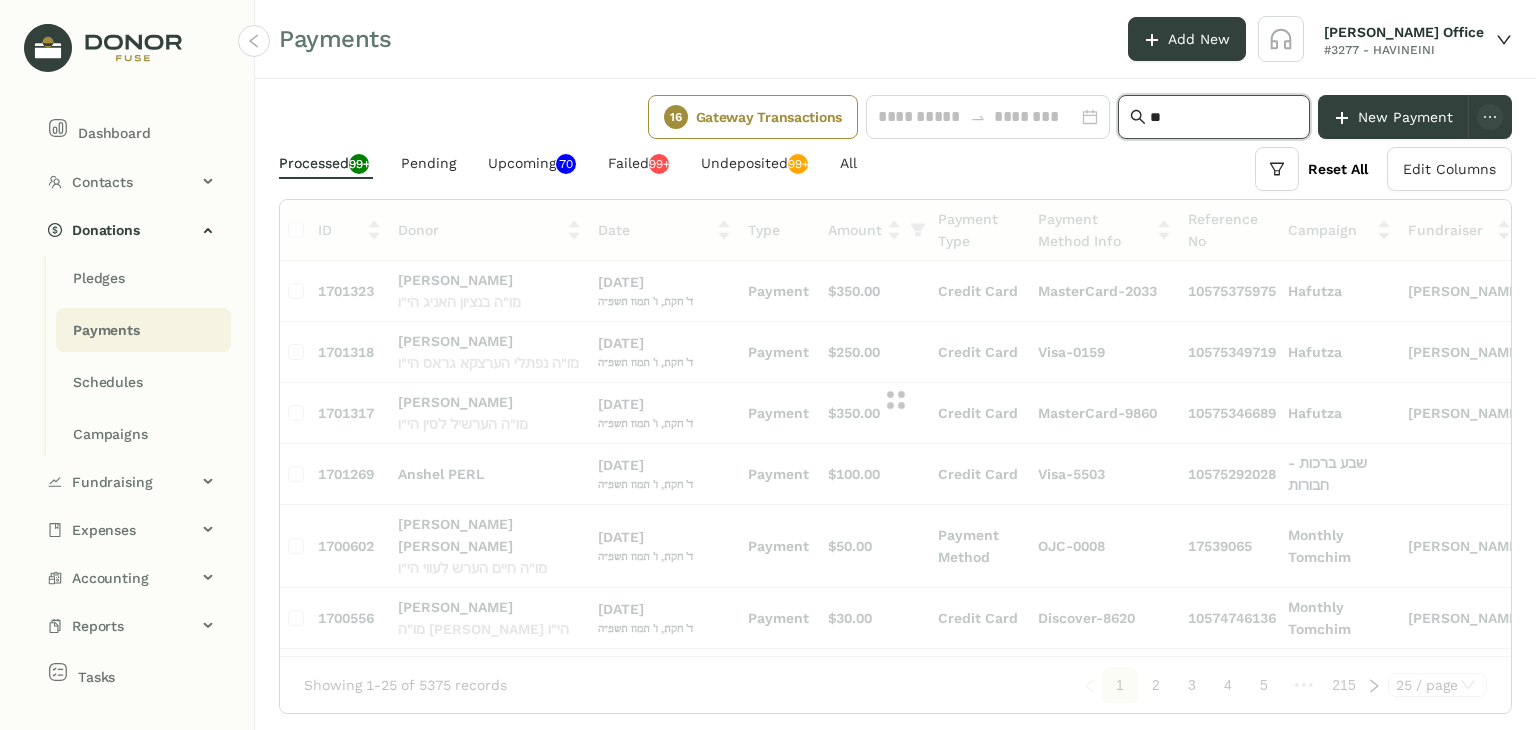 type on "***" 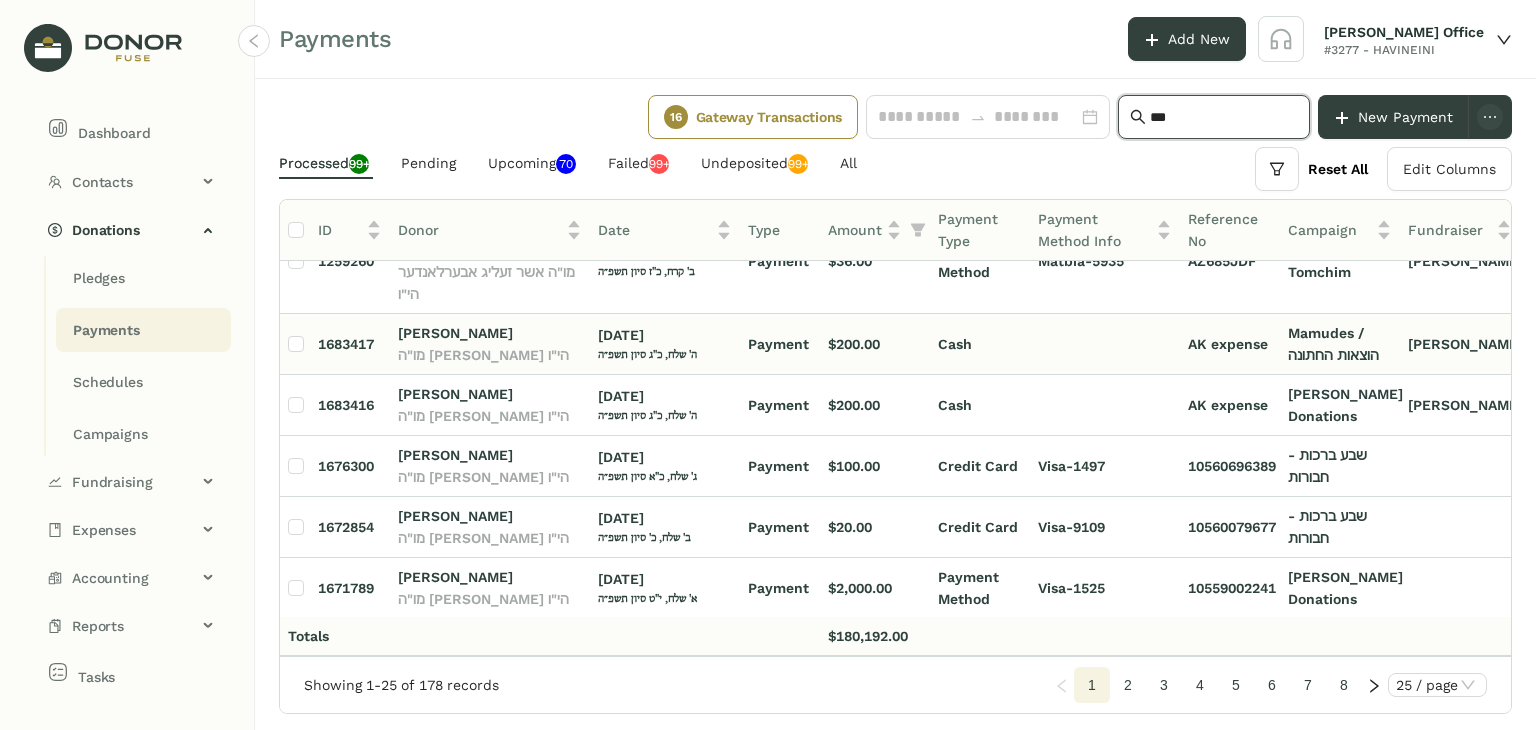 scroll, scrollTop: 200, scrollLeft: 0, axis: vertical 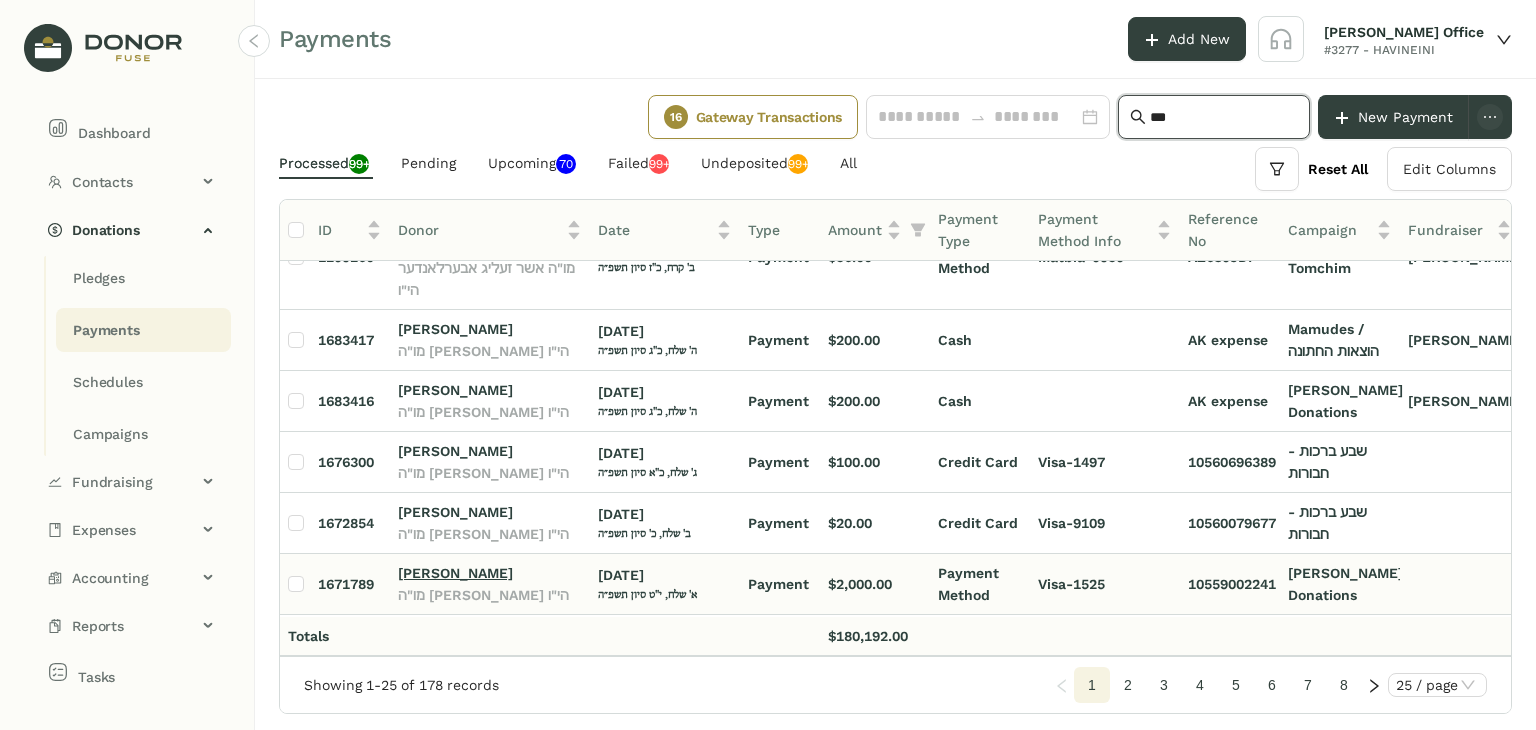 click on "[PERSON_NAME] Landau" 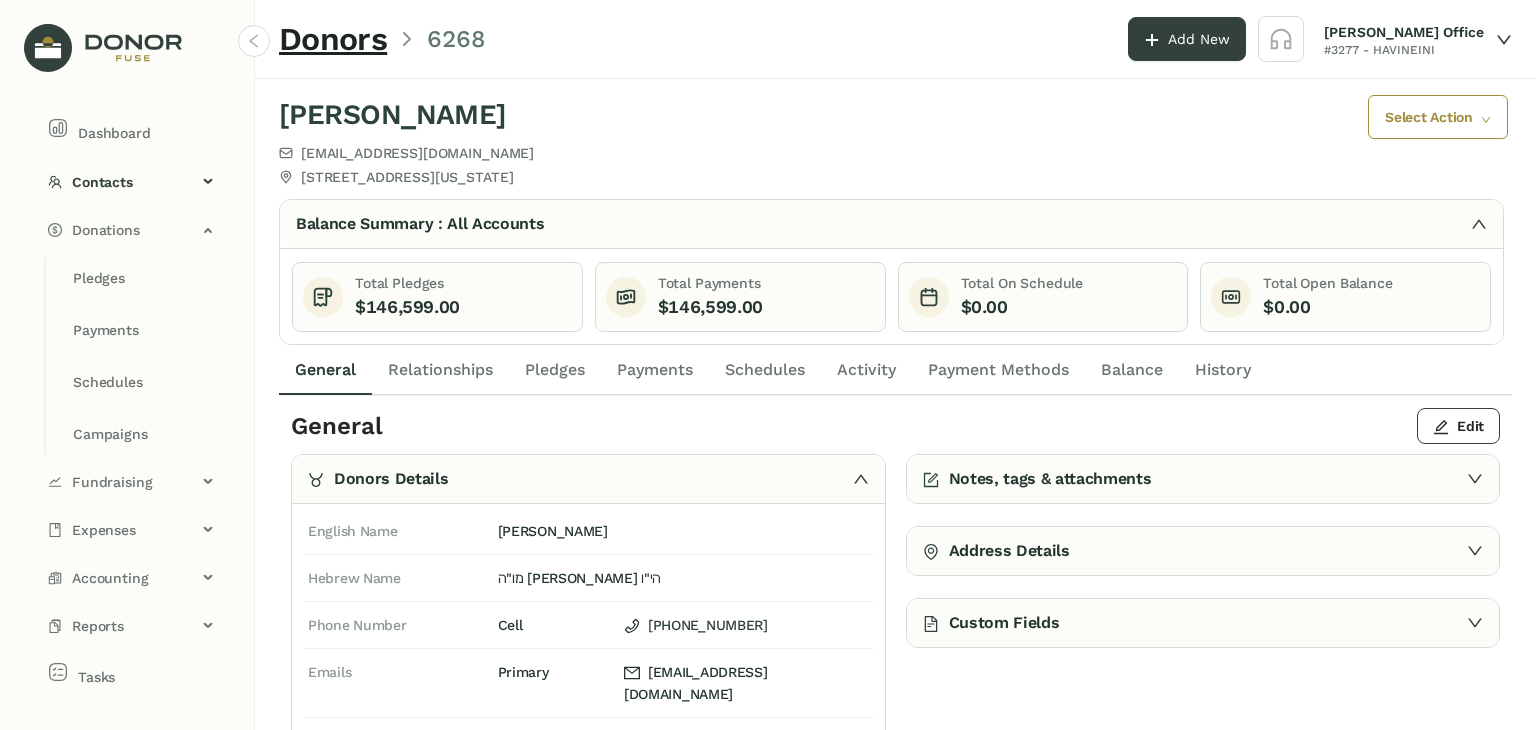 click on "Payments" 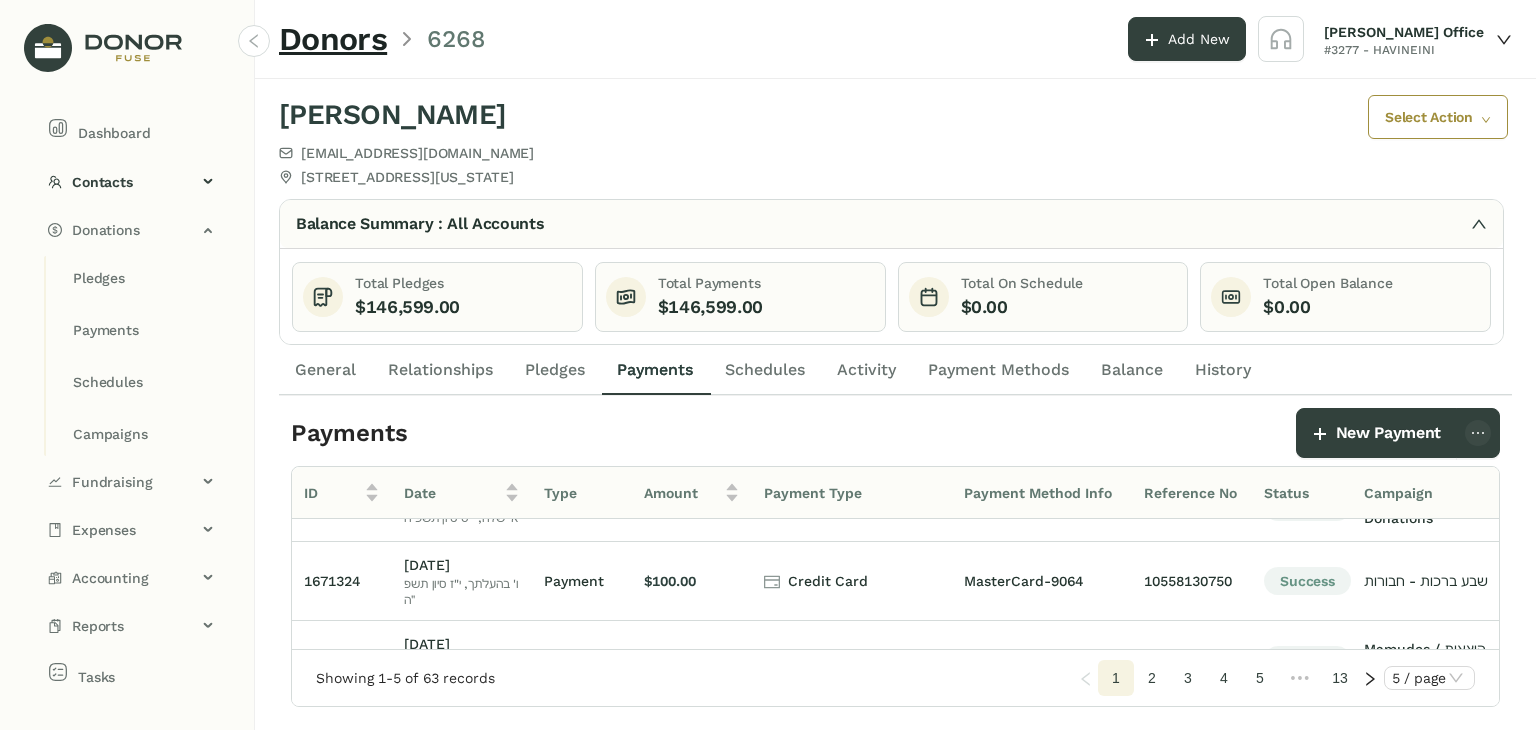 scroll, scrollTop: 212, scrollLeft: 0, axis: vertical 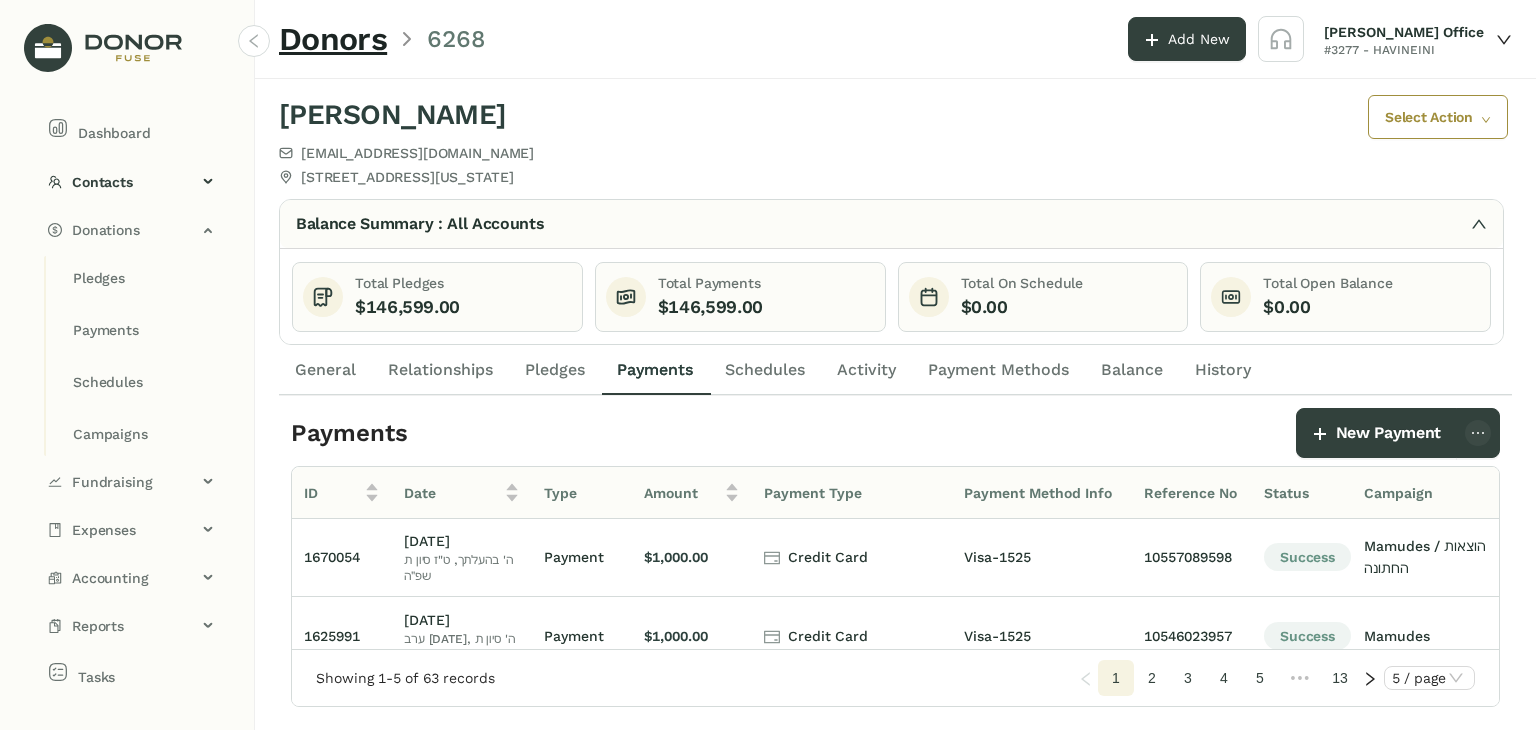 click on "3" 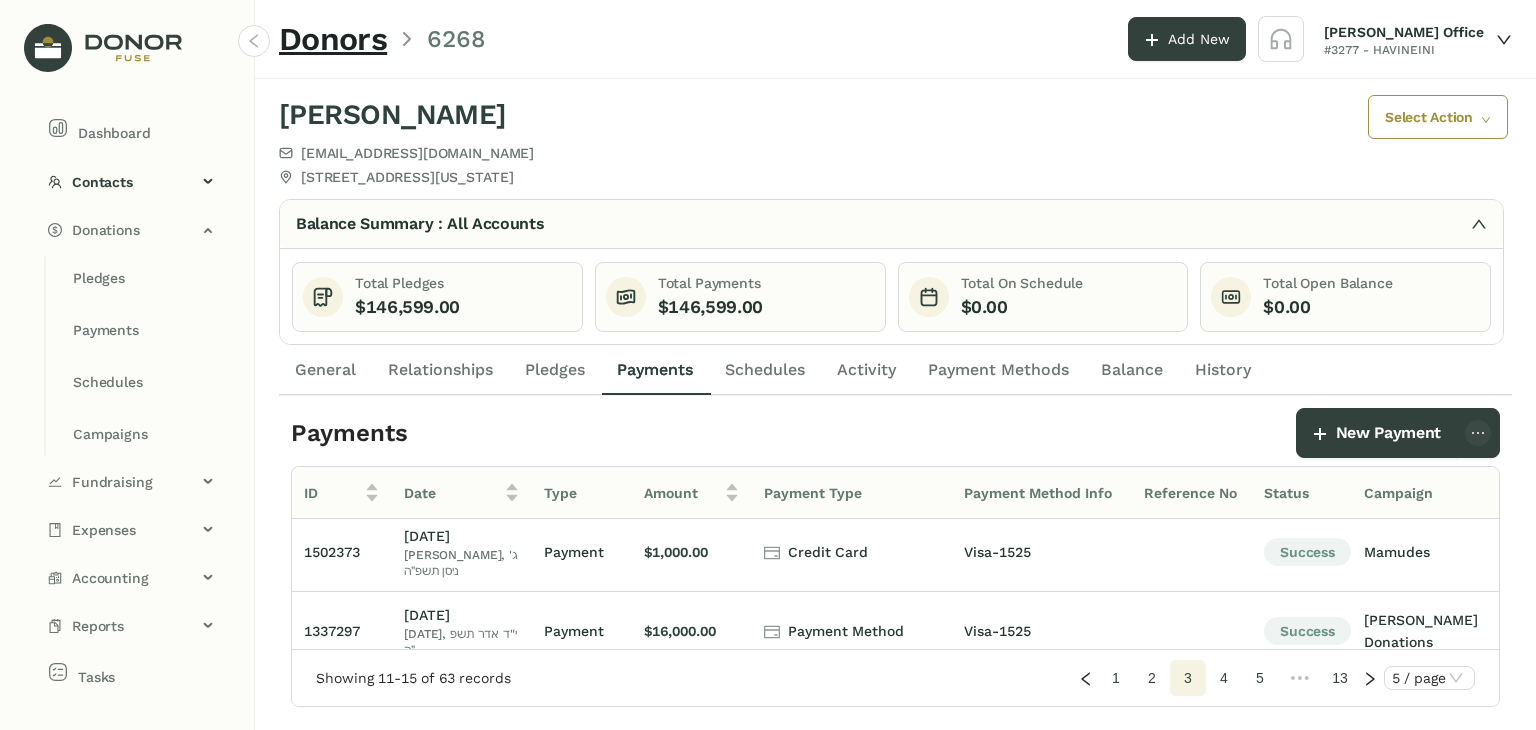 scroll, scrollTop: 212, scrollLeft: 0, axis: vertical 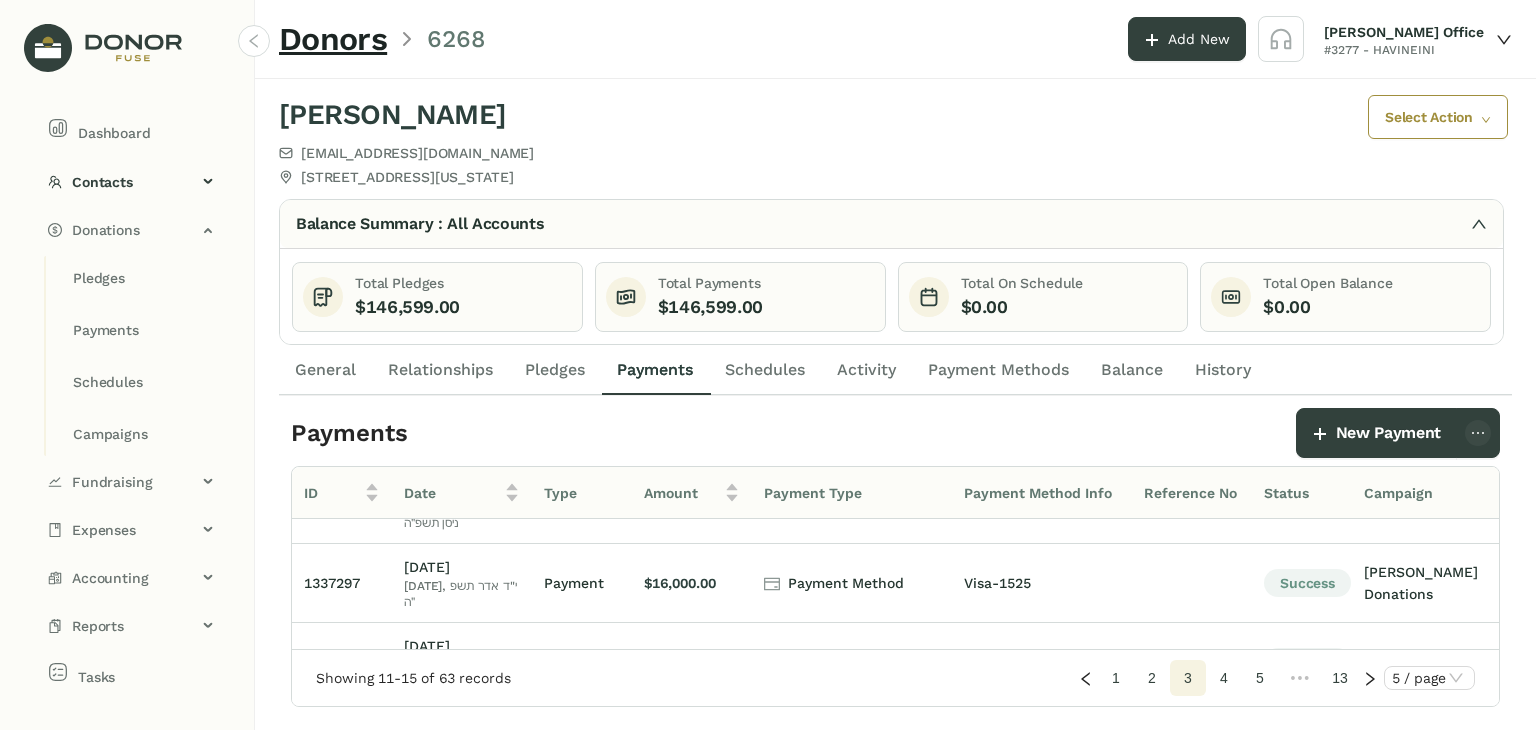 click on "4" 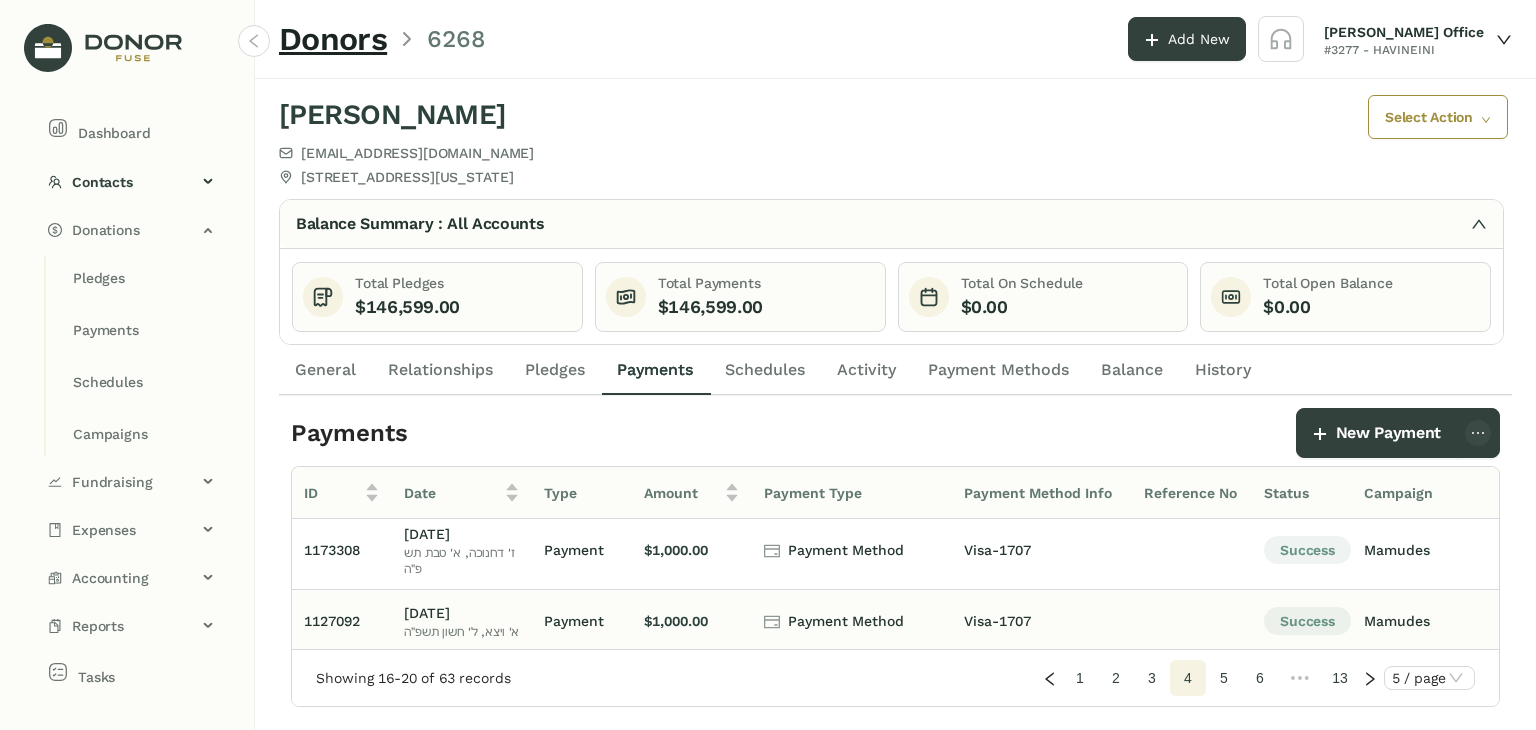 scroll, scrollTop: 193, scrollLeft: 0, axis: vertical 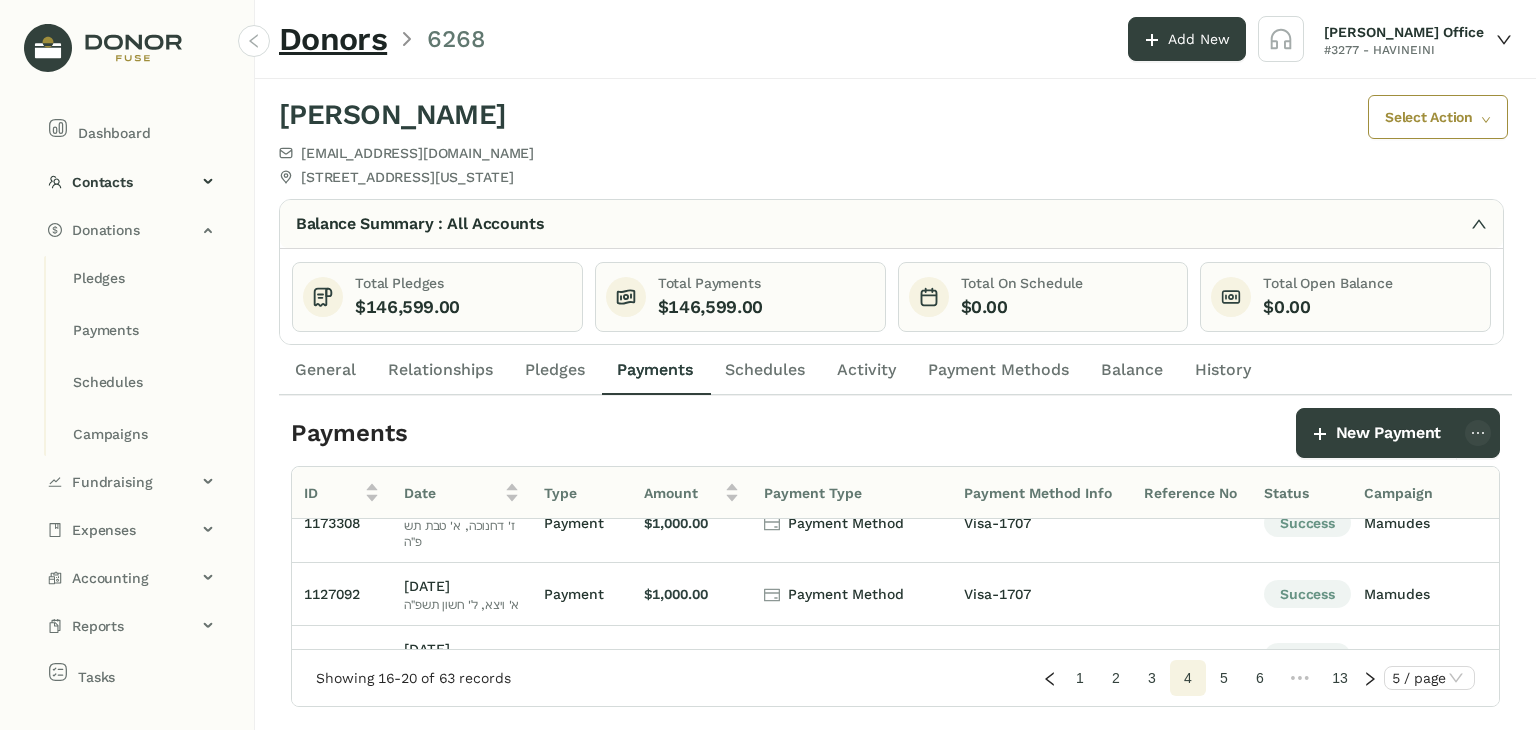 click on "5" 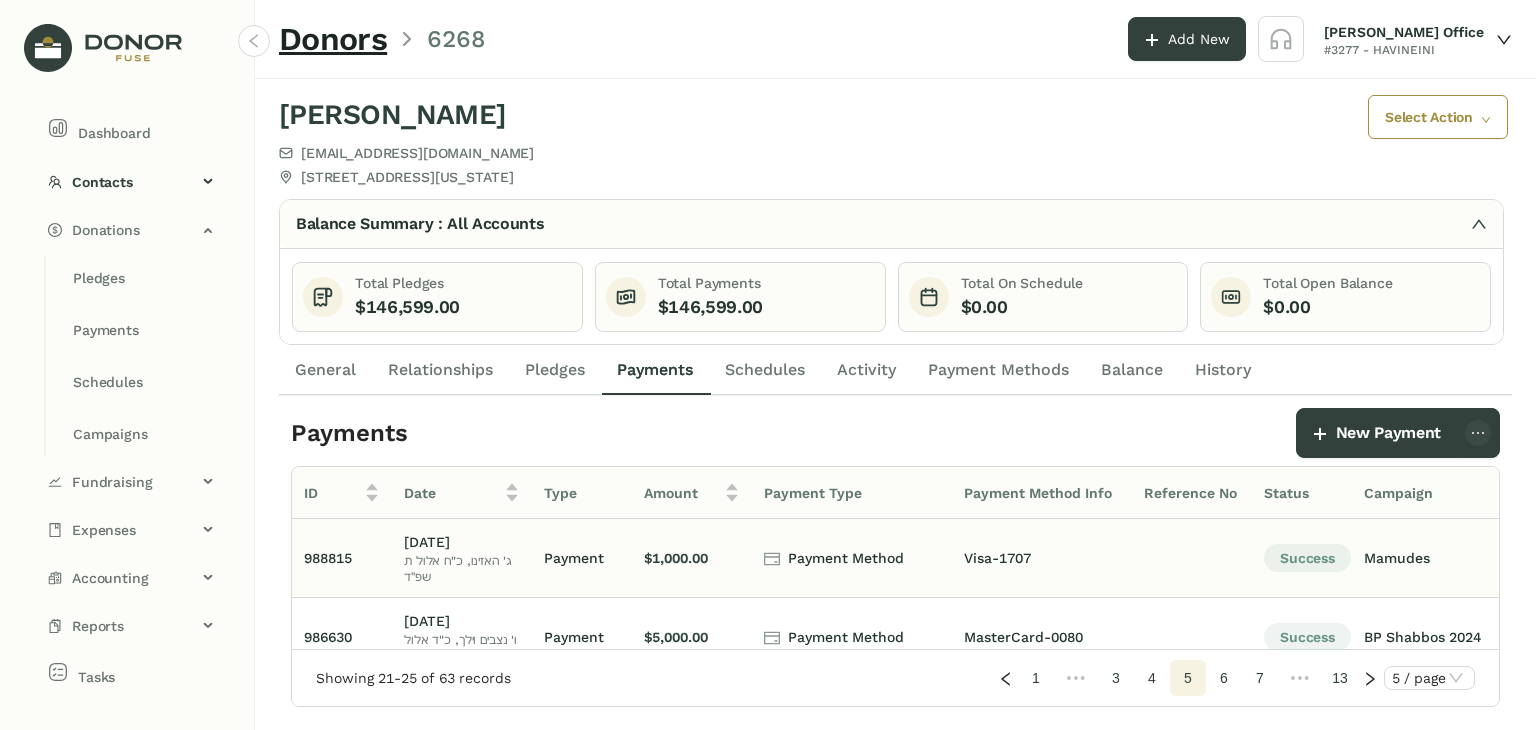 scroll, scrollTop: 241, scrollLeft: 0, axis: vertical 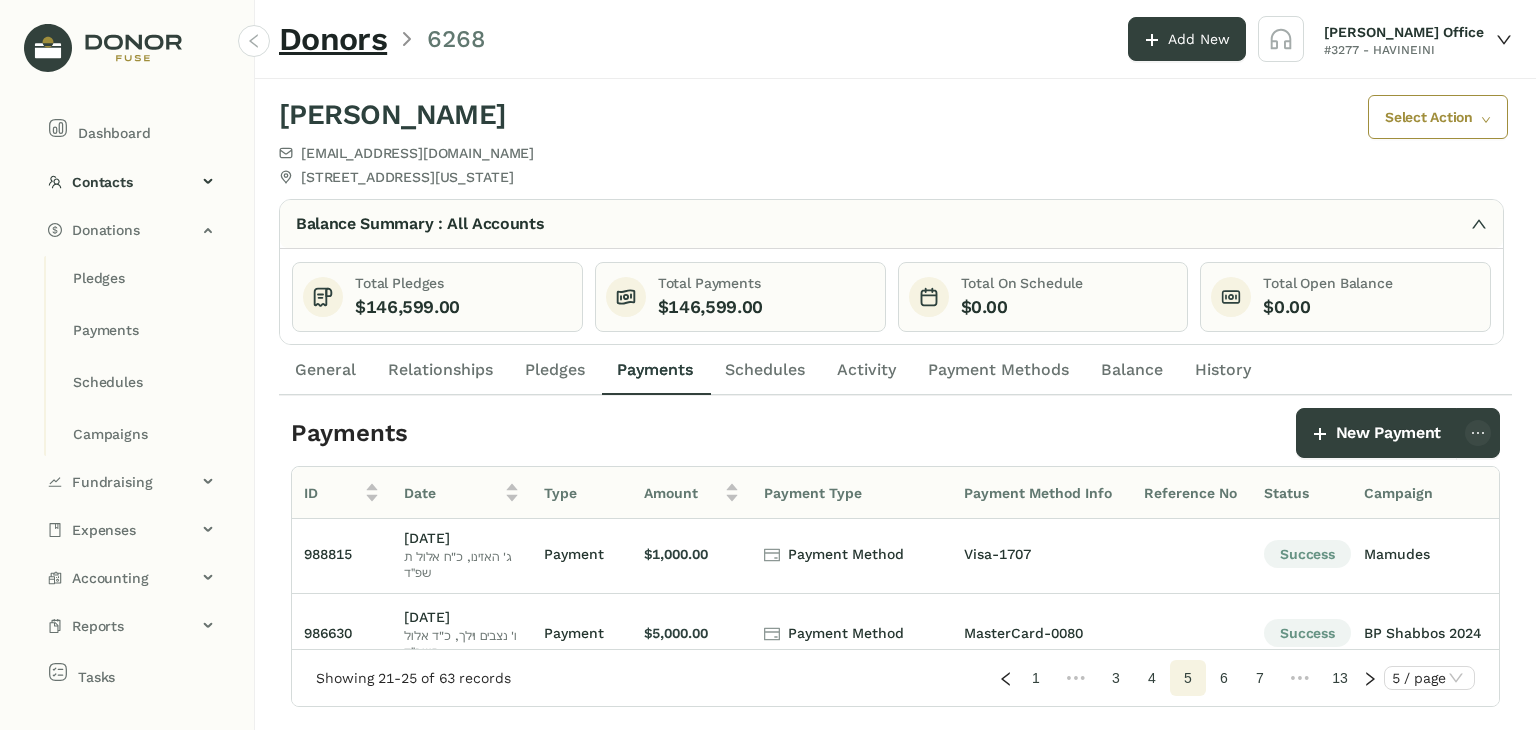 click on "6" 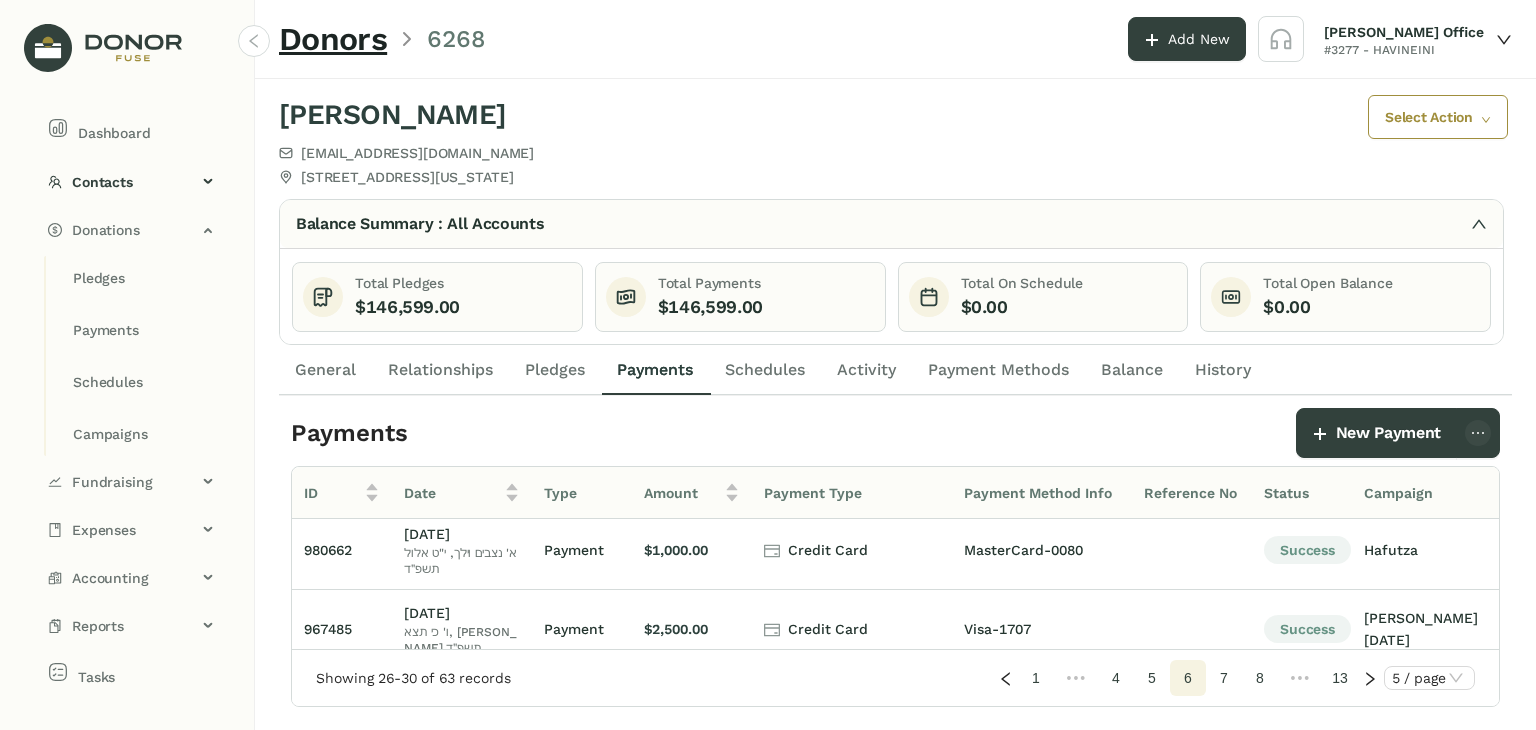 scroll, scrollTop: 0, scrollLeft: 0, axis: both 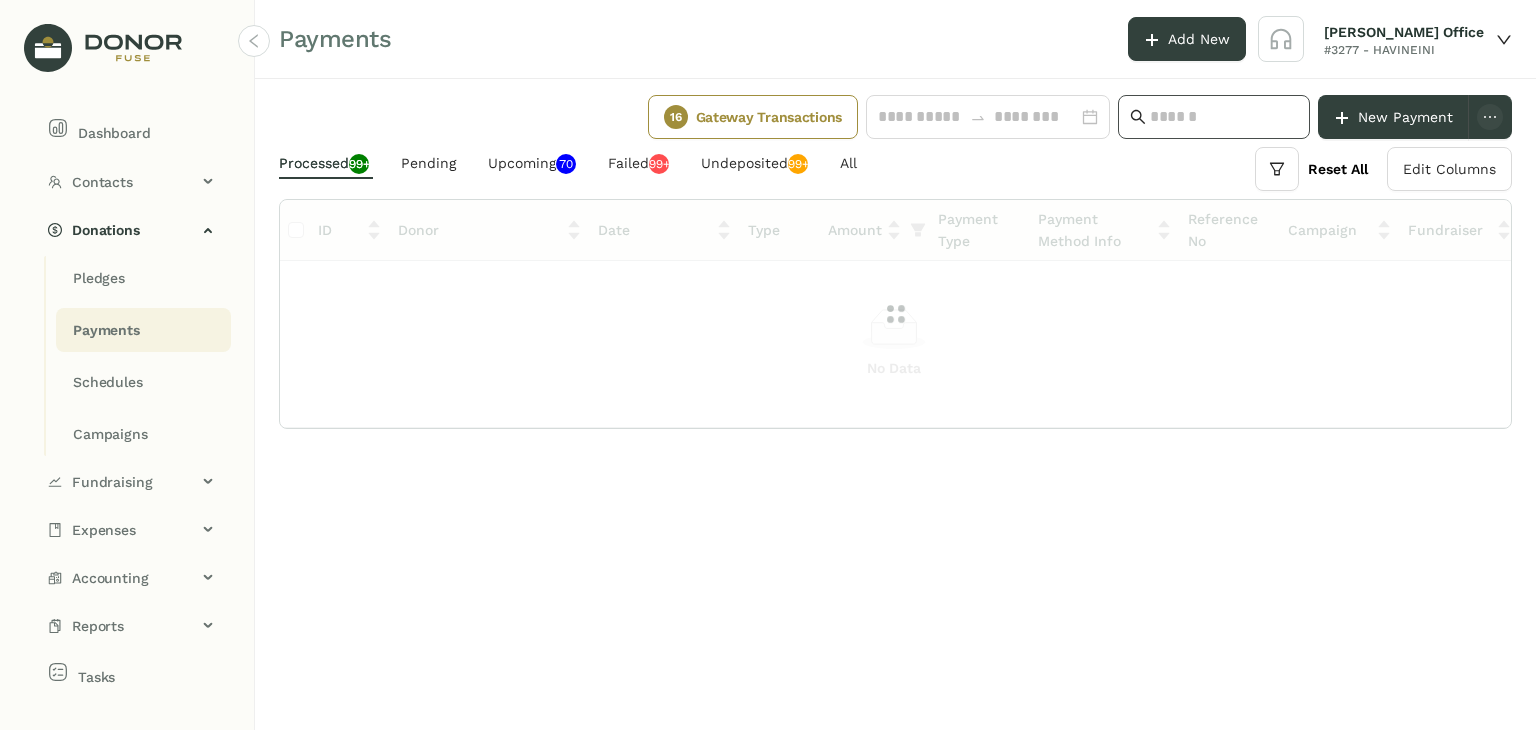 click 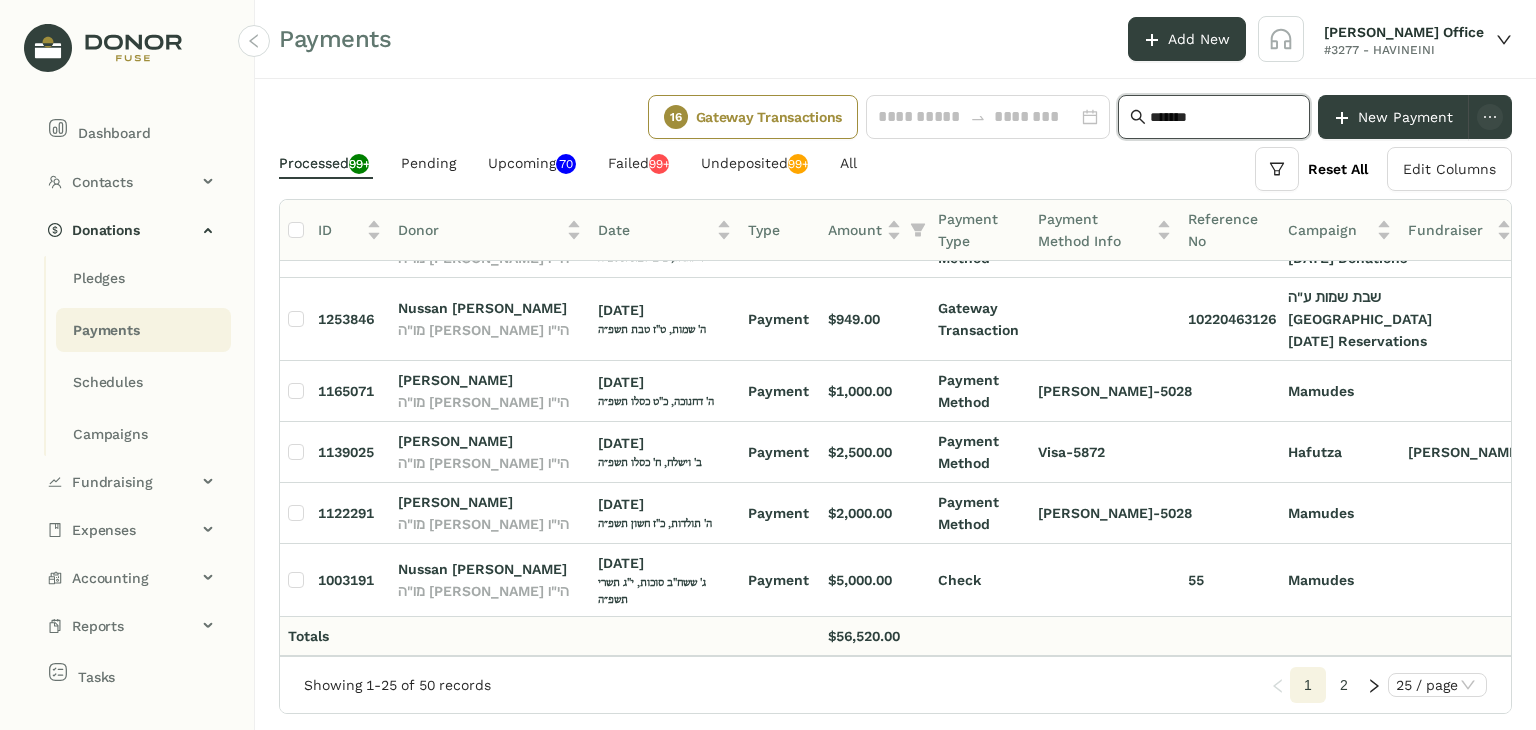 scroll, scrollTop: 1340, scrollLeft: 0, axis: vertical 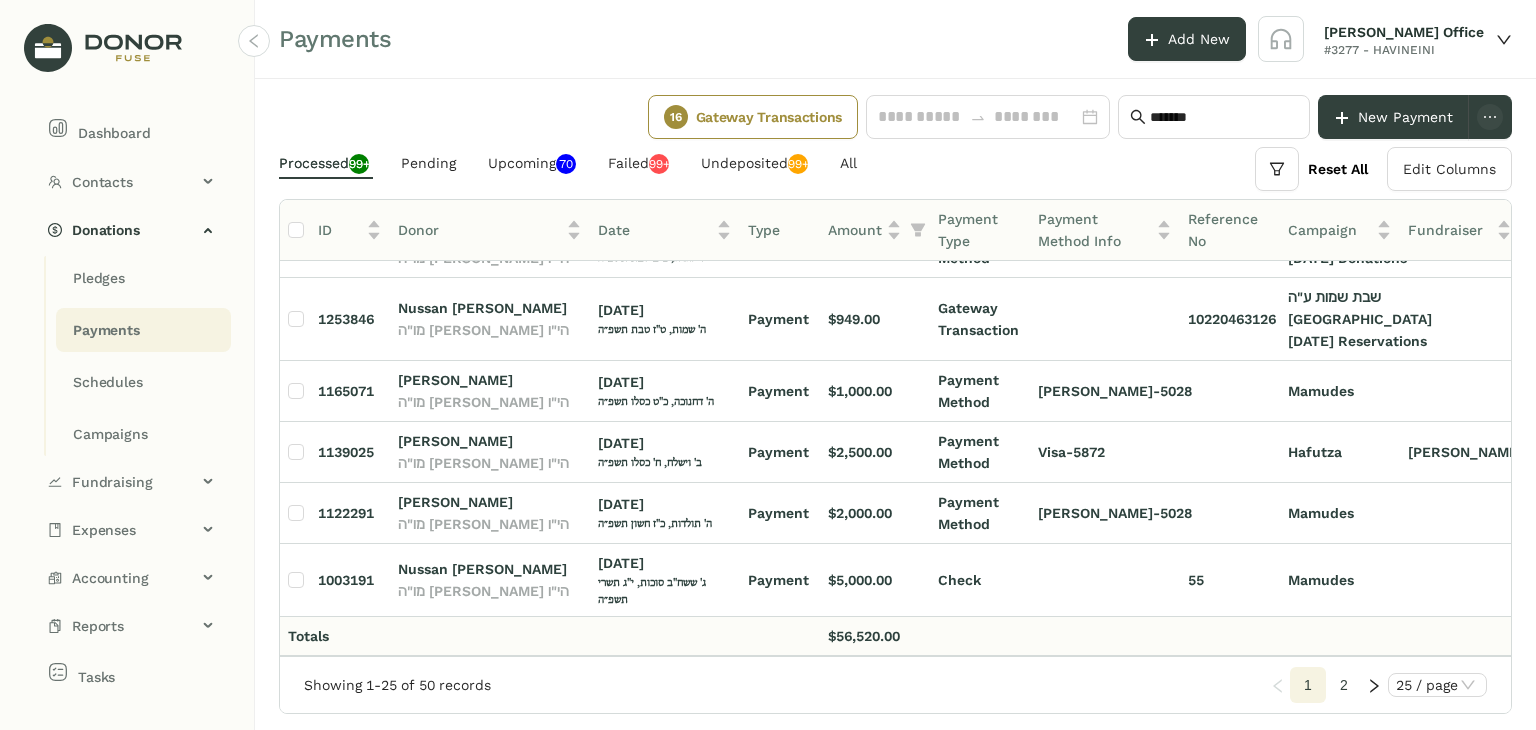 click on "2" 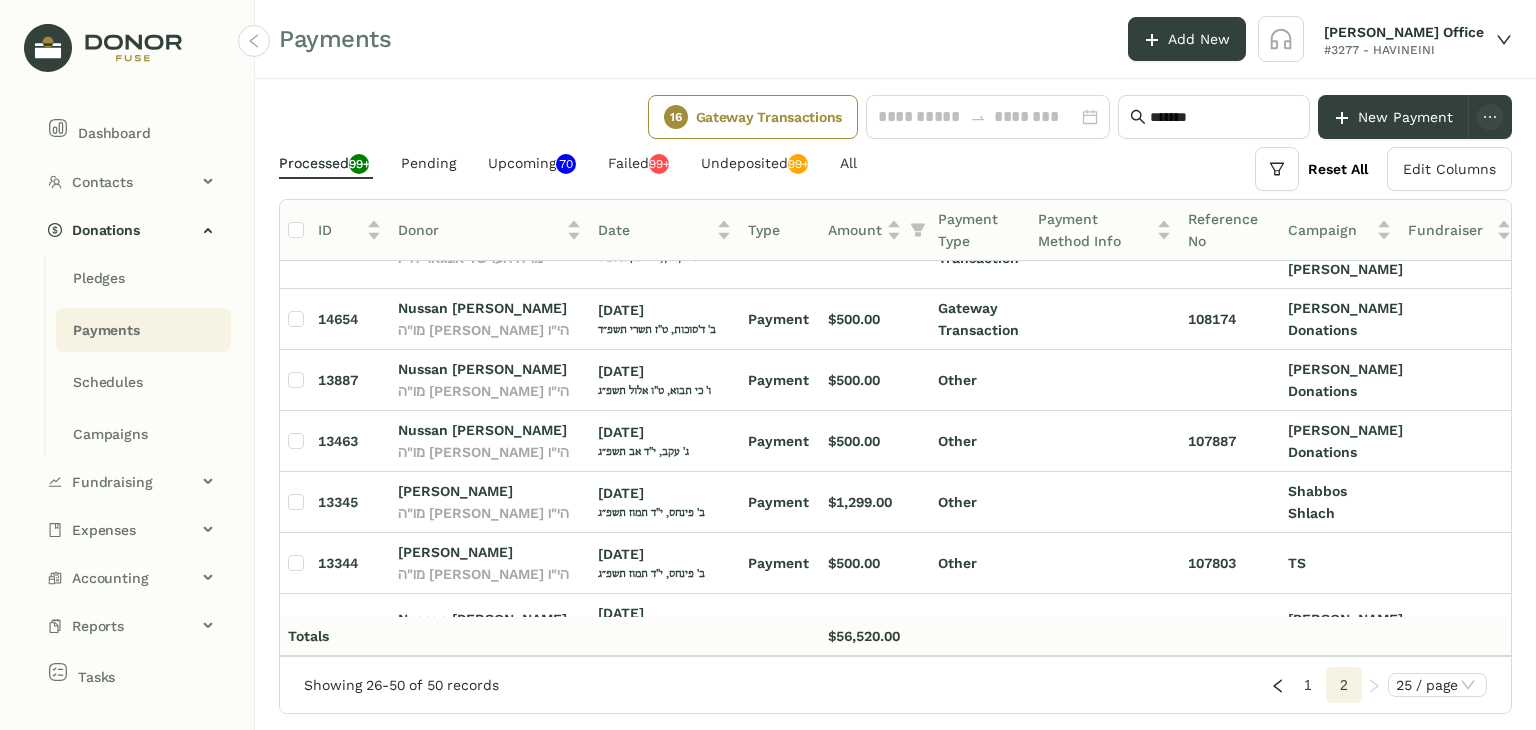 scroll, scrollTop: 1230, scrollLeft: 0, axis: vertical 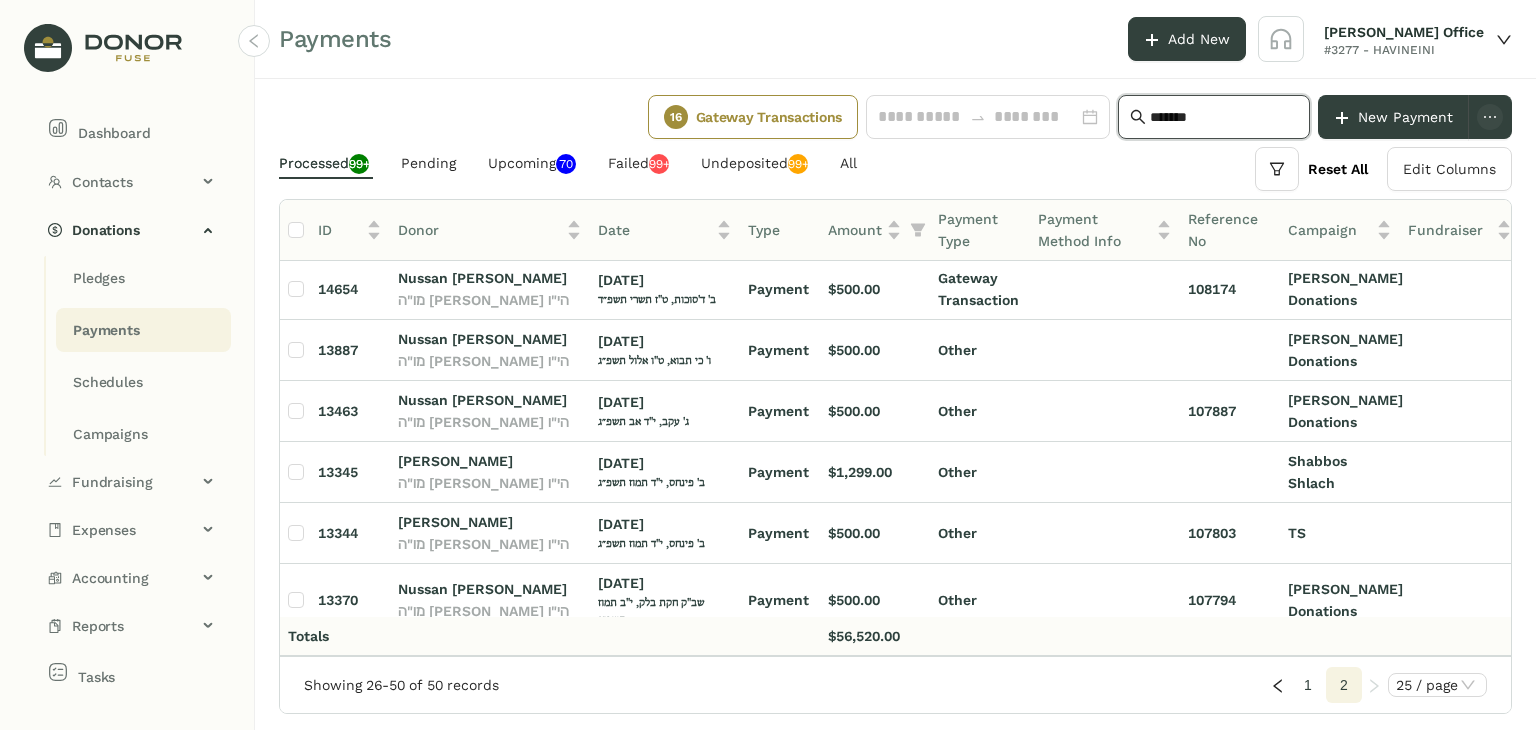 click on "*******" 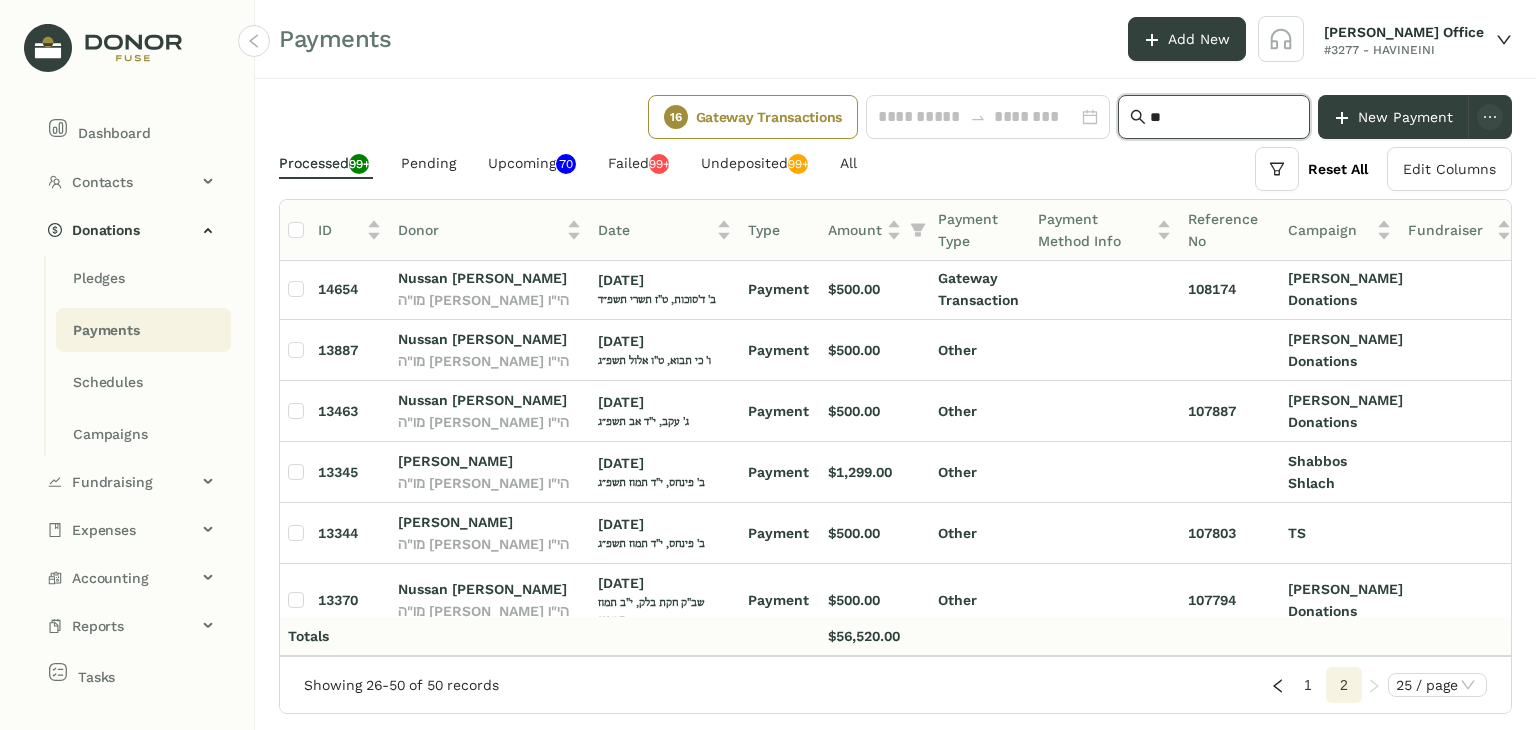 type on "*" 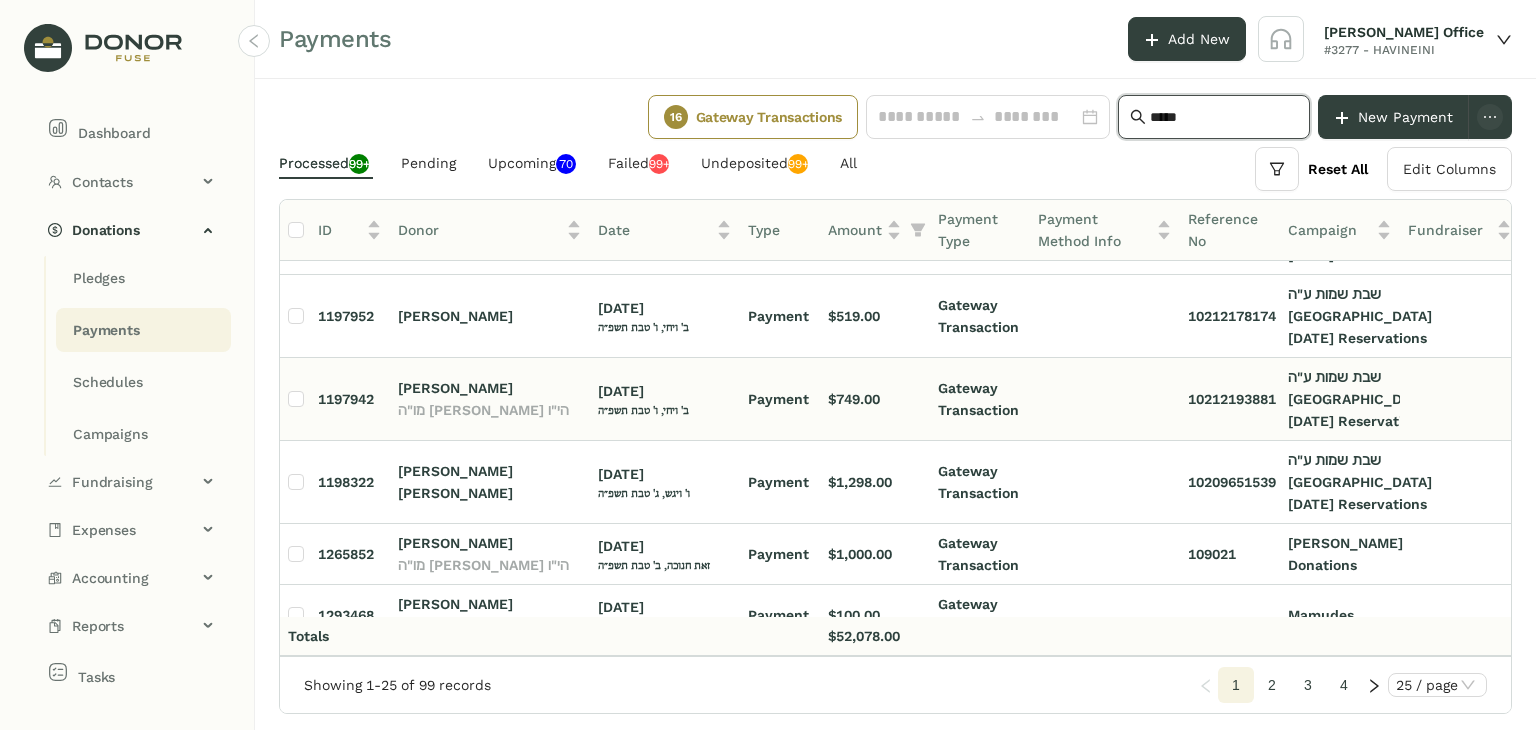 scroll, scrollTop: 1388, scrollLeft: 0, axis: vertical 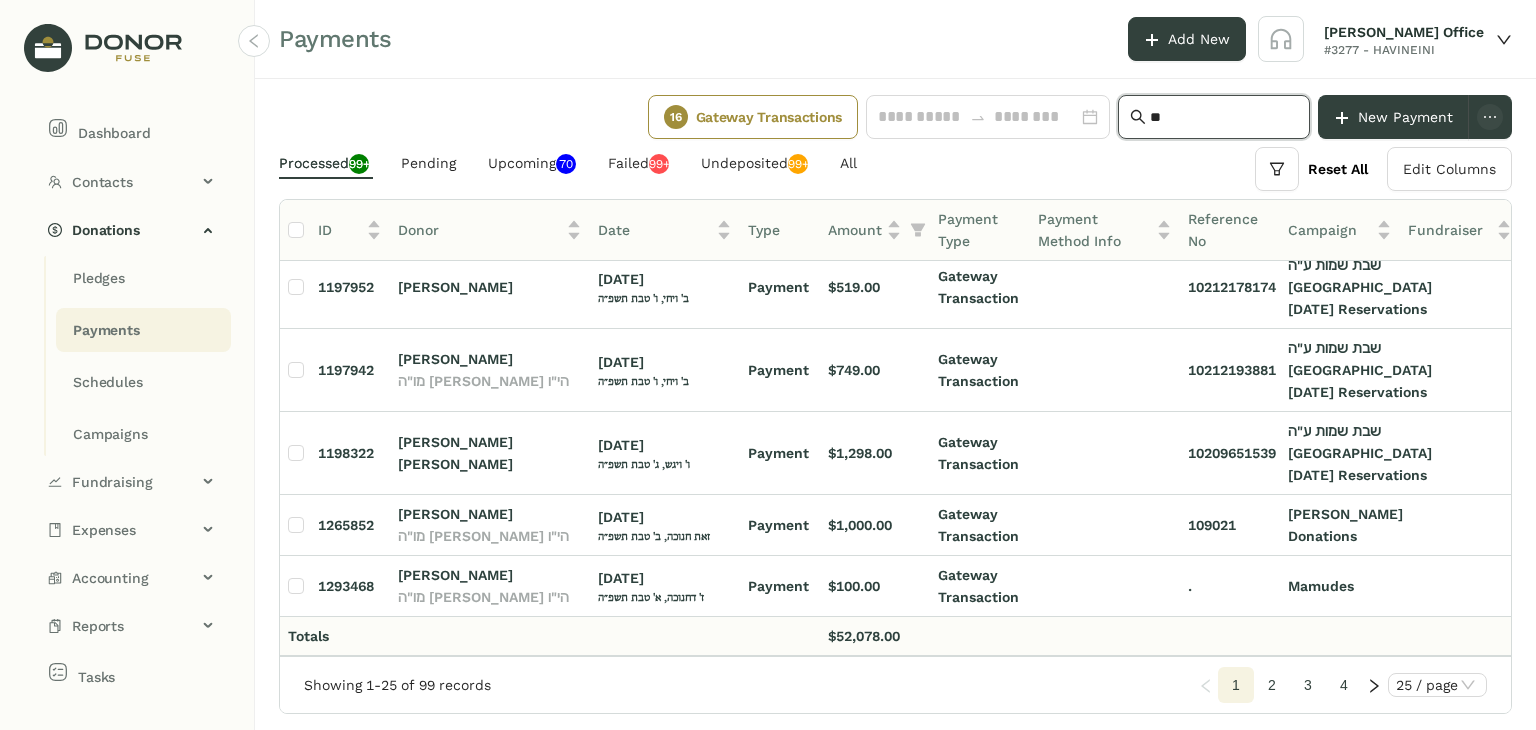 type on "*" 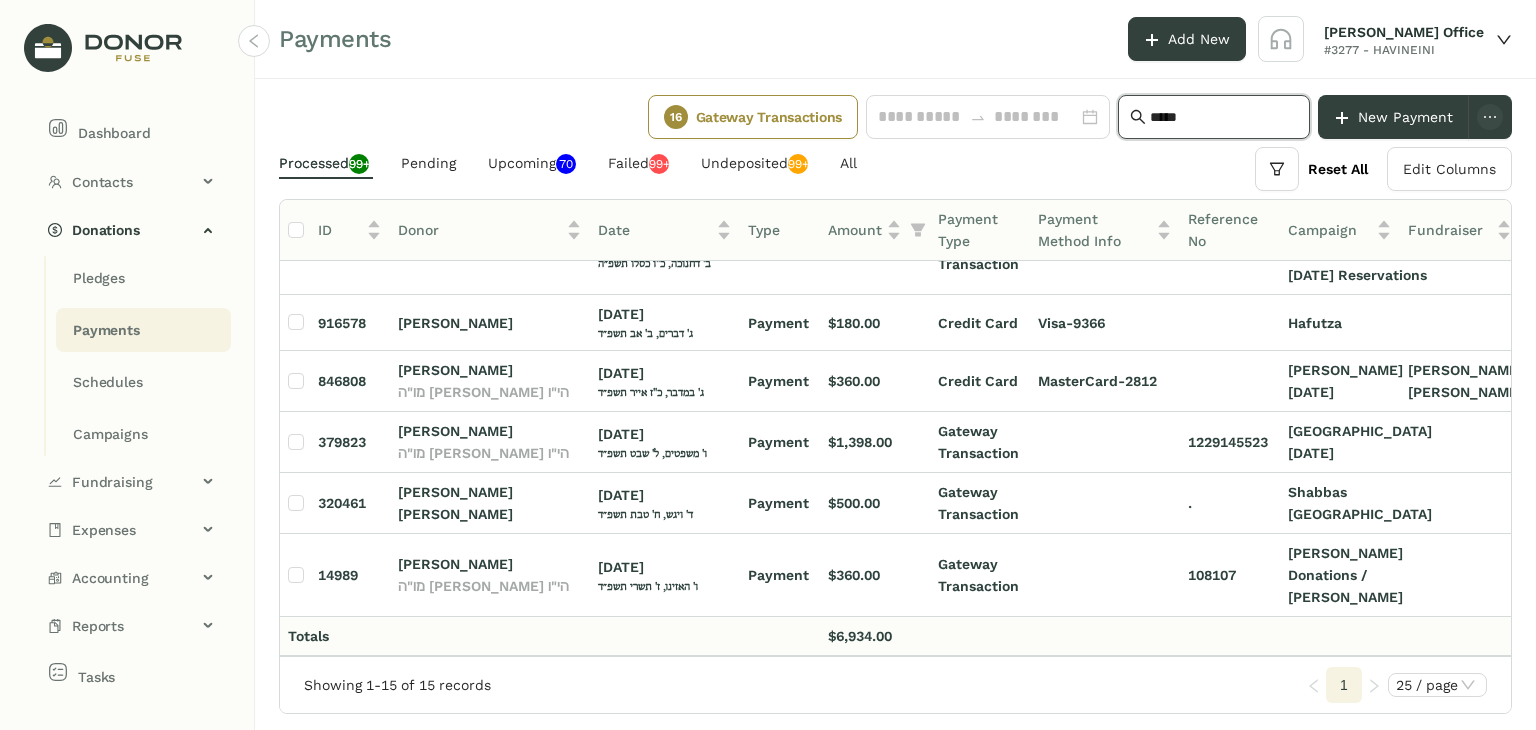 scroll, scrollTop: 698, scrollLeft: 0, axis: vertical 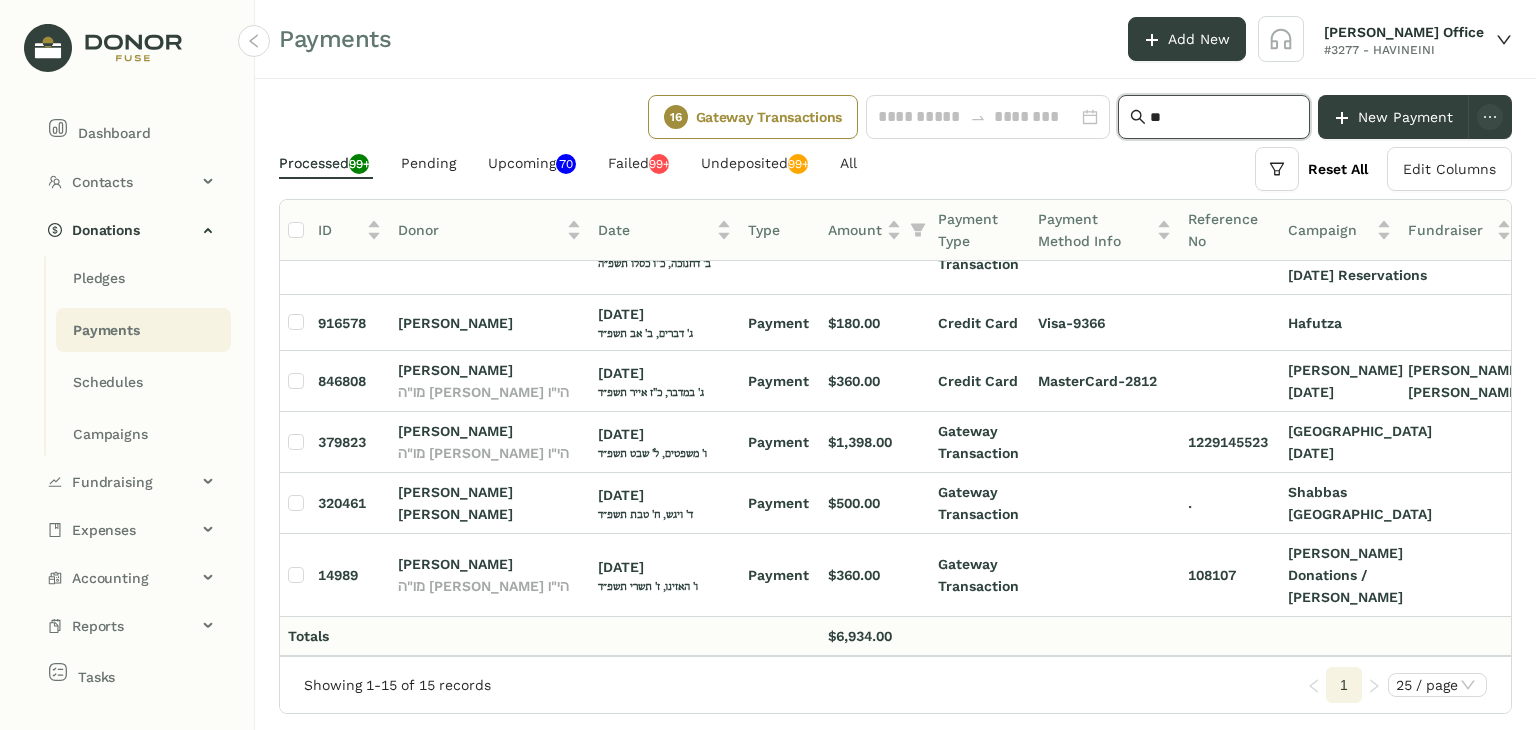 type on "*" 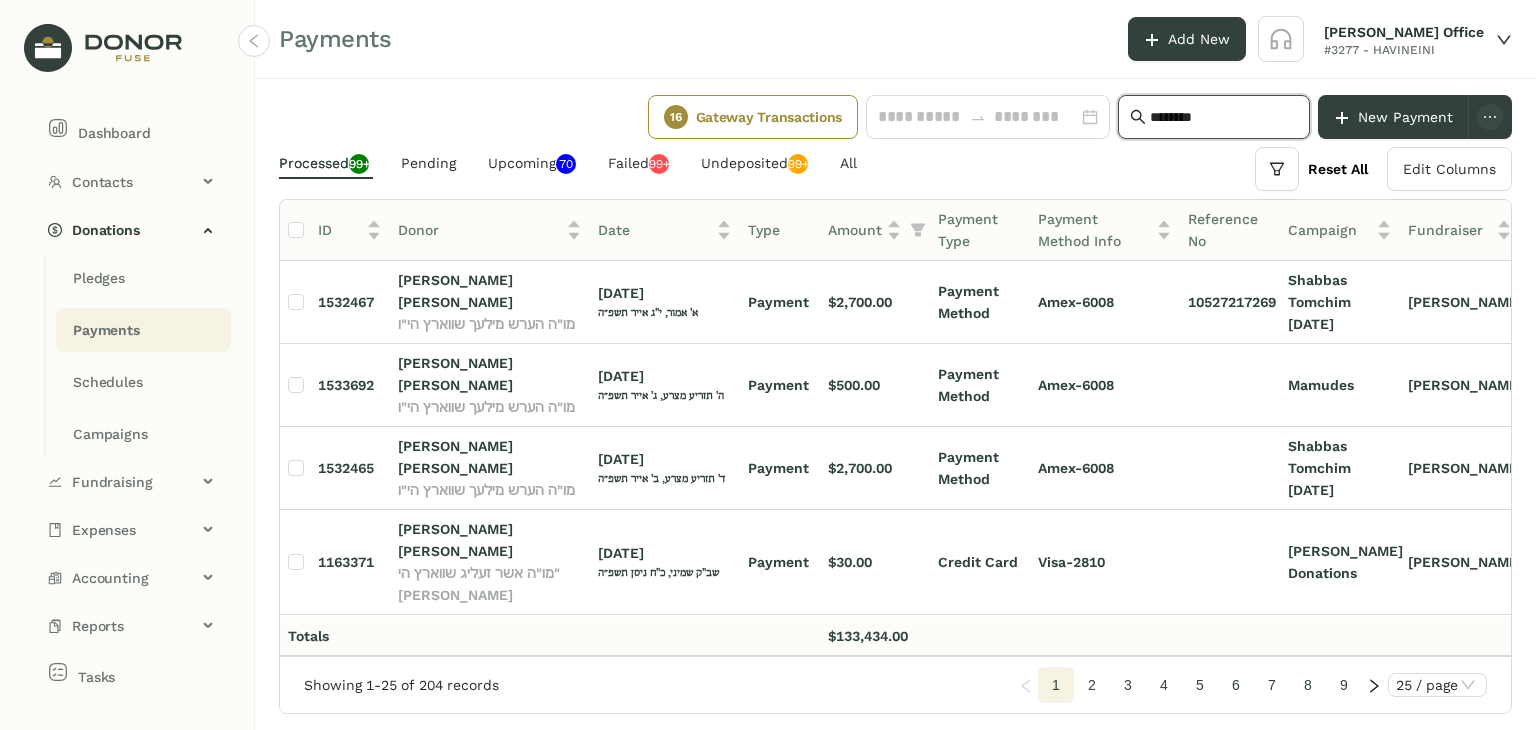 scroll, scrollTop: 1218, scrollLeft: 0, axis: vertical 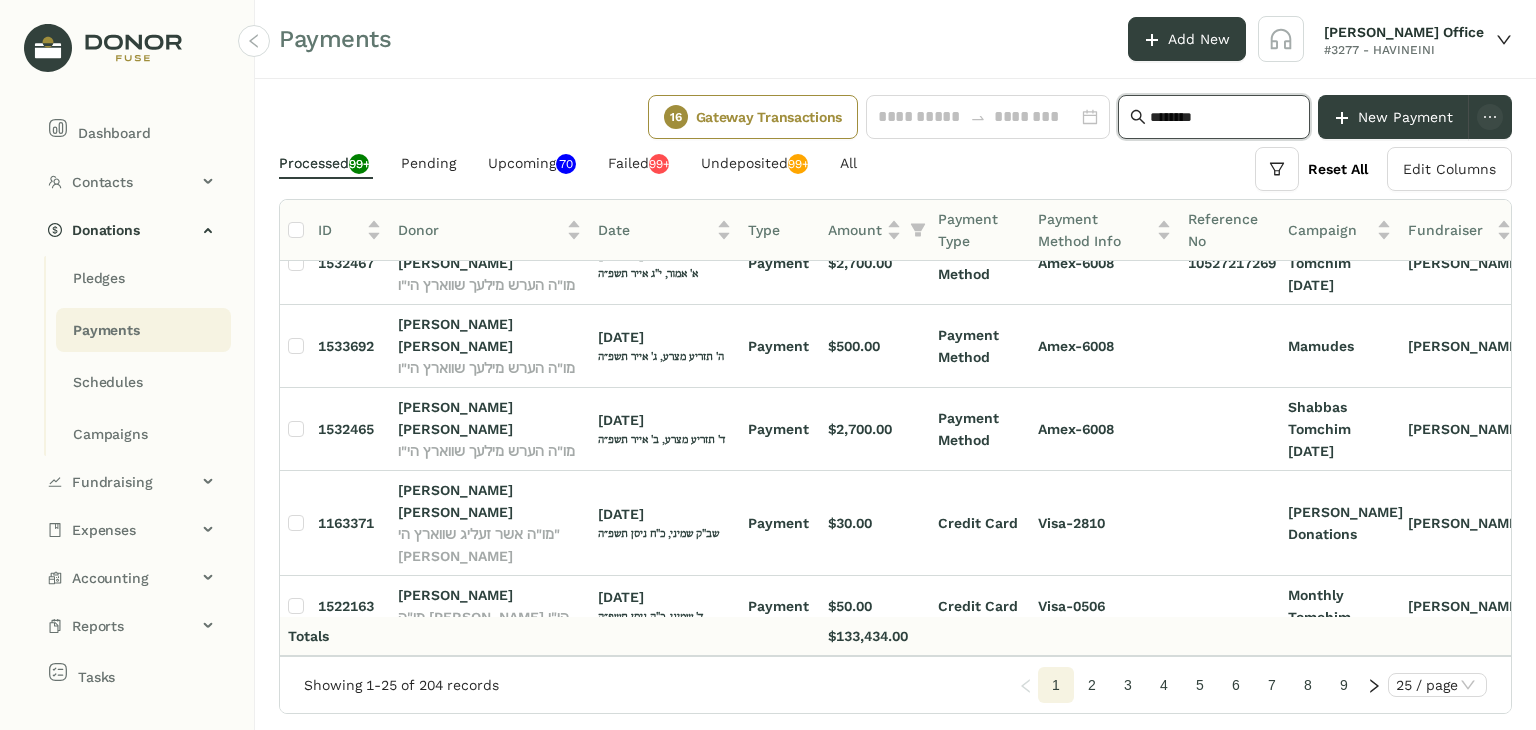 type on "********" 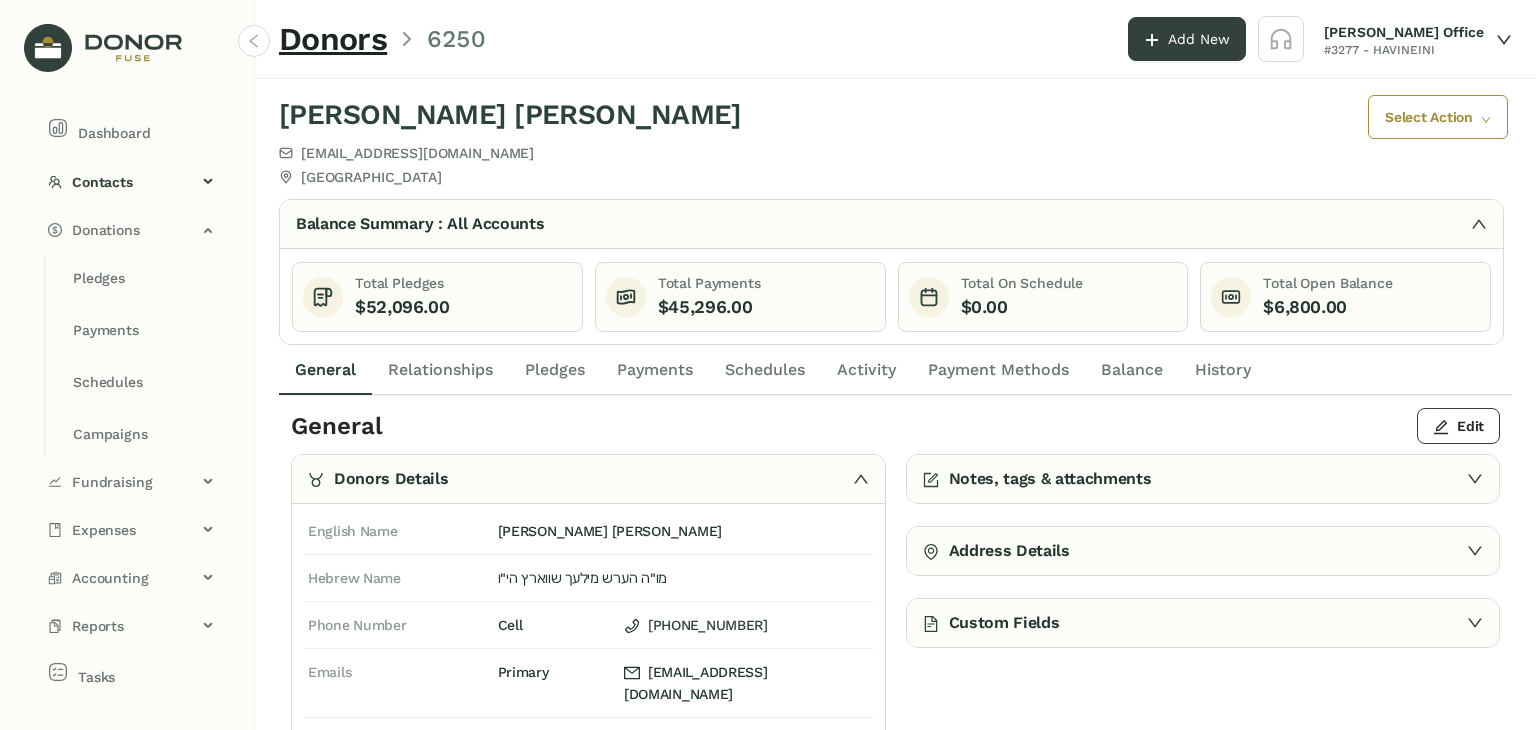 click on "Payments" 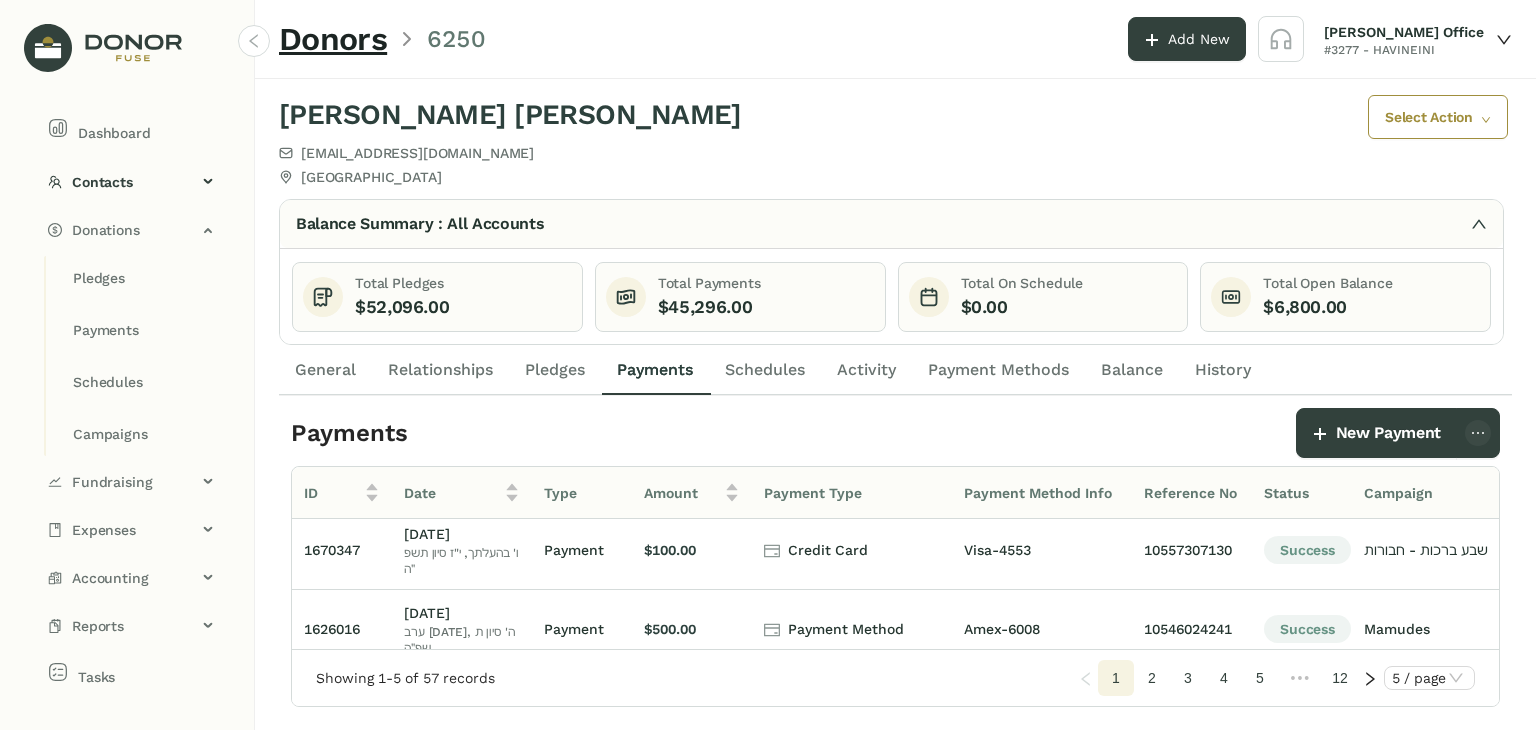 scroll, scrollTop: 212, scrollLeft: 0, axis: vertical 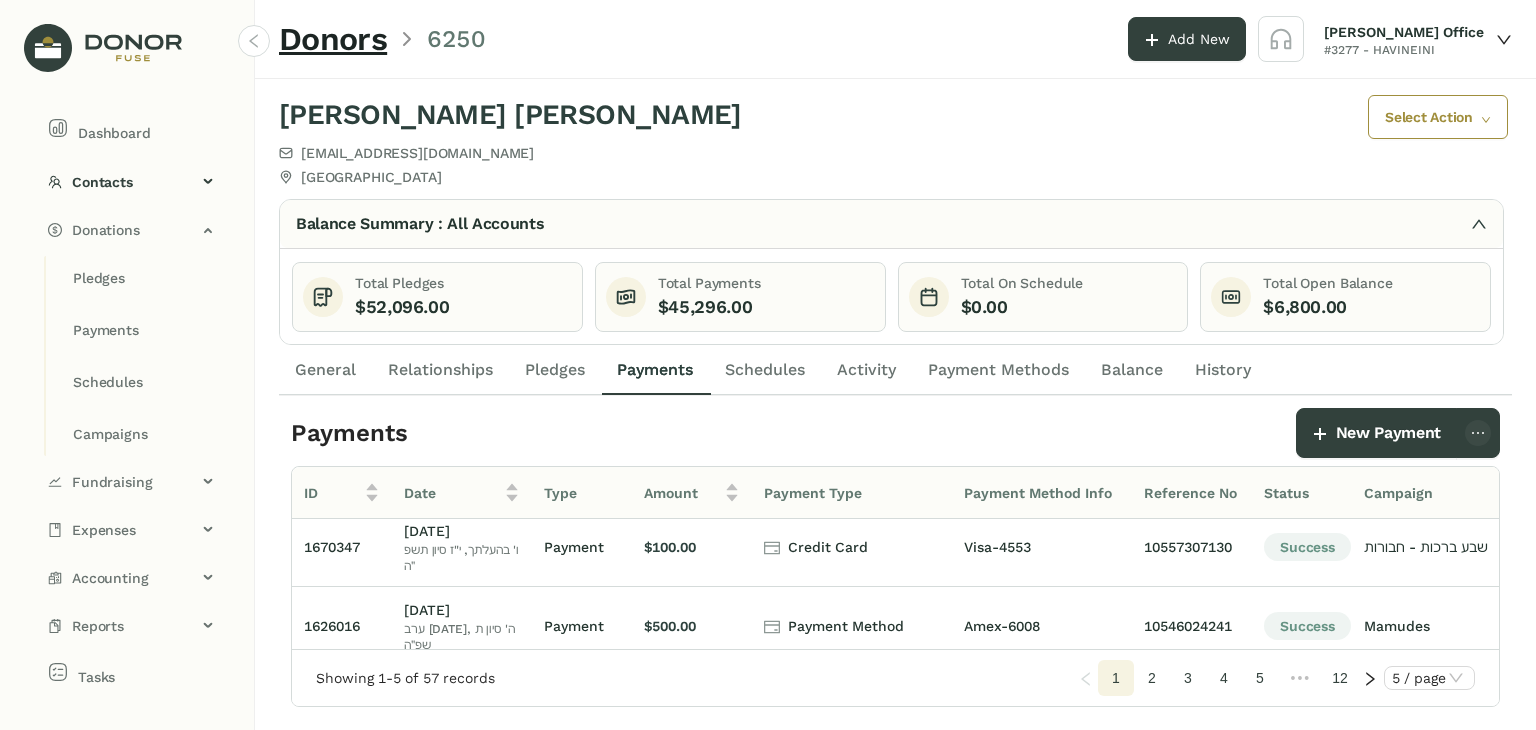 click on "4" 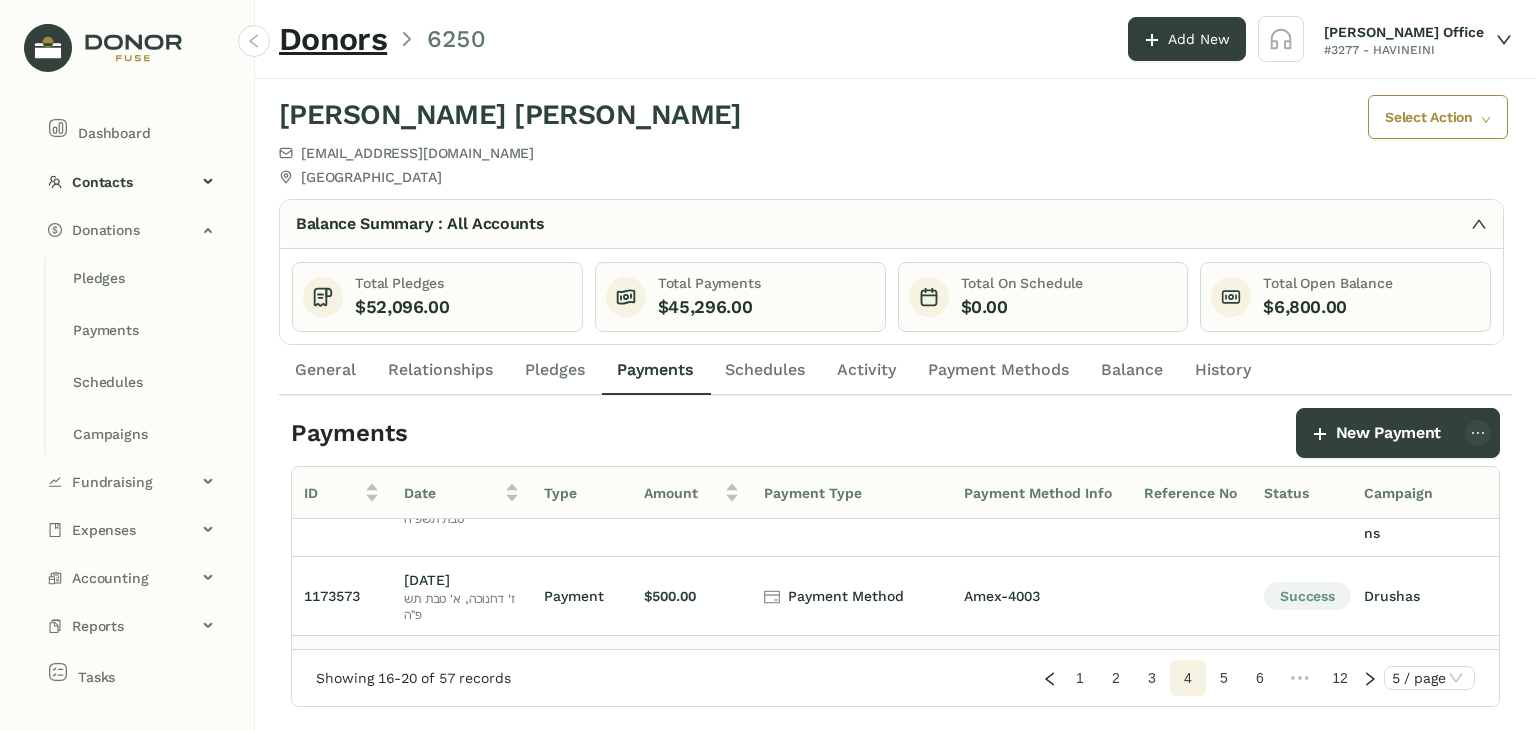 scroll, scrollTop: 240, scrollLeft: 0, axis: vertical 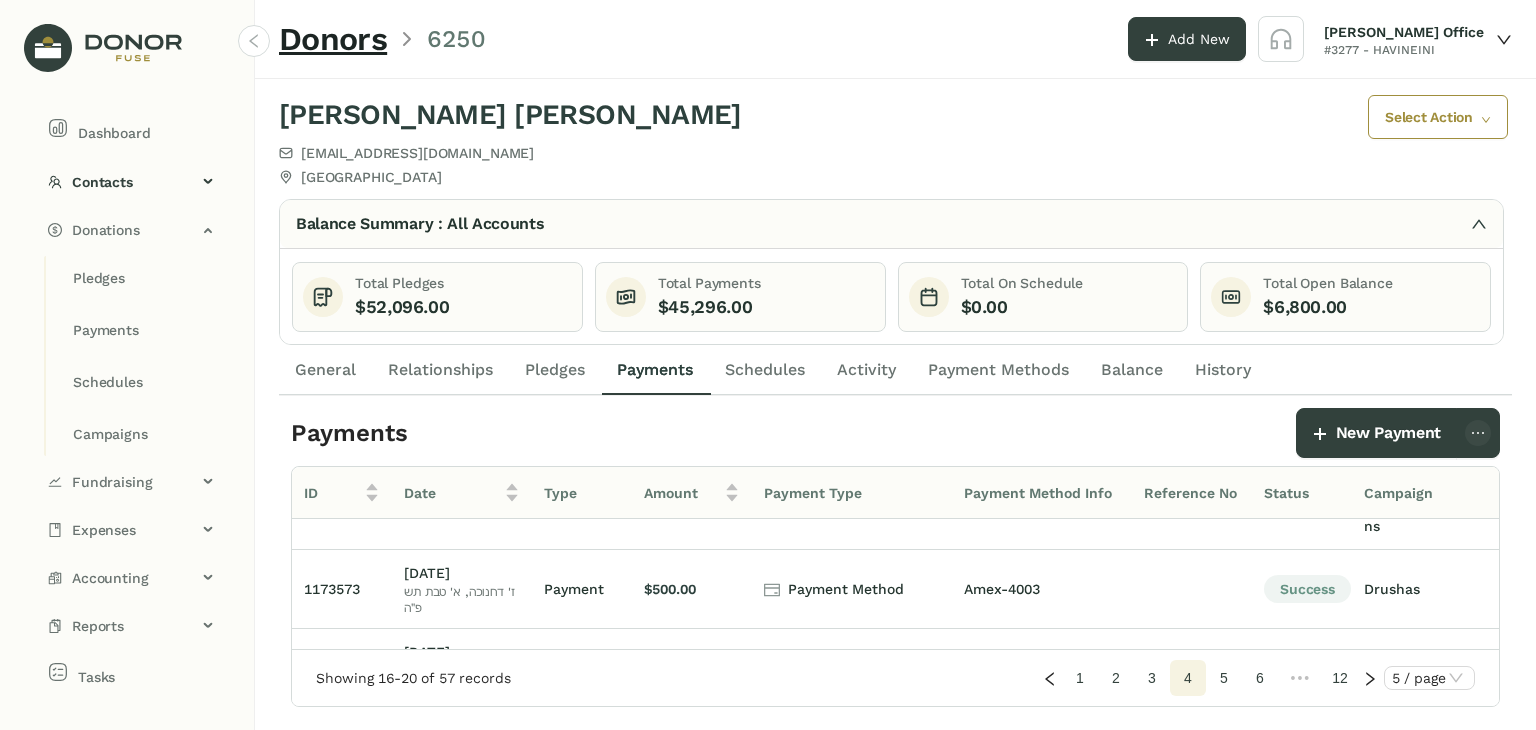click on "5" 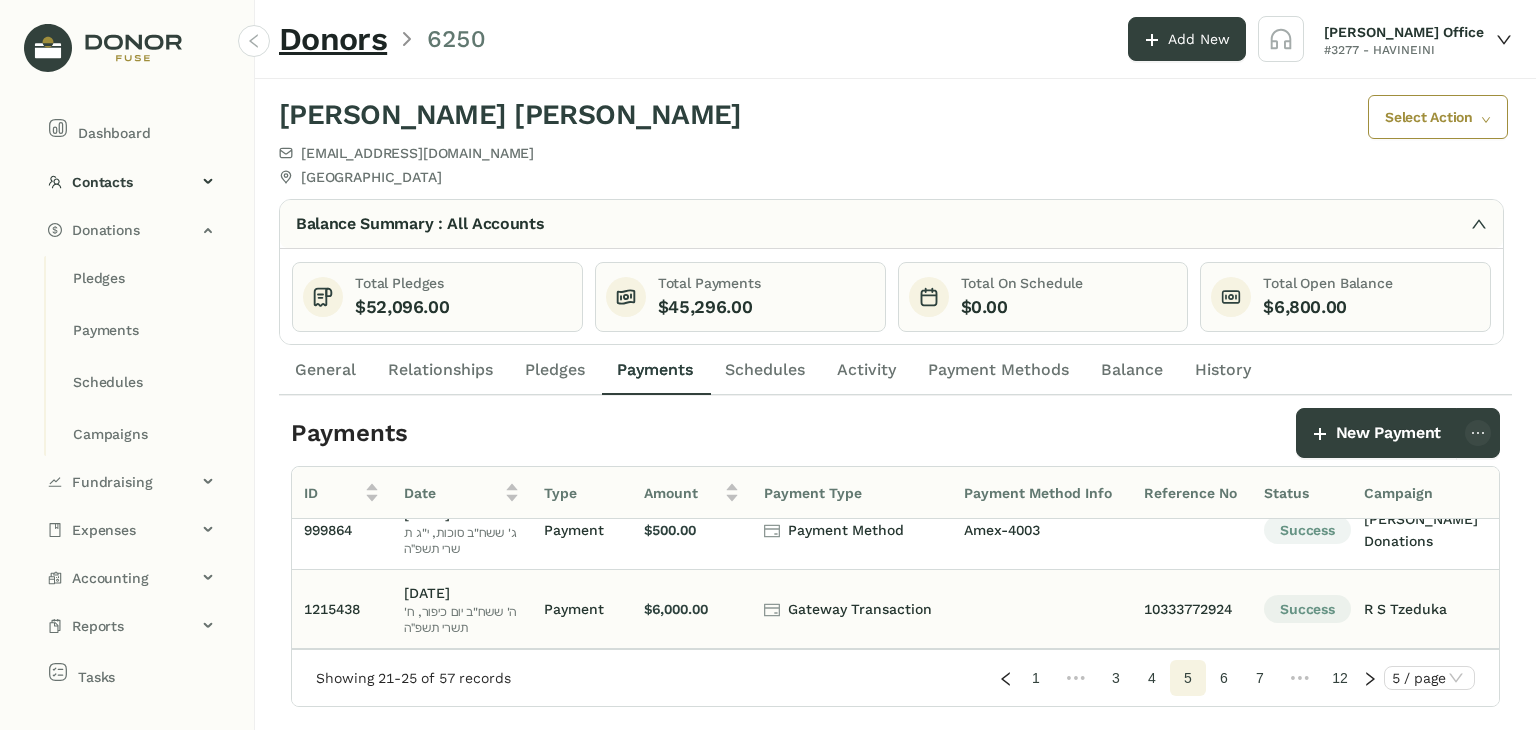 scroll, scrollTop: 248, scrollLeft: 0, axis: vertical 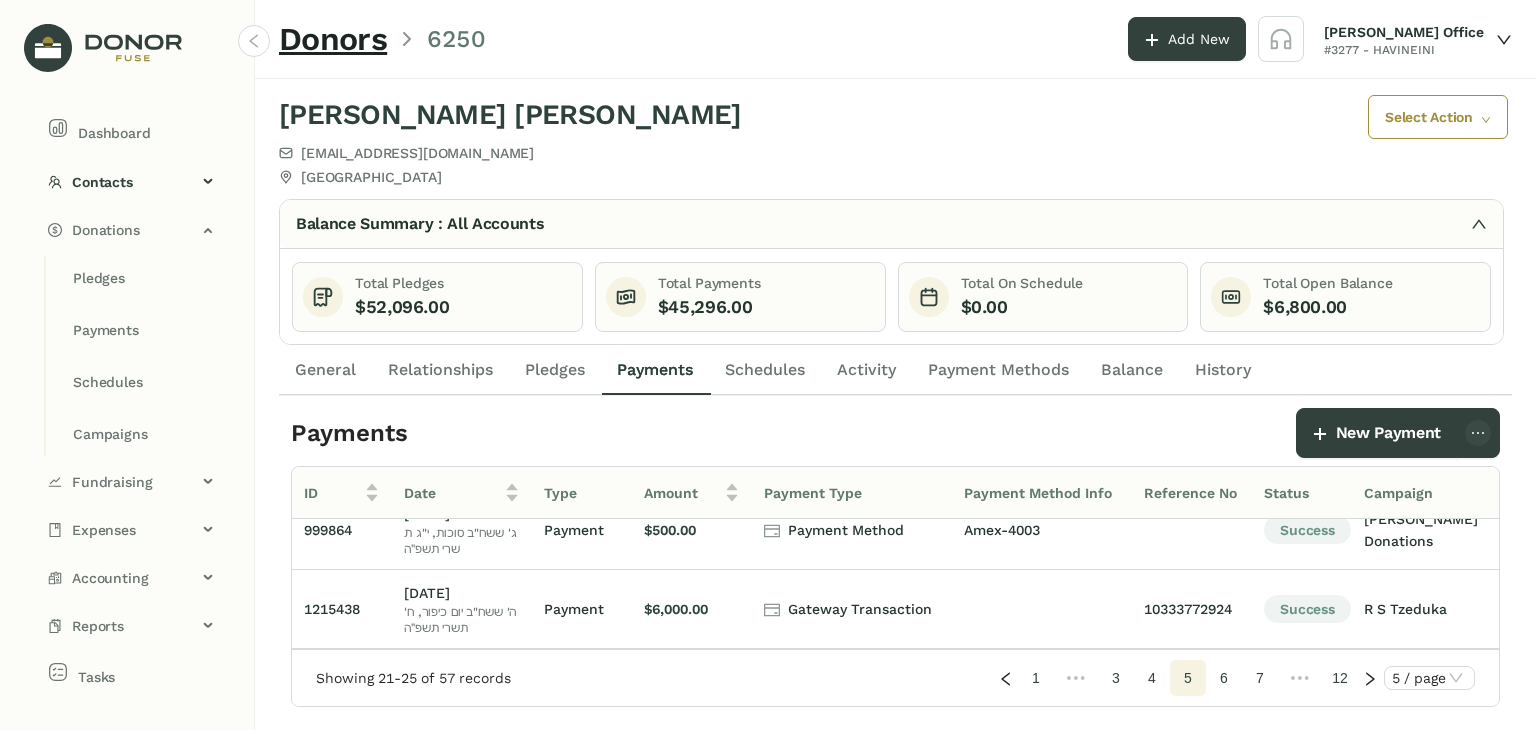 click on "6" 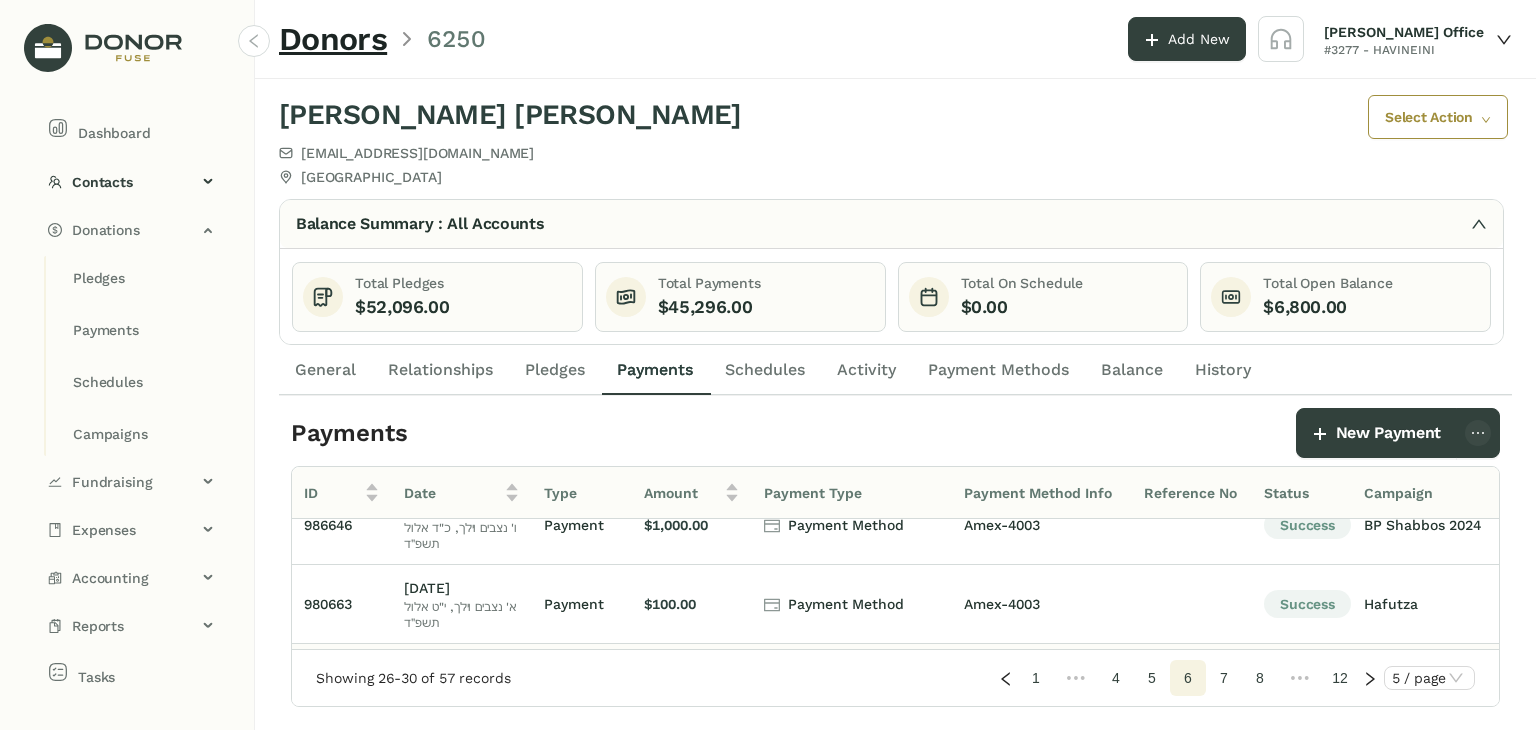 scroll, scrollTop: 157, scrollLeft: 0, axis: vertical 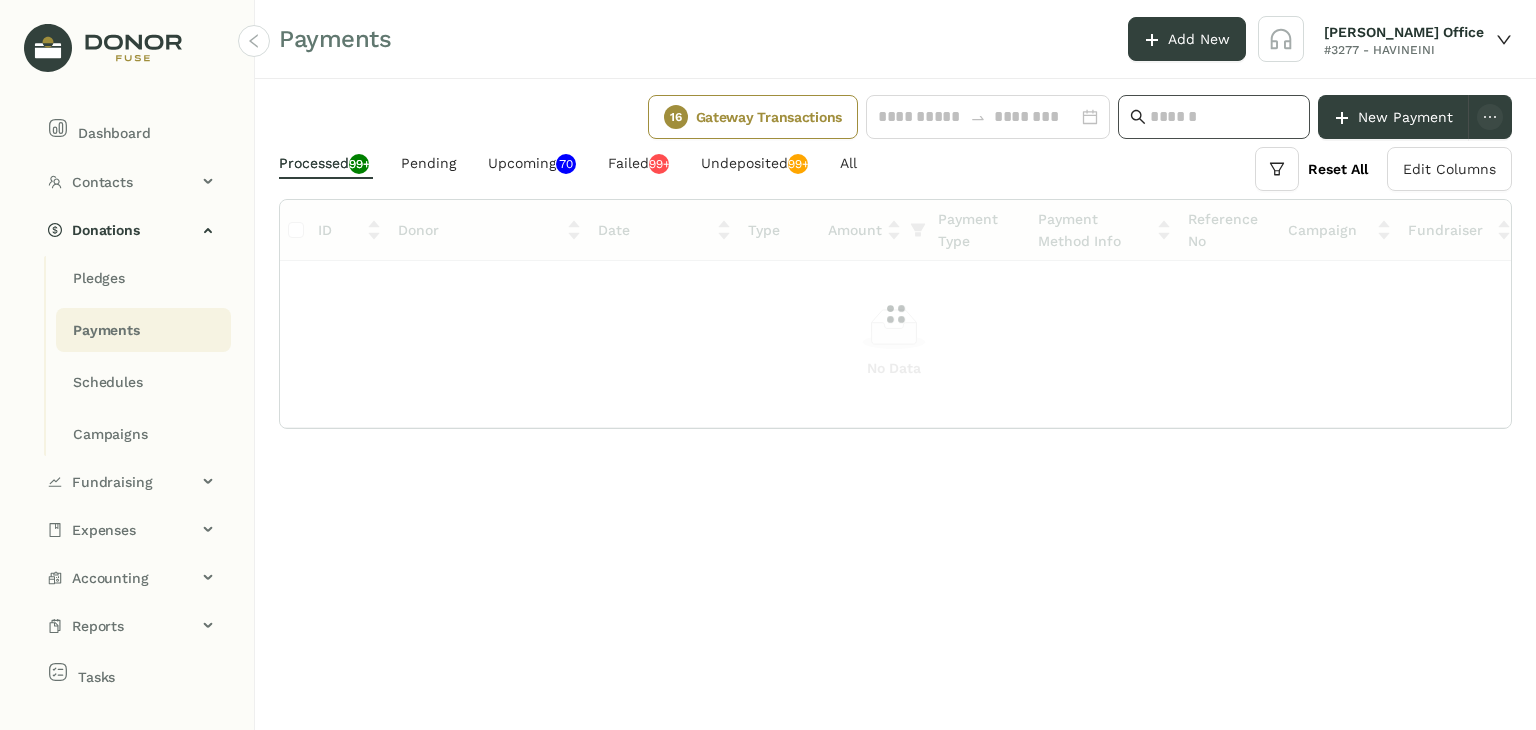 click 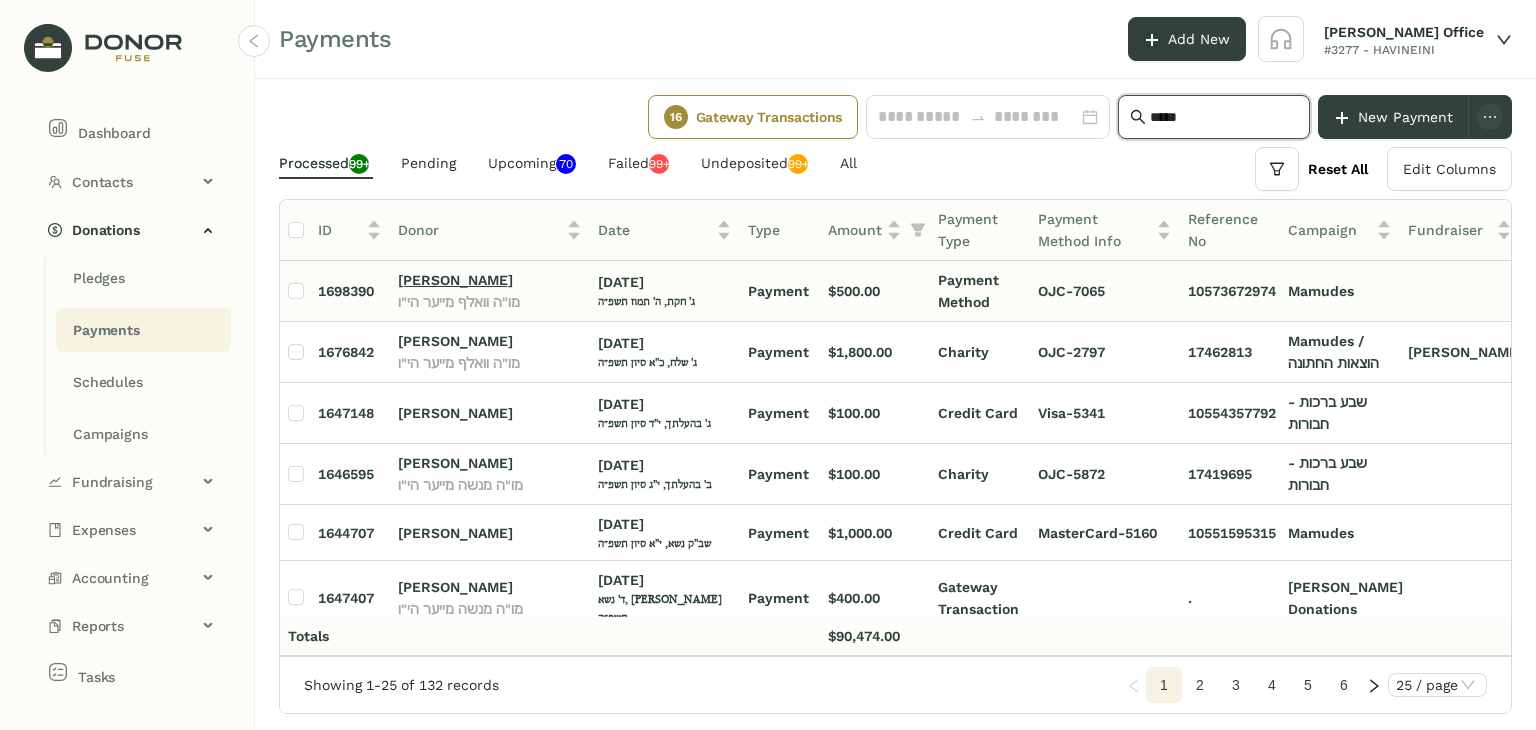 type on "*****" 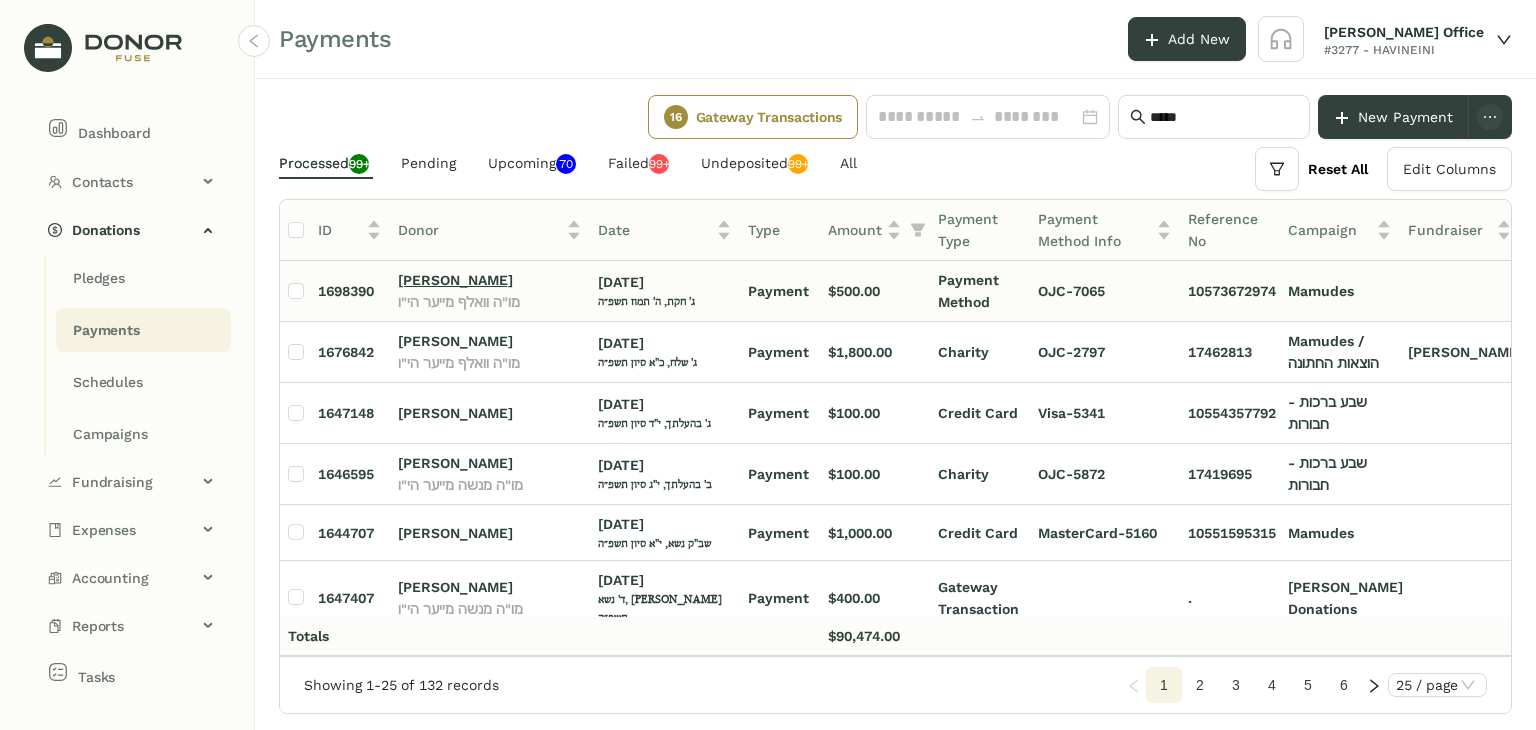 click on "[PERSON_NAME]" 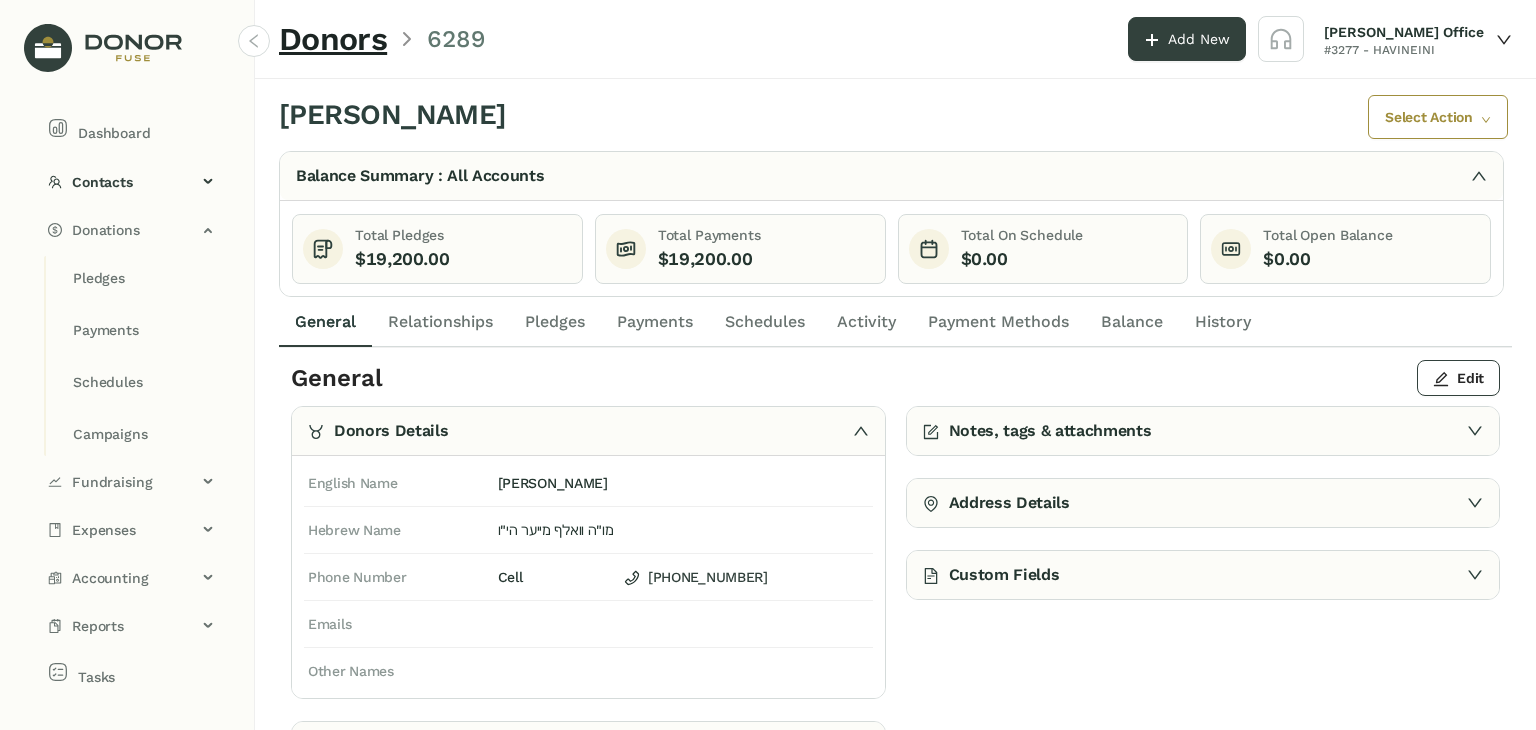 click on "Payments" 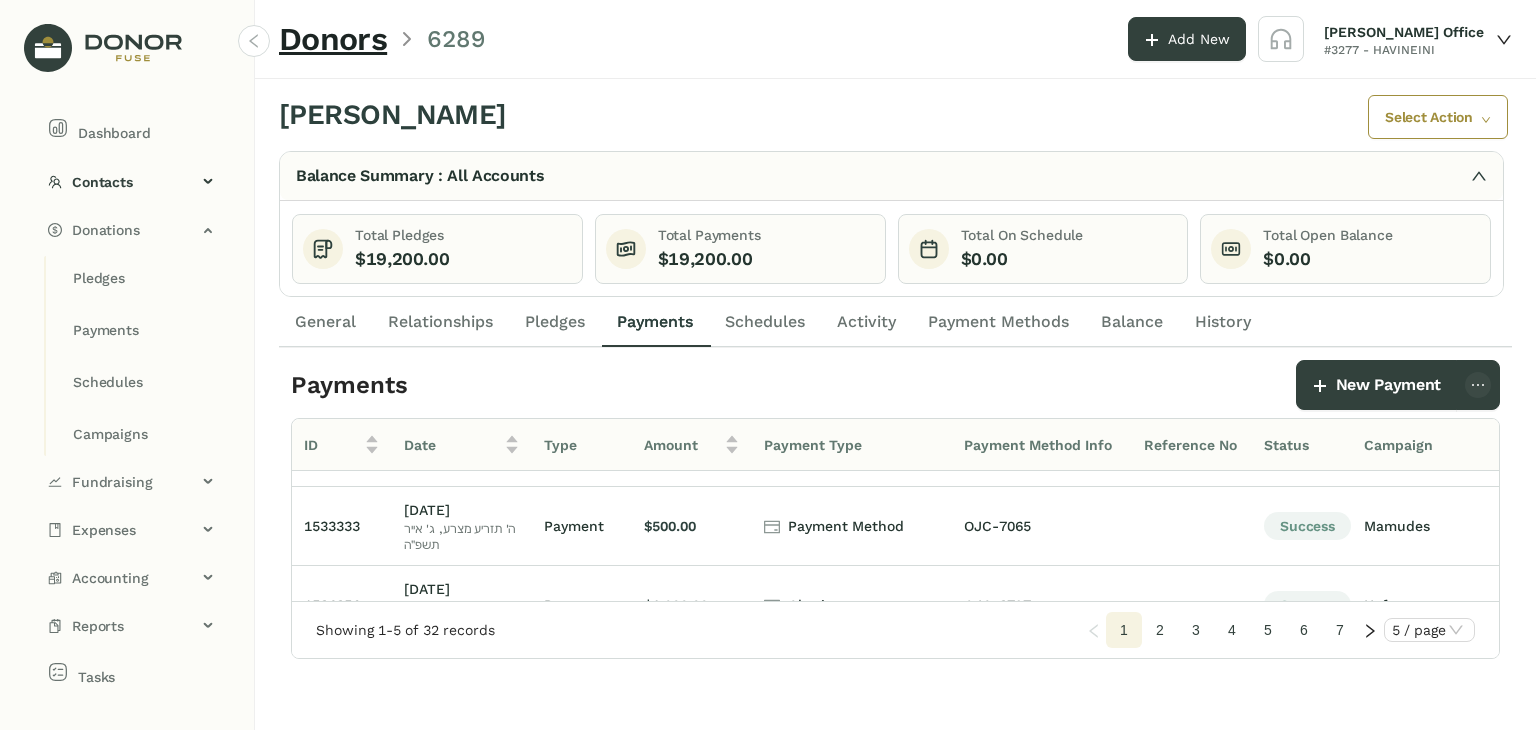scroll, scrollTop: 221, scrollLeft: 0, axis: vertical 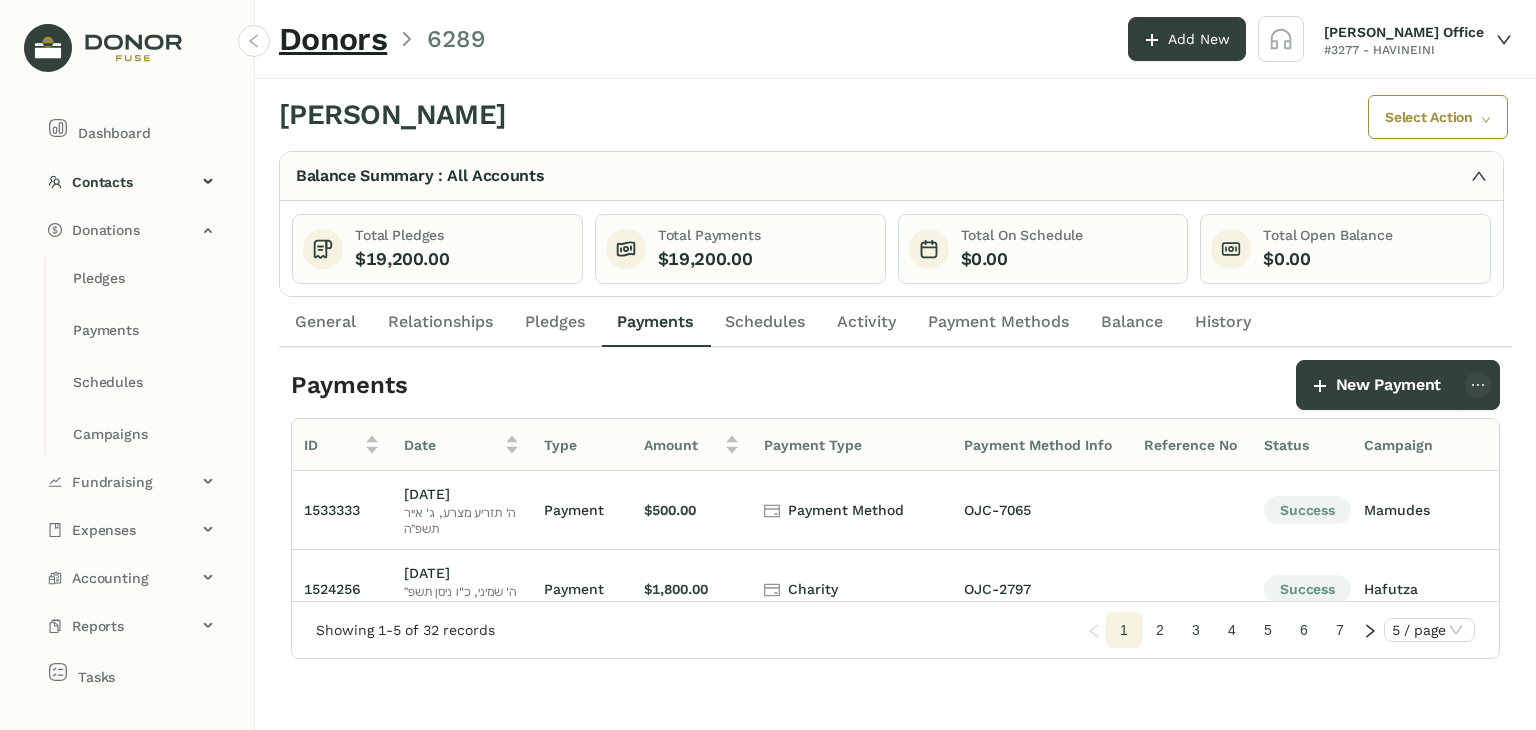 click on "2" 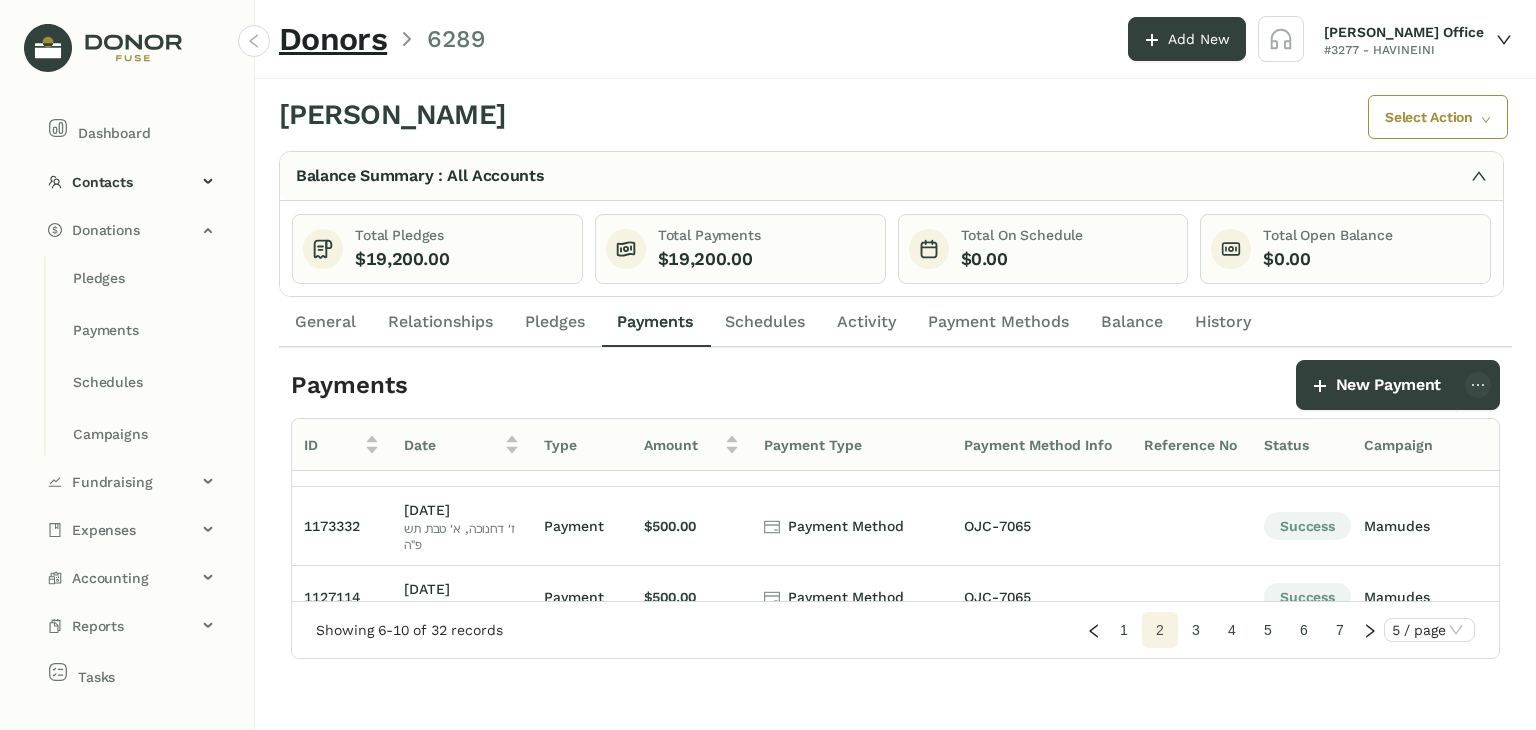 scroll, scrollTop: 210, scrollLeft: 0, axis: vertical 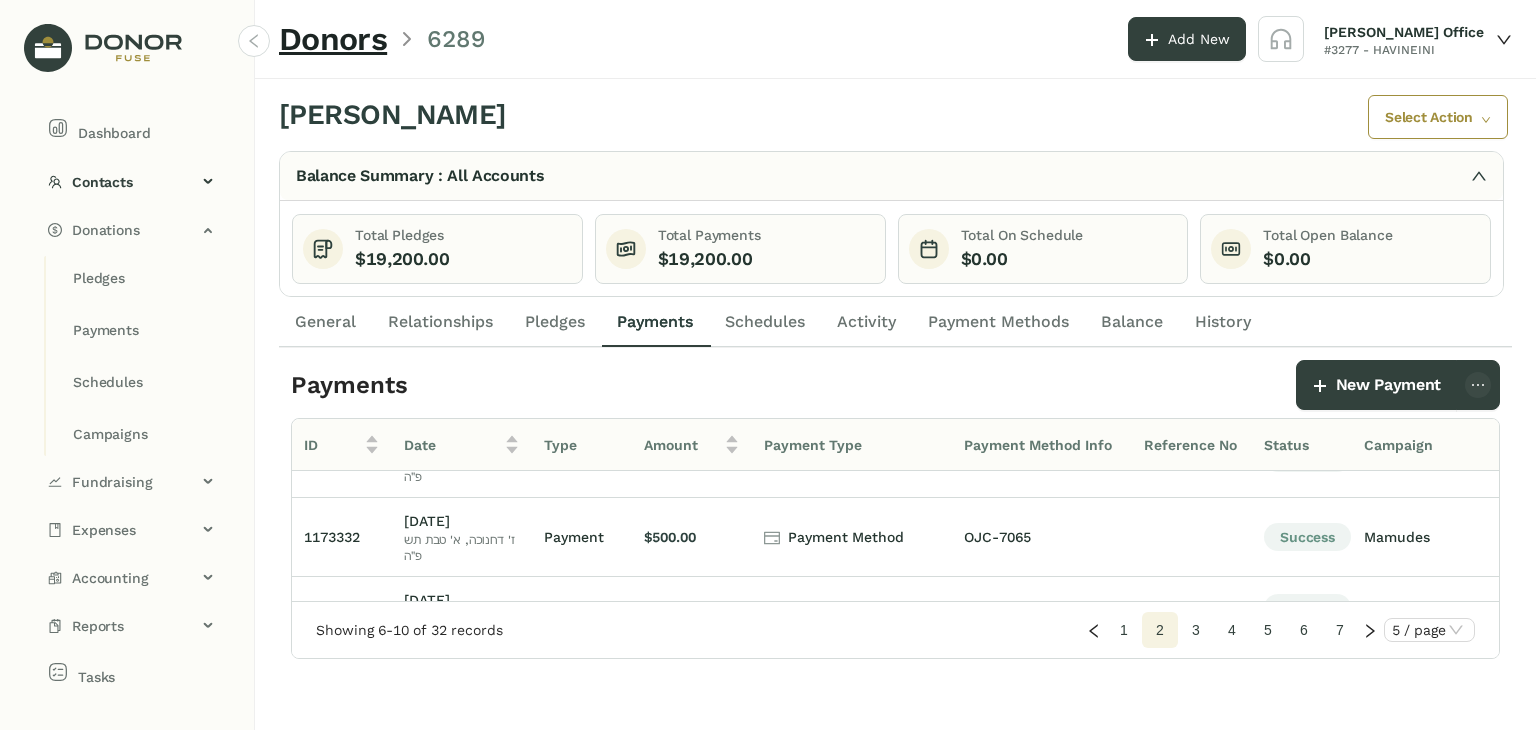 click on "3" 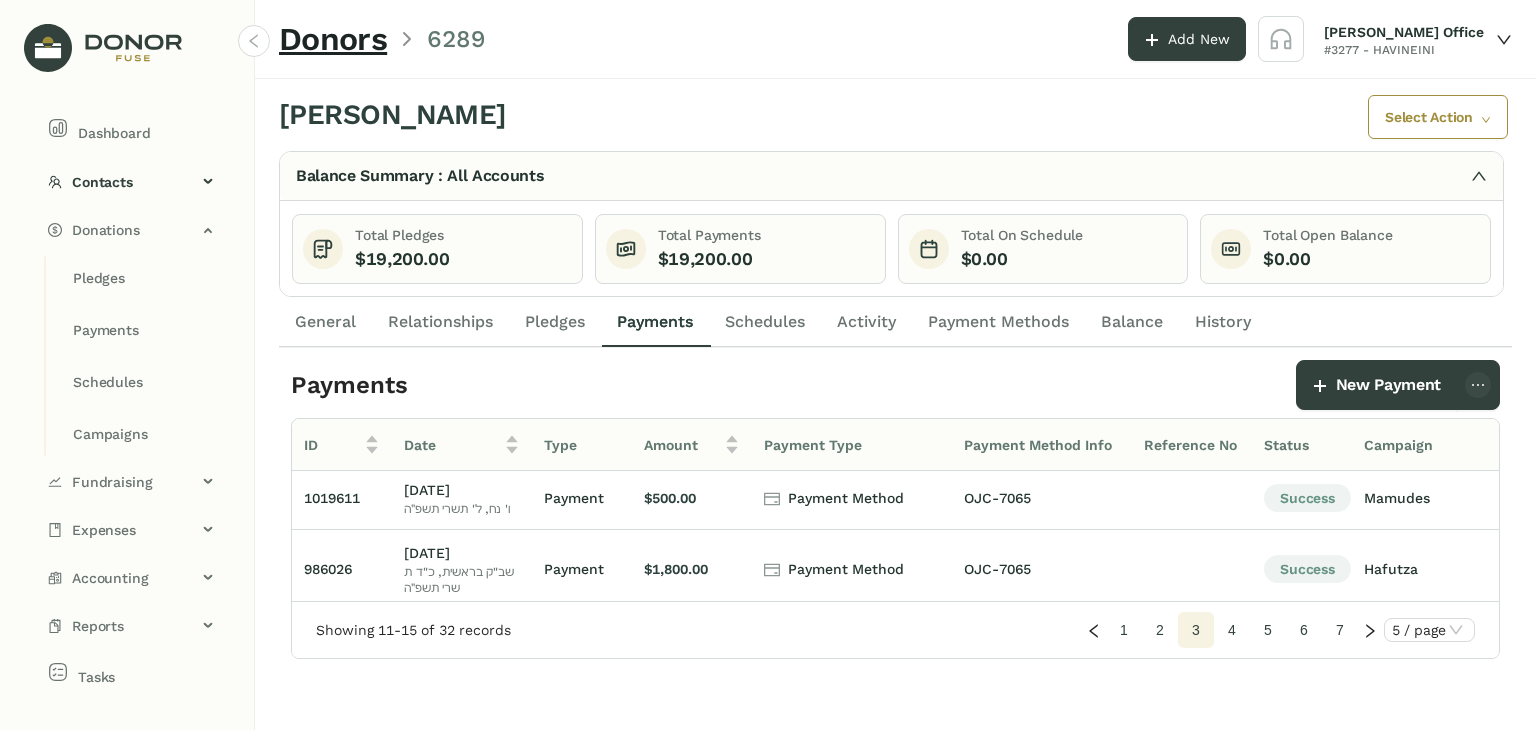 scroll, scrollTop: 0, scrollLeft: 0, axis: both 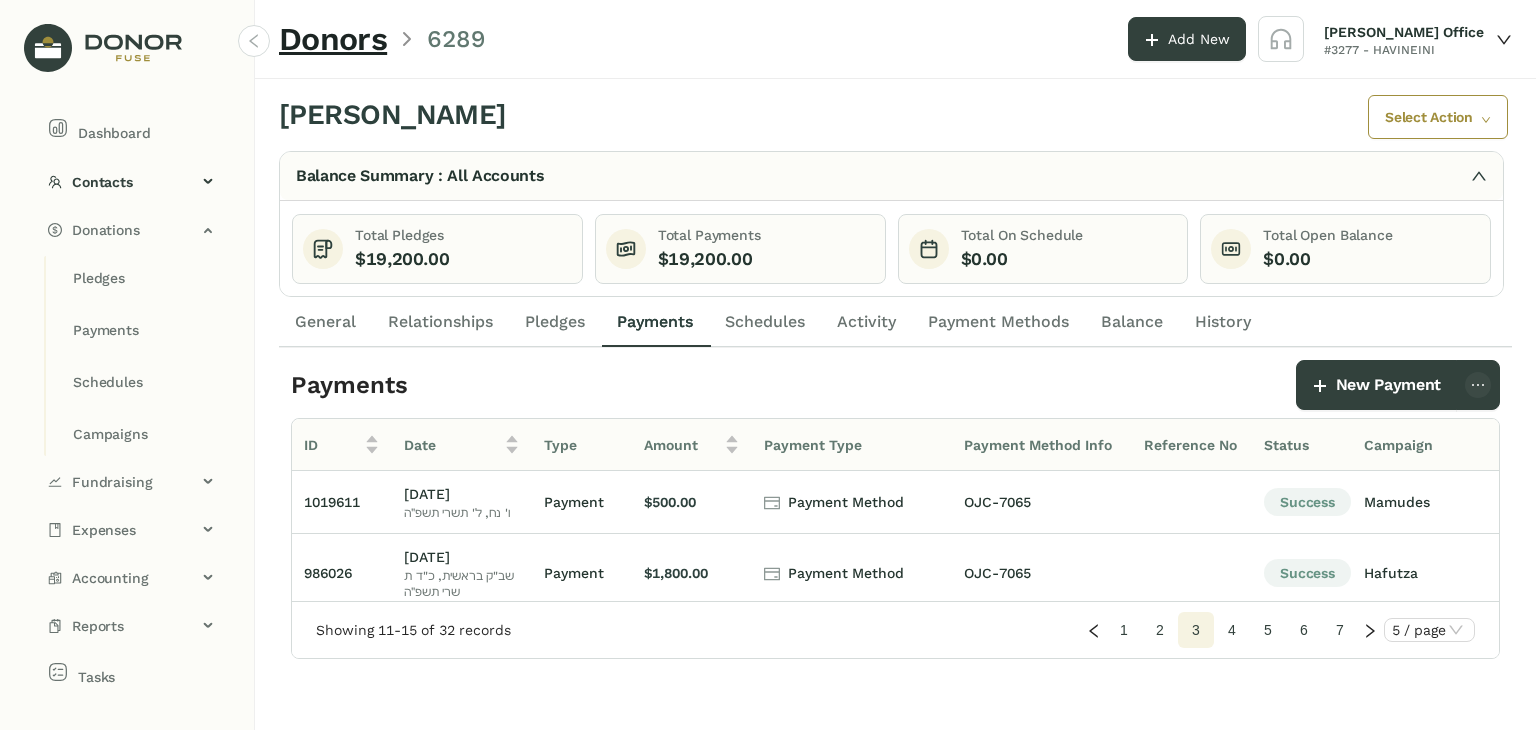click on "2" 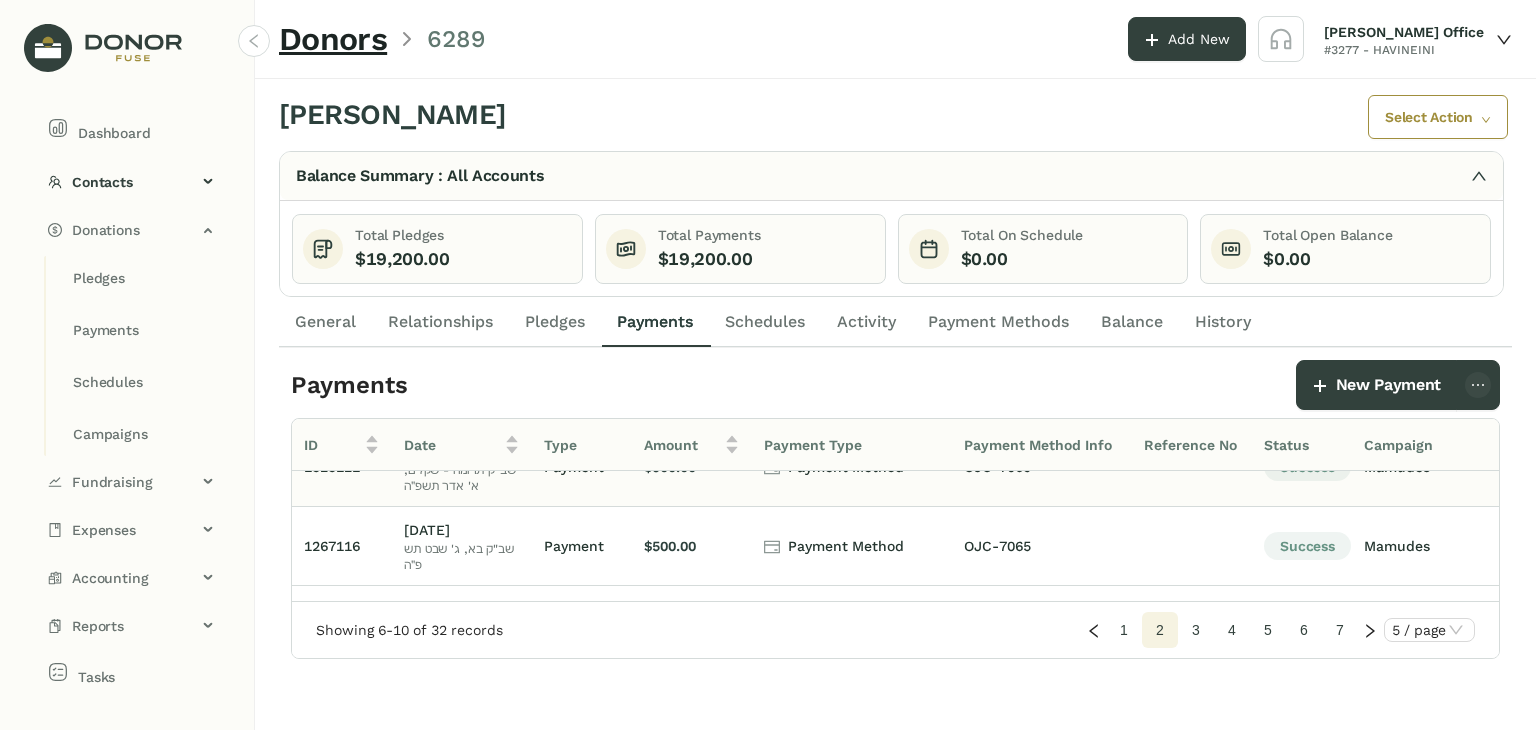 scroll, scrollTop: 0, scrollLeft: 0, axis: both 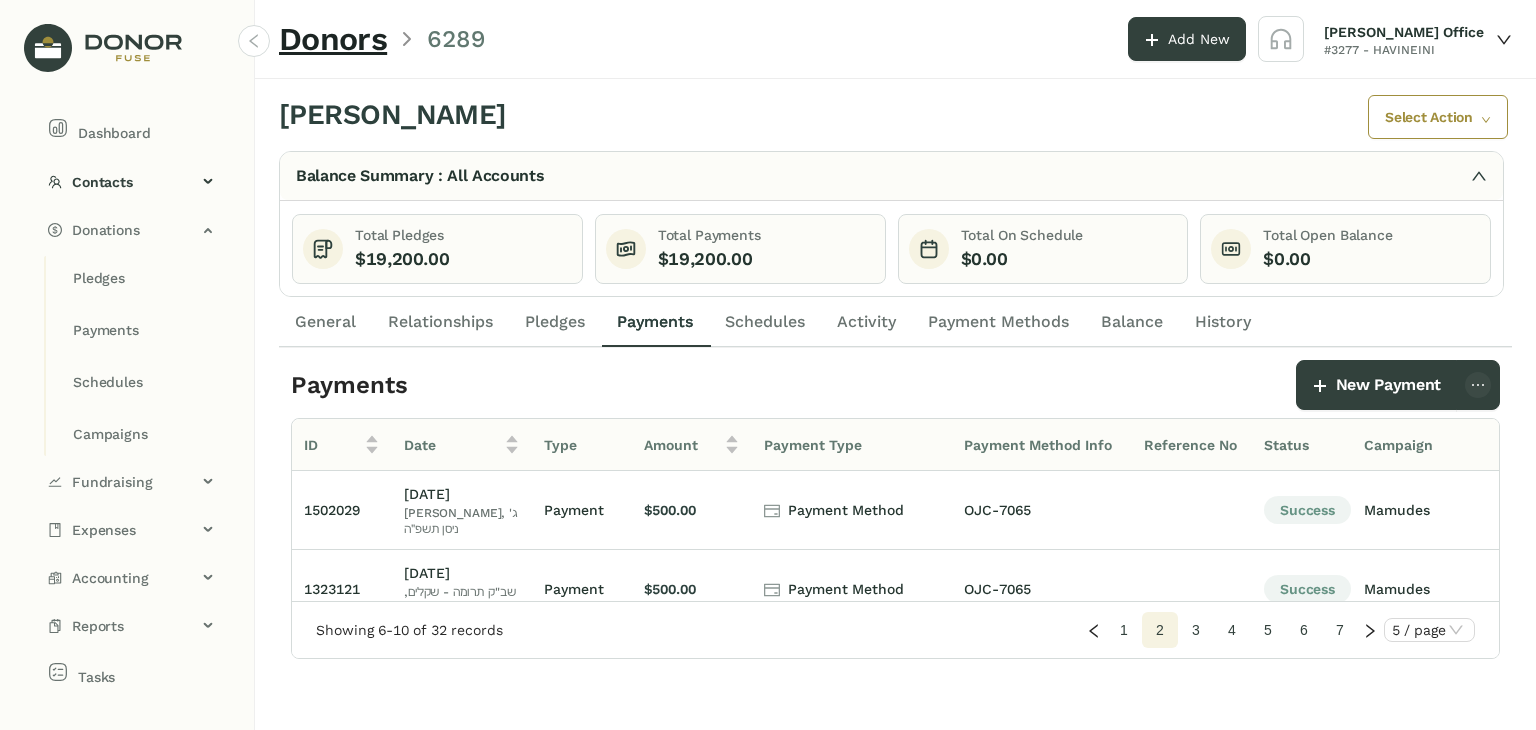 click on "1" 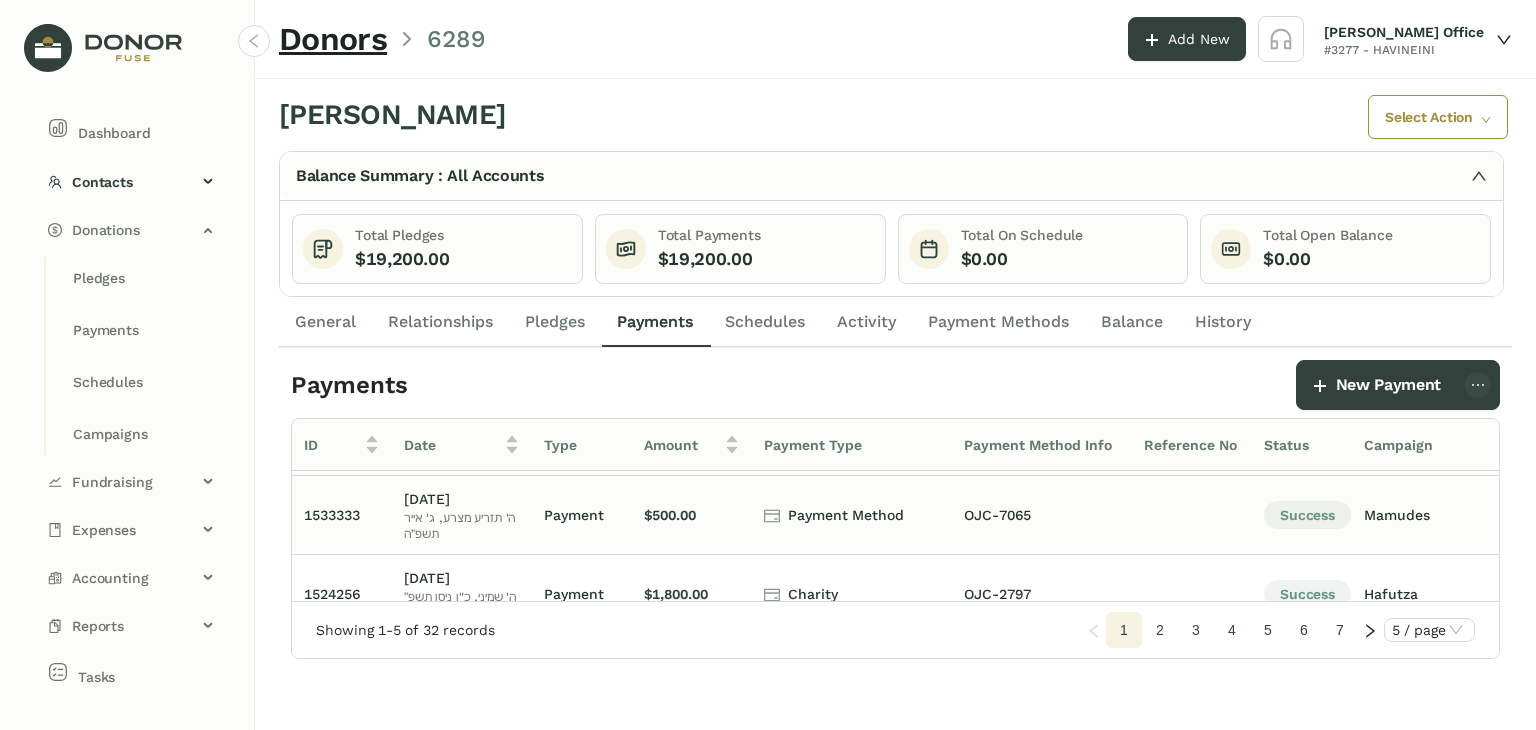 scroll, scrollTop: 221, scrollLeft: 0, axis: vertical 